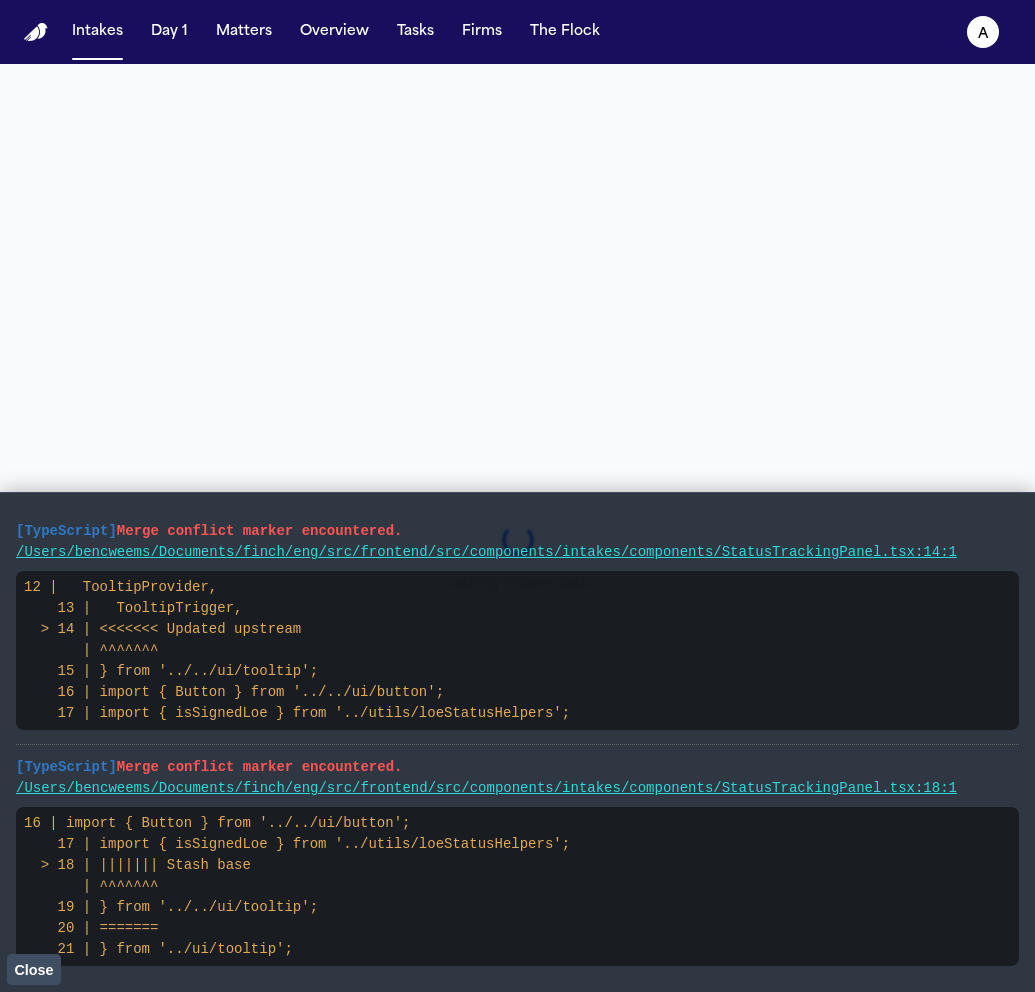 scroll, scrollTop: 0, scrollLeft: 0, axis: both 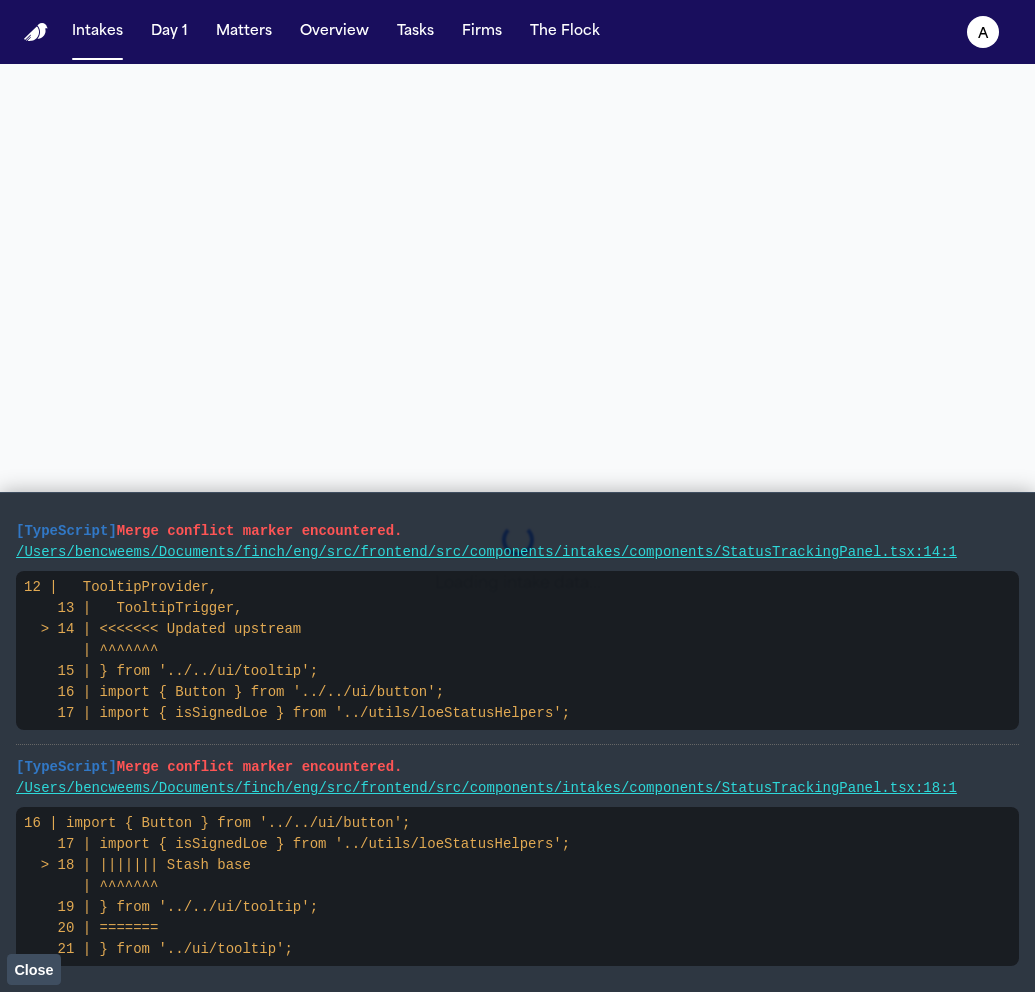 select on "**********" 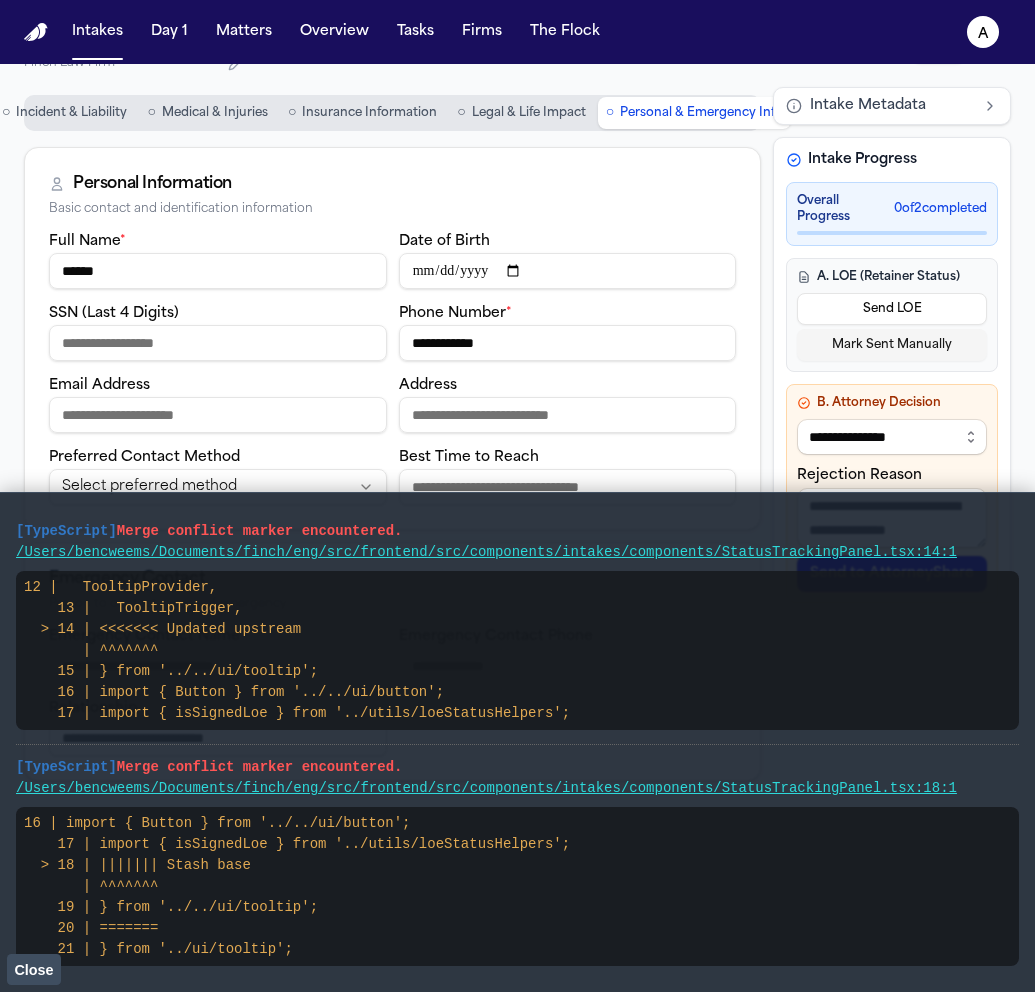 scroll, scrollTop: 64, scrollLeft: 0, axis: vertical 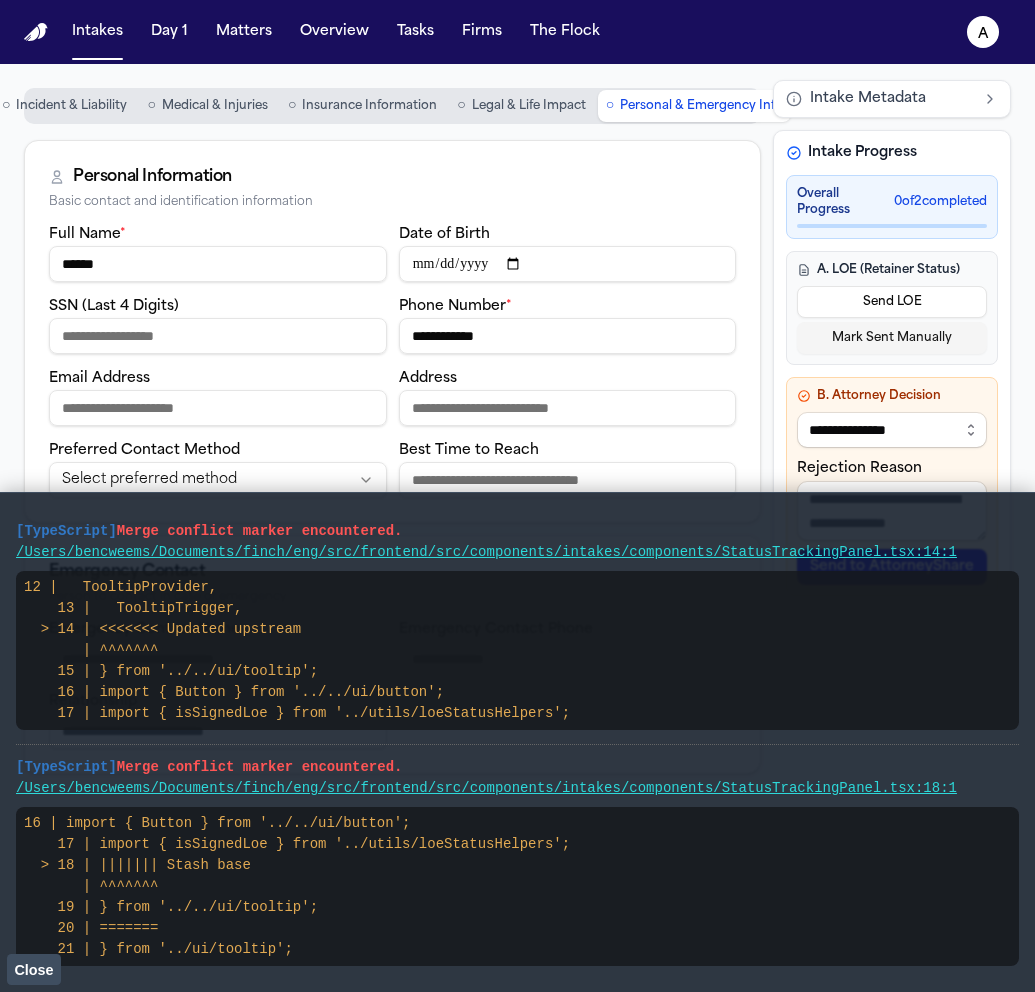 click on "Close" at bounding box center (33, 970) 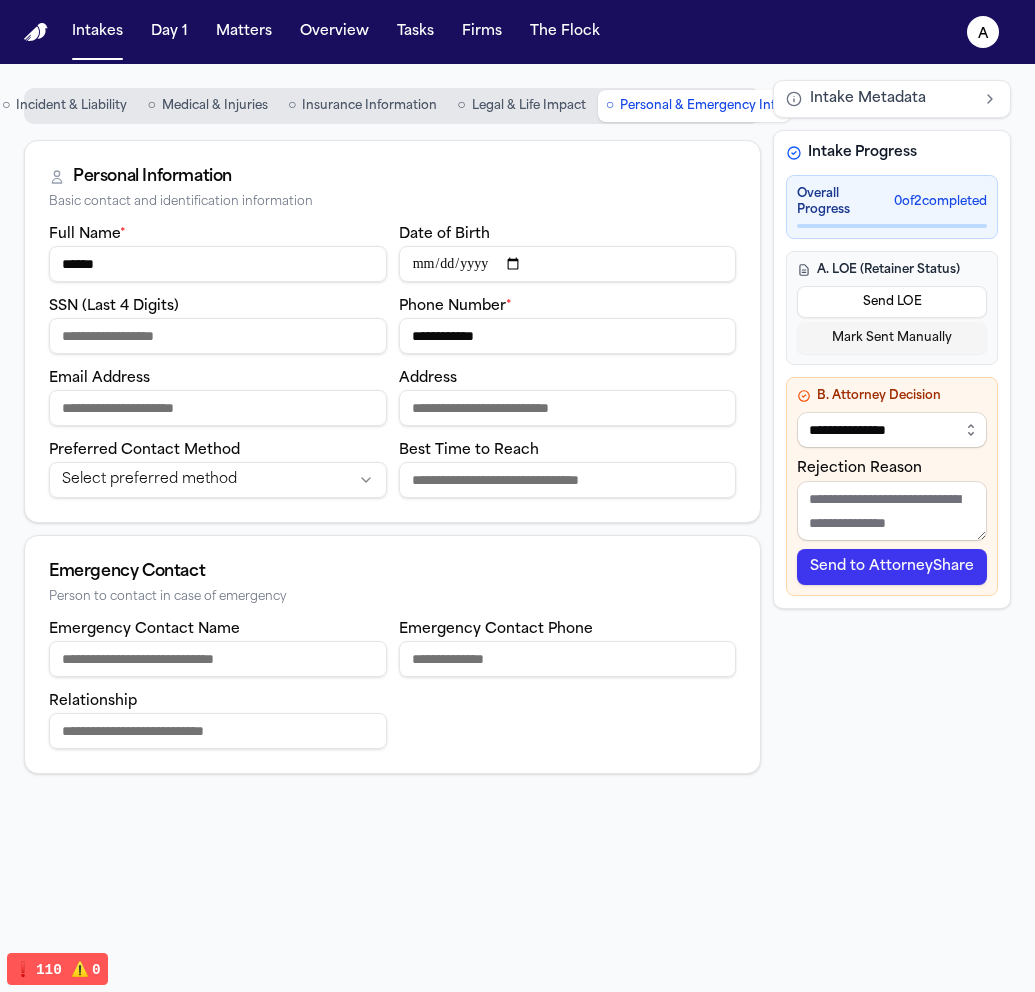 click on "Send to AttorneyShare" at bounding box center [892, 567] 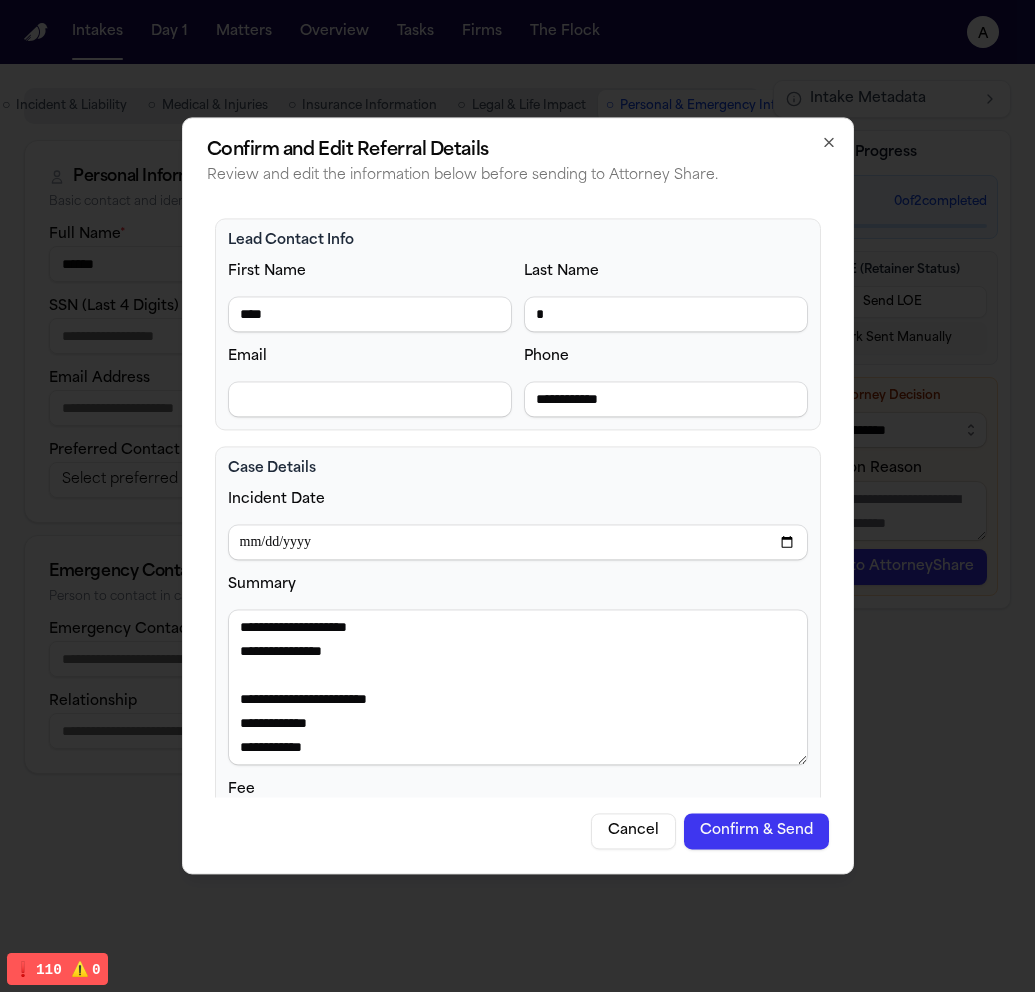 click on "Confirm & Send" at bounding box center (756, 832) 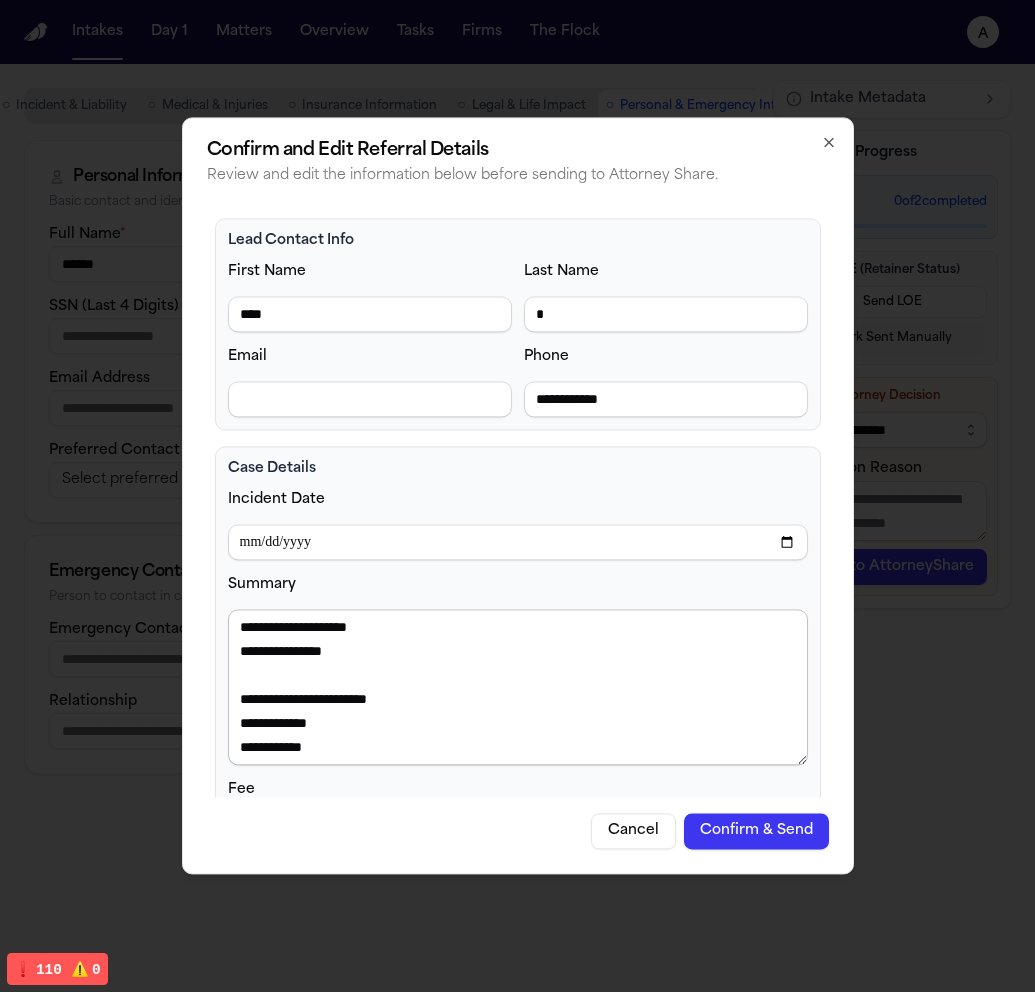 scroll, scrollTop: 120, scrollLeft: 0, axis: vertical 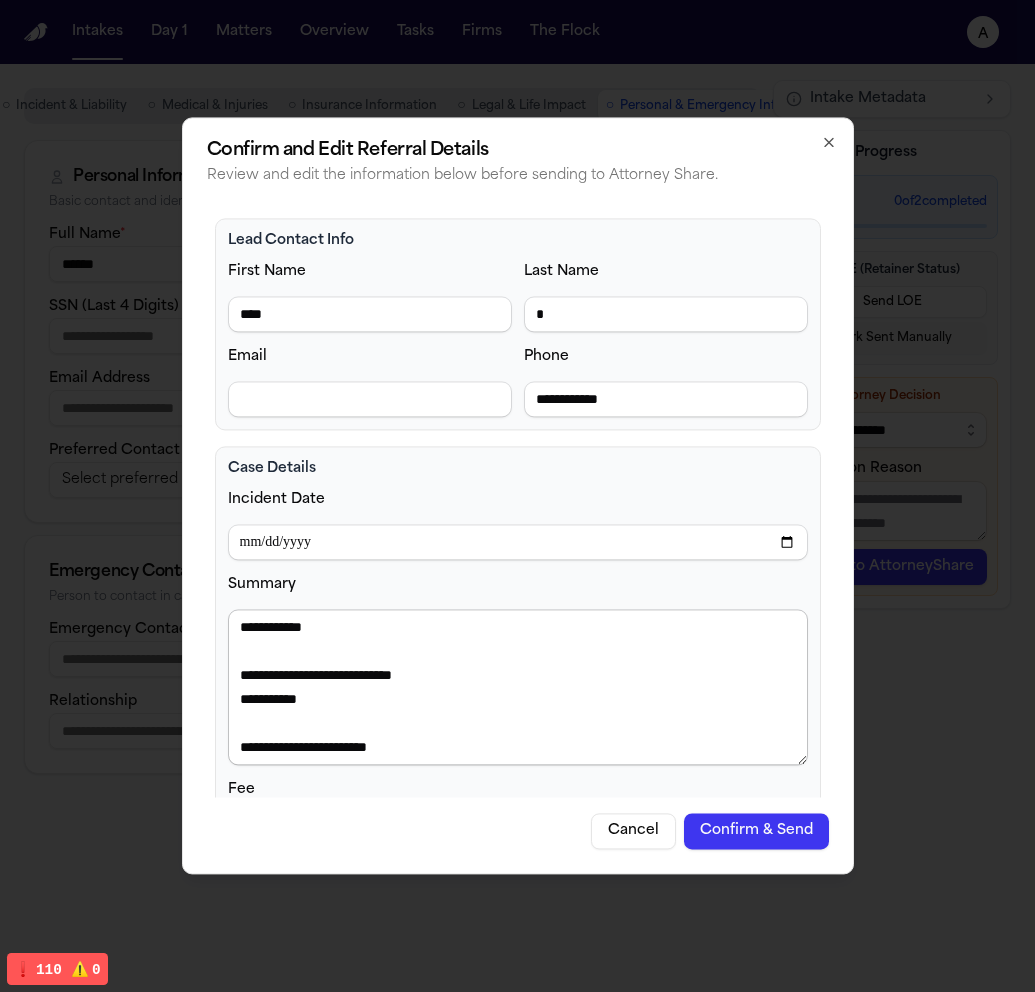 click on "**********" at bounding box center (518, 687) 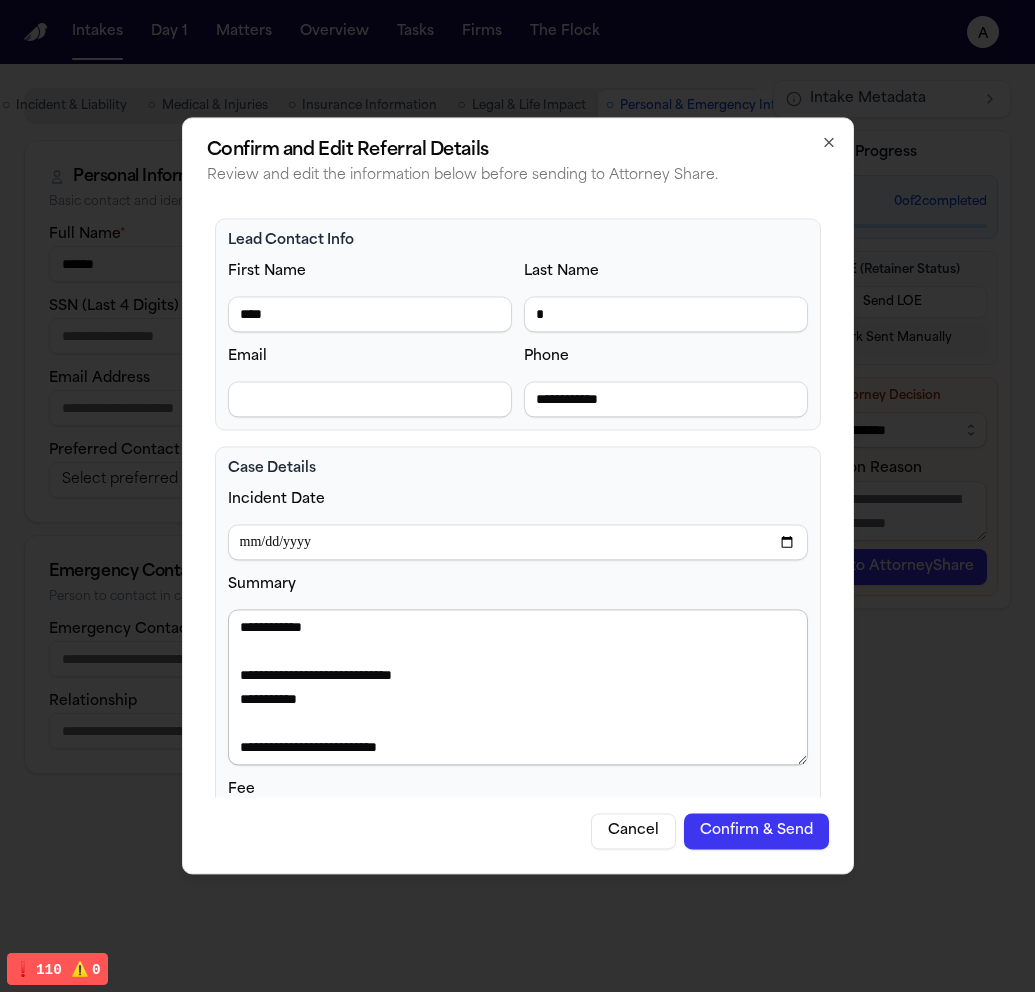 scroll, scrollTop: 162, scrollLeft: 0, axis: vertical 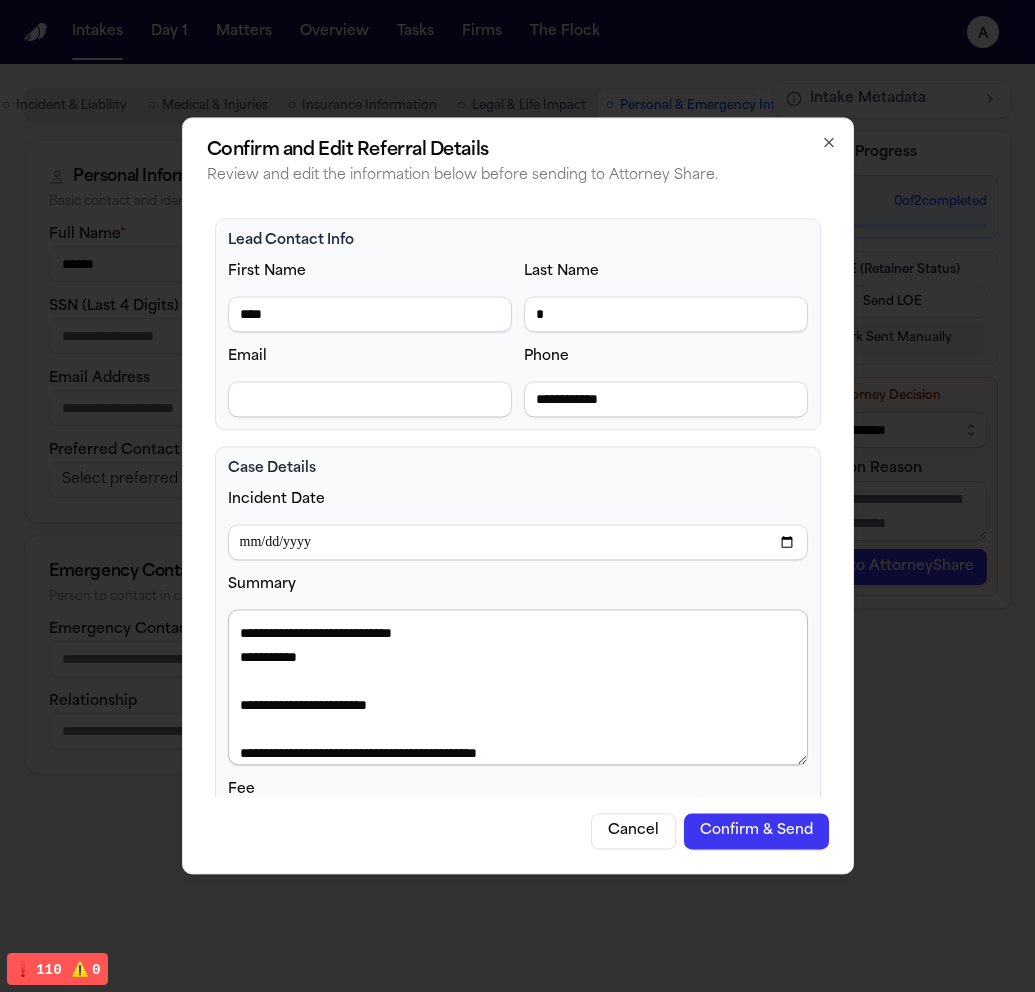click on "**********" at bounding box center [518, 687] 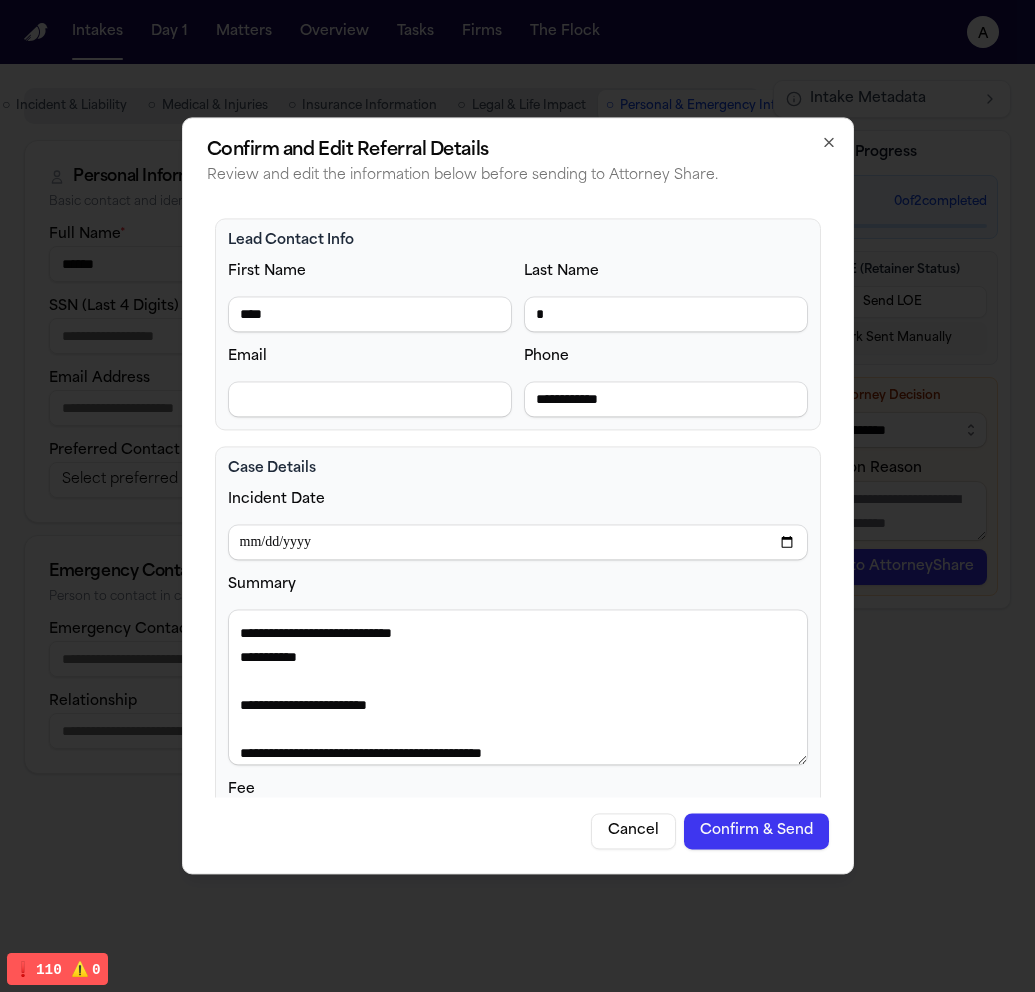 type on "**********" 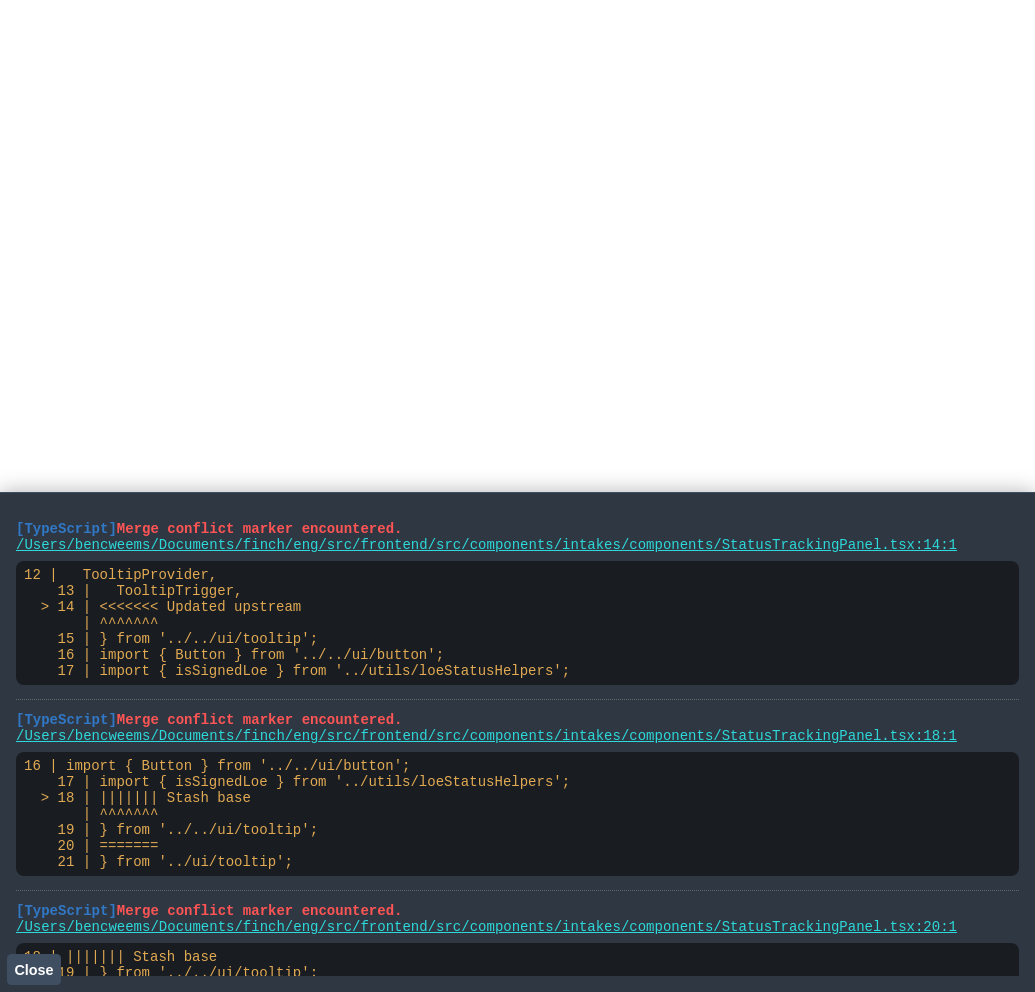 scroll, scrollTop: 0, scrollLeft: 0, axis: both 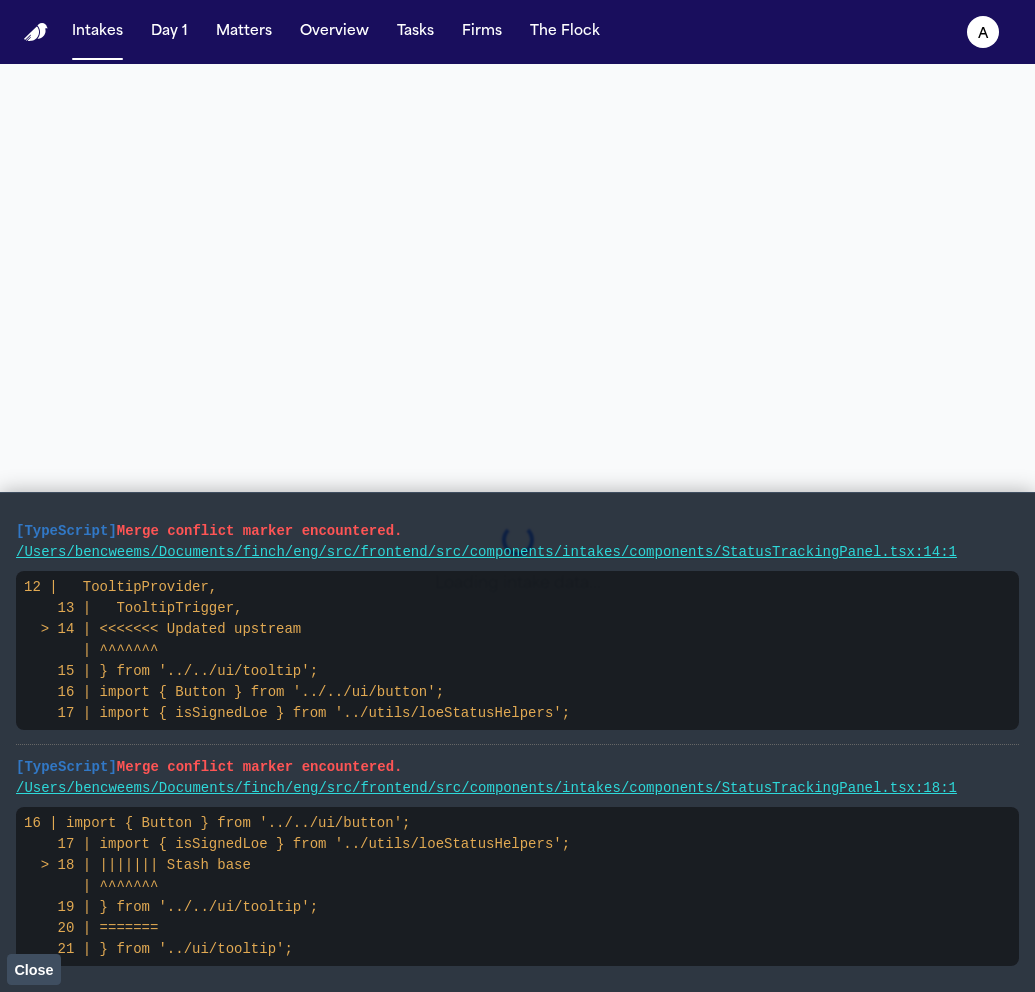 select on "**********" 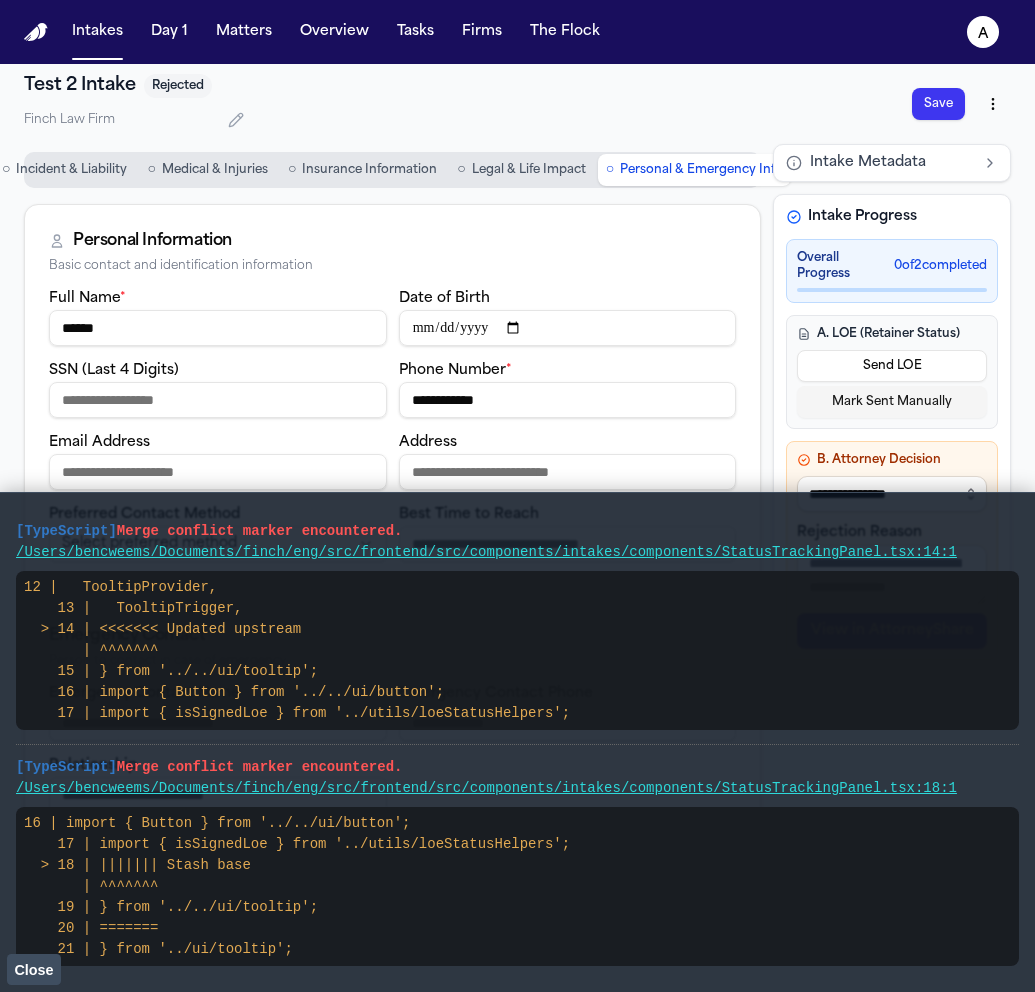 click on "Close" at bounding box center (33, 970) 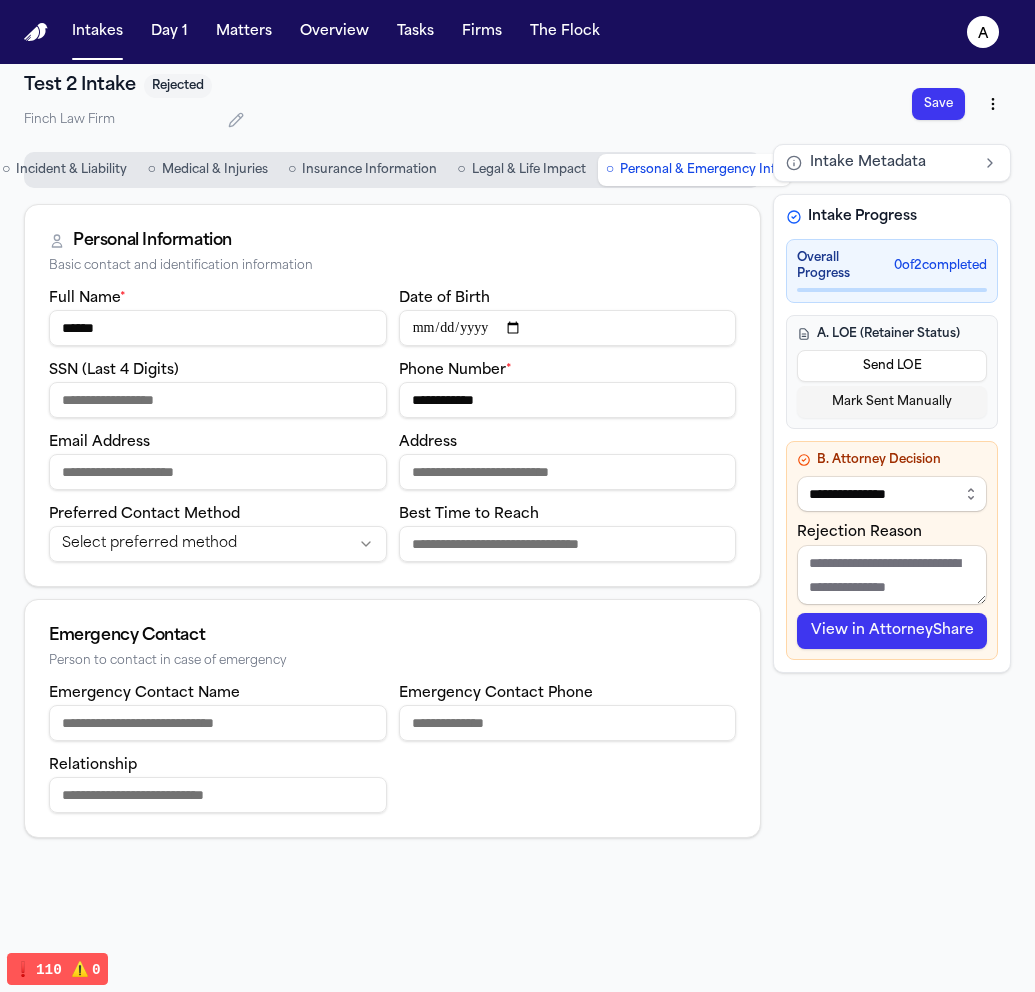 click on "View in AttorneyShare" at bounding box center [892, 631] 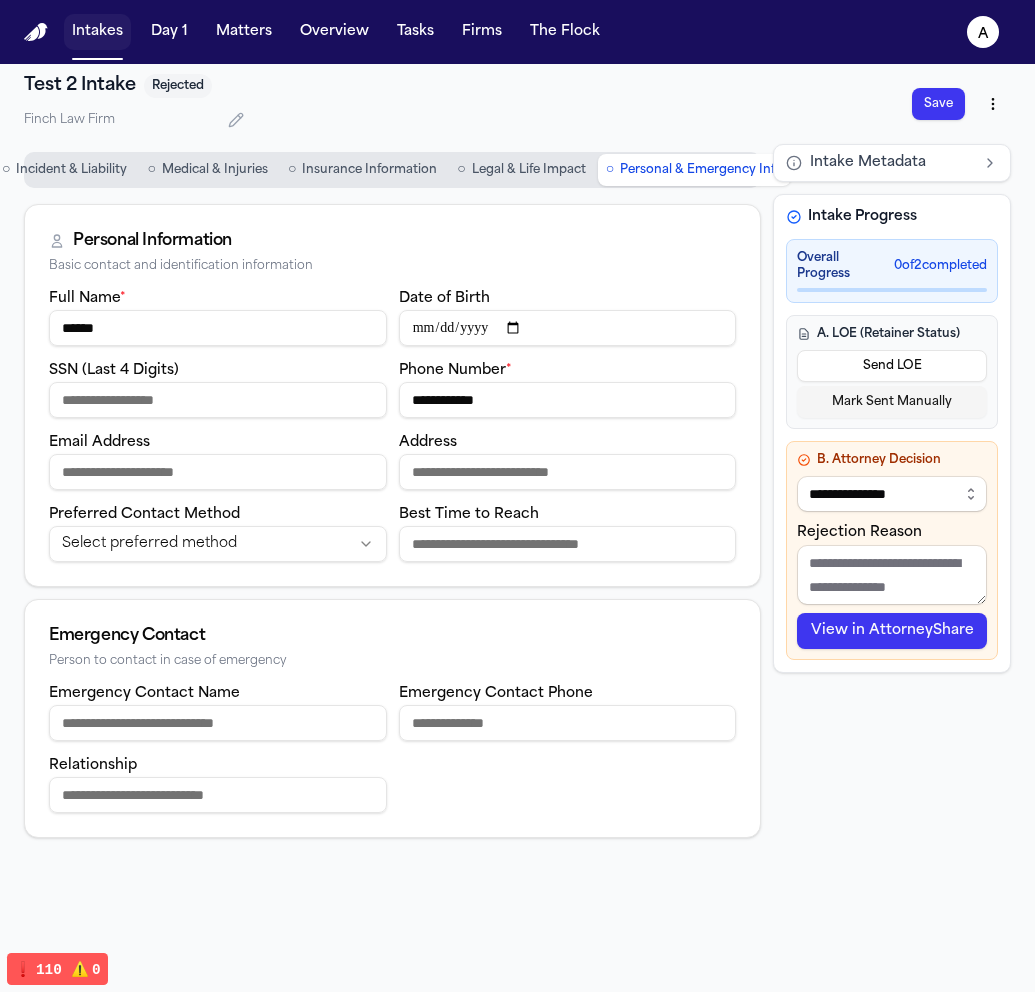 click on "Intakes" at bounding box center [97, 32] 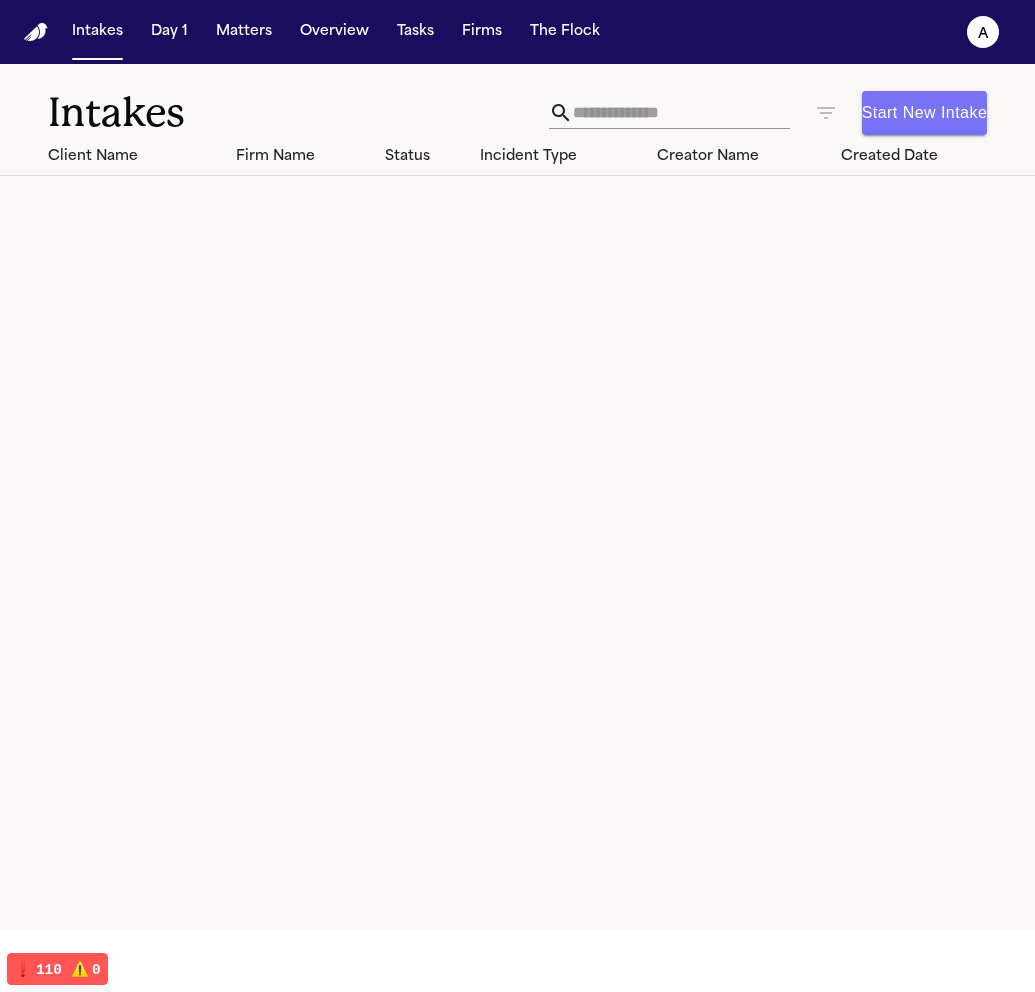 click on "Start New Intake" at bounding box center [924, 113] 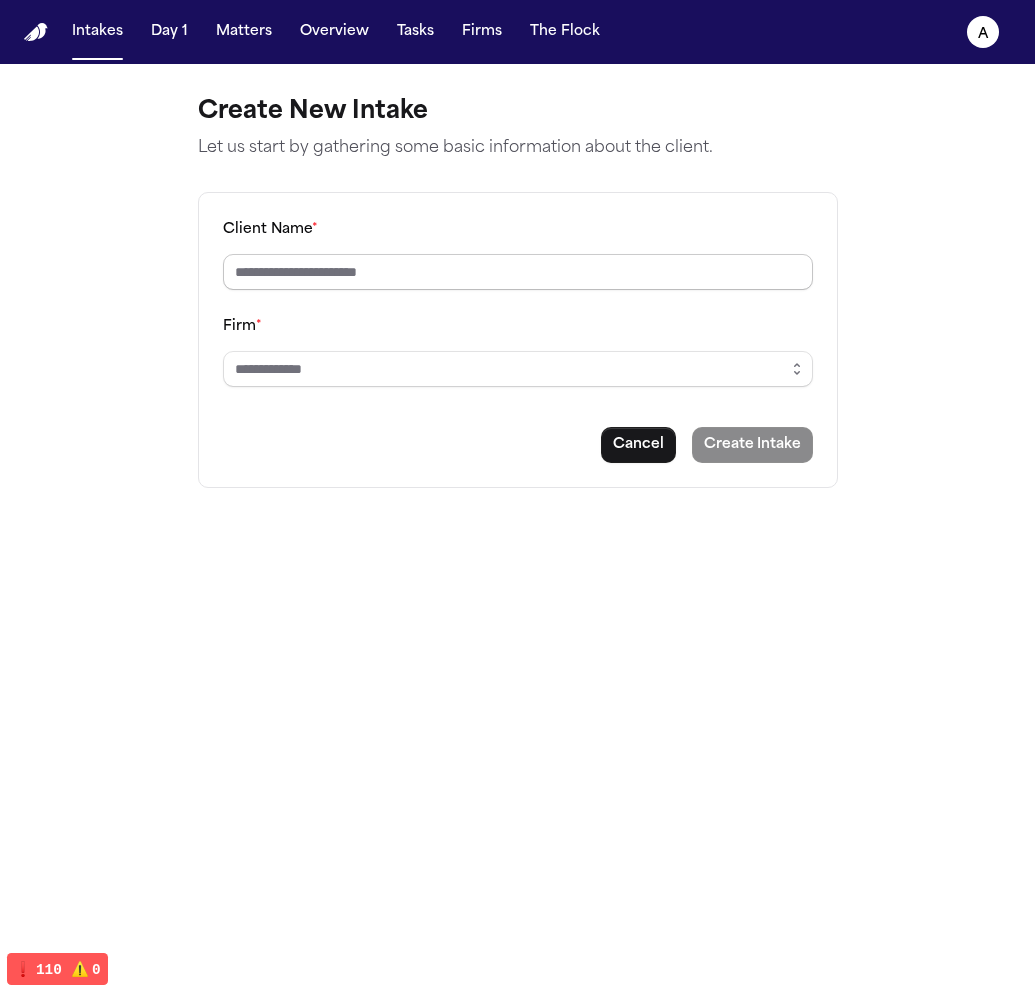 click on "Client Name  *" at bounding box center [518, 272] 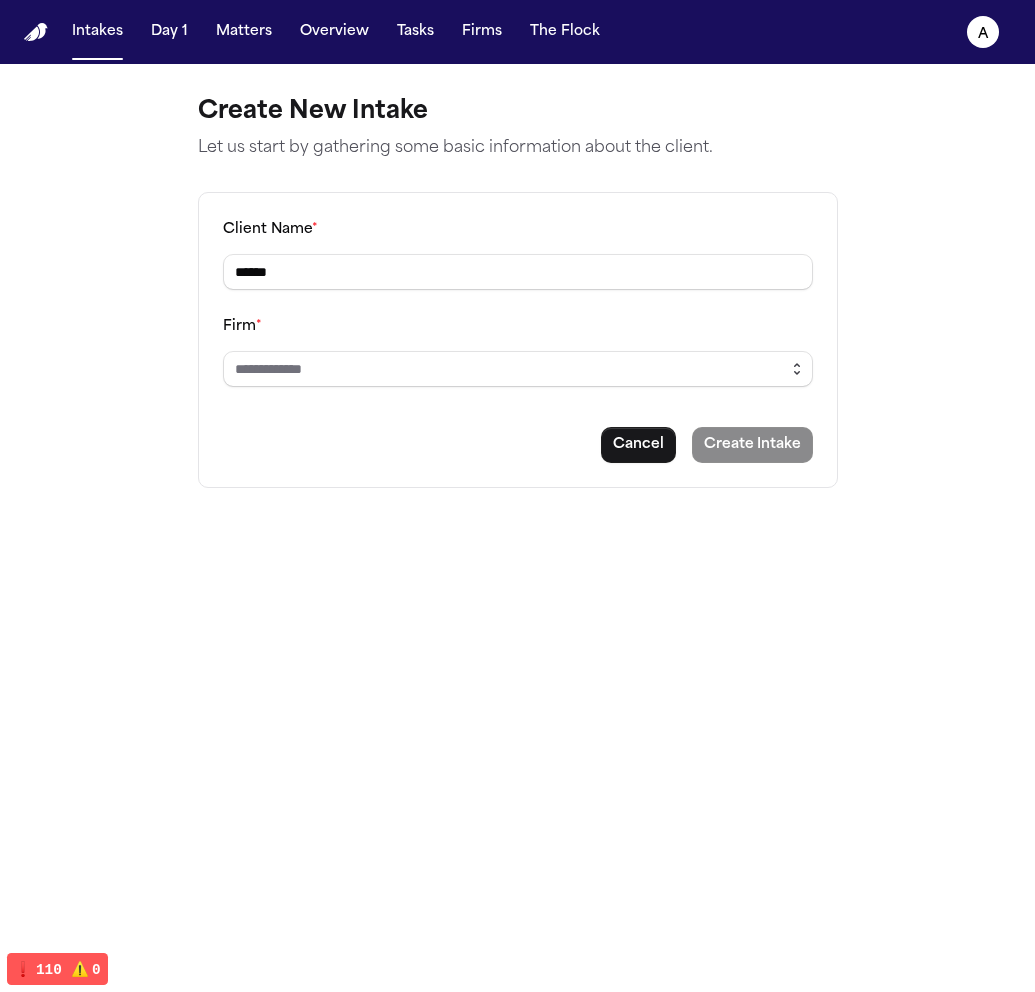type on "******" 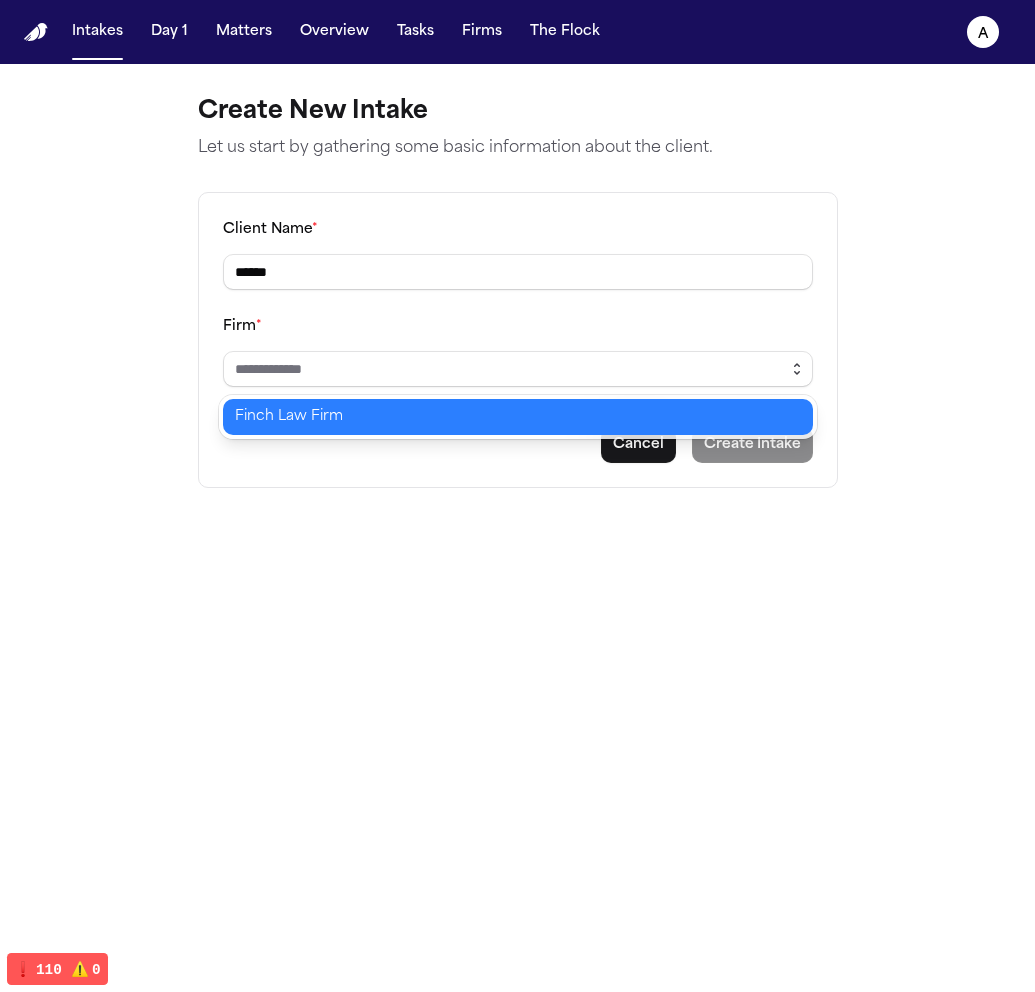 click 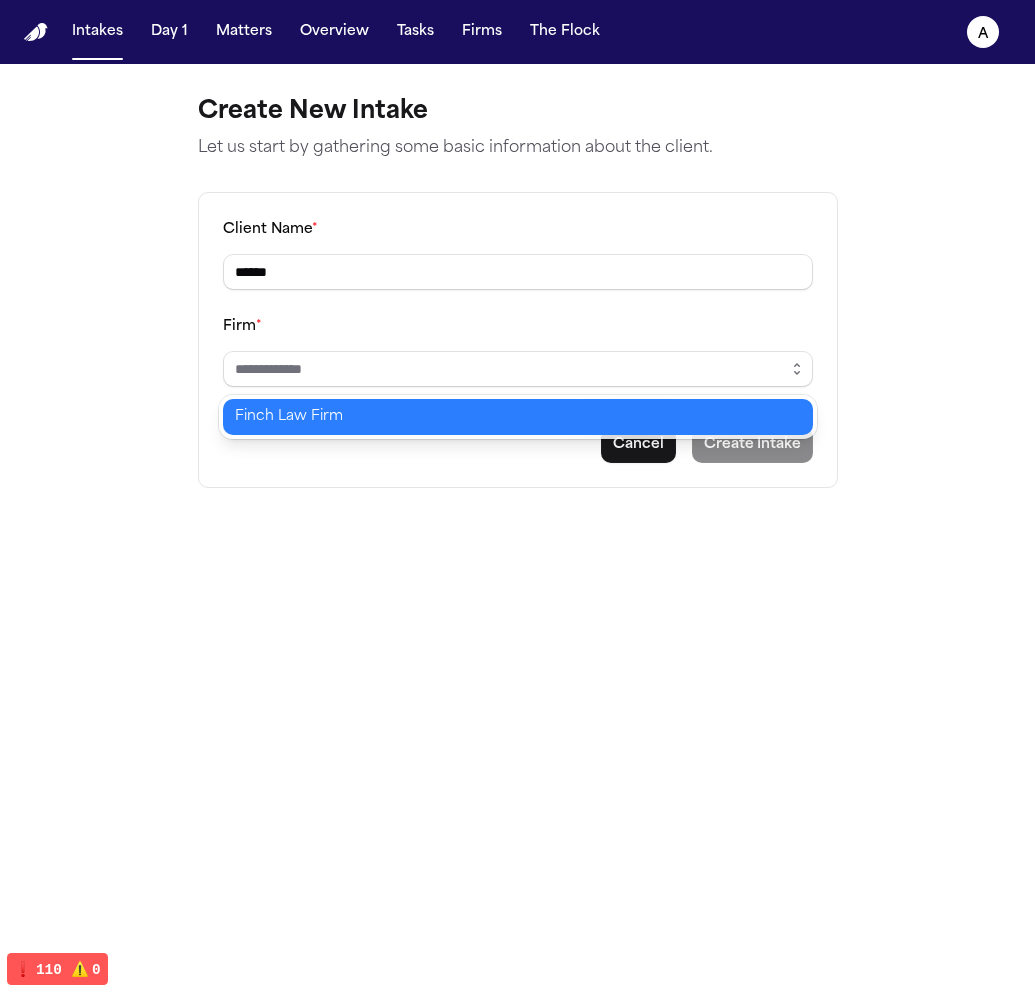 type on "**********" 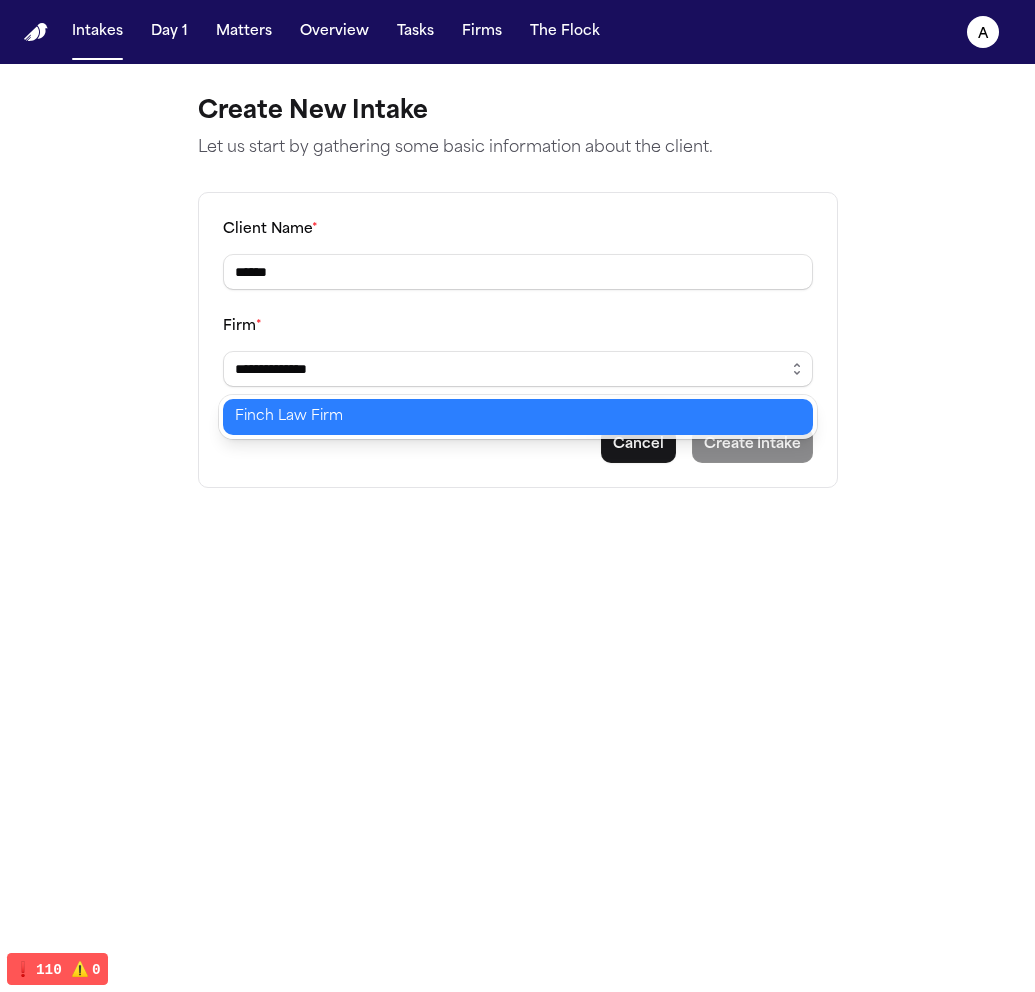 click on "**********" at bounding box center (517, 496) 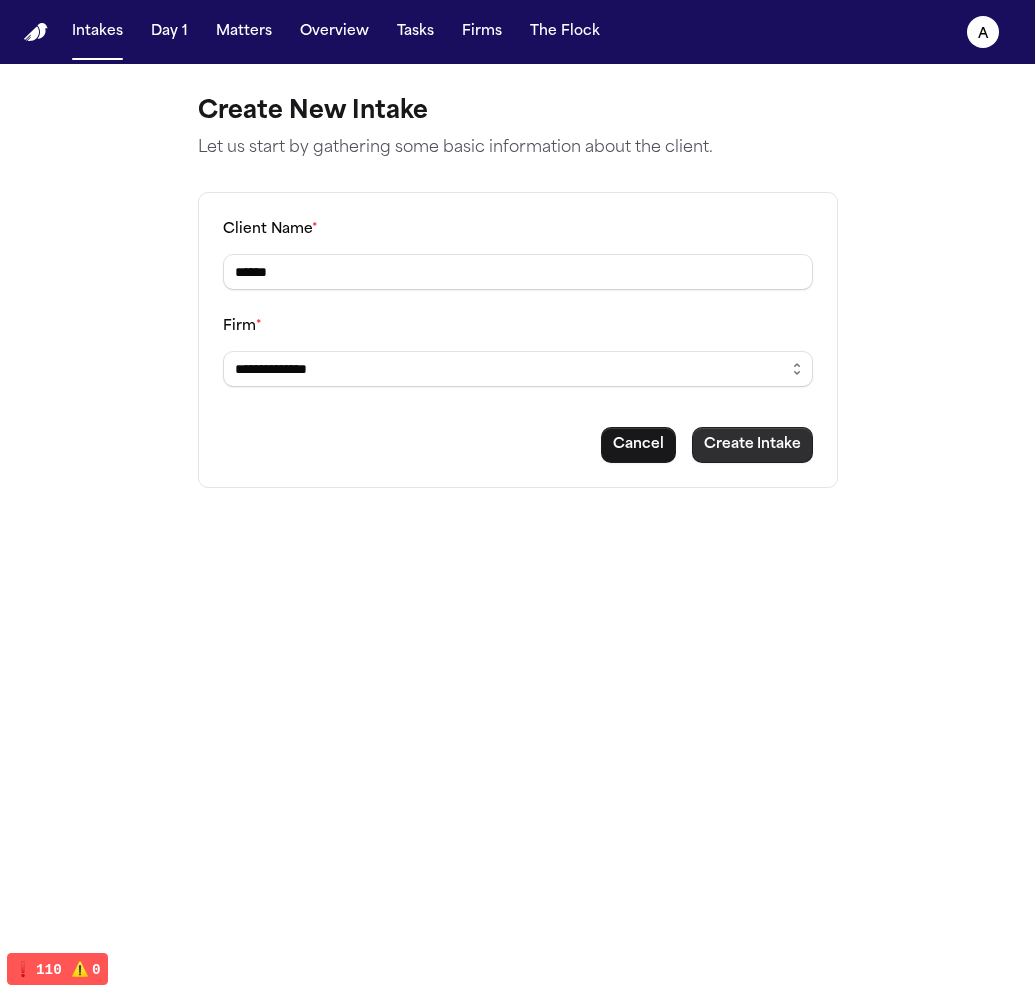 click on "Create Intake" at bounding box center [752, 445] 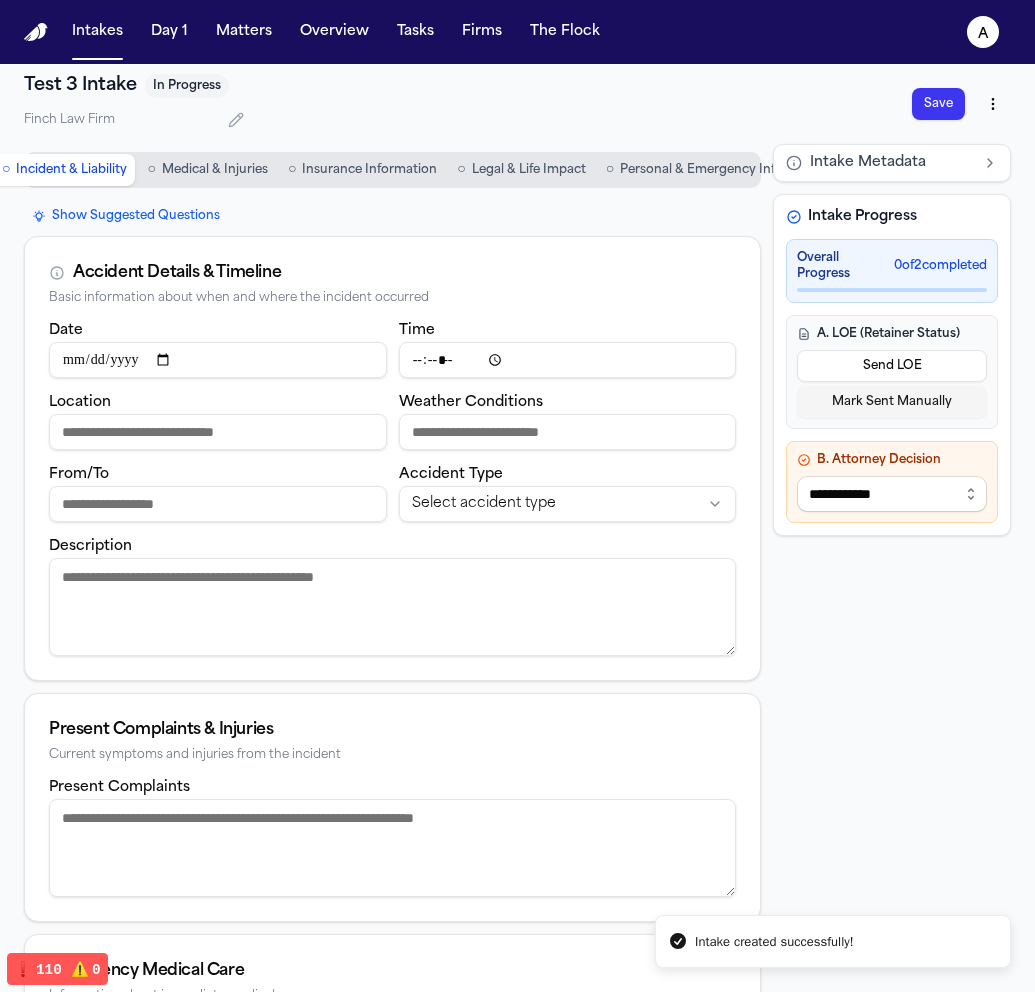 click on "Date" at bounding box center (218, 360) 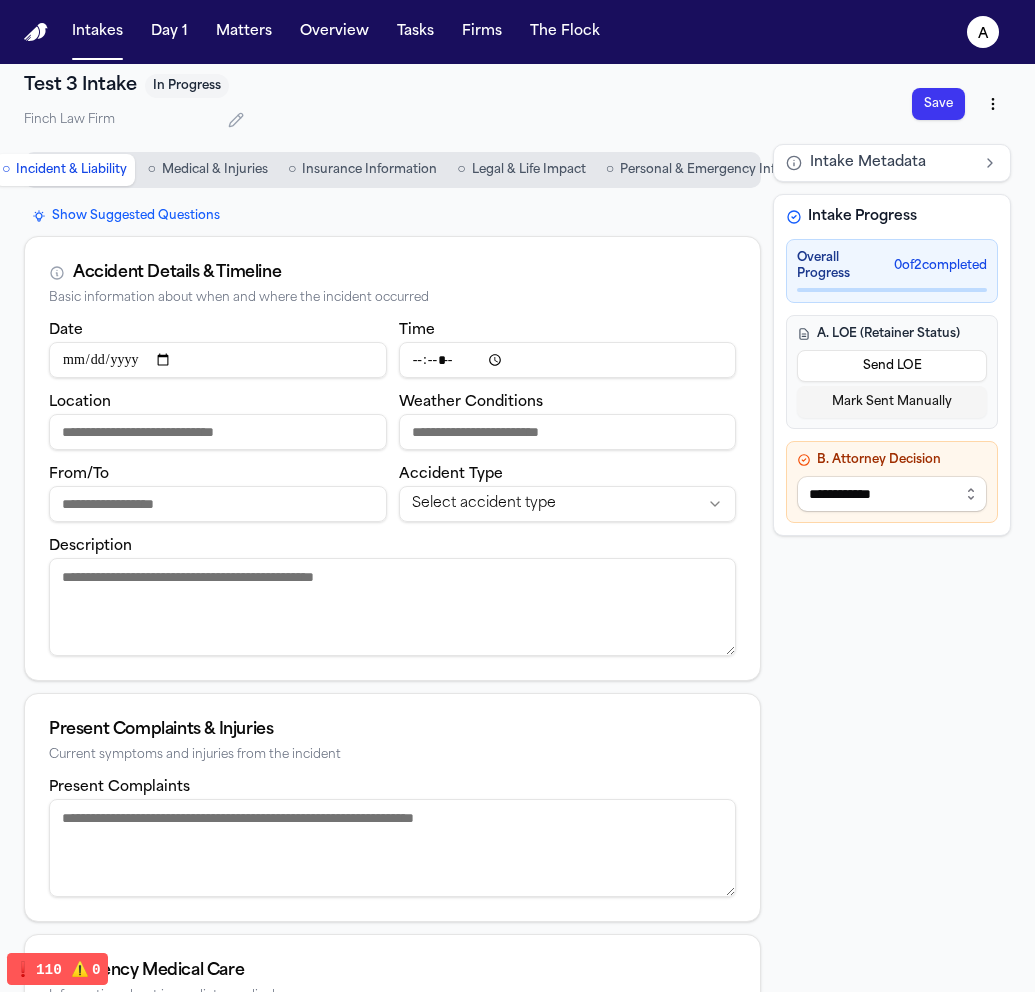 click on "Time" at bounding box center (568, 360) 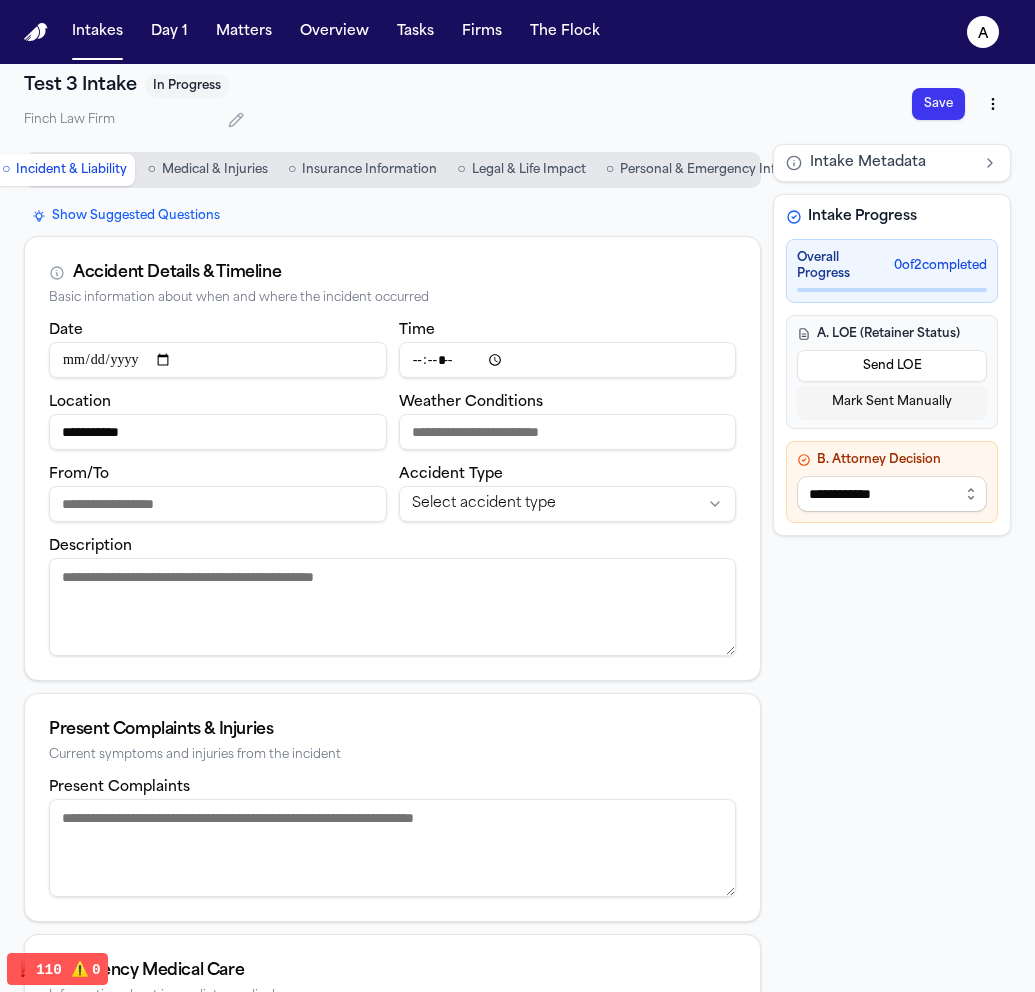 type on "**********" 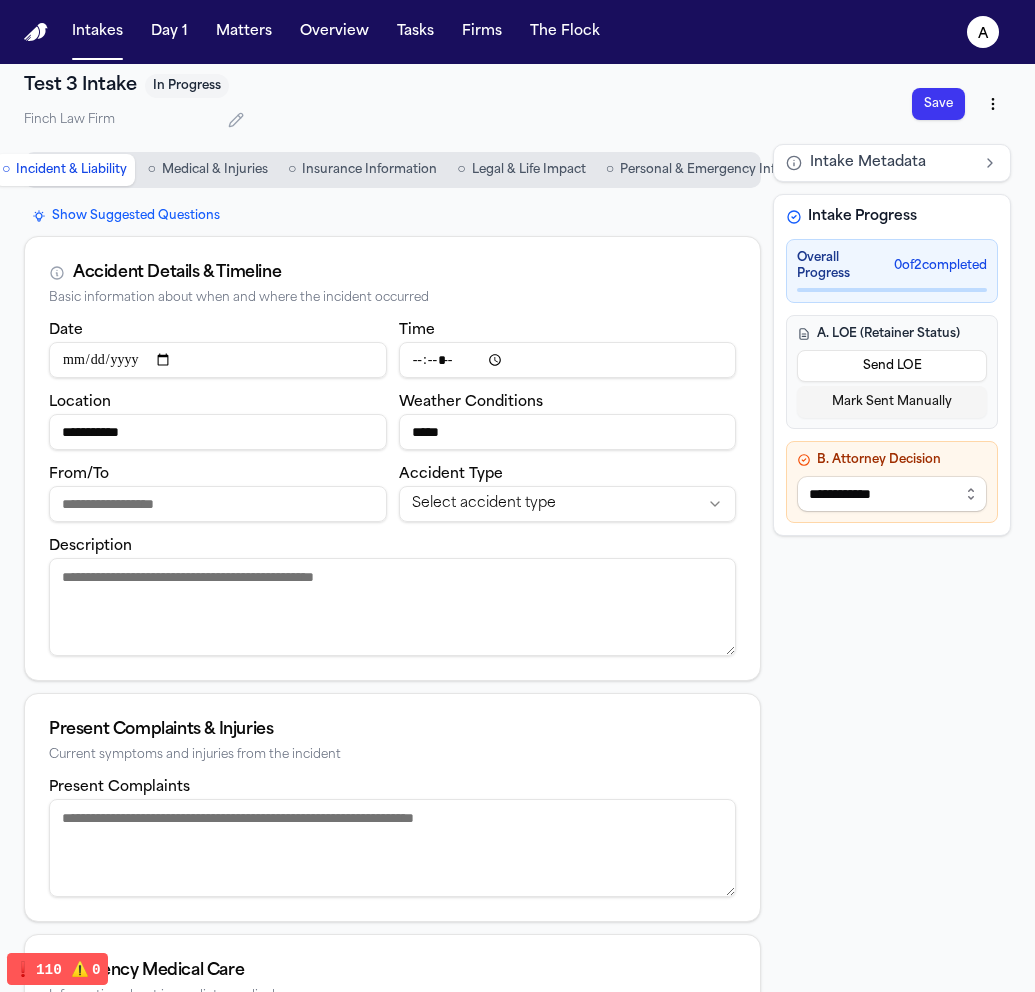 type on "*****" 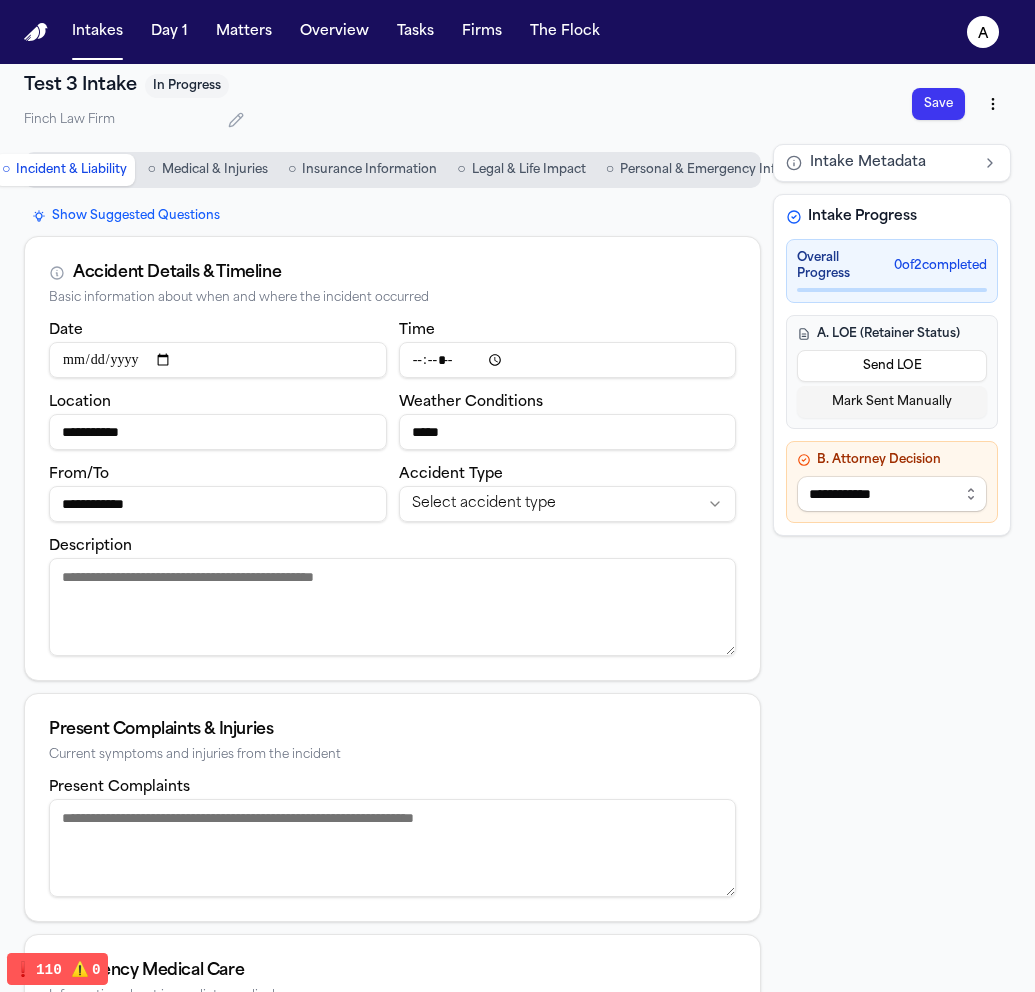 type on "**********" 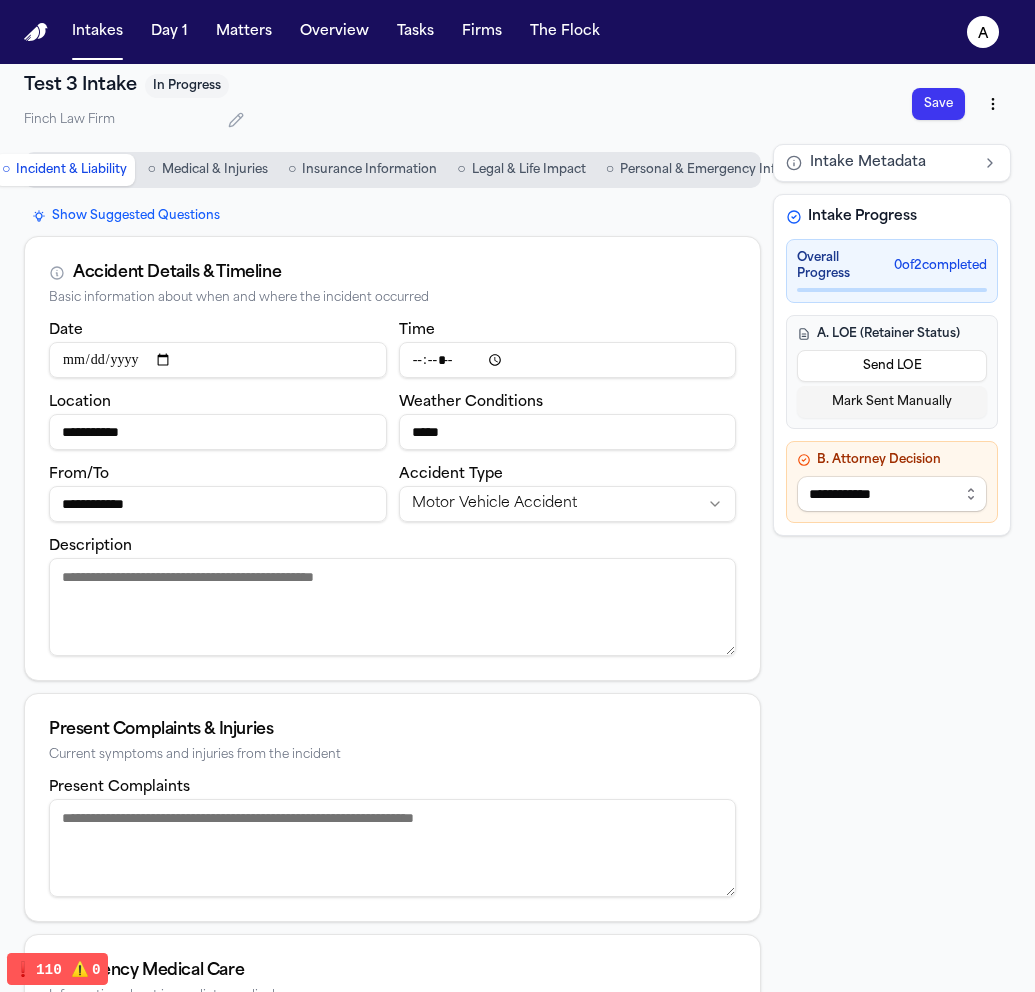 click on "Description" at bounding box center [392, 607] 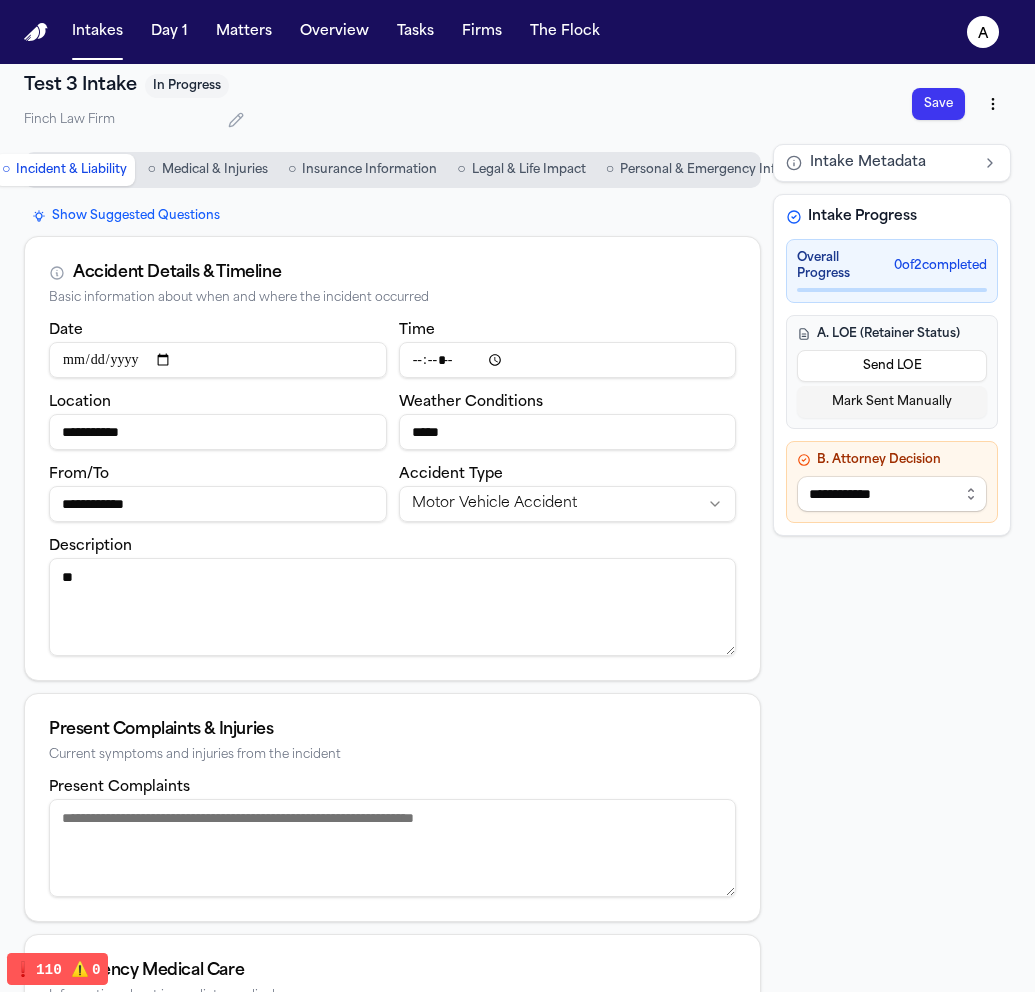 type on "*" 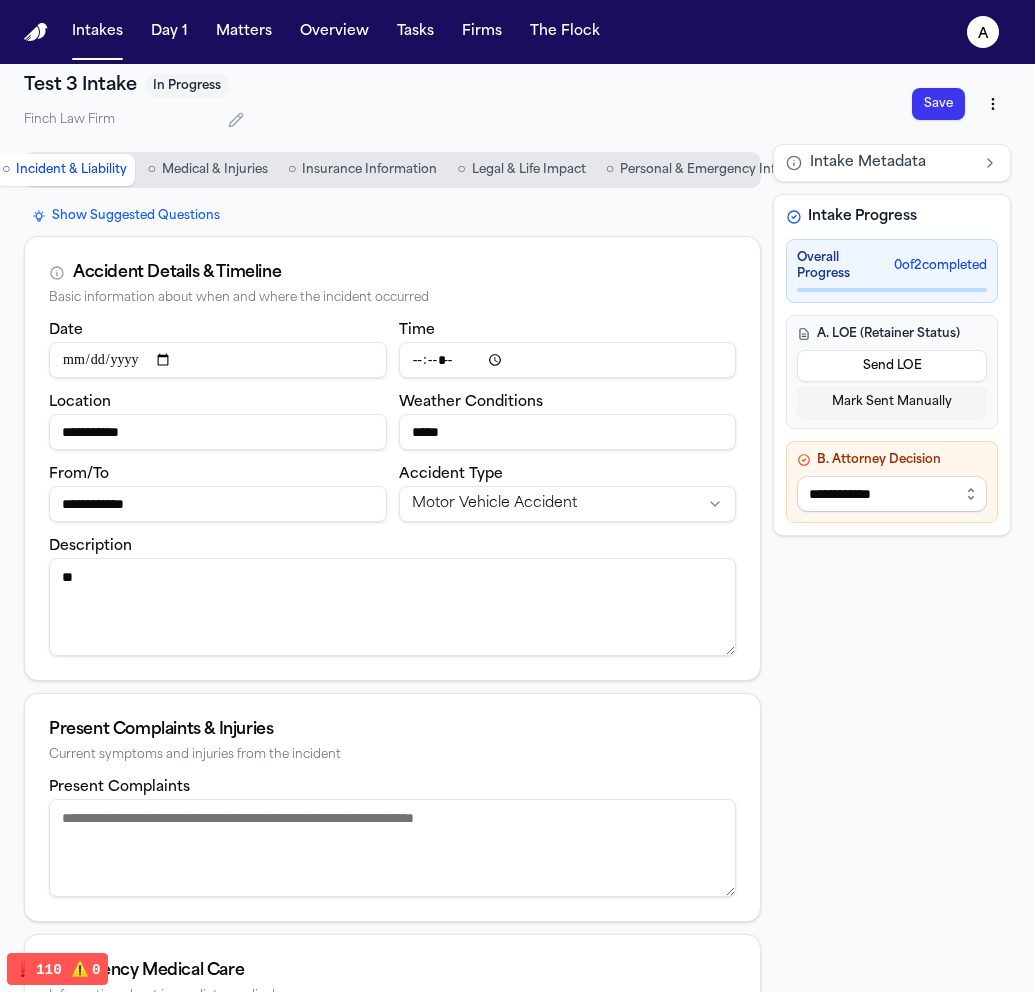 type on "*" 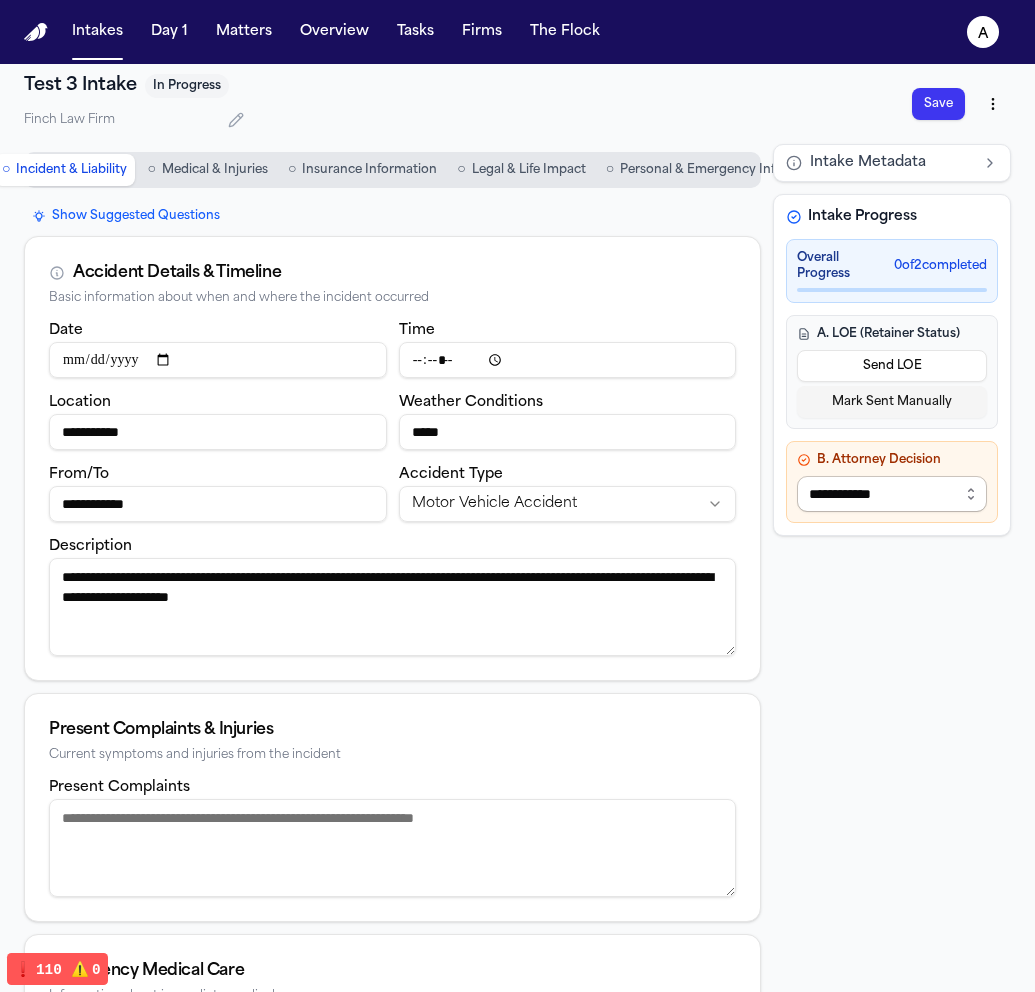 type on "**********" 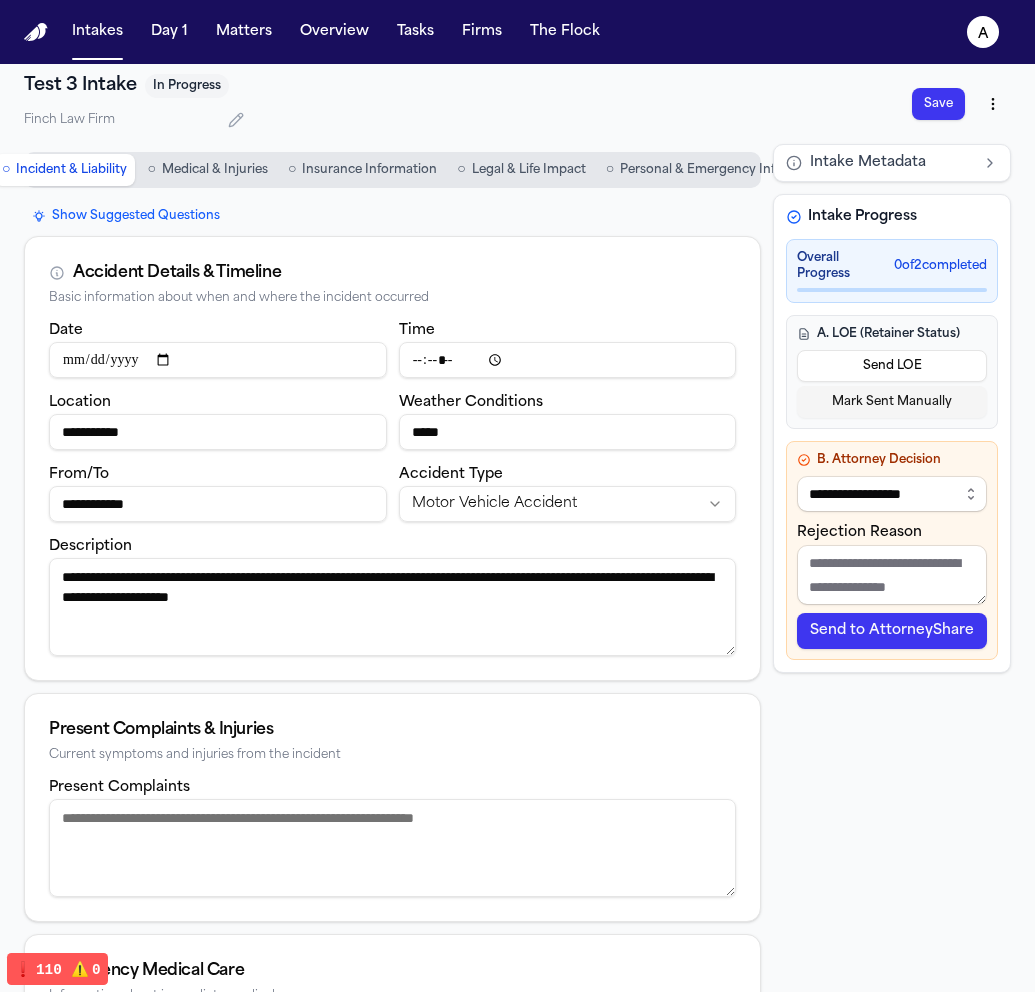 click on "Send to AttorneyShare" at bounding box center [892, 631] 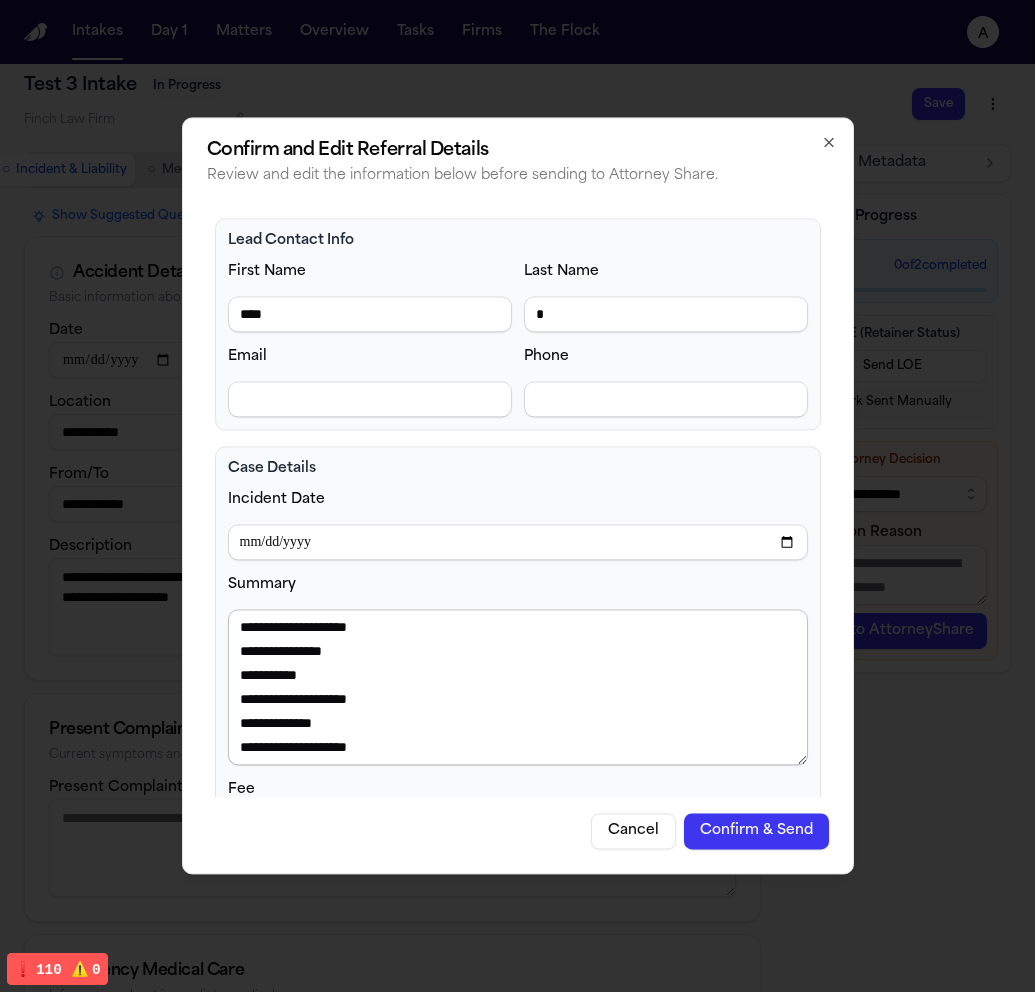 click on "**********" at bounding box center (518, 687) 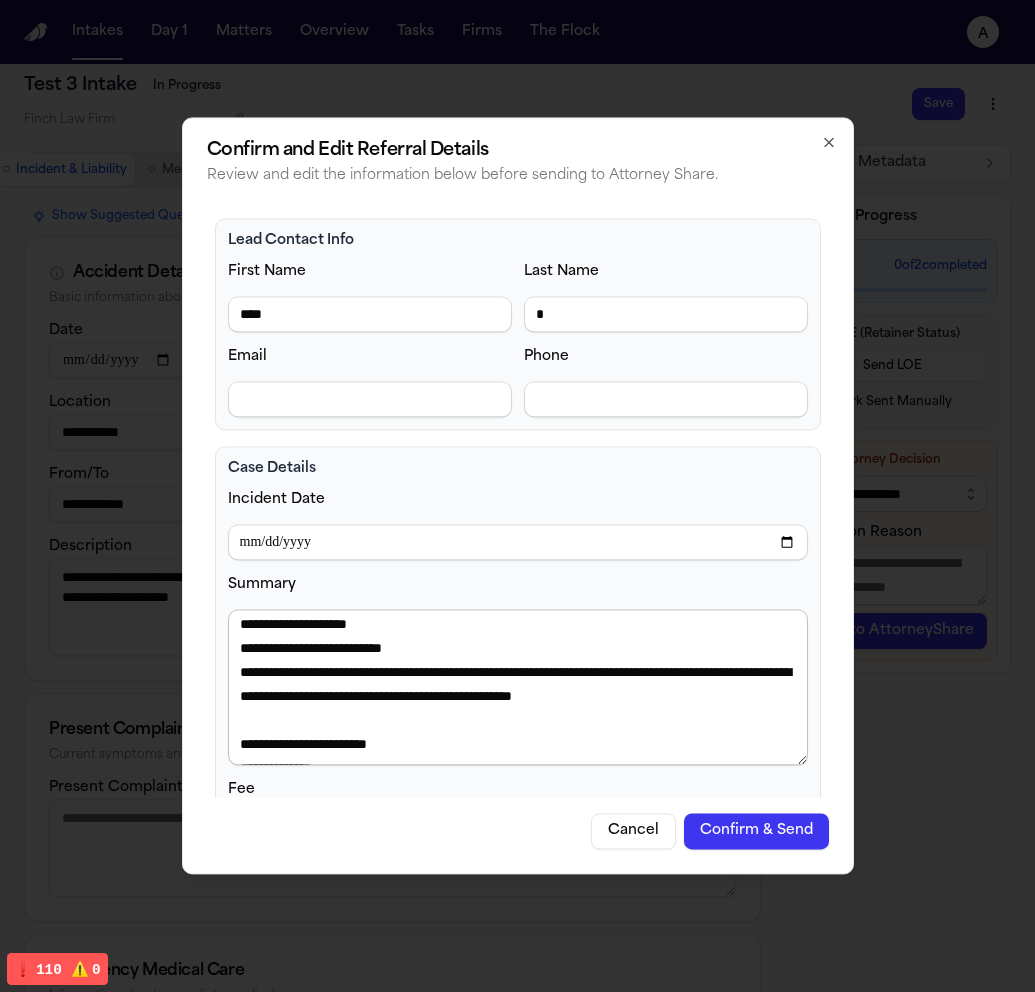 scroll, scrollTop: 127, scrollLeft: 0, axis: vertical 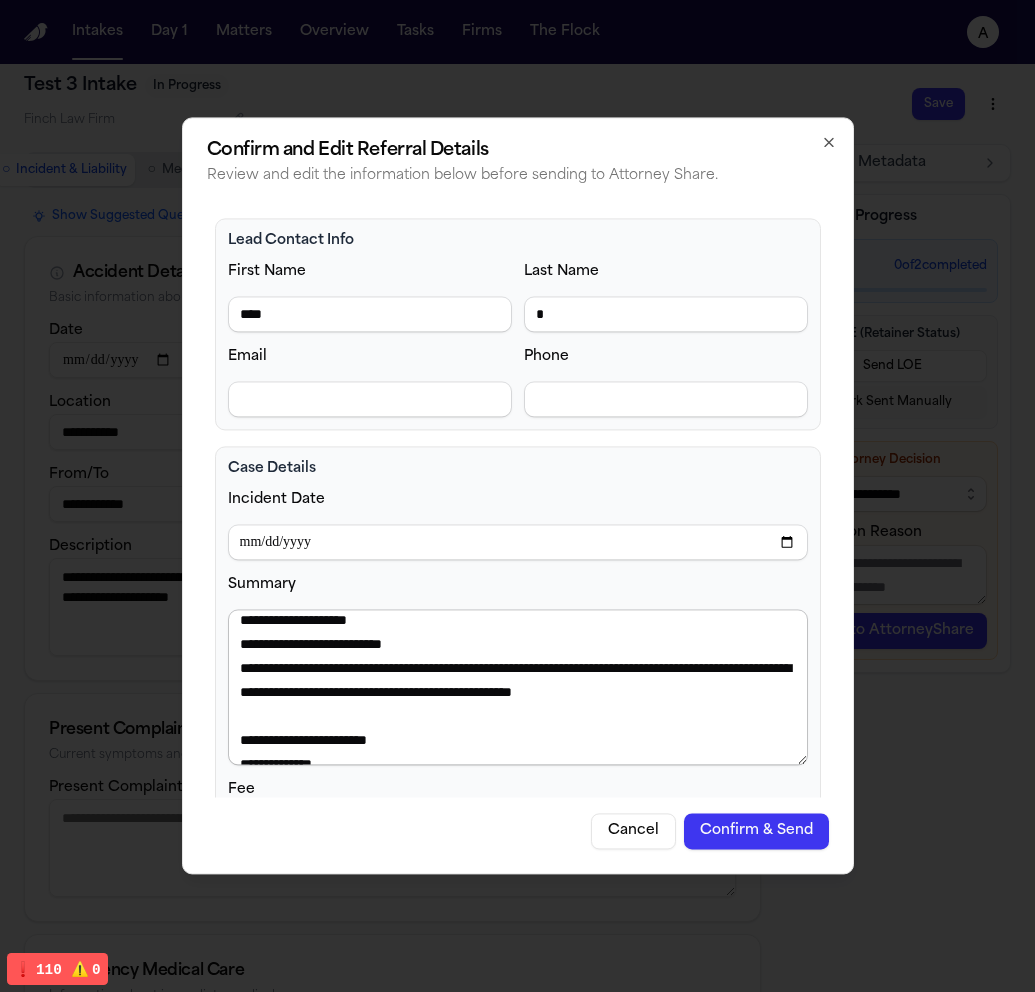 drag, startPoint x: 319, startPoint y: 725, endPoint x: 234, endPoint y: 666, distance: 103.4698 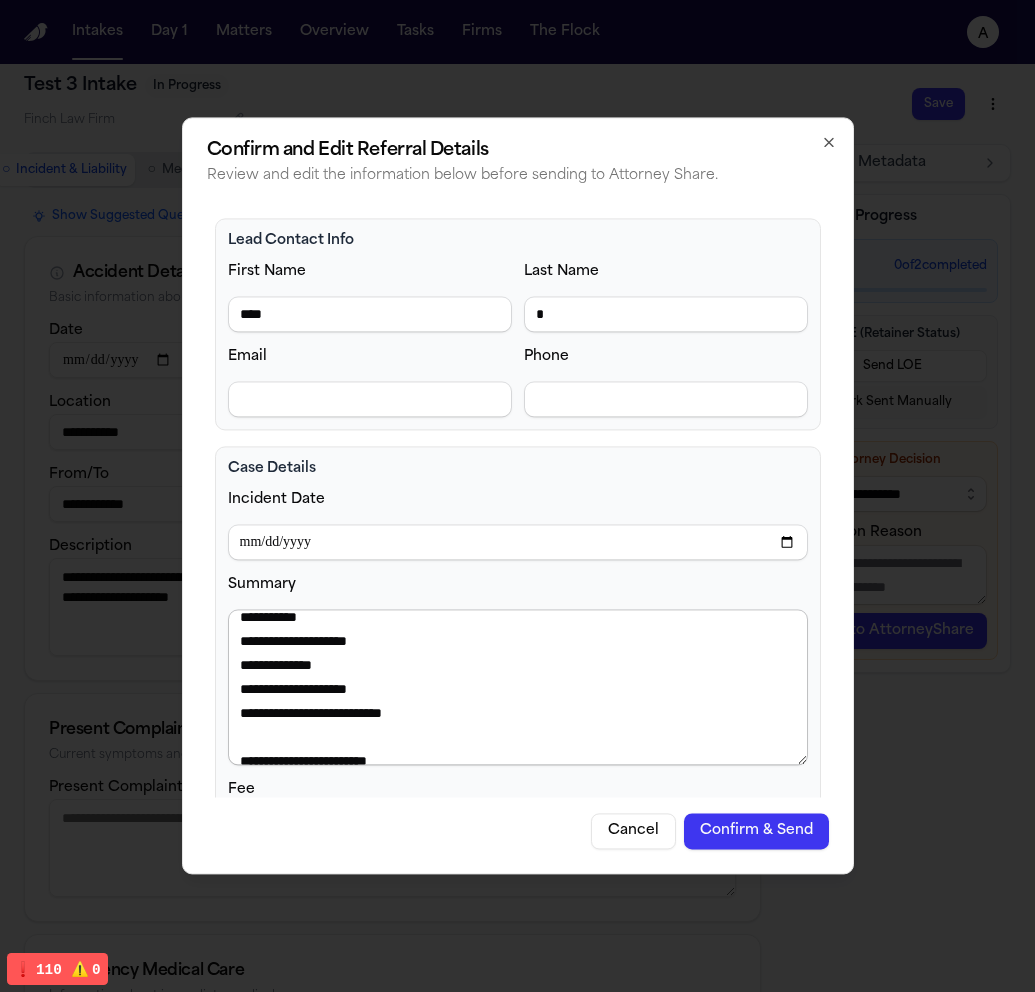 scroll, scrollTop: 0, scrollLeft: 0, axis: both 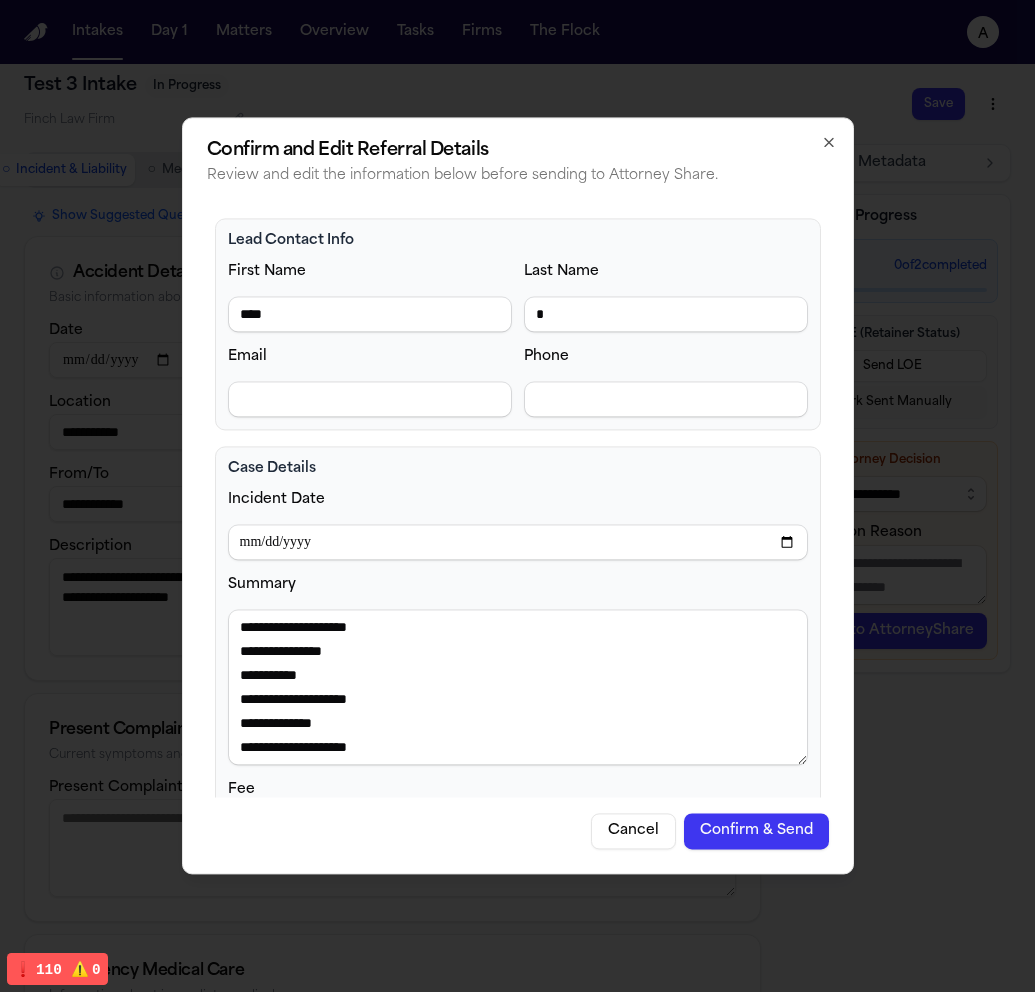 drag, startPoint x: 405, startPoint y: 678, endPoint x: 213, endPoint y: 643, distance: 195.16403 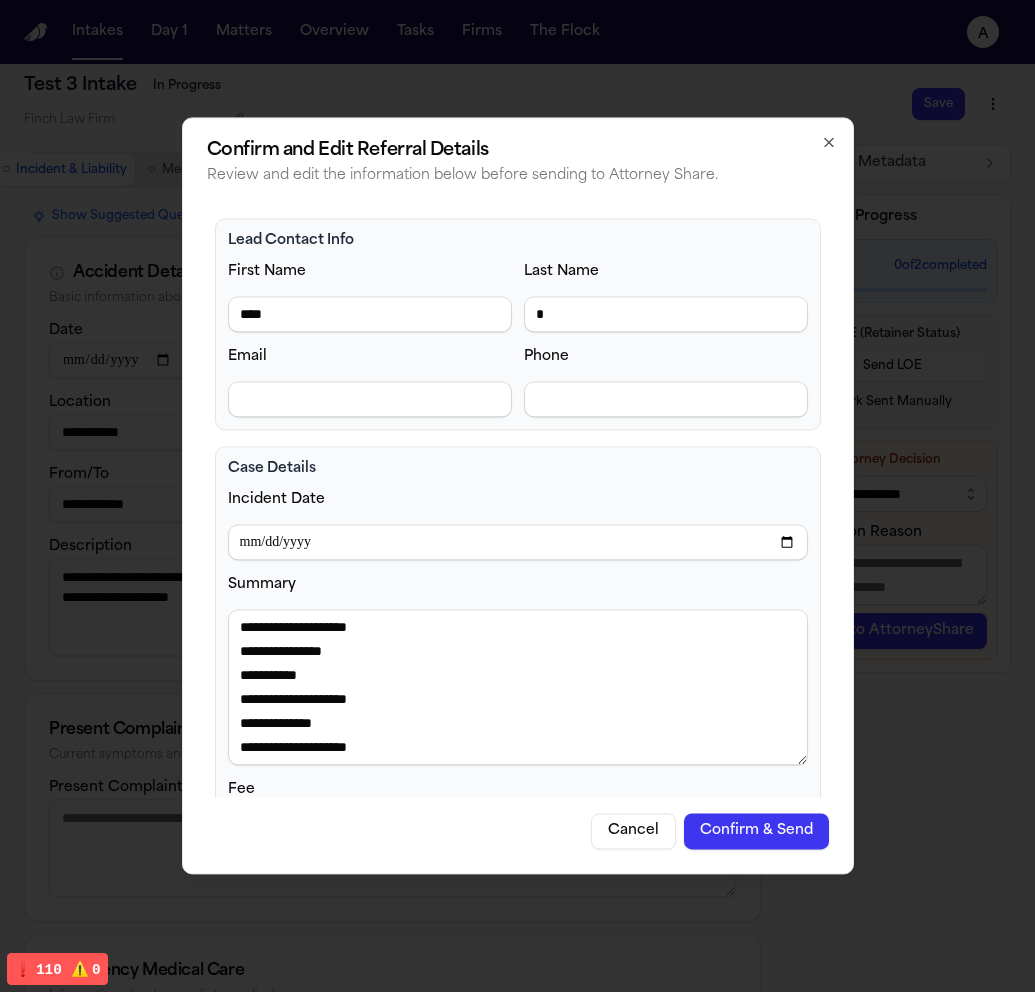 click on "**********" at bounding box center [518, 499] 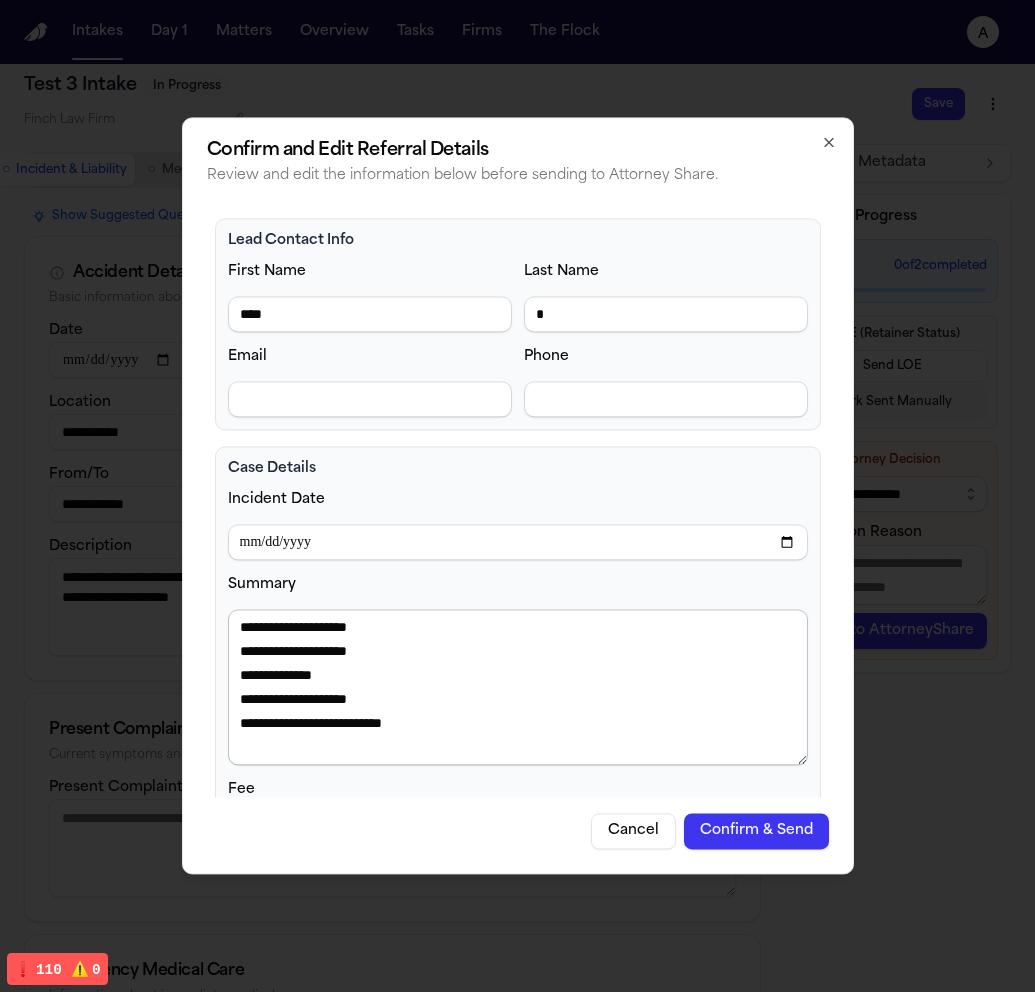 drag, startPoint x: 469, startPoint y: 733, endPoint x: 237, endPoint y: 652, distance: 245.7336 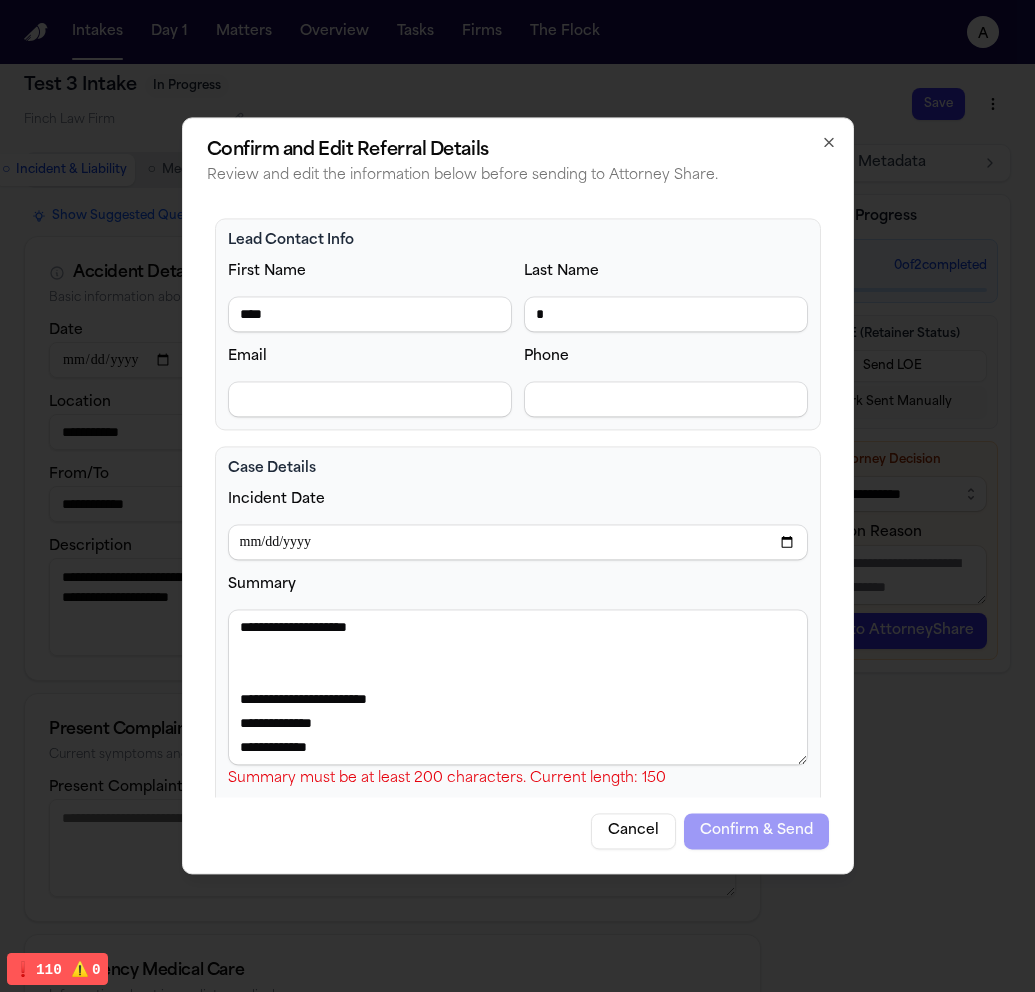 type on "**********" 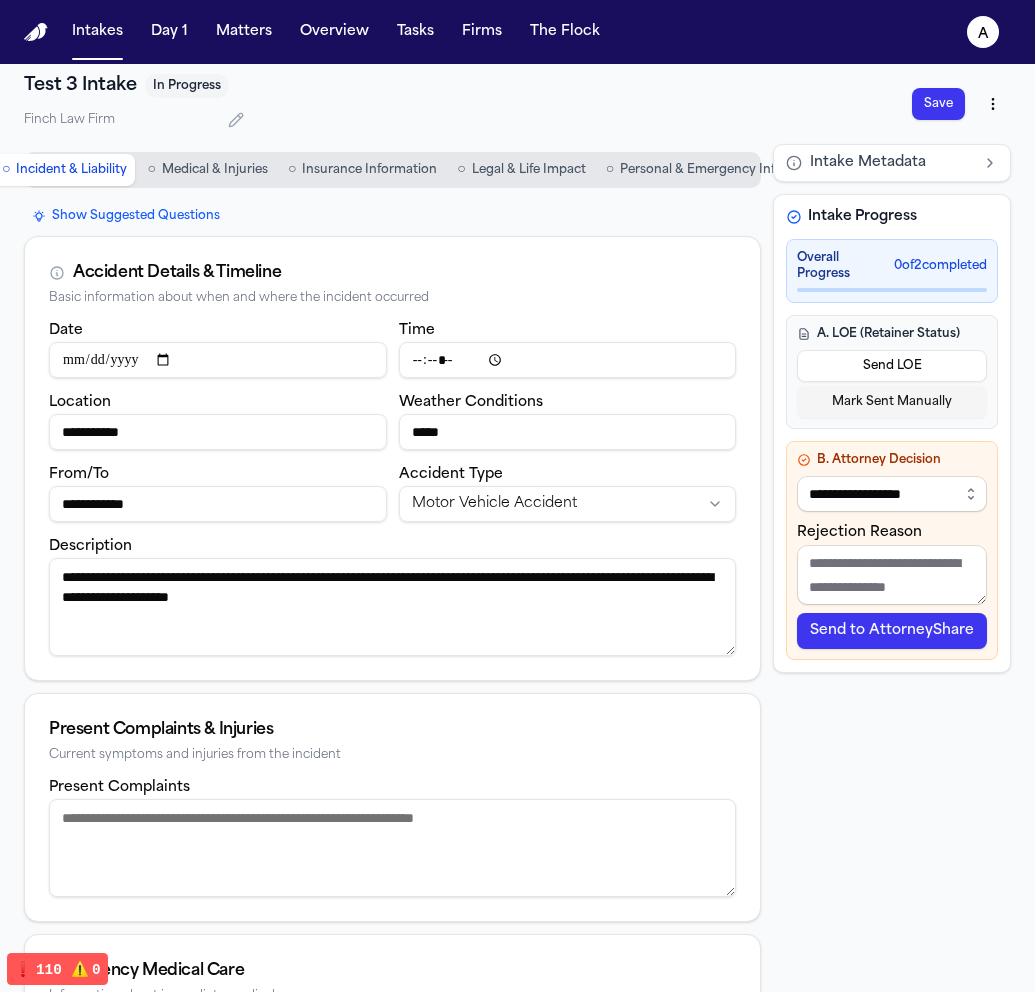 click on "Personal & Emergency Info" at bounding box center (701, 170) 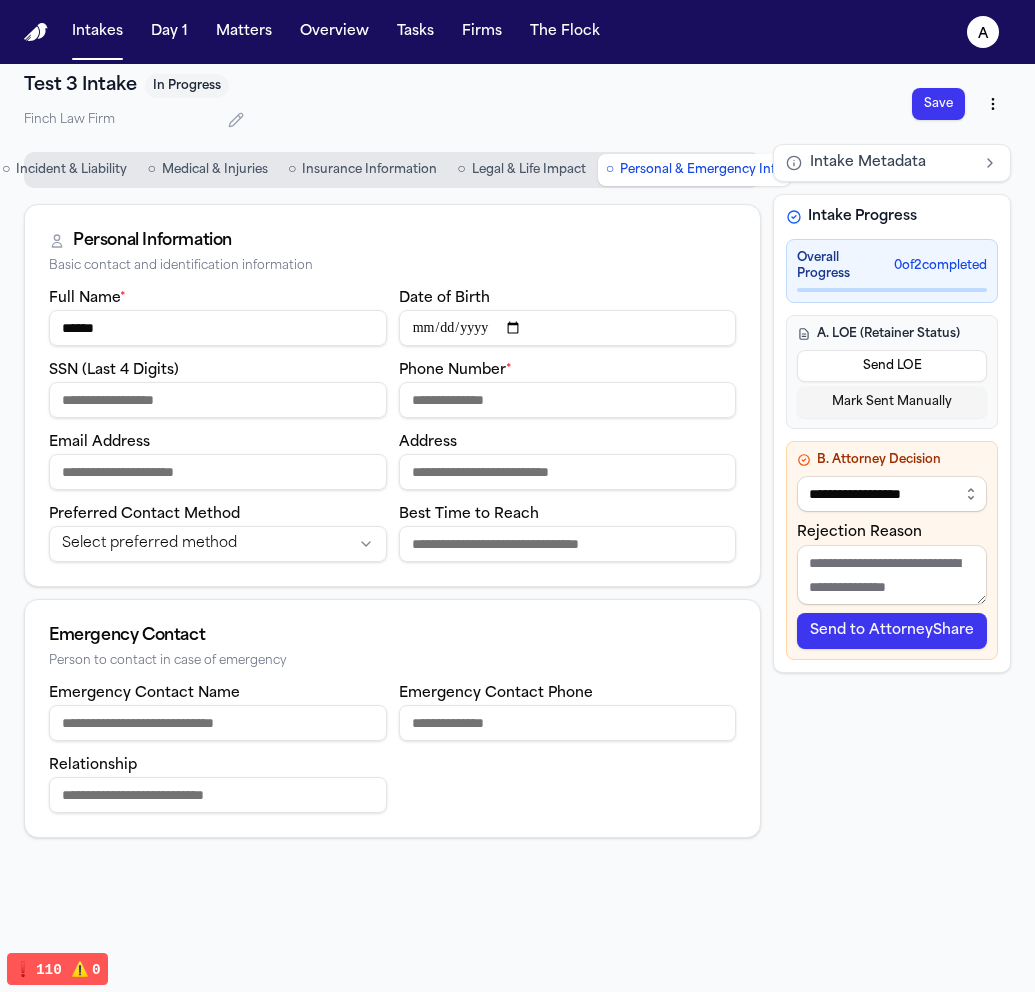 click on "Phone Number  *" at bounding box center [568, 400] 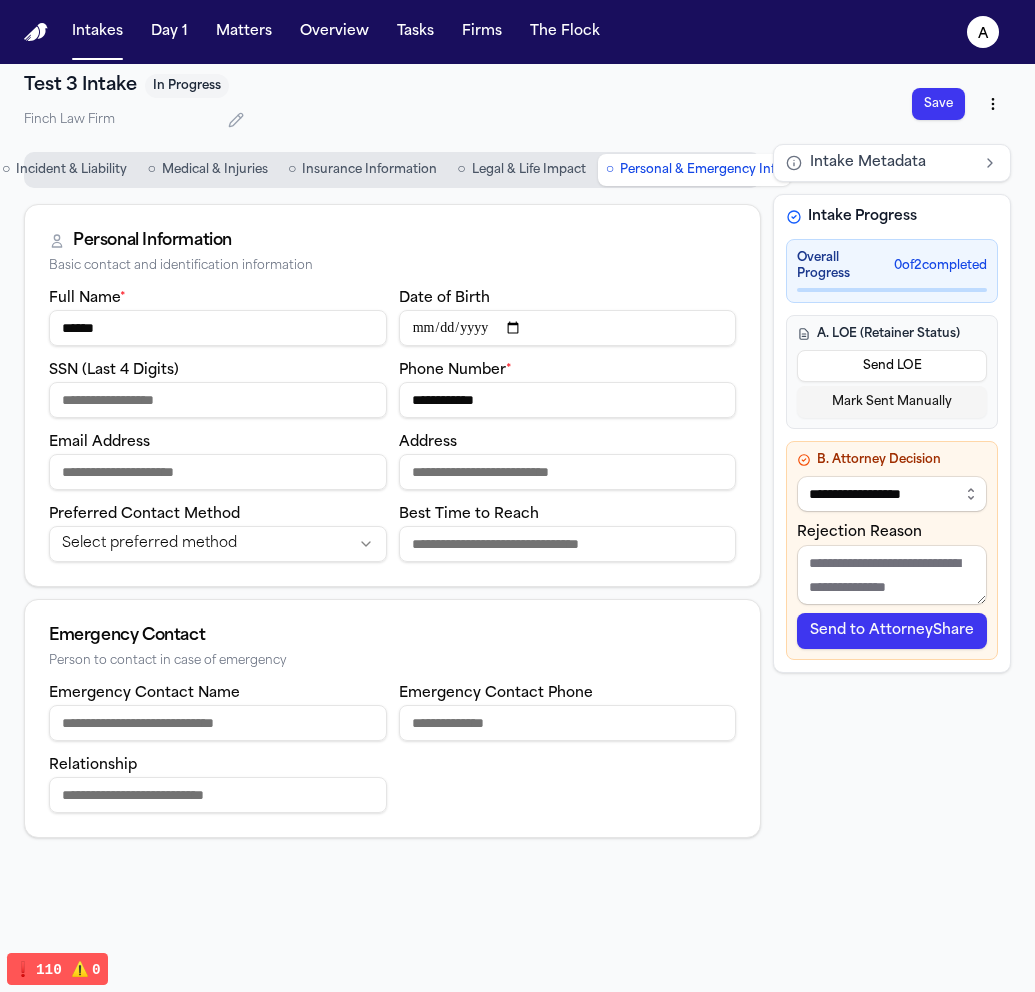 type on "**********" 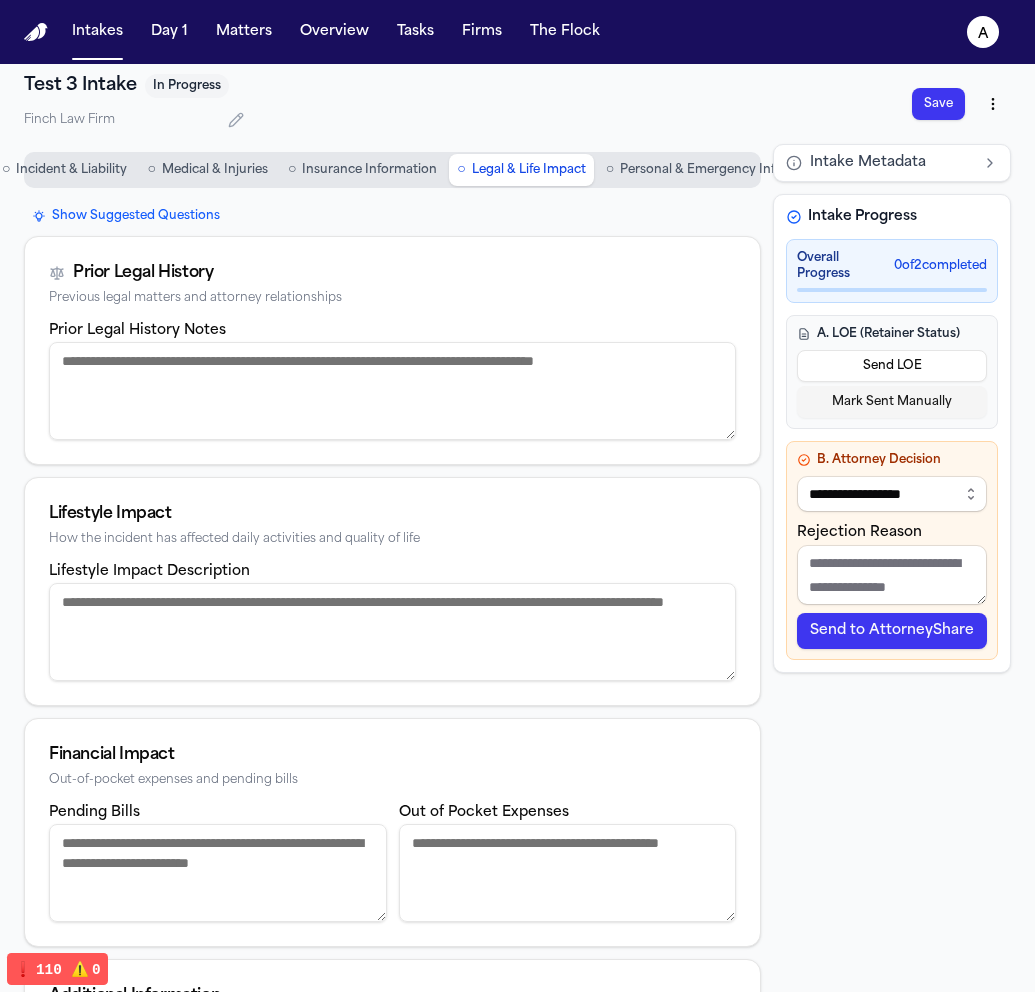 click on "Prior Legal History Notes" at bounding box center (392, 391) 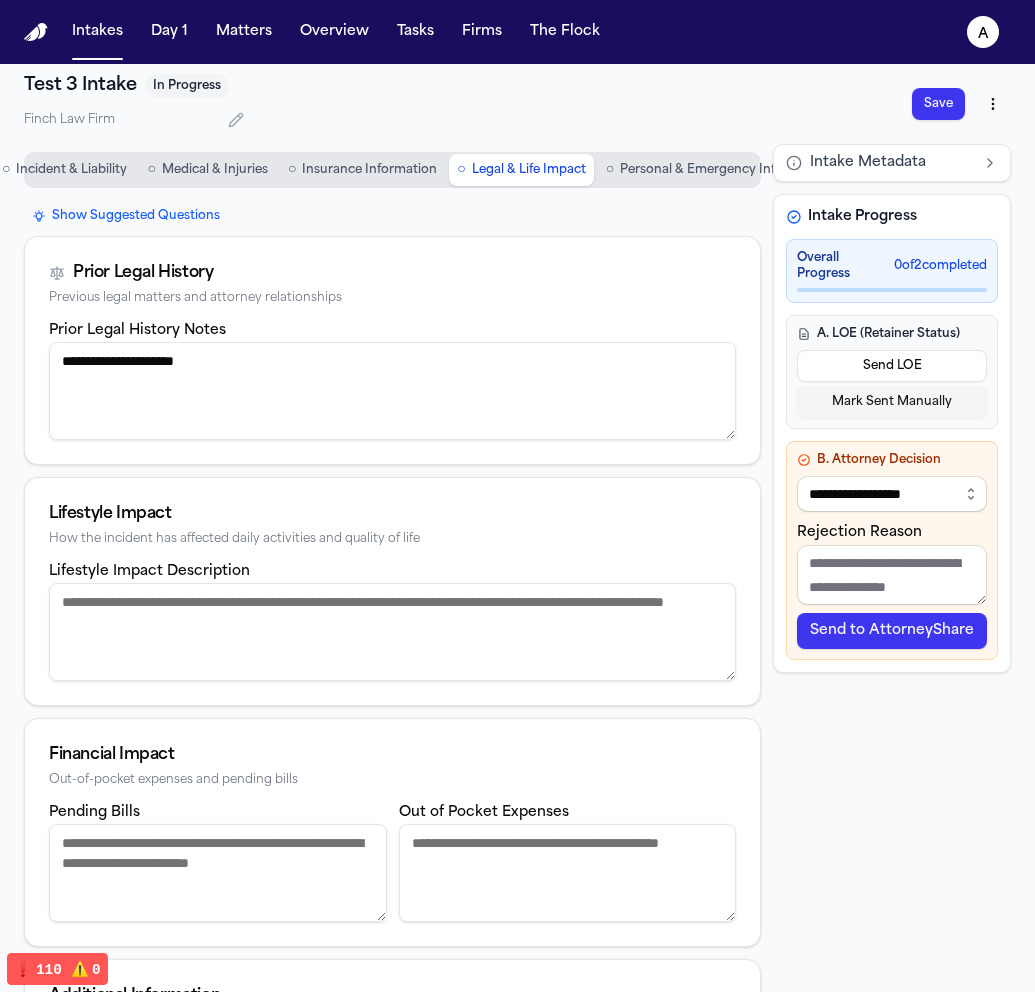 type on "**********" 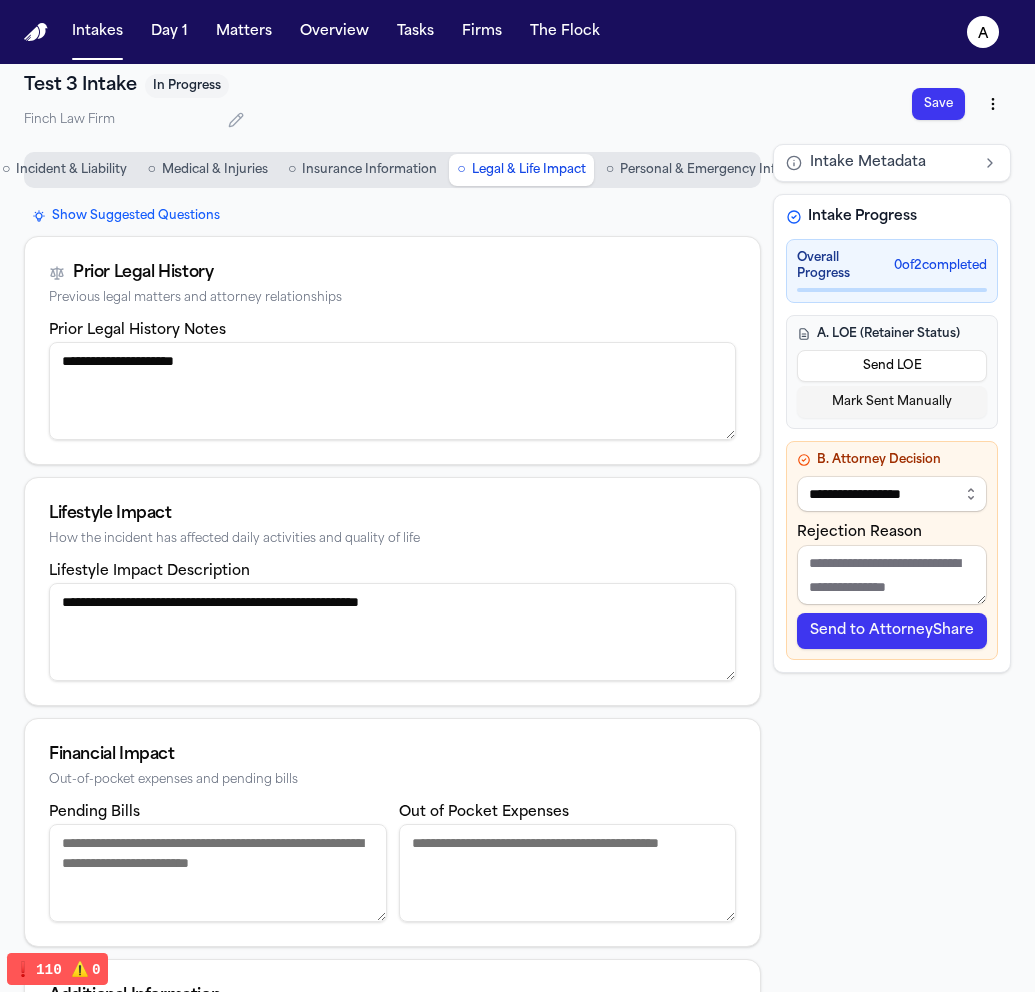 type on "**********" 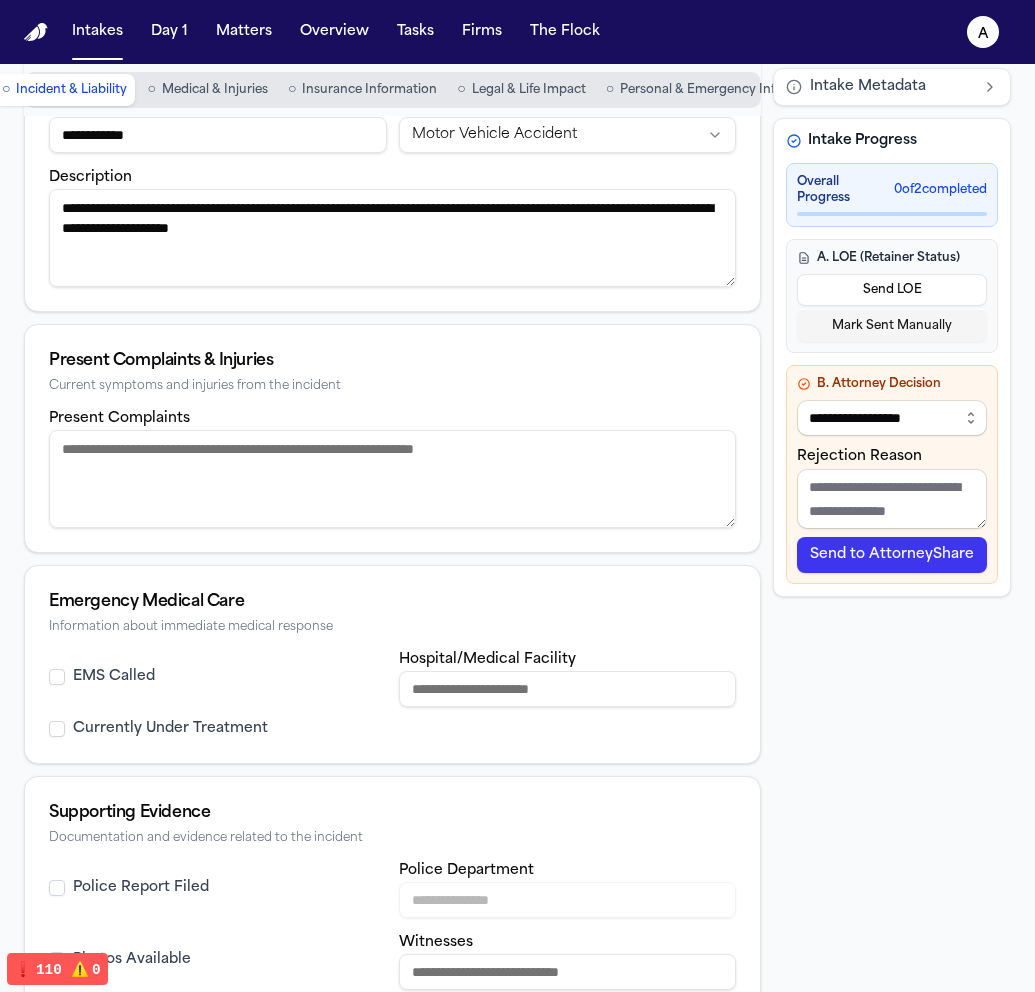 scroll, scrollTop: 400, scrollLeft: 0, axis: vertical 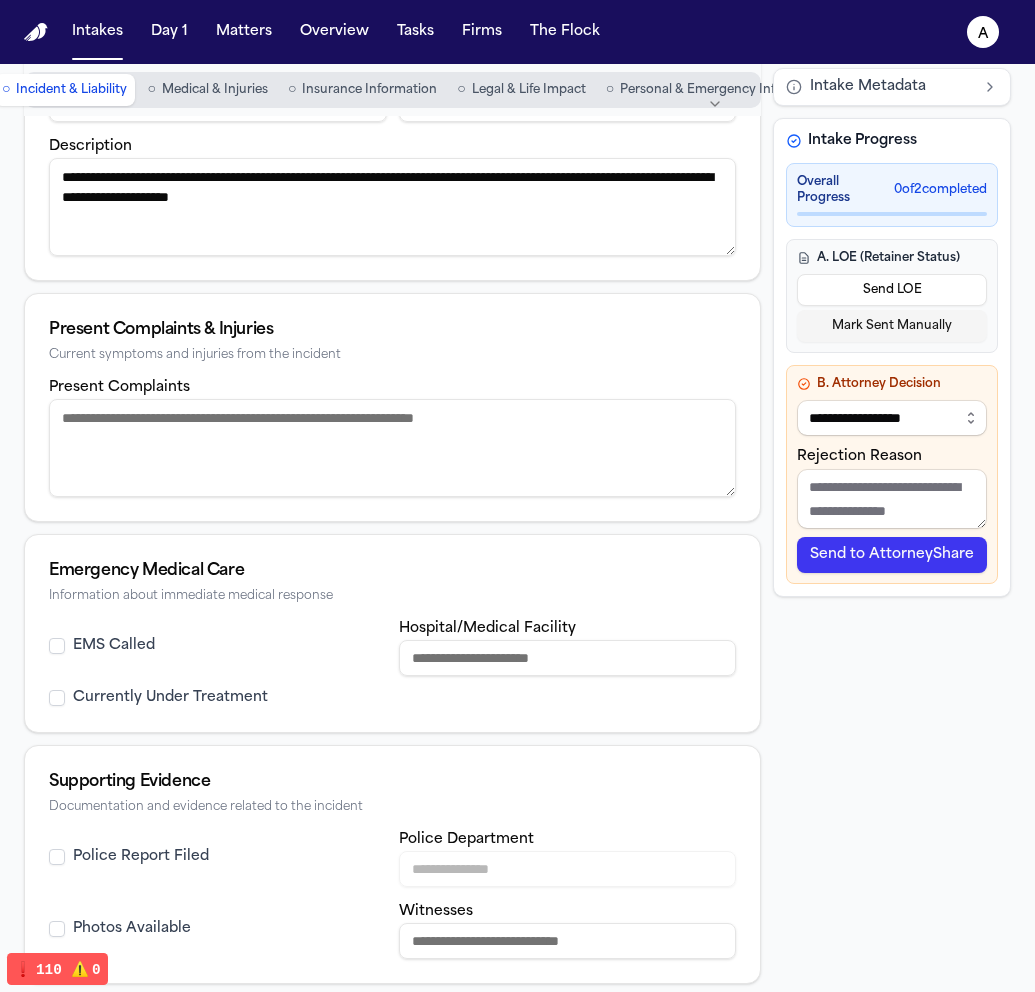 click on "Present Complaints" at bounding box center [392, 448] 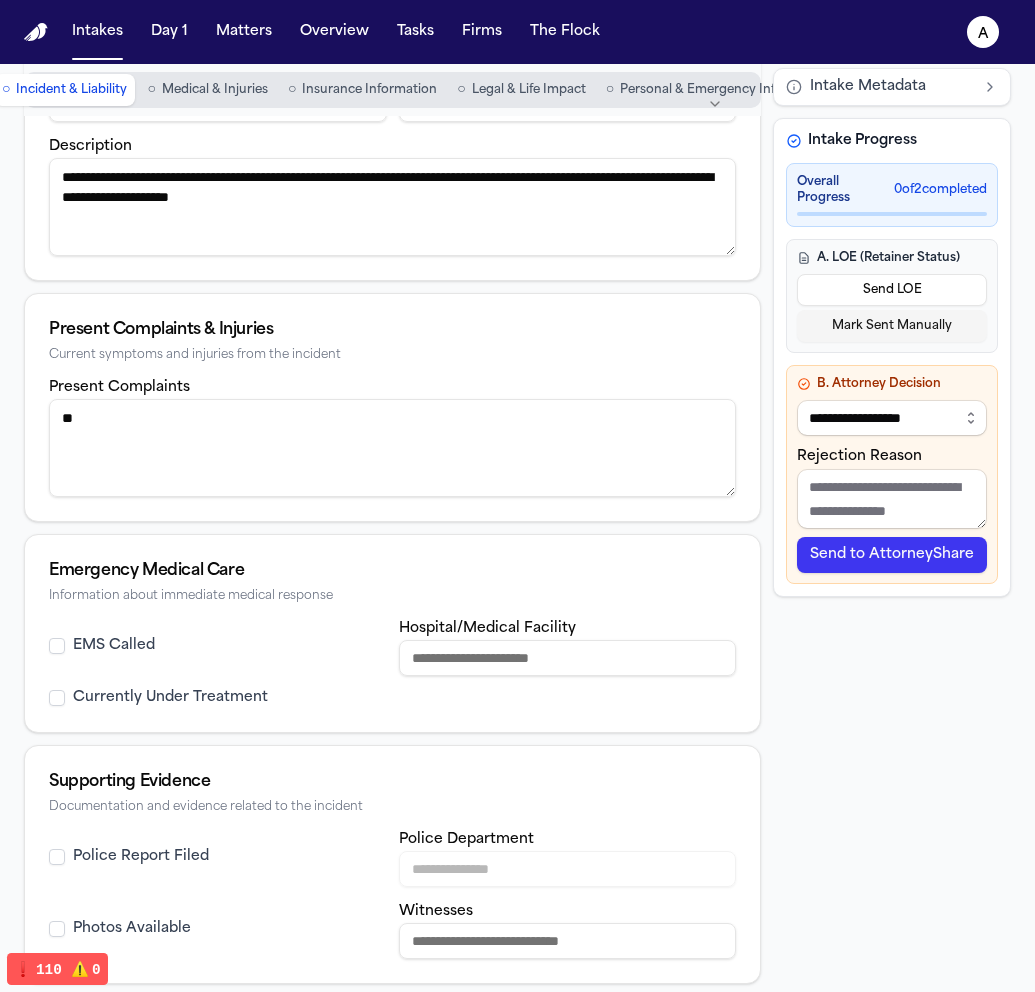 type on "*" 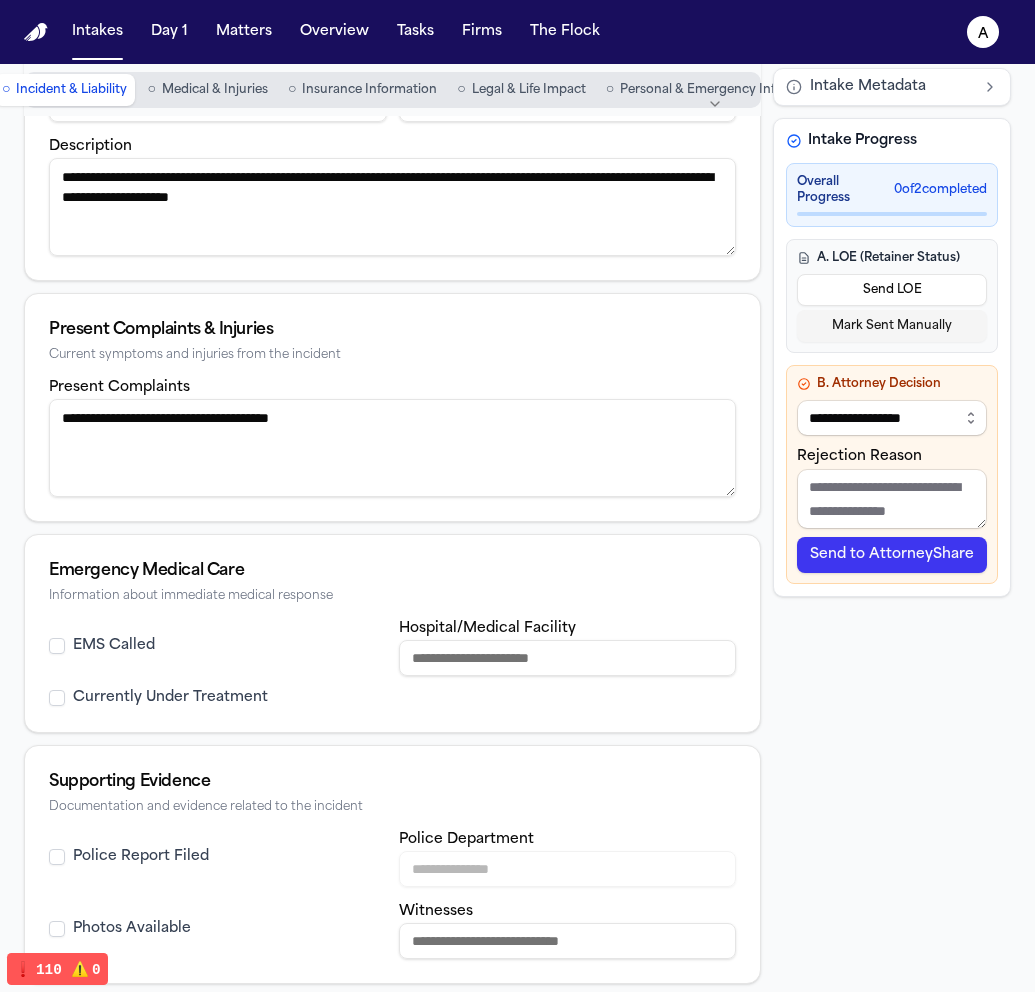 type on "**********" 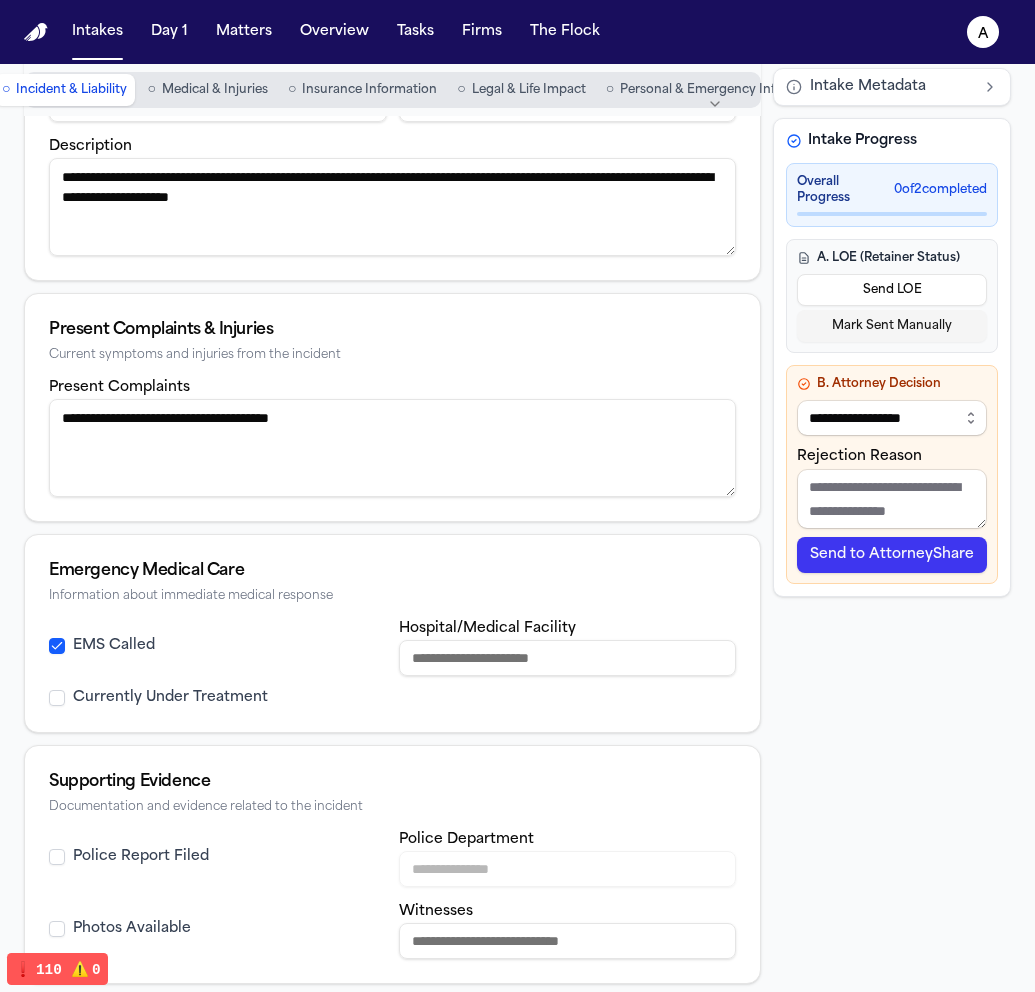 click on "Send to AttorneyShare" at bounding box center [892, 555] 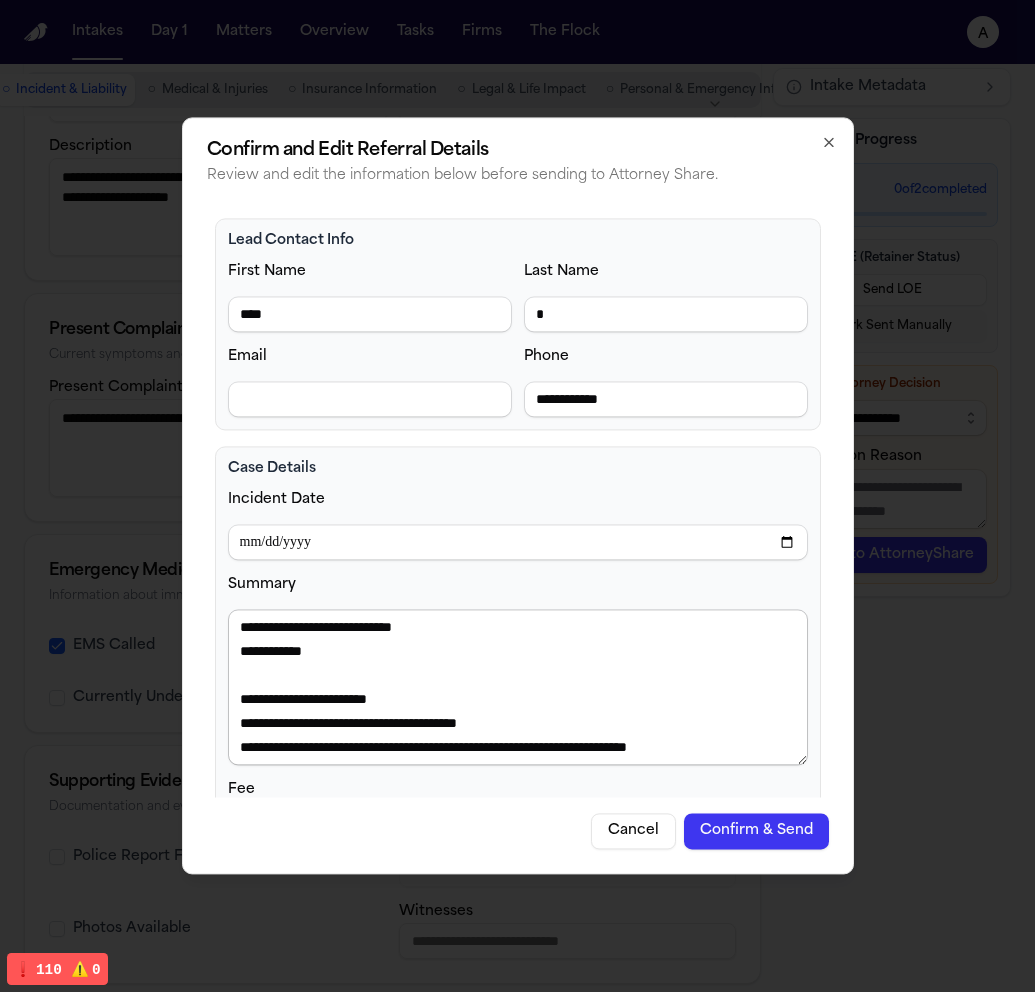 scroll, scrollTop: 408, scrollLeft: 0, axis: vertical 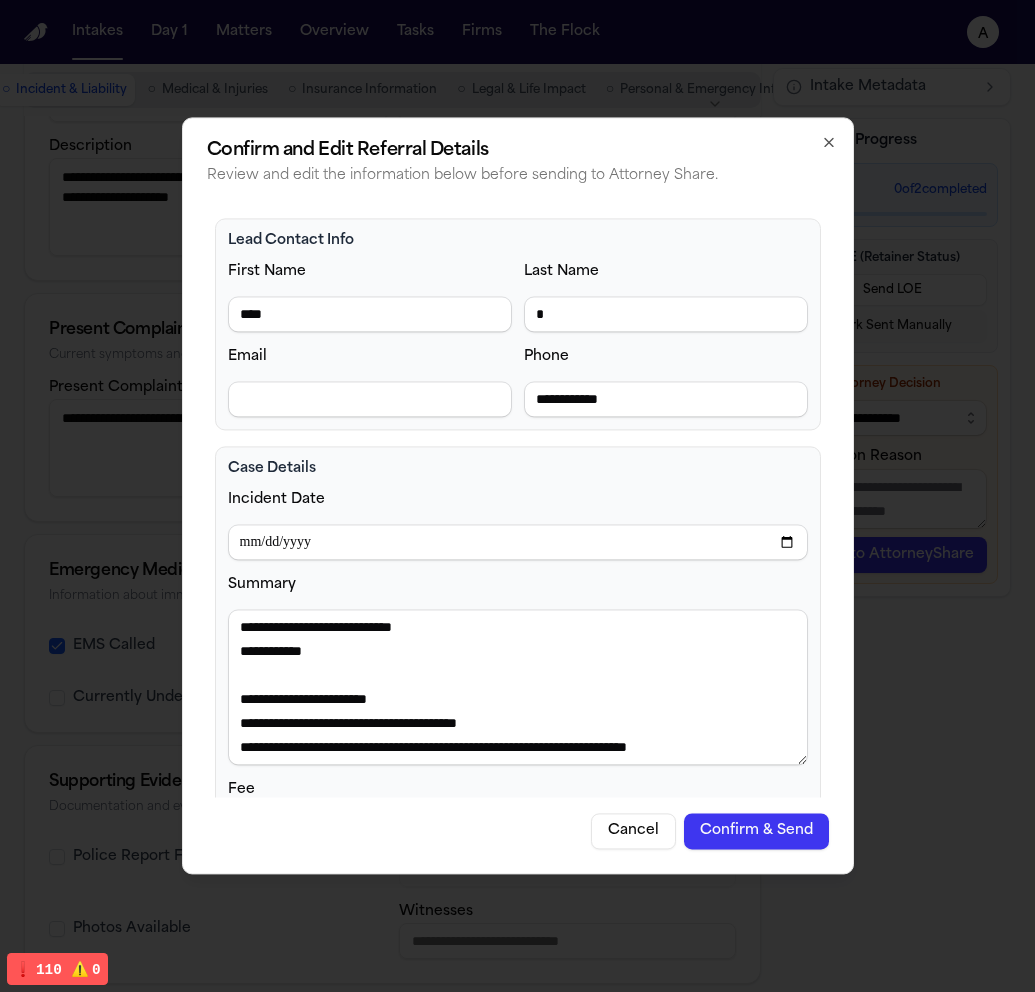 click on "Confirm & Send" at bounding box center [756, 832] 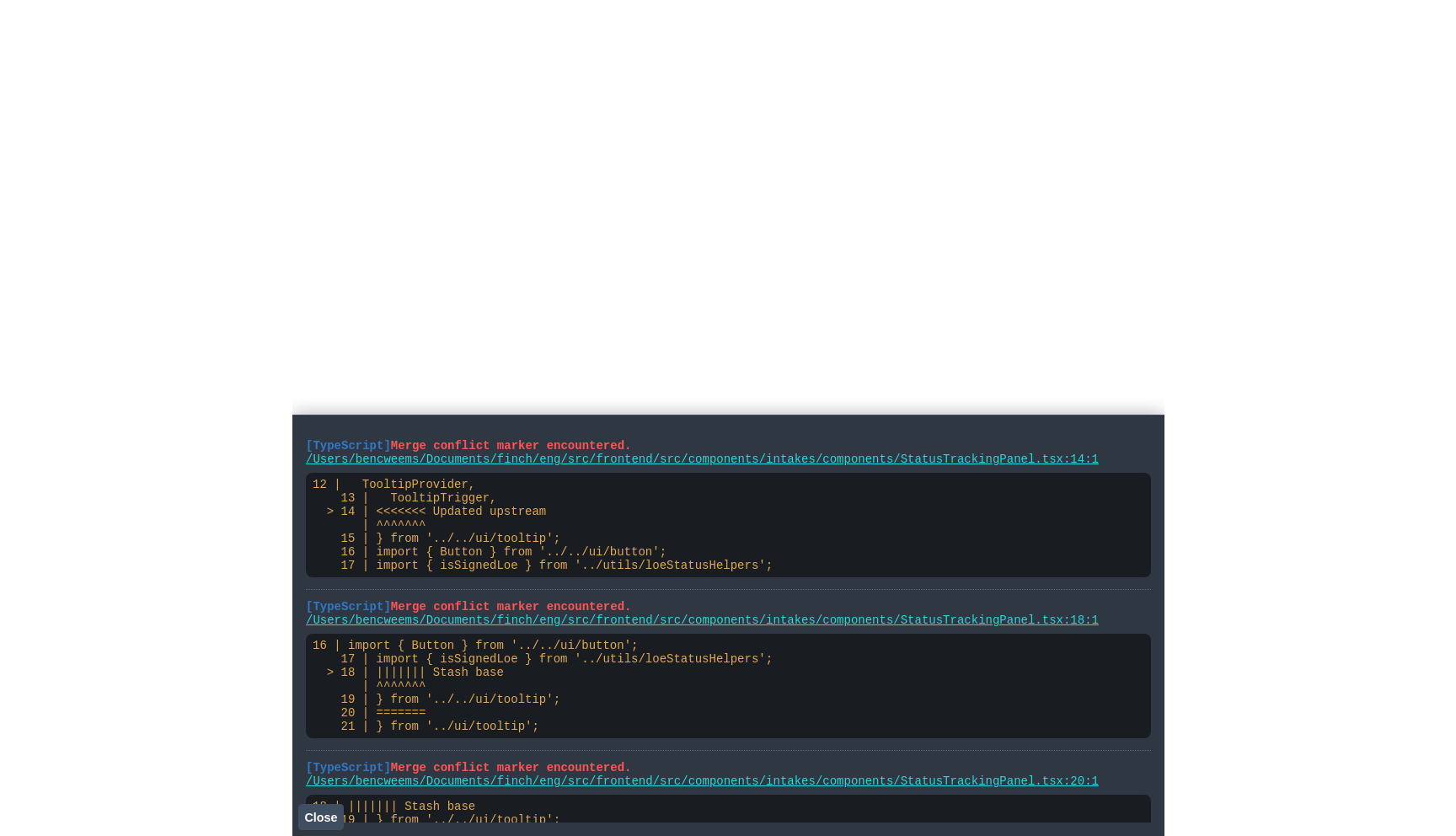 scroll, scrollTop: 0, scrollLeft: 0, axis: both 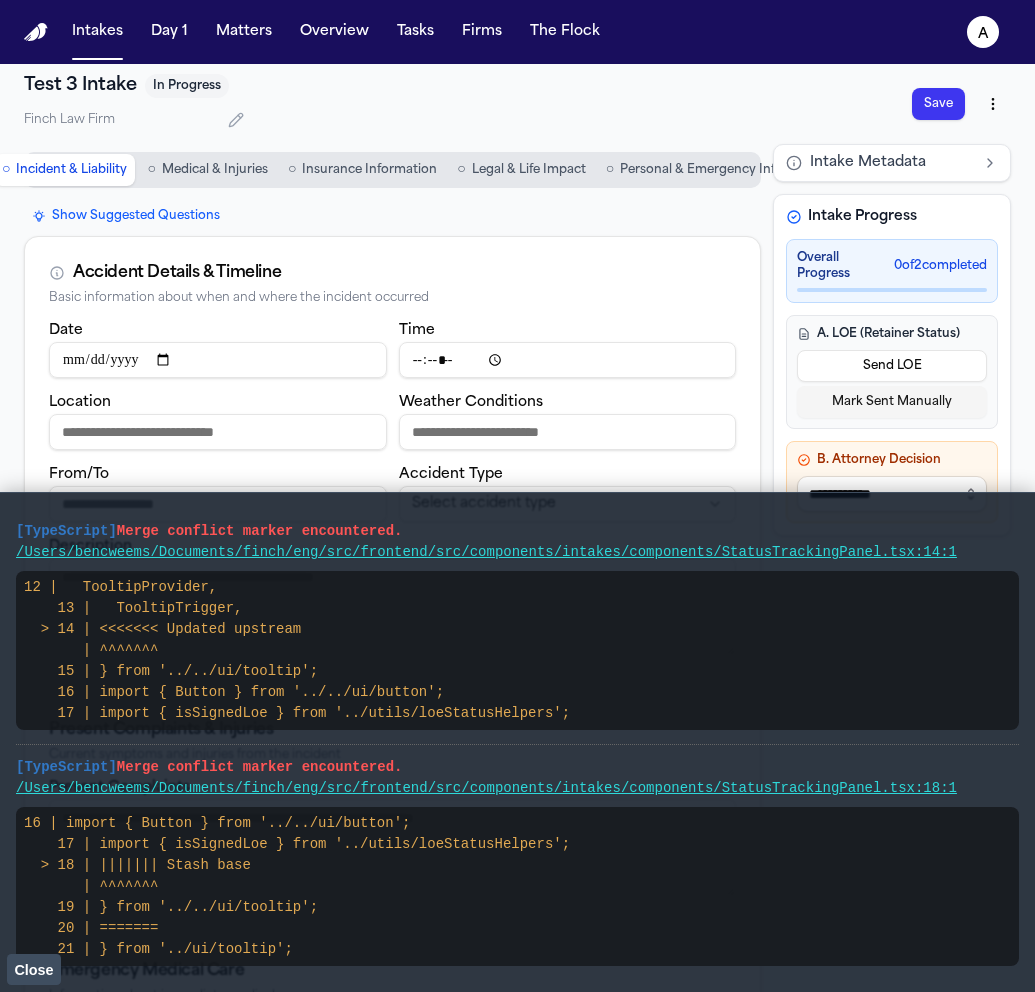 click on "Close" at bounding box center [33, 970] 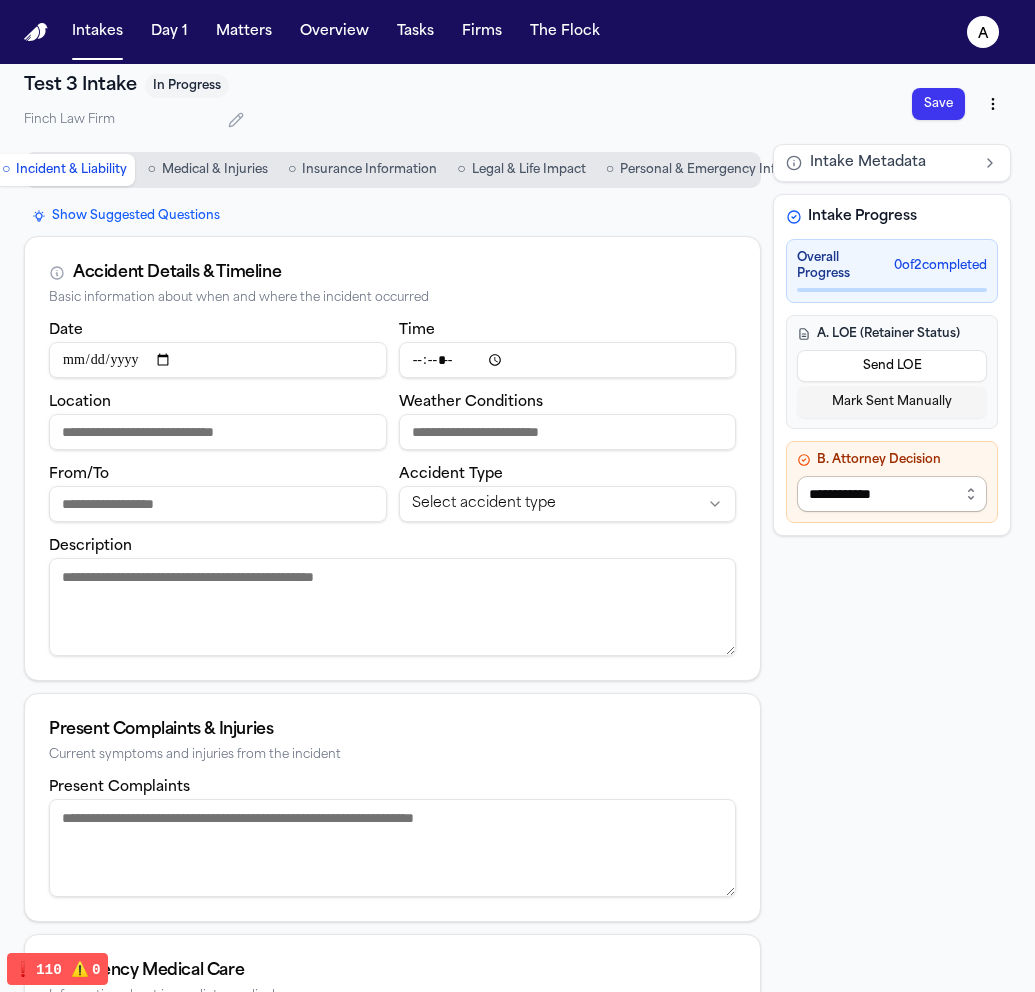 click on "**********" at bounding box center [892, 494] 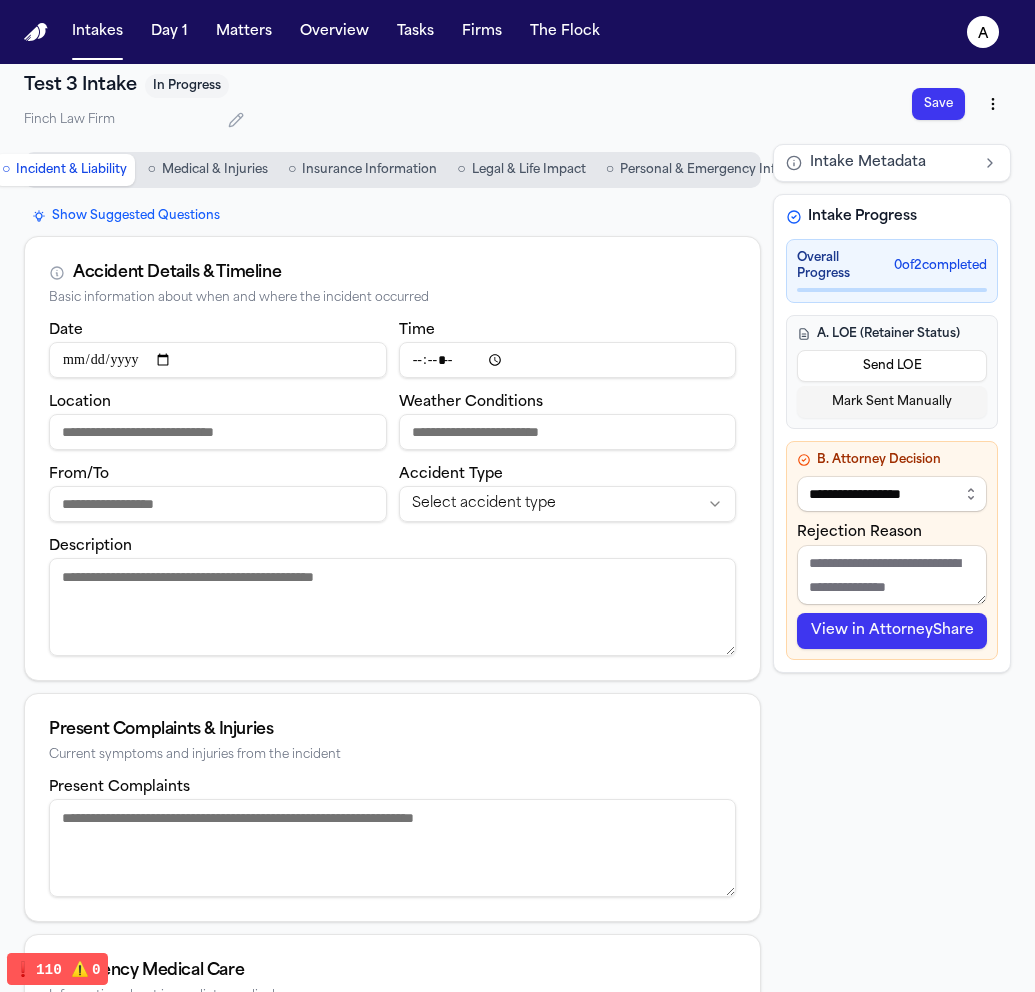 click on "View in AttorneyShare" at bounding box center [892, 631] 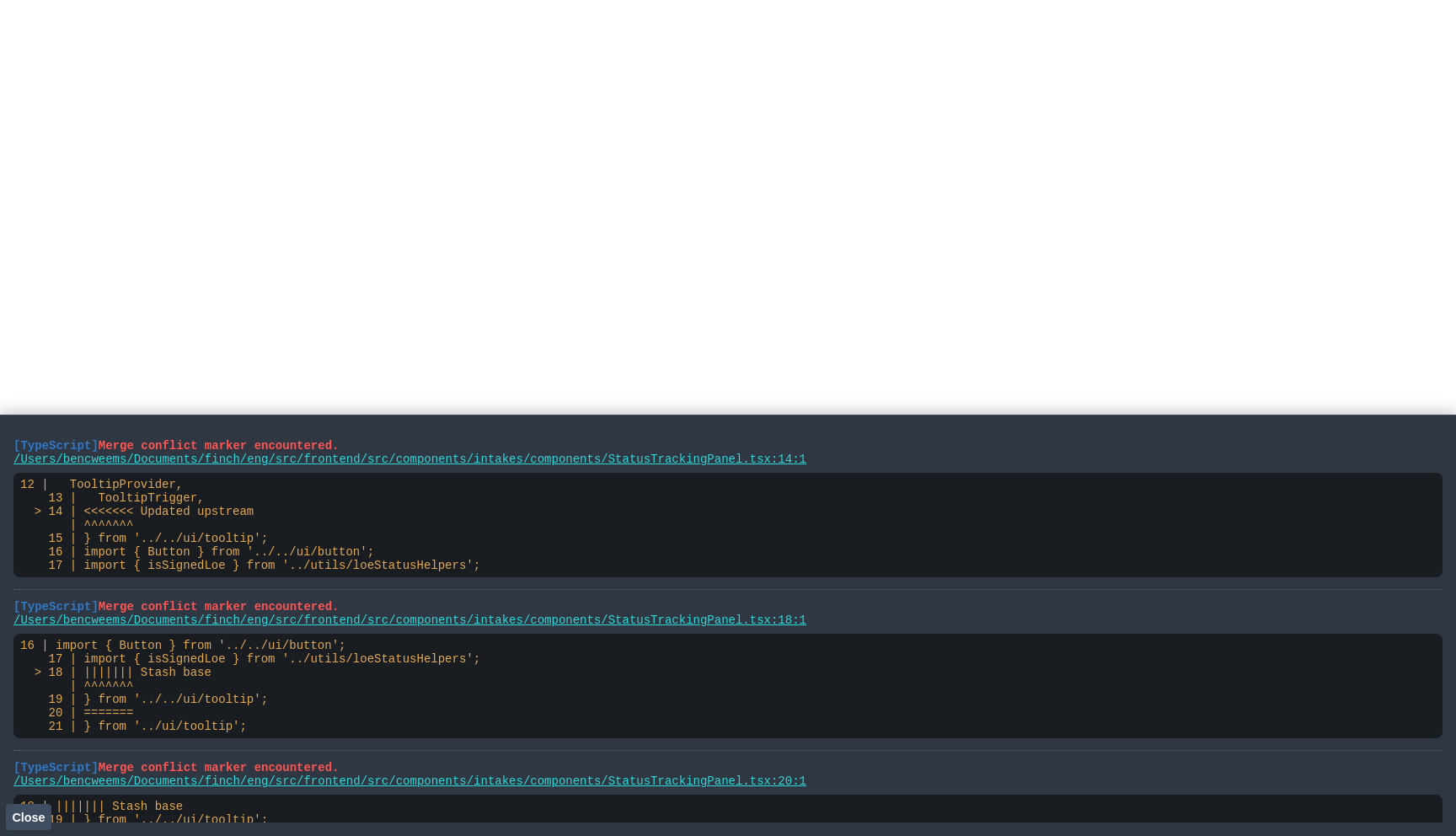 scroll, scrollTop: 0, scrollLeft: 0, axis: both 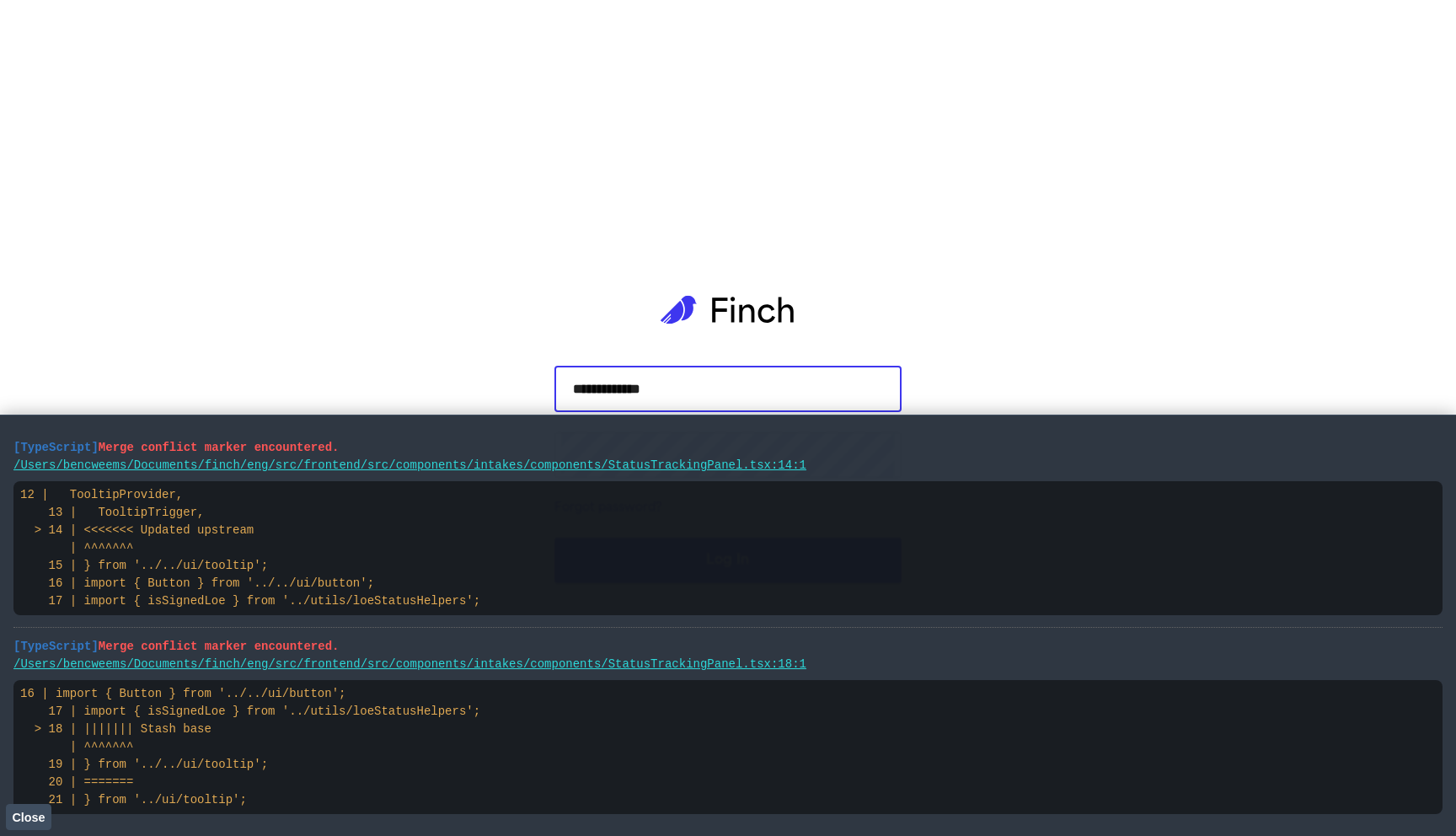 type on "**********" 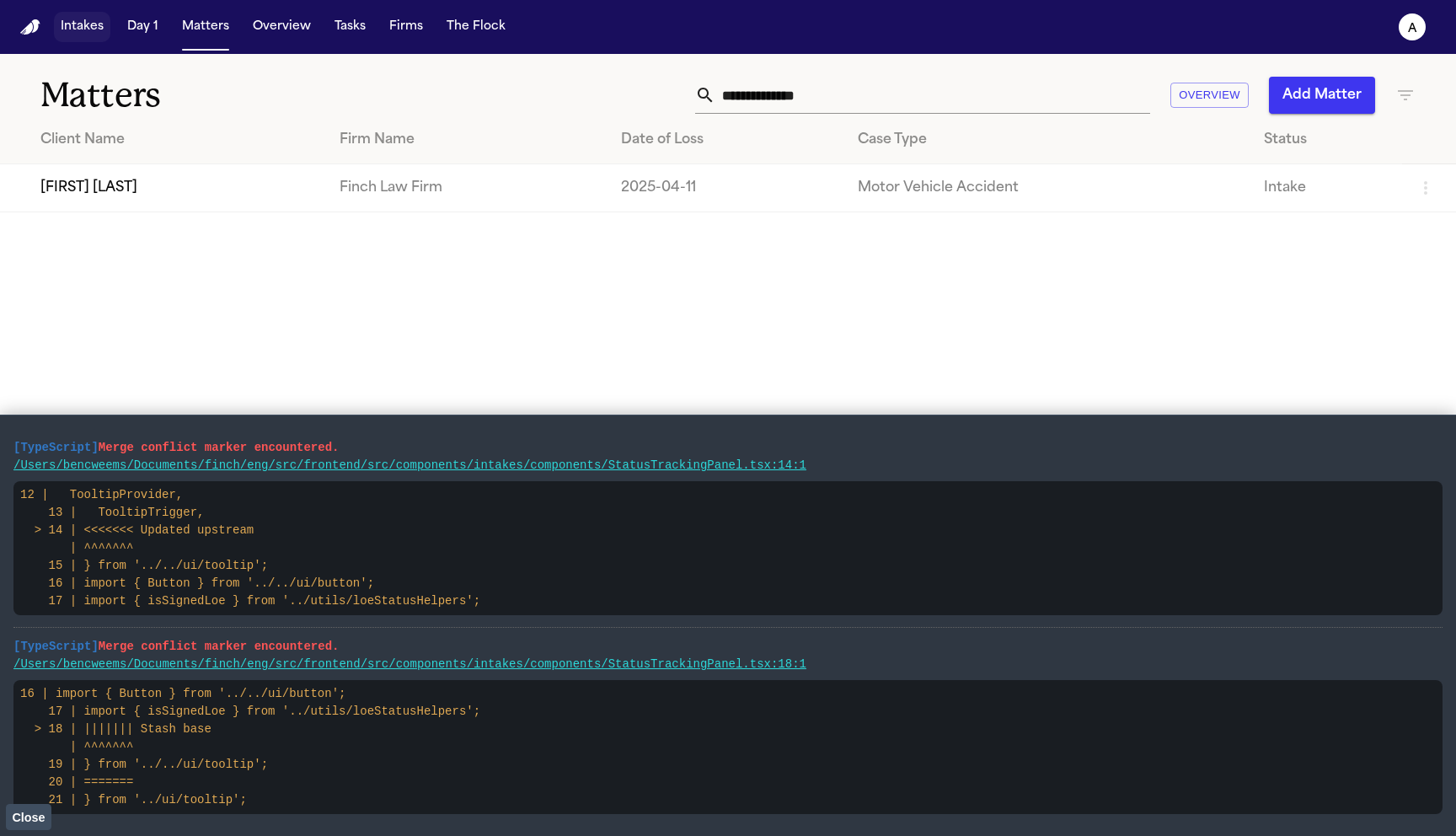 click on "Intakes" at bounding box center (82, 27) 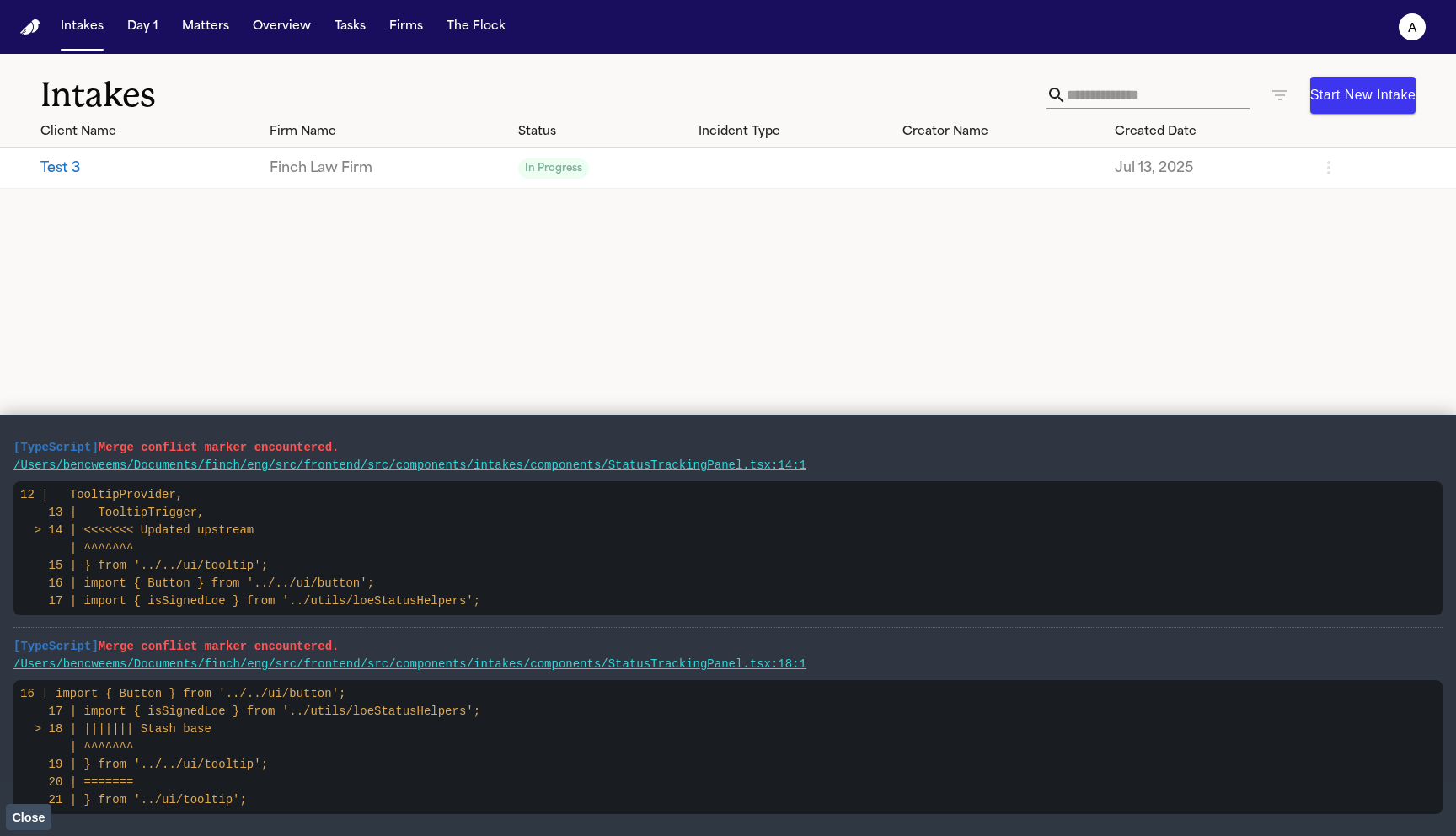 click on "Start New Intake" at bounding box center (1362, 95) 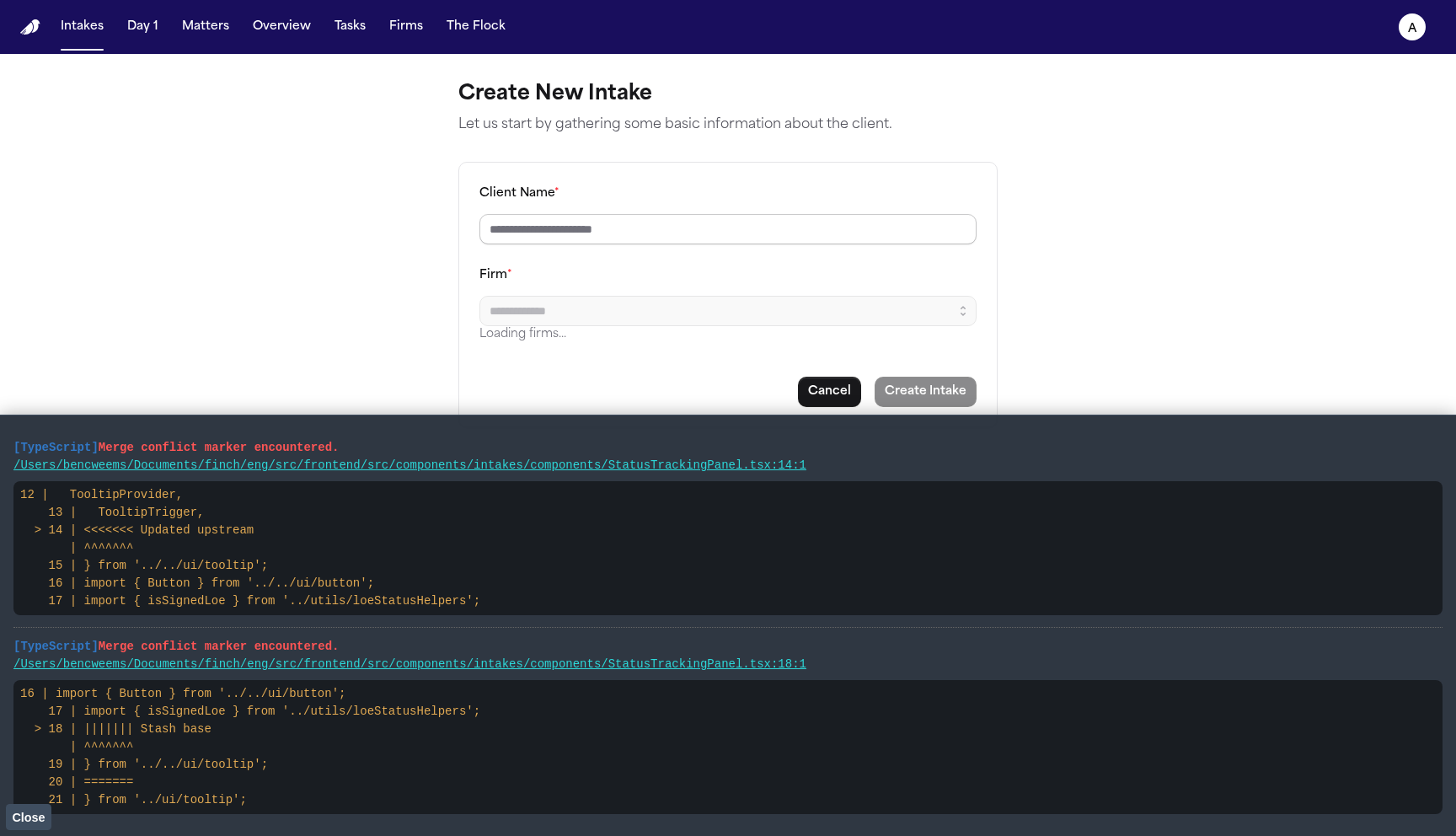 click on "Client Name  *" at bounding box center (728, 229) 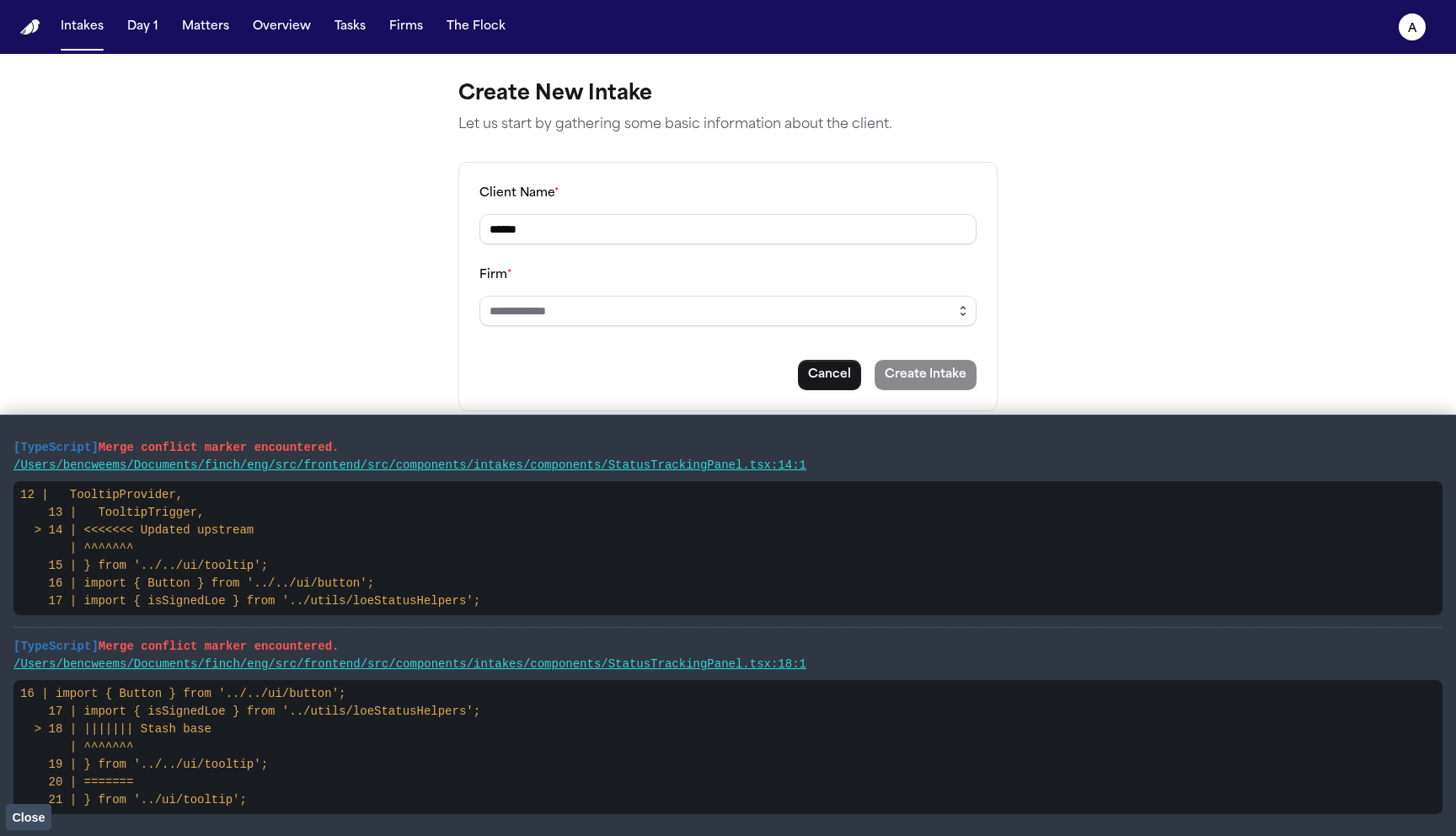 type on "******" 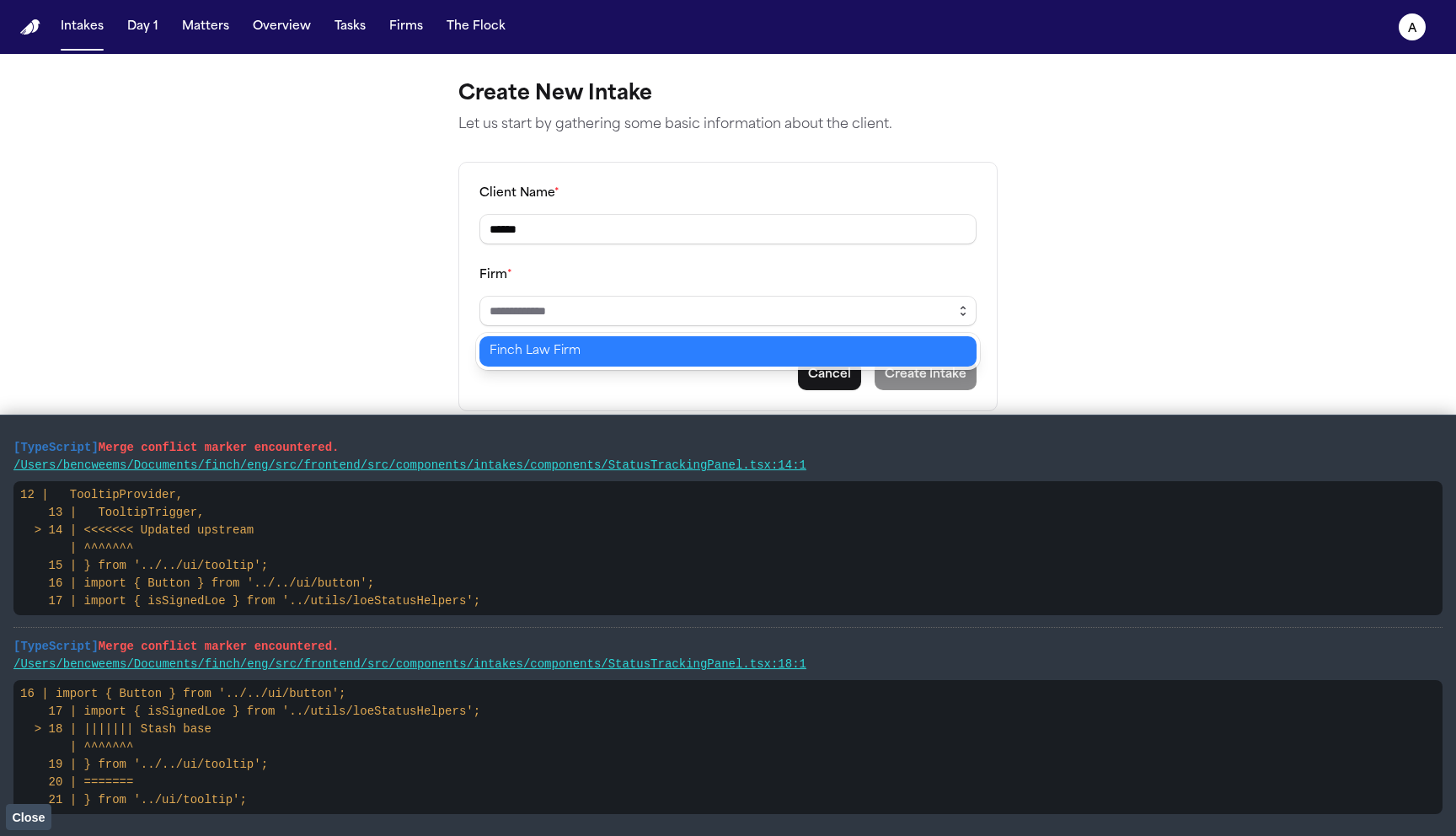 click 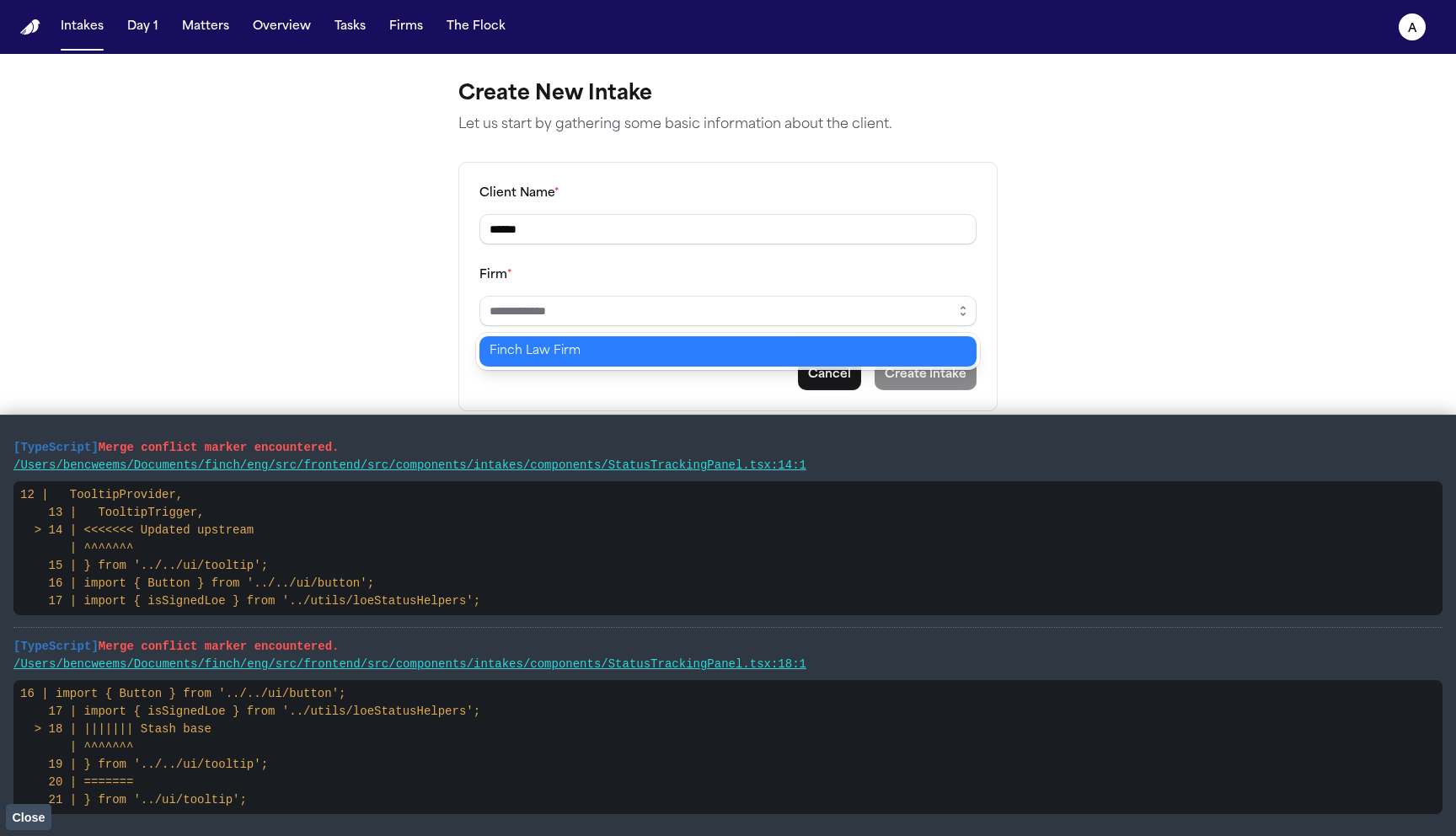 type on "**********" 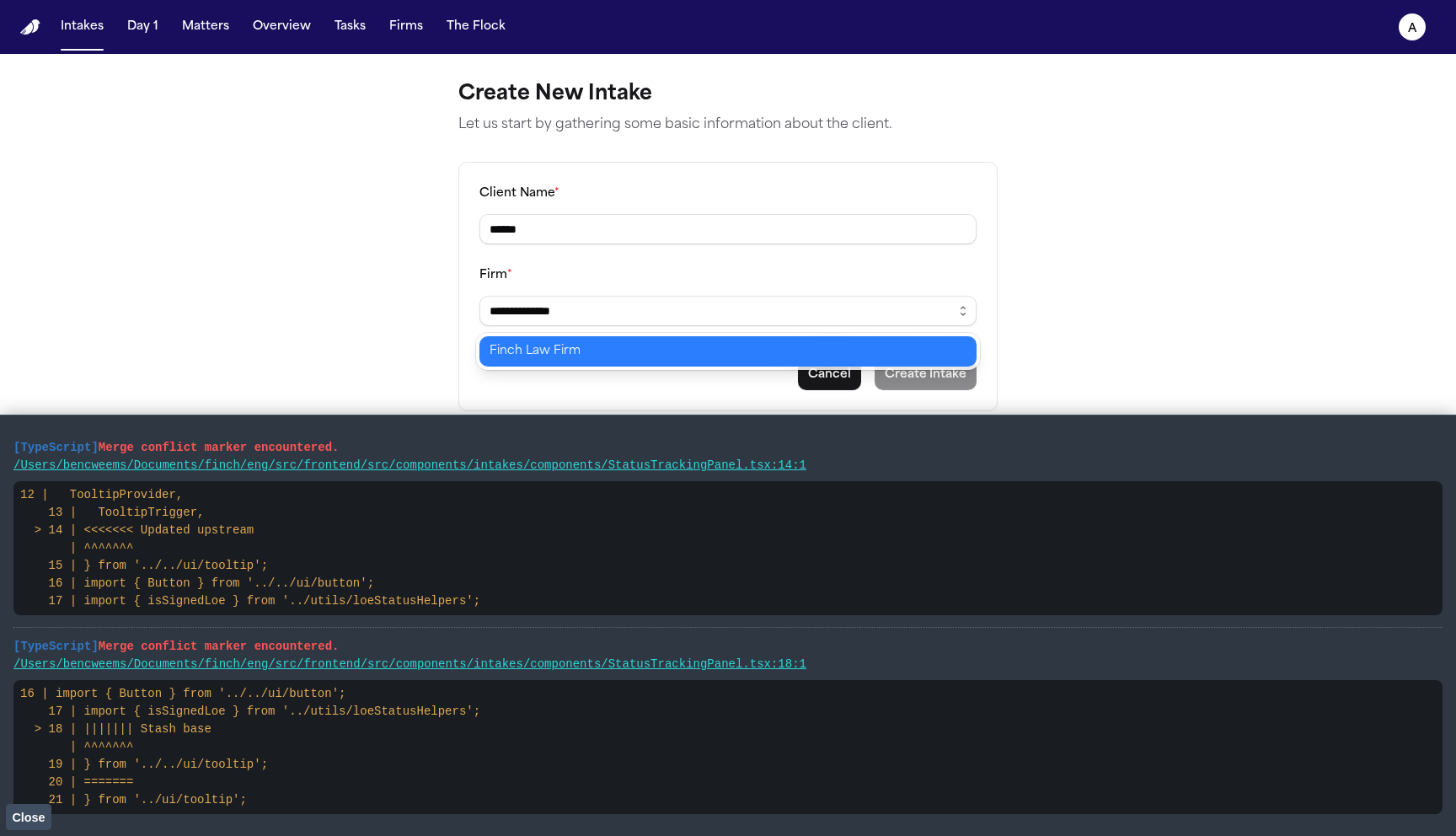 click on "**********" at bounding box center (728, 418) 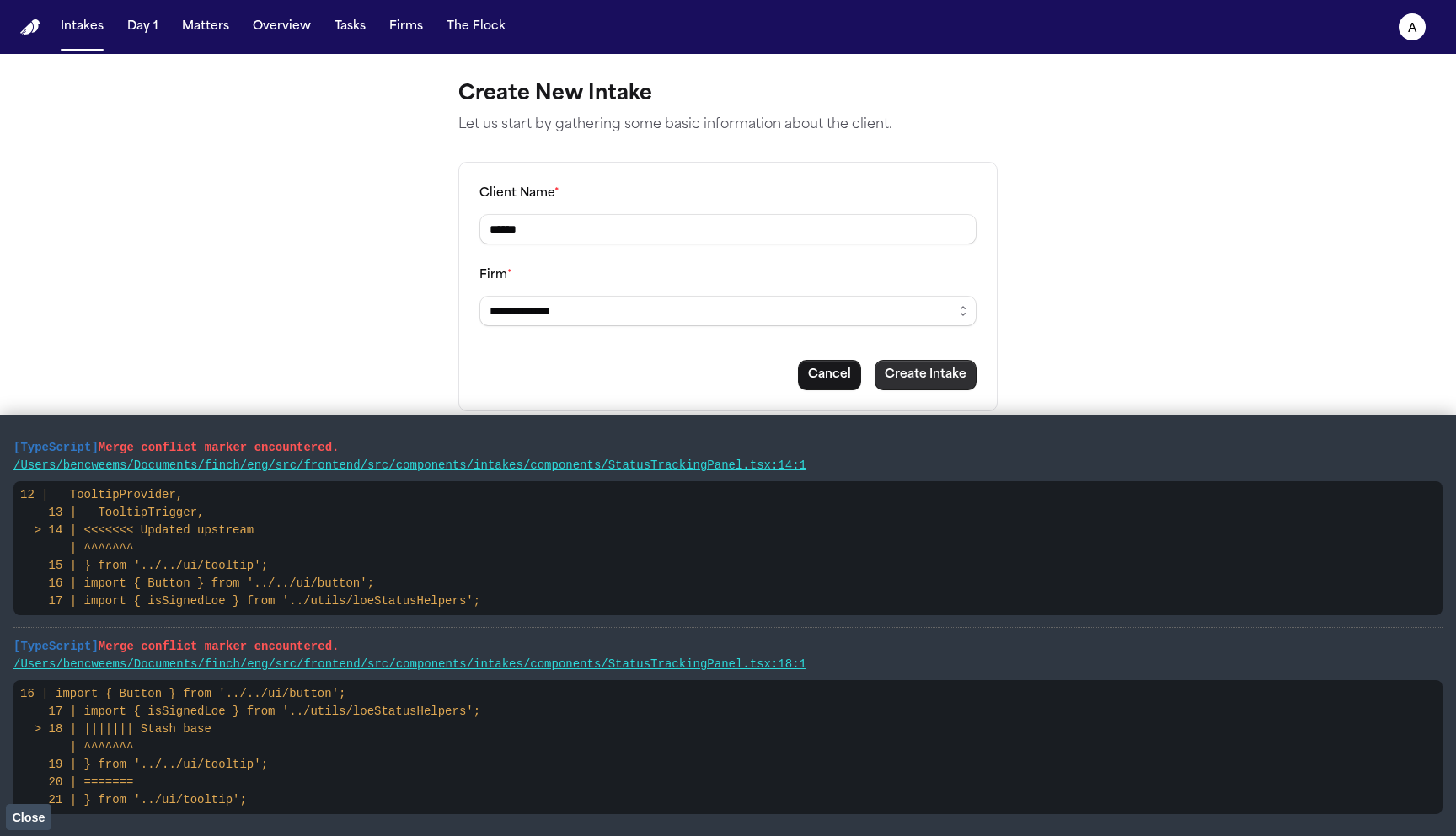 click on "Create Intake" at bounding box center [925, 375] 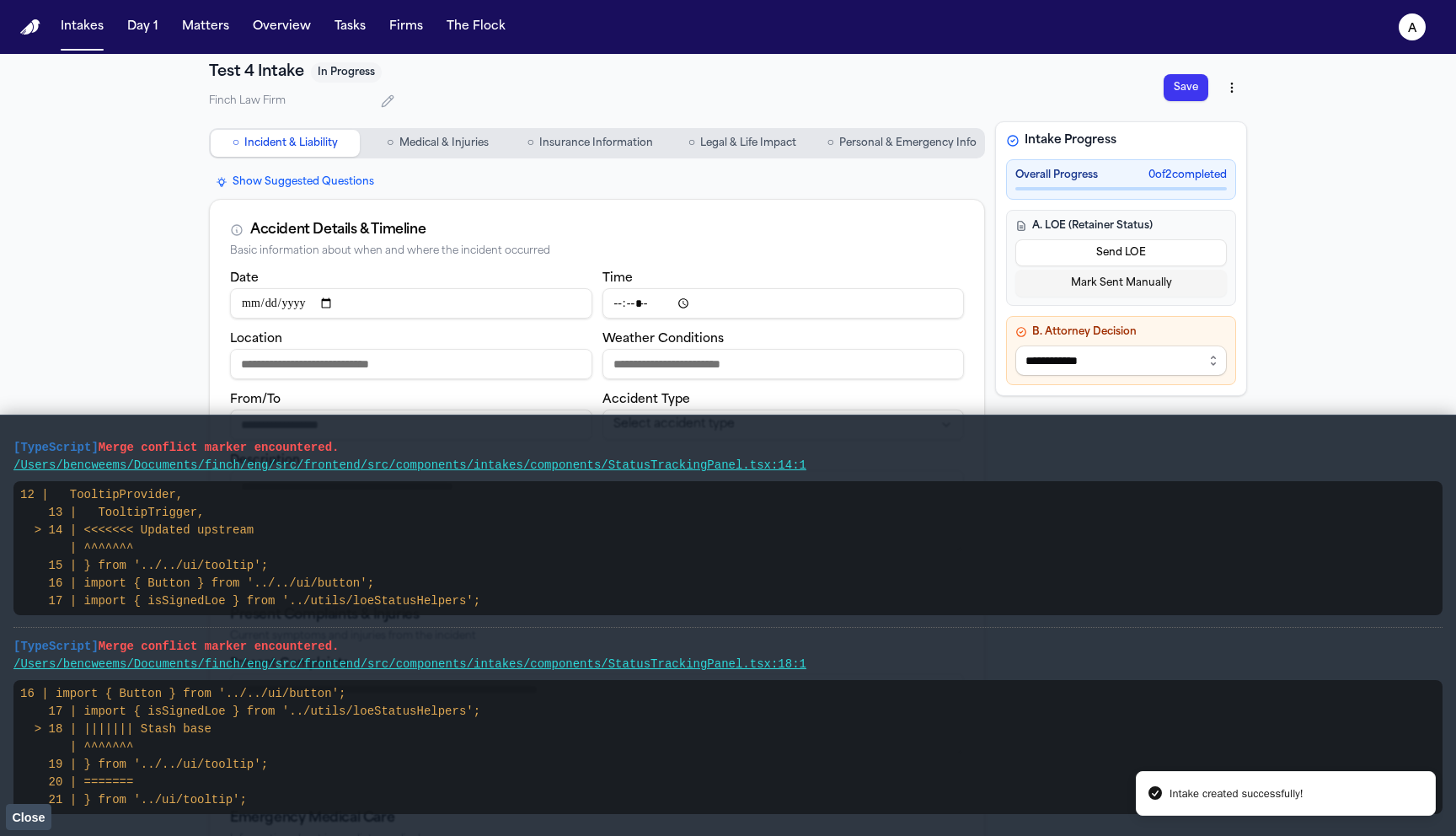 click on "Close" at bounding box center [28, 817] 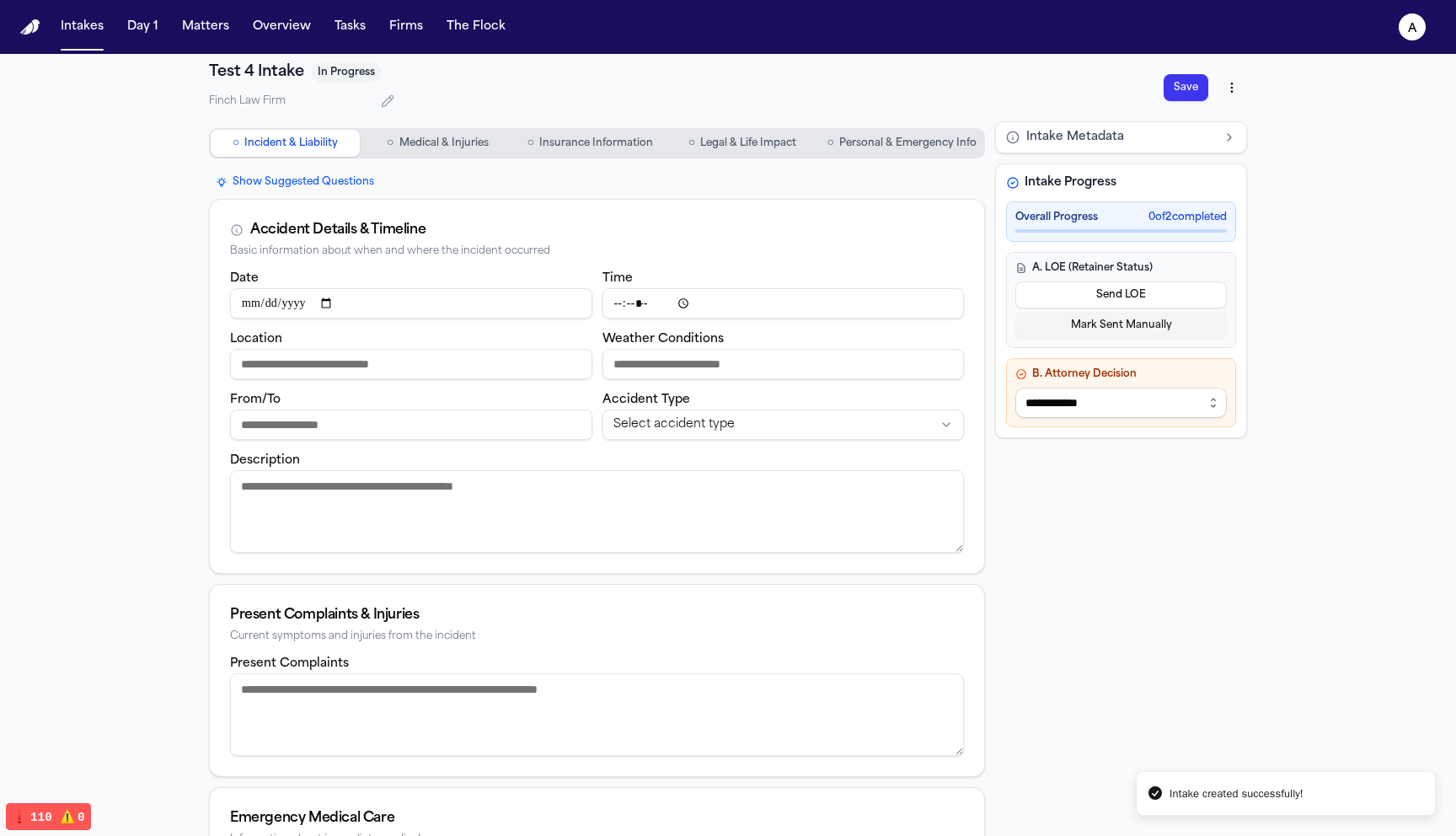 click on "Date" at bounding box center [411, 303] 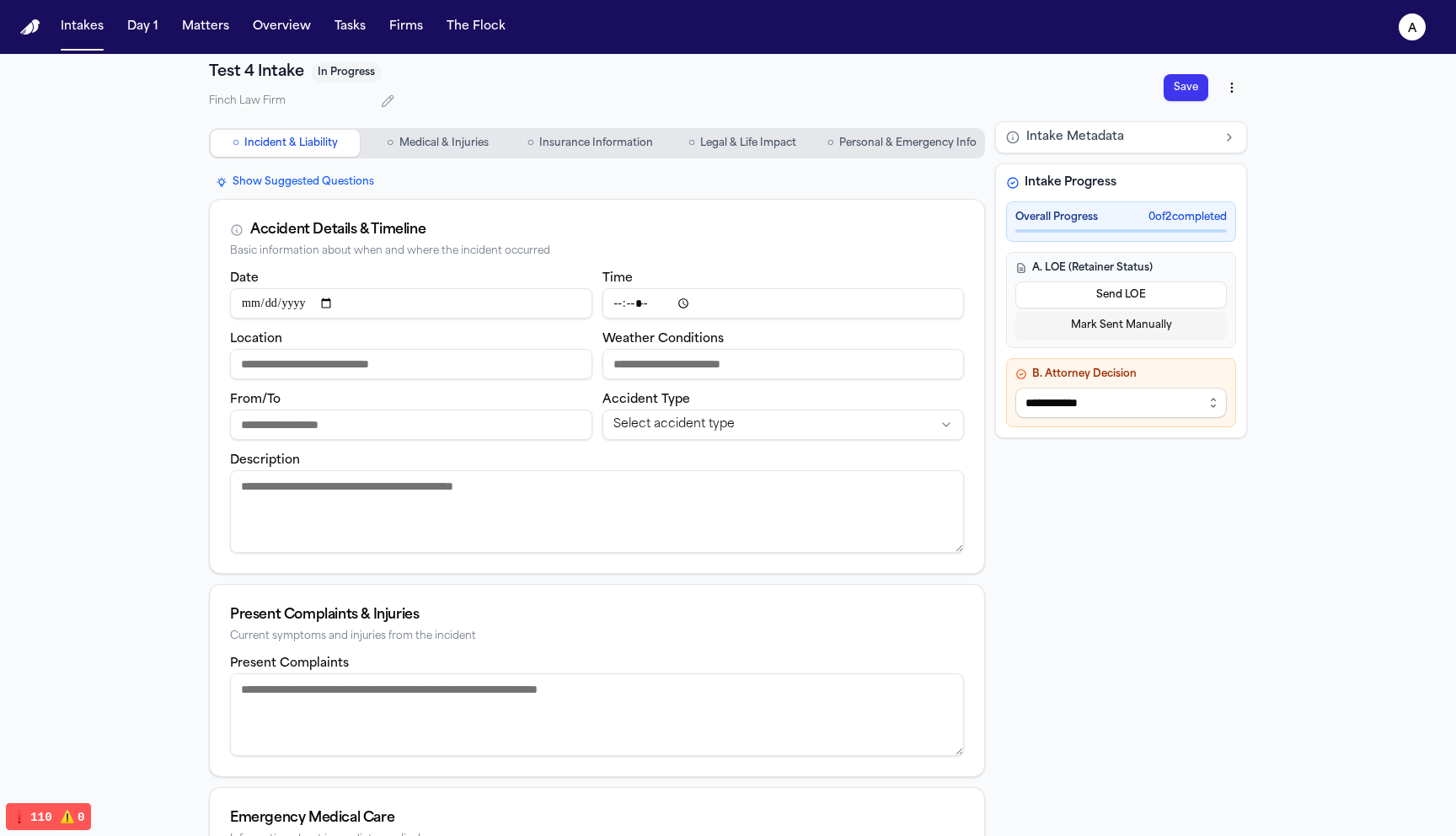 click on "Time" at bounding box center [784, 303] 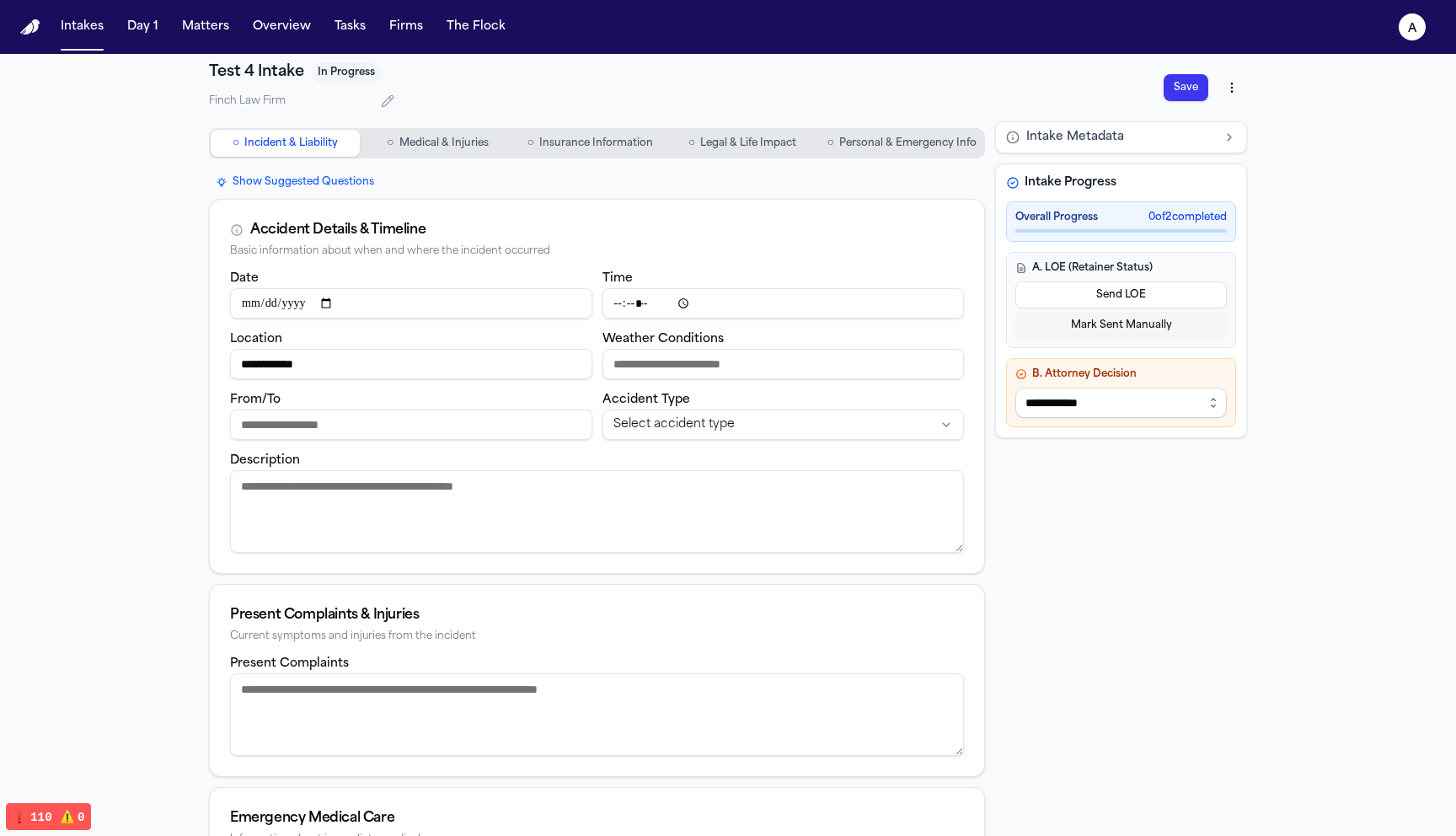 type on "**********" 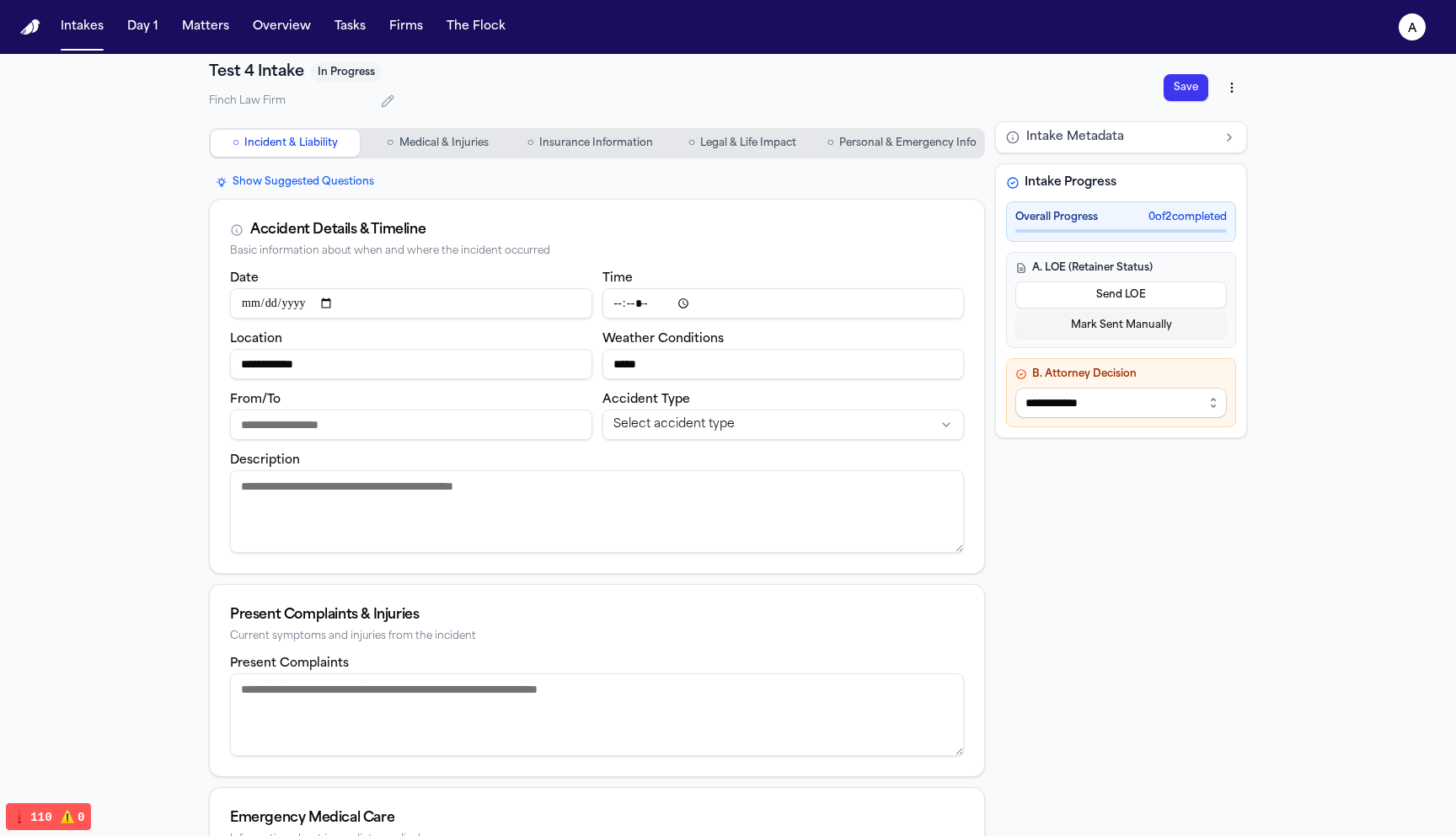 type on "*****" 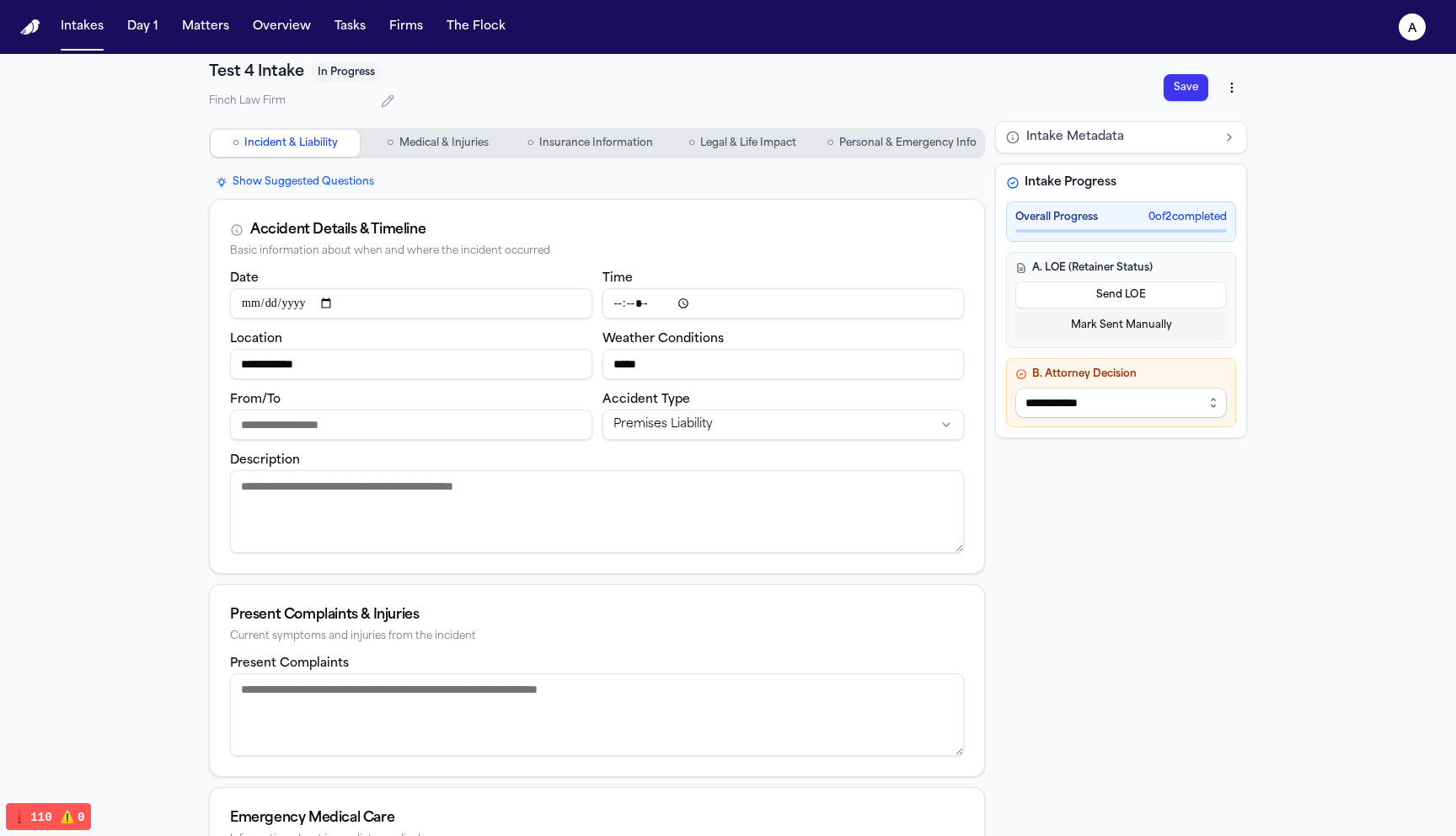 click on "Description" at bounding box center (597, 512) 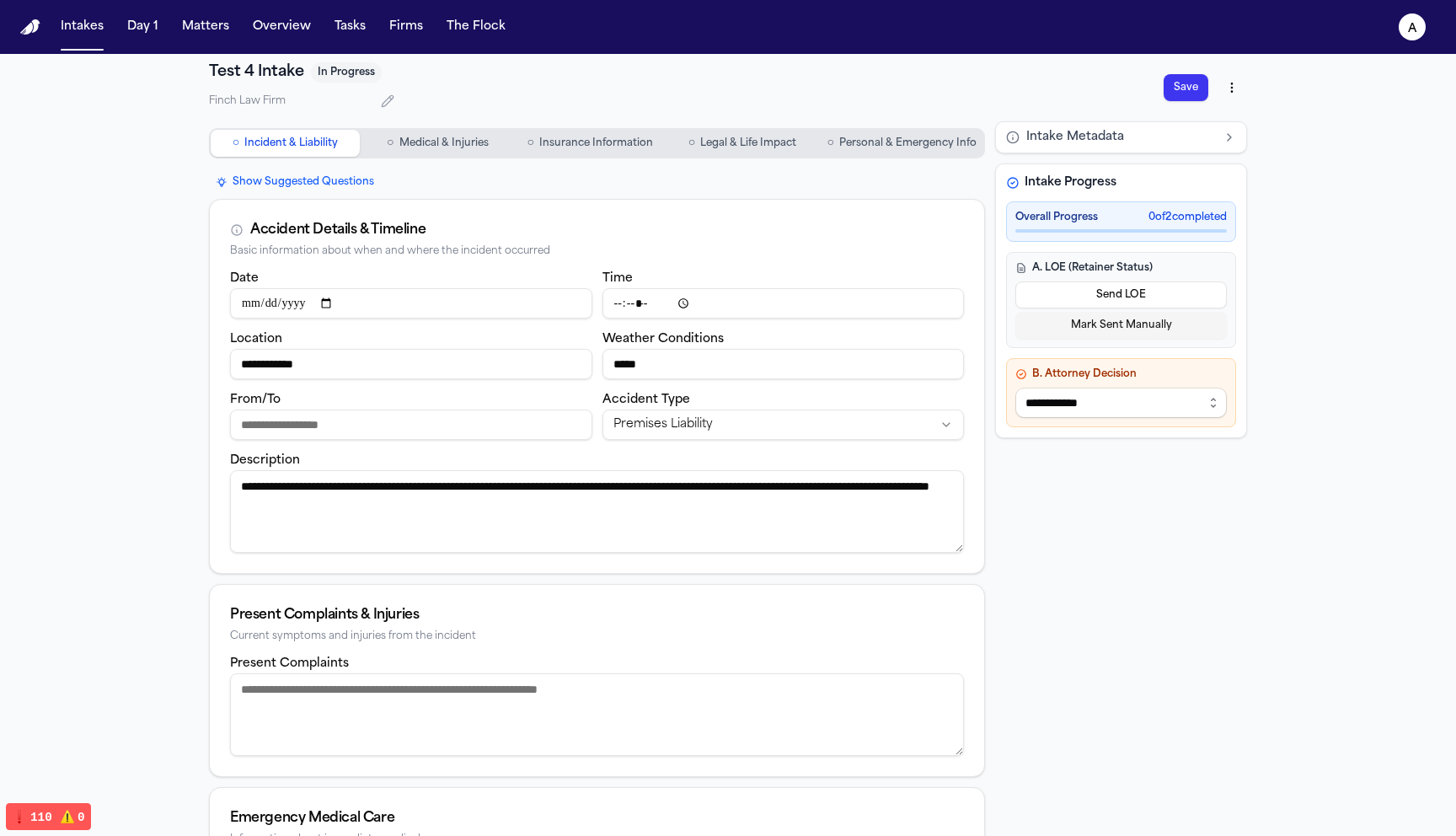 type on "**********" 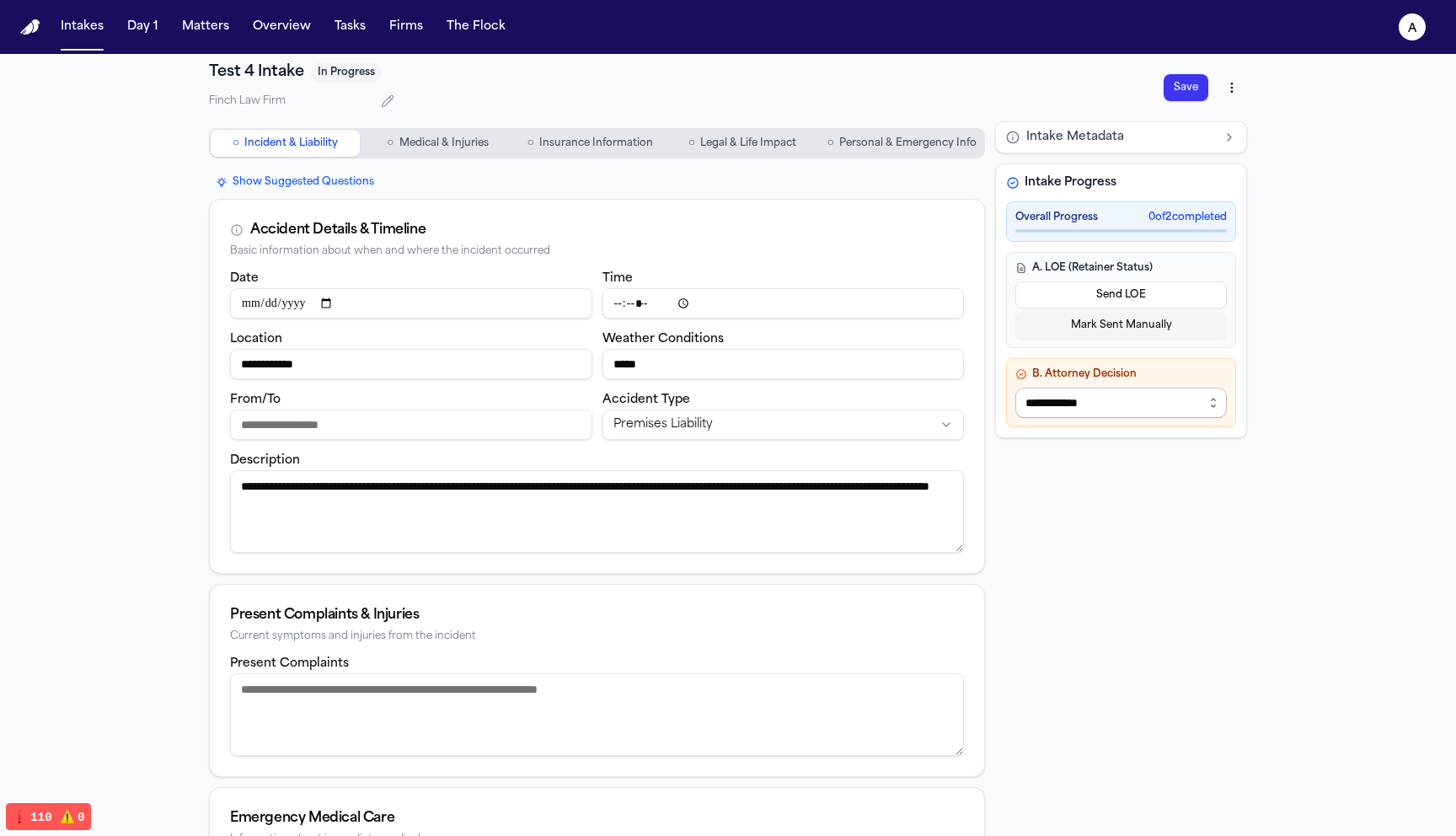 select on "**********" 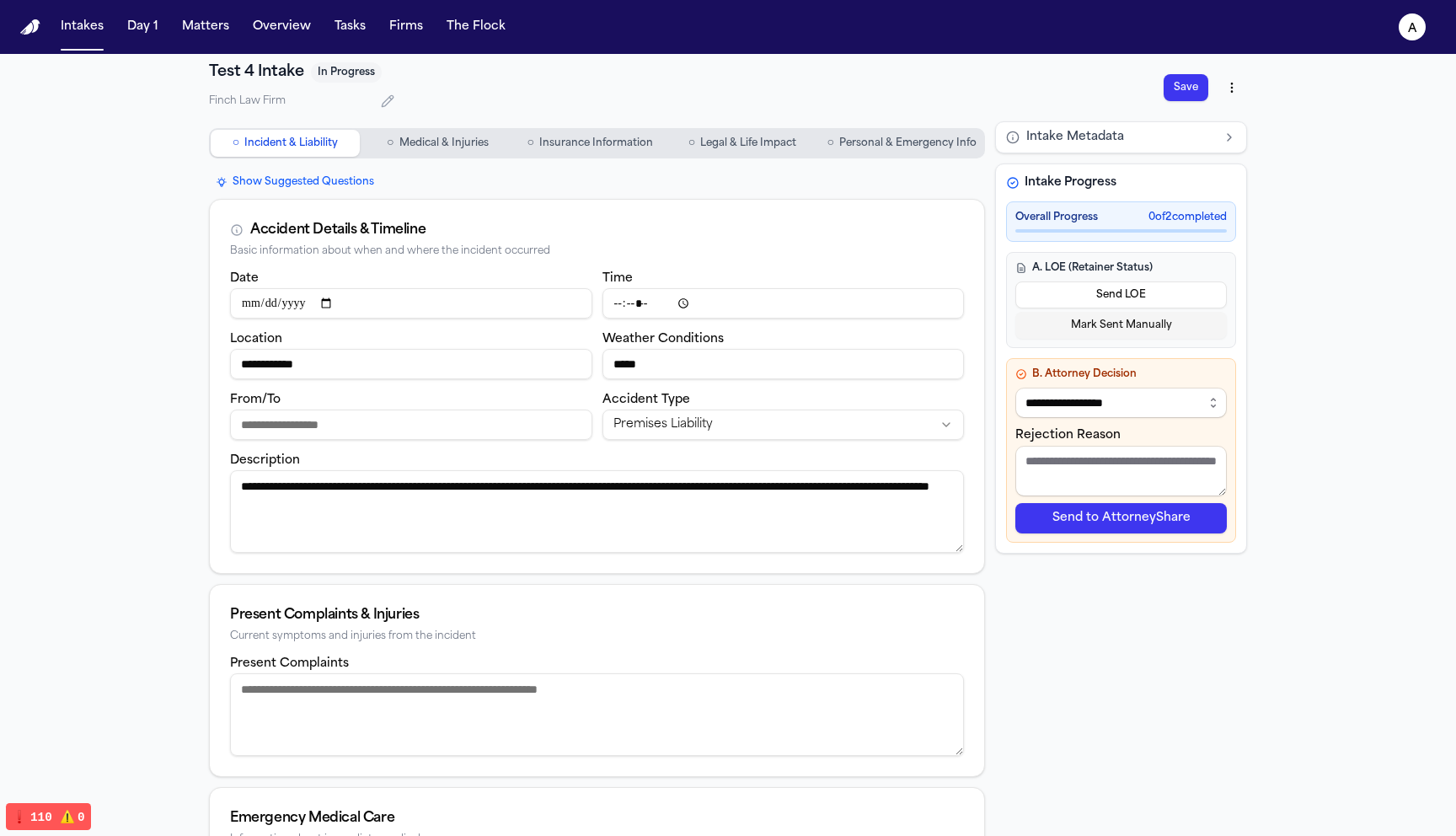 click on "Send to AttorneyShare" at bounding box center [1121, 518] 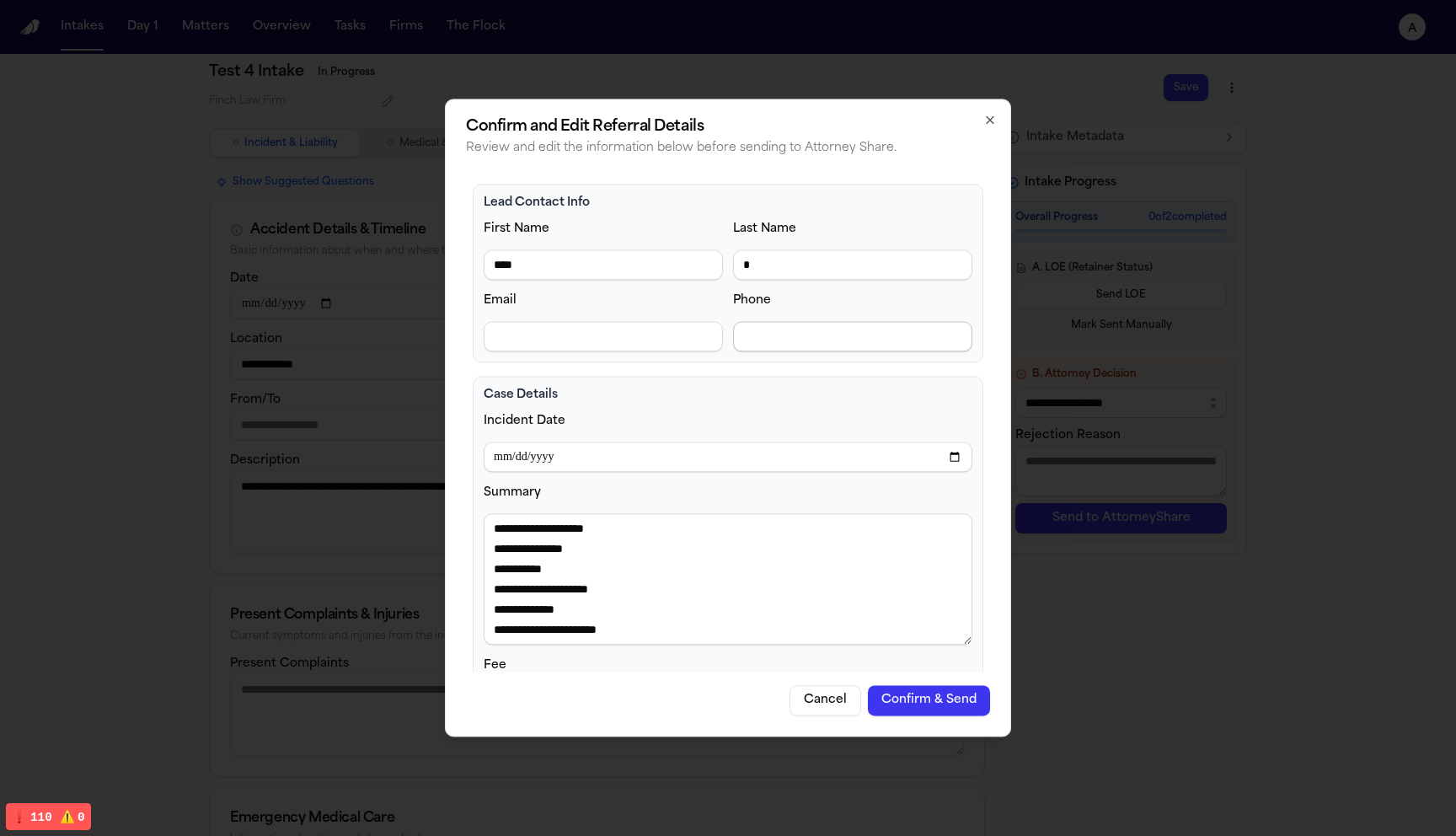 click on "Phone" at bounding box center (853, 336) 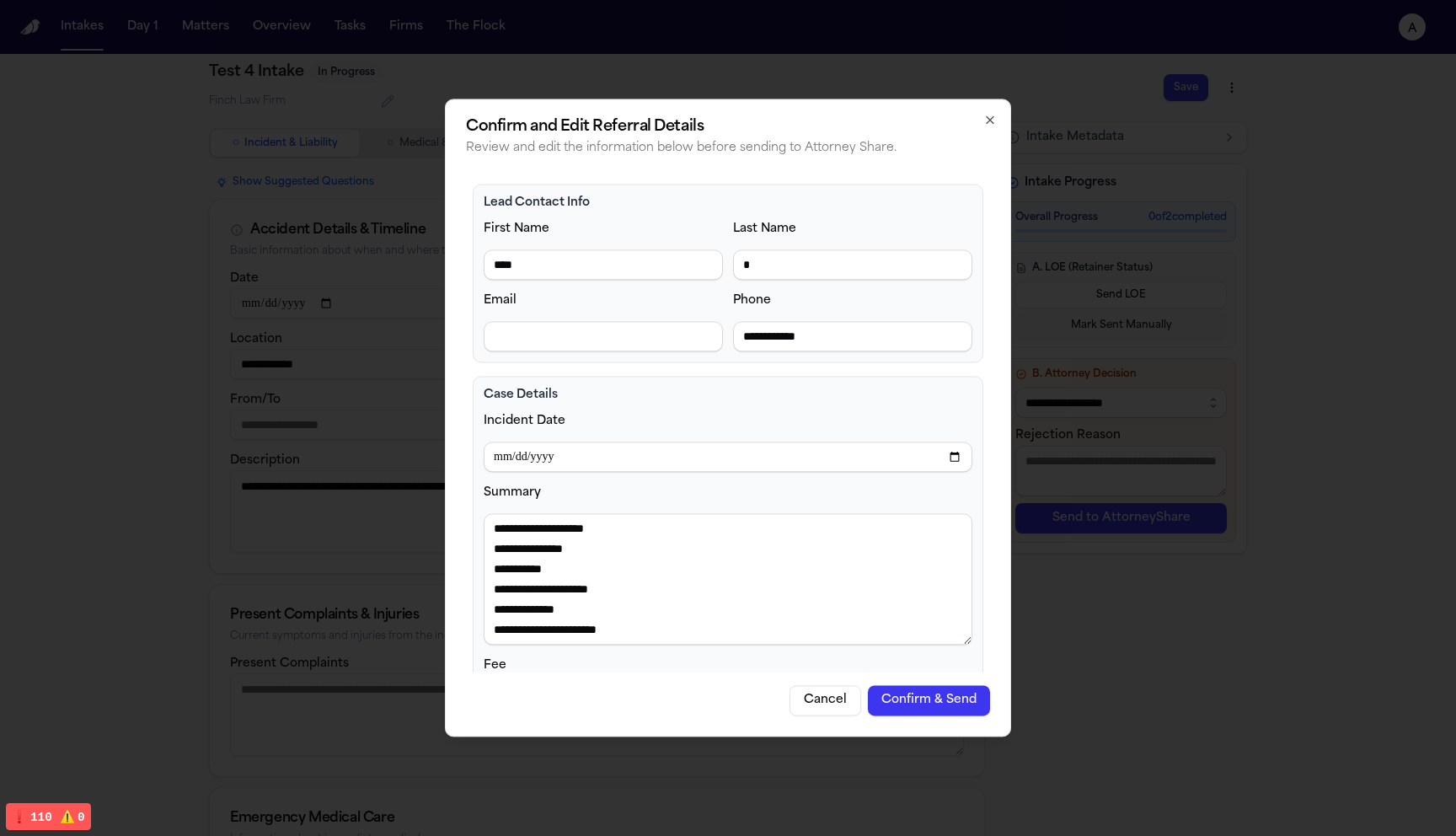 scroll, scrollTop: 186, scrollLeft: 0, axis: vertical 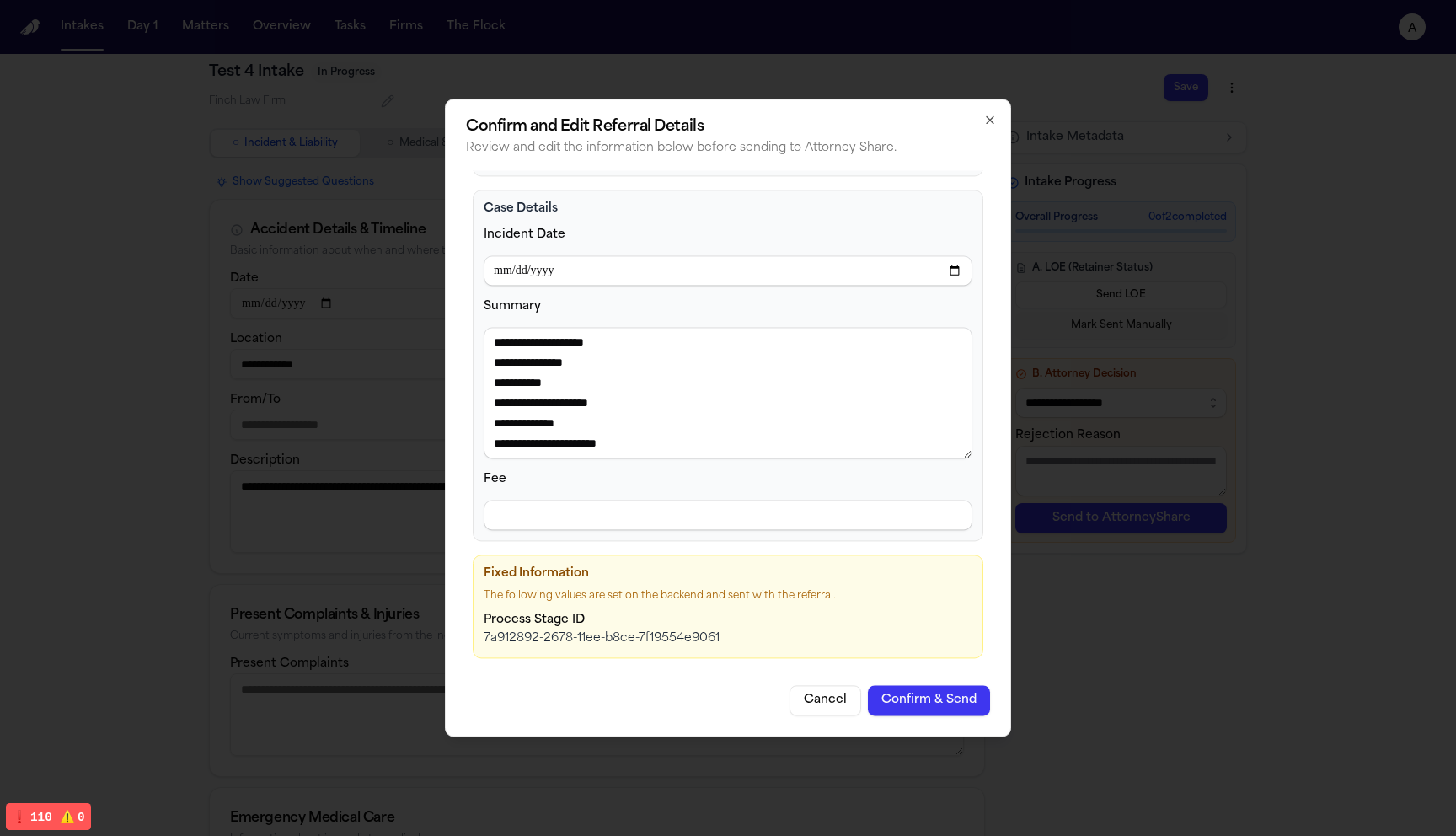 type on "**********" 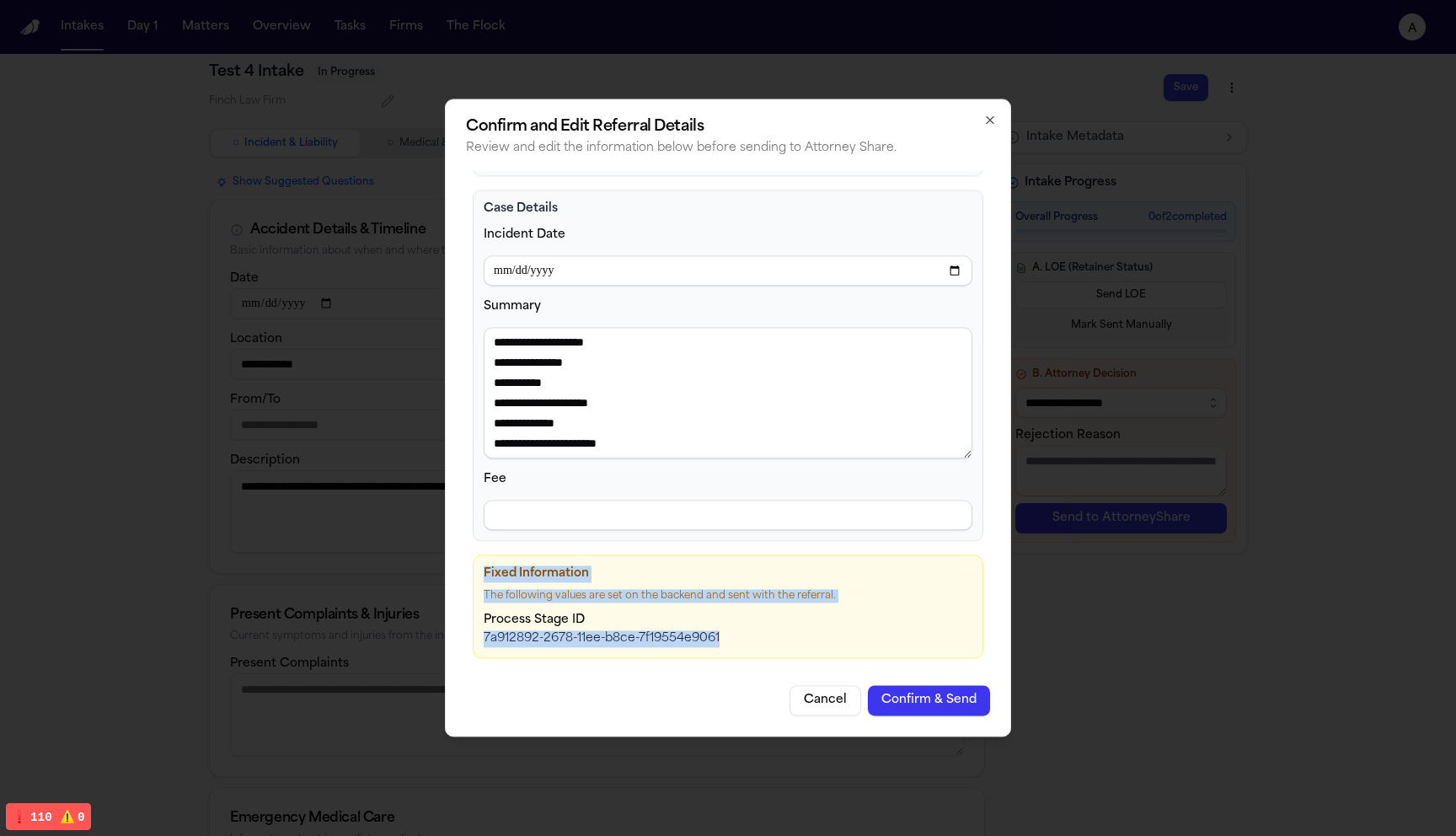 drag, startPoint x: 731, startPoint y: 643, endPoint x: 474, endPoint y: 577, distance: 265.33941 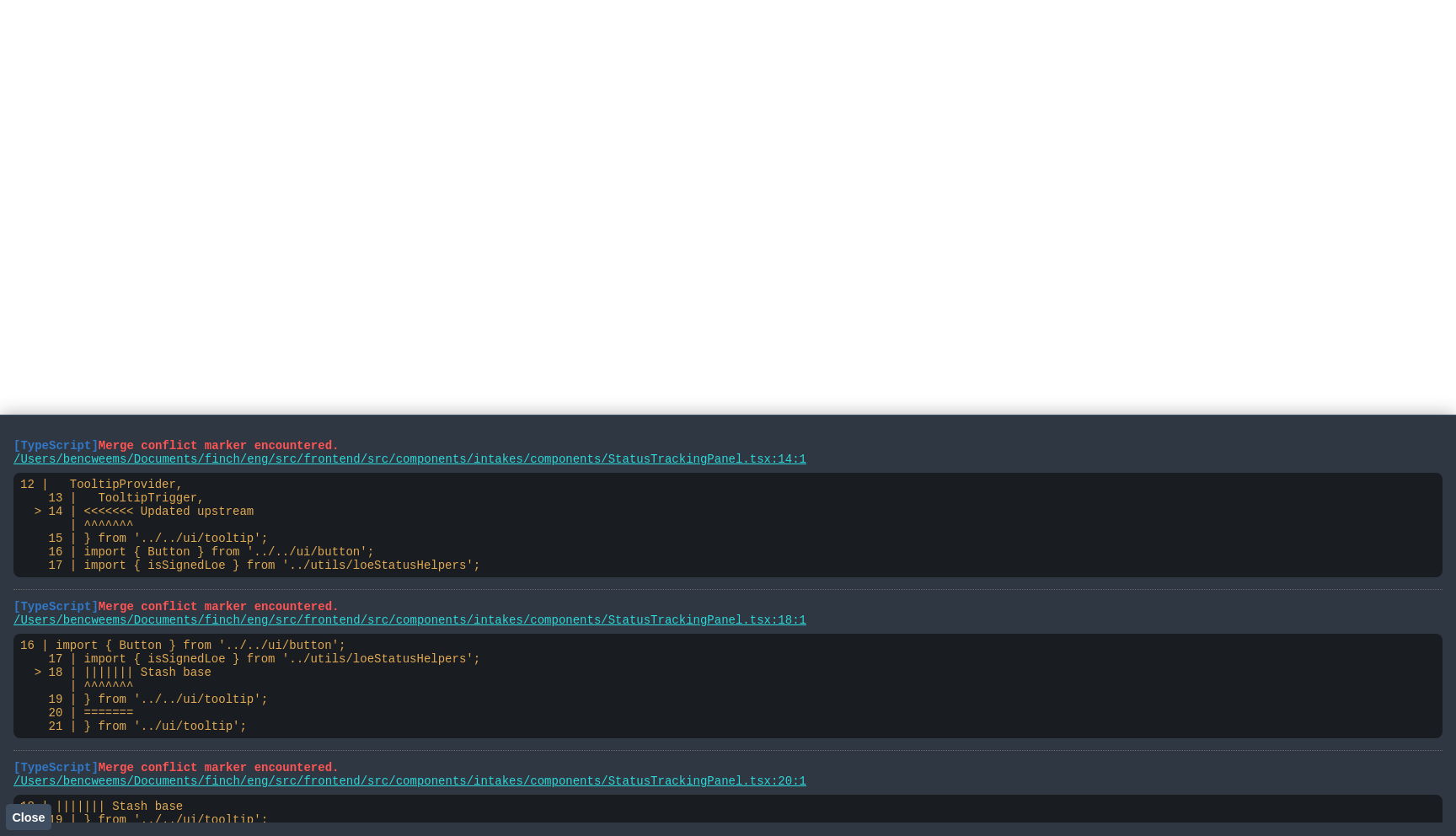 scroll, scrollTop: 0, scrollLeft: 0, axis: both 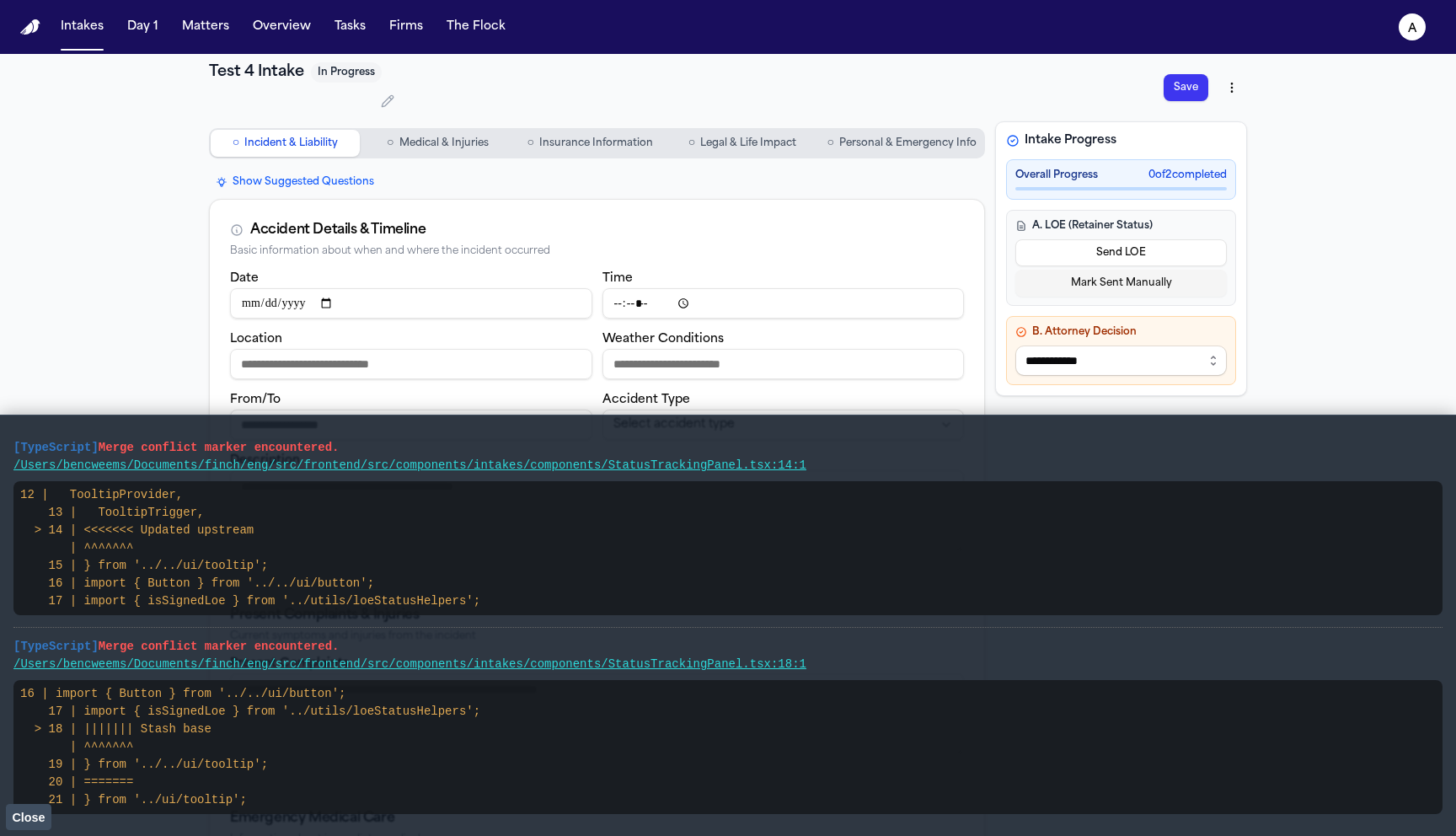 click on "Close" at bounding box center (28, 817) 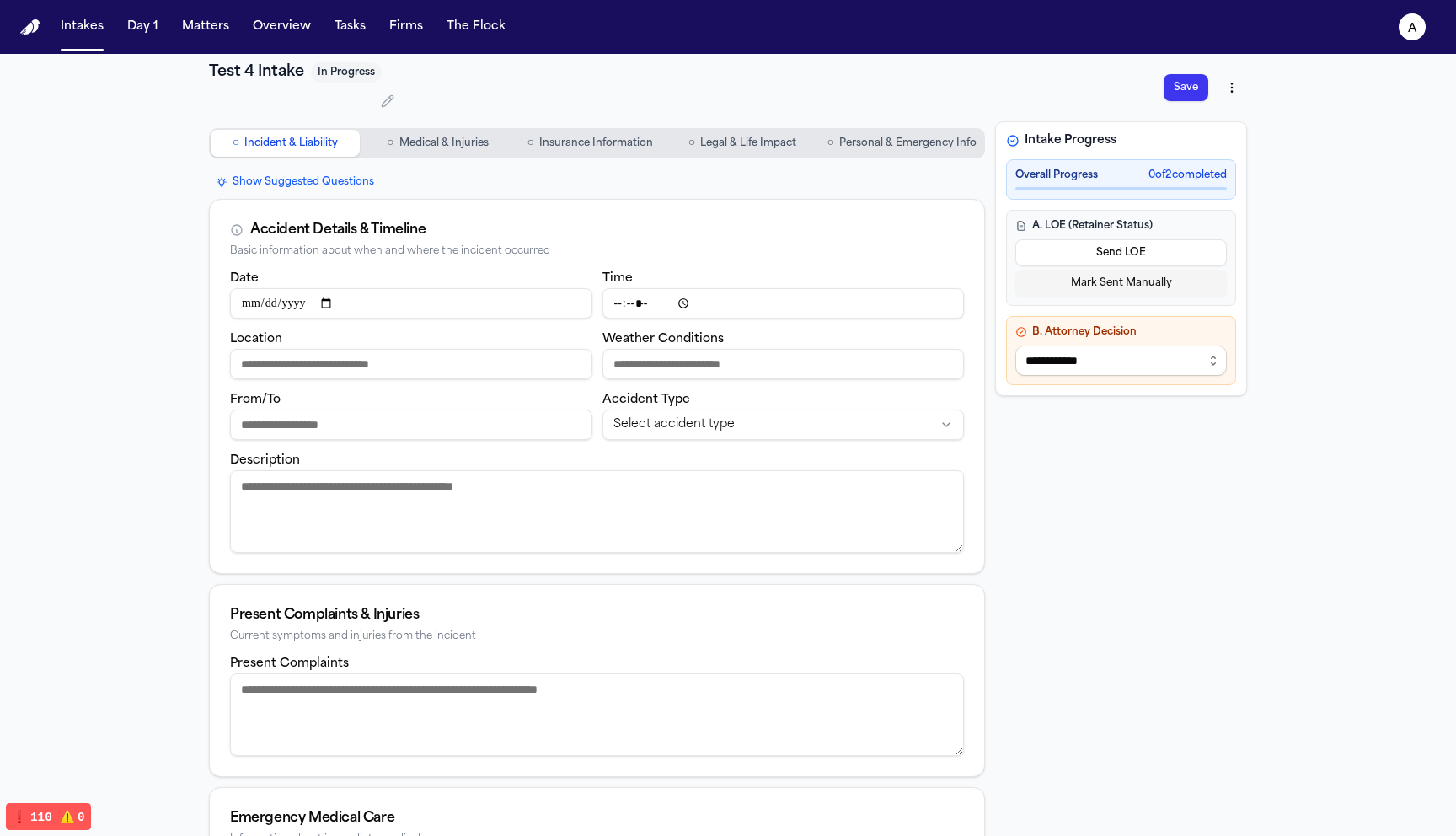 click on "**********" at bounding box center [1121, 361] 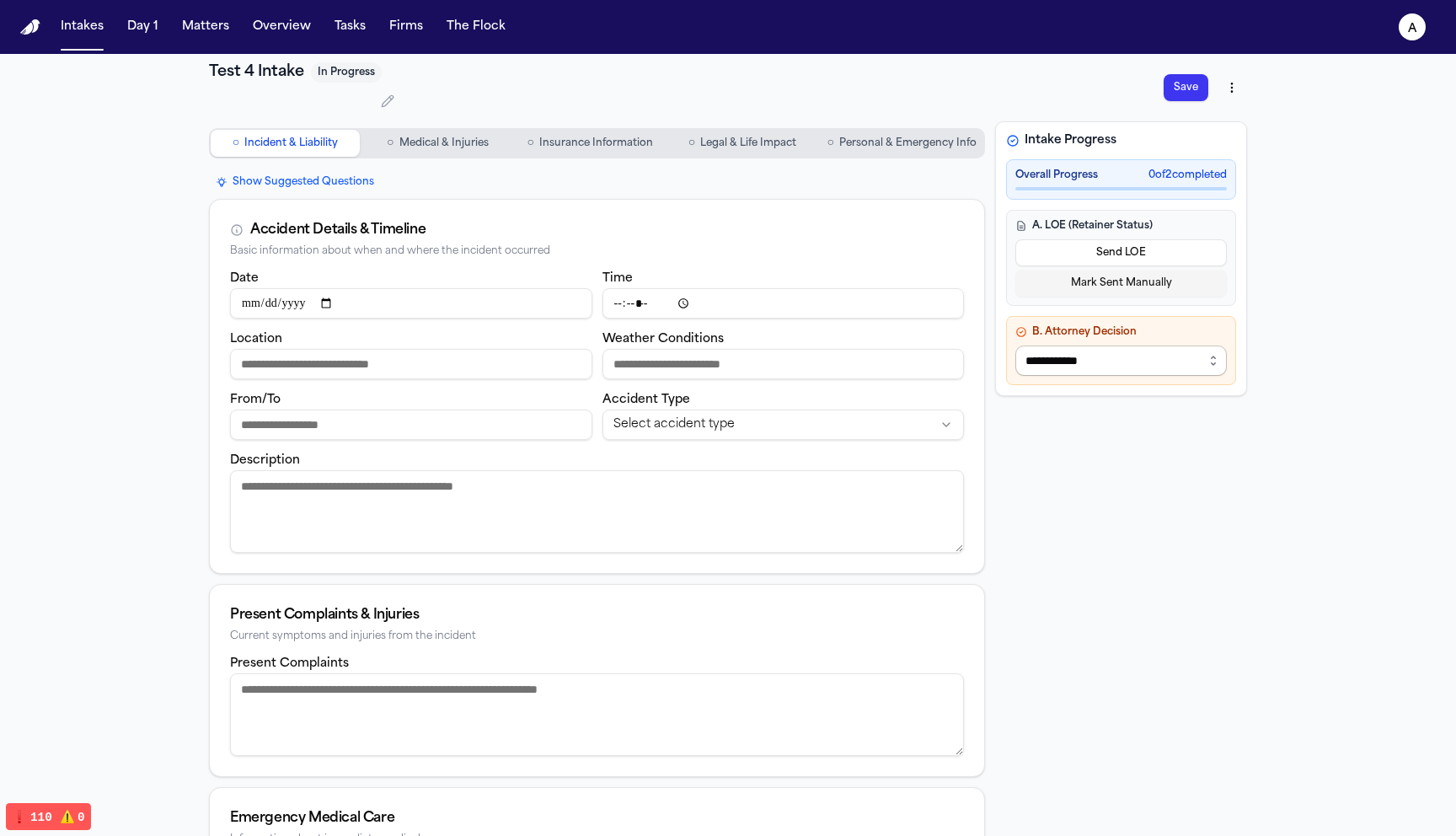 select on "**********" 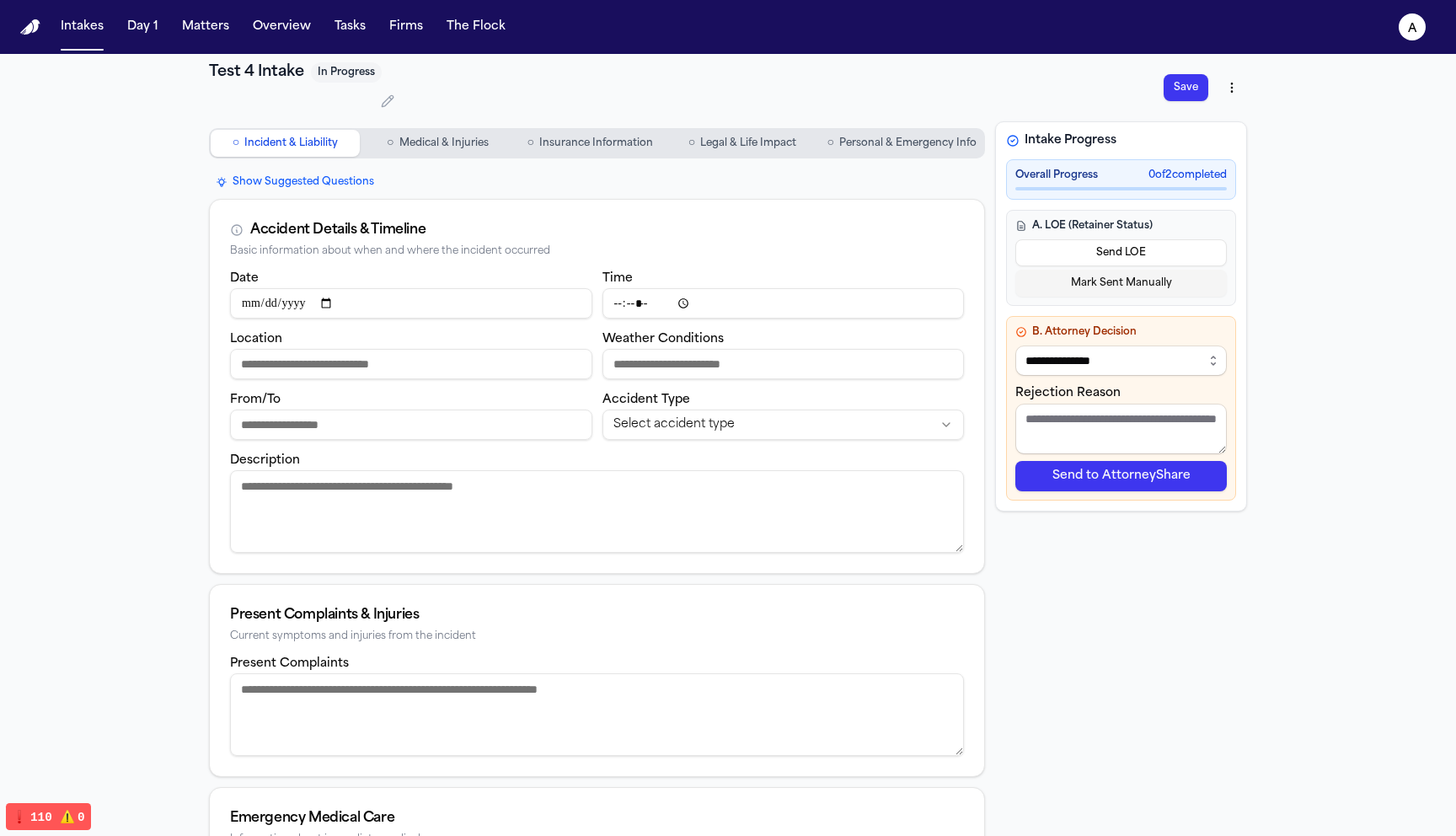 click on "Send to AttorneyShare" at bounding box center [1121, 476] 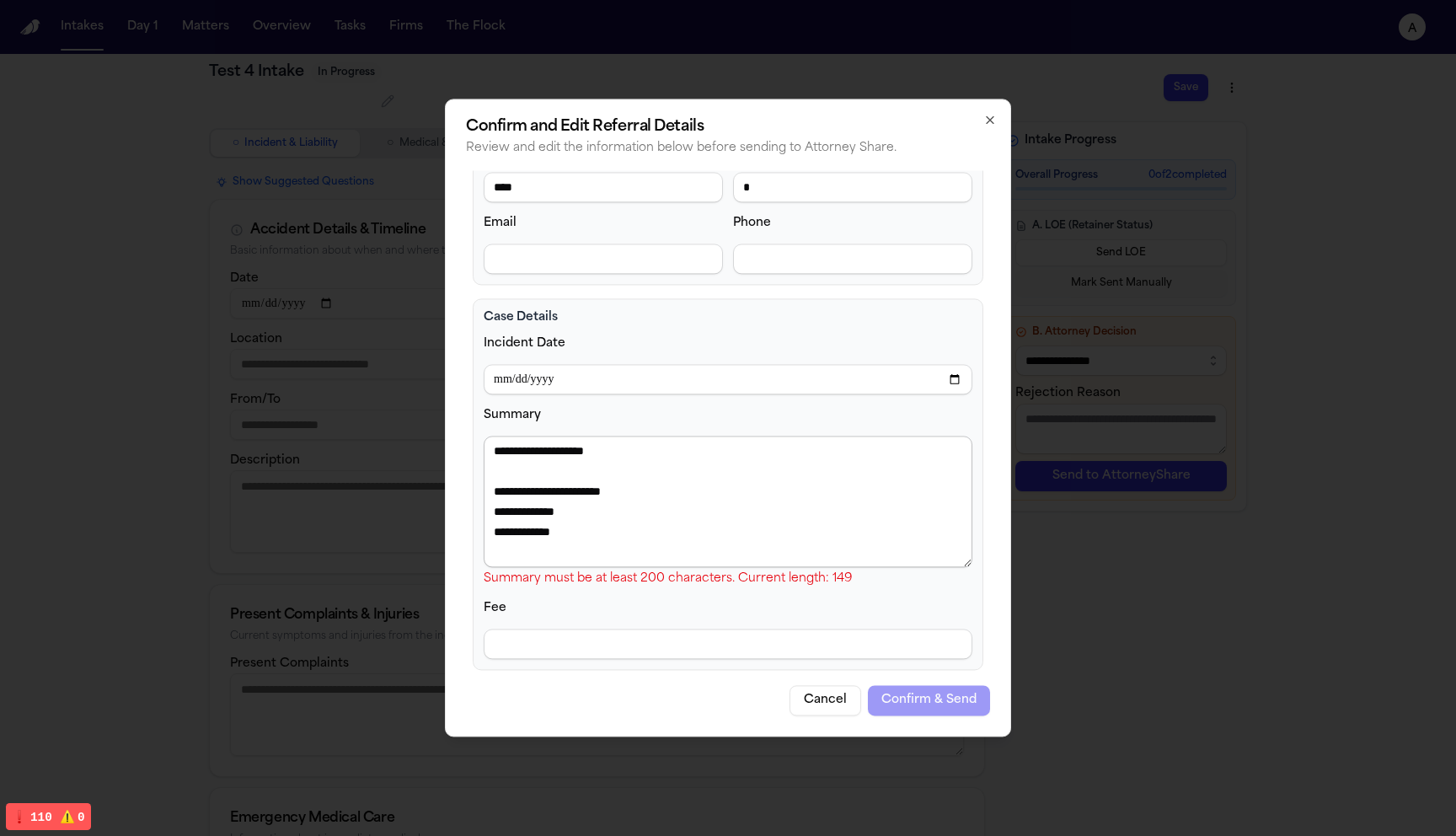 scroll, scrollTop: 0, scrollLeft: 0, axis: both 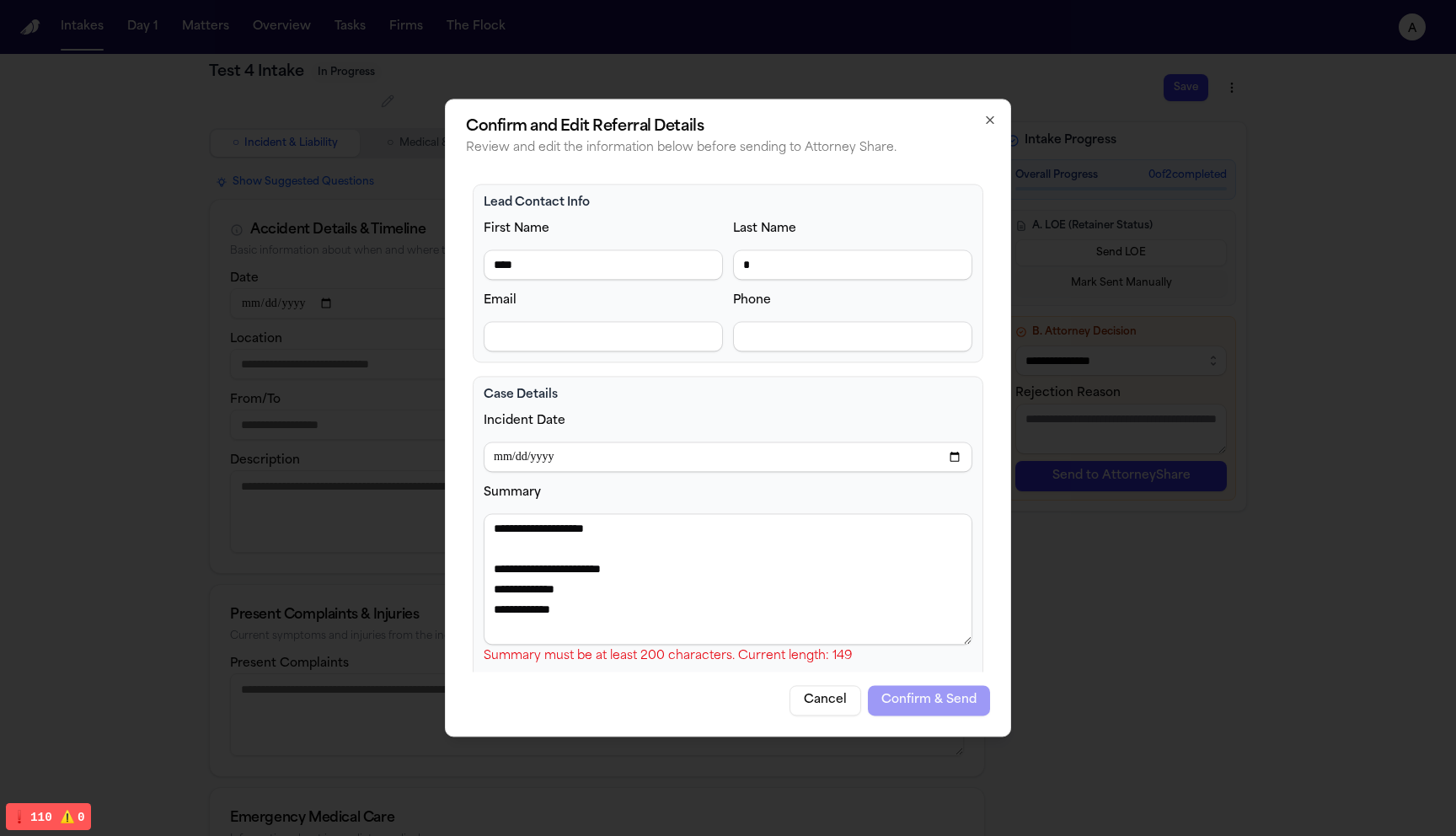 click 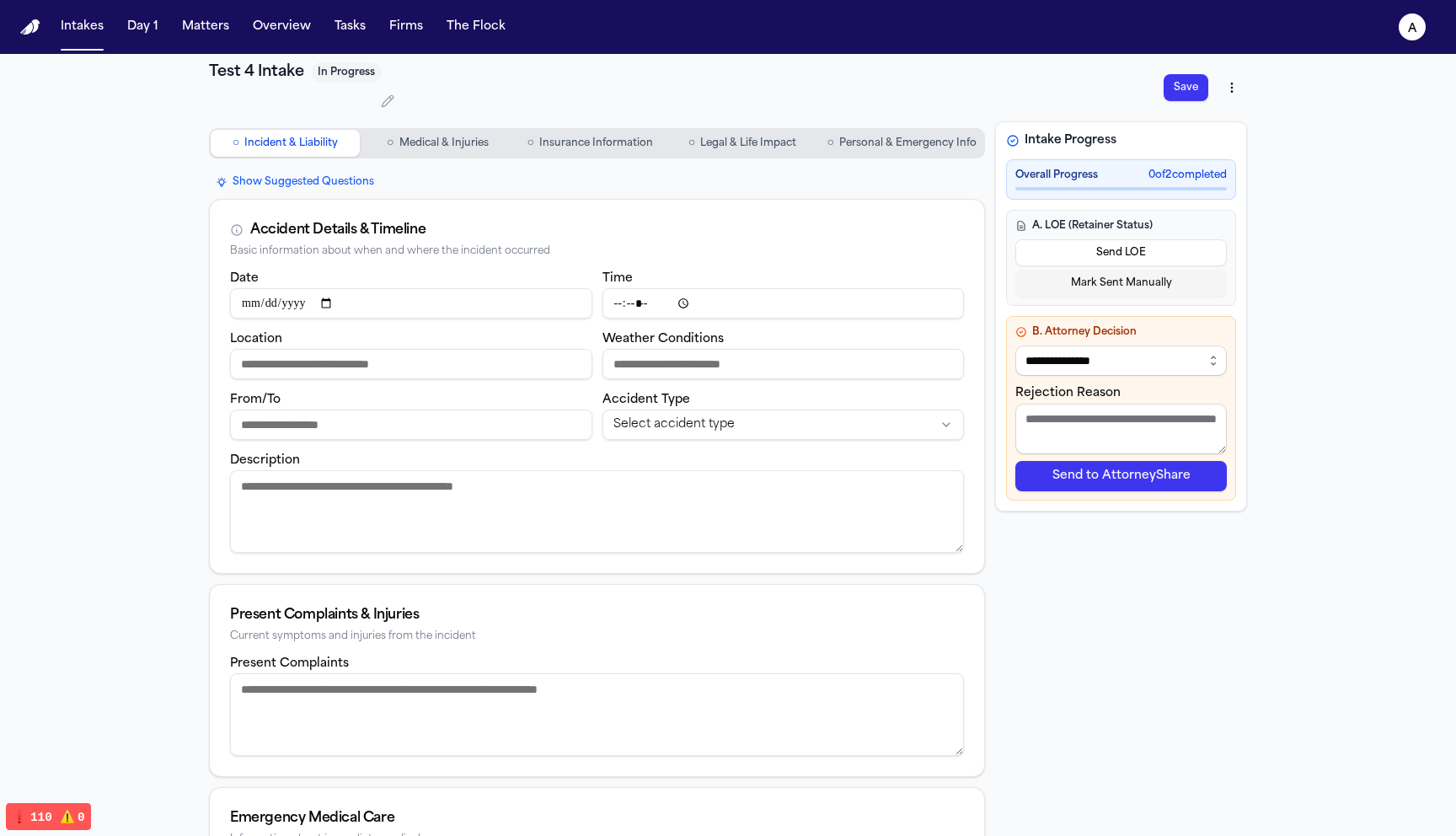 click on "Personal & Emergency Info" at bounding box center (907, 143) 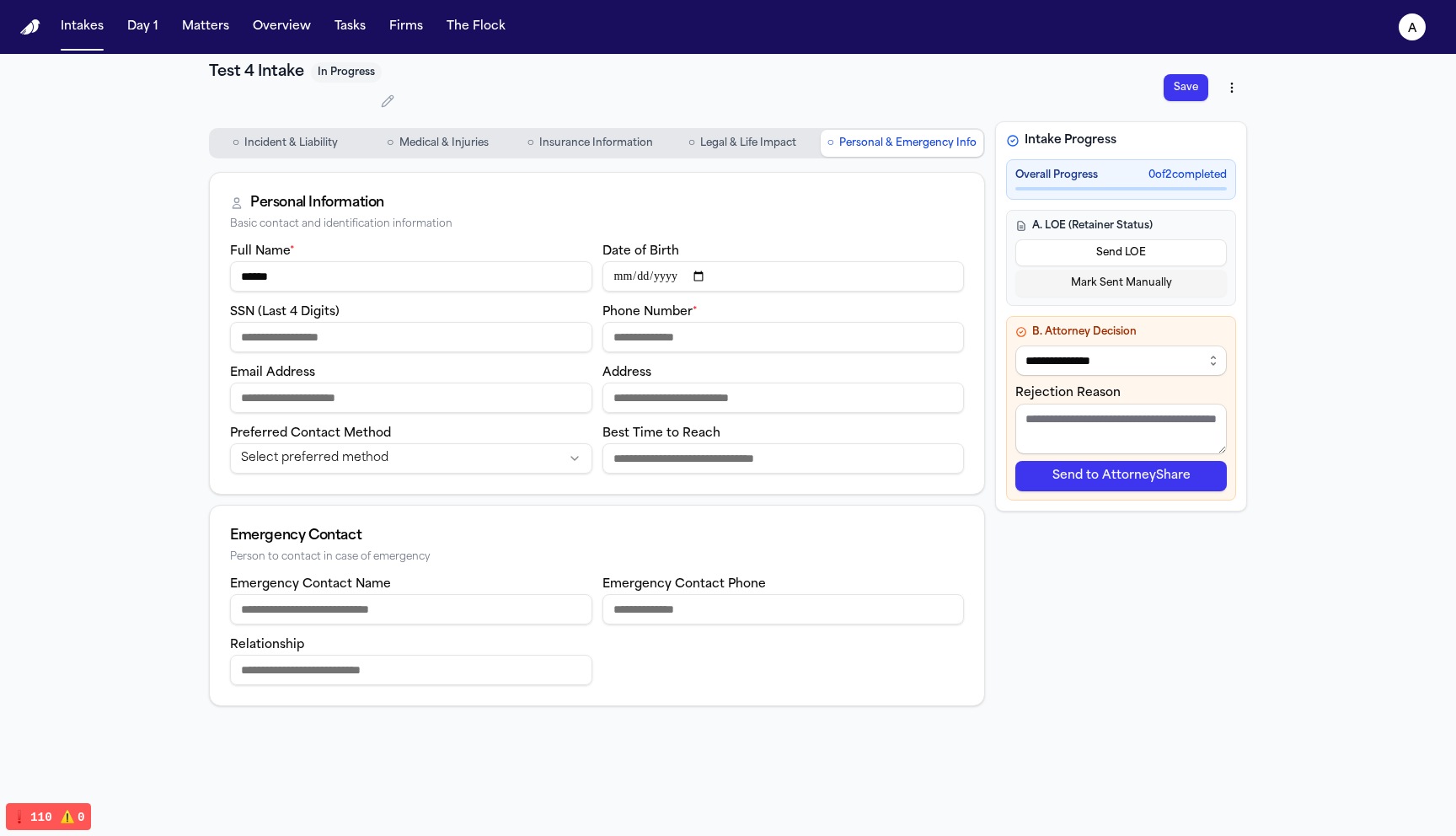 click on "Phone Number  *" at bounding box center [784, 337] 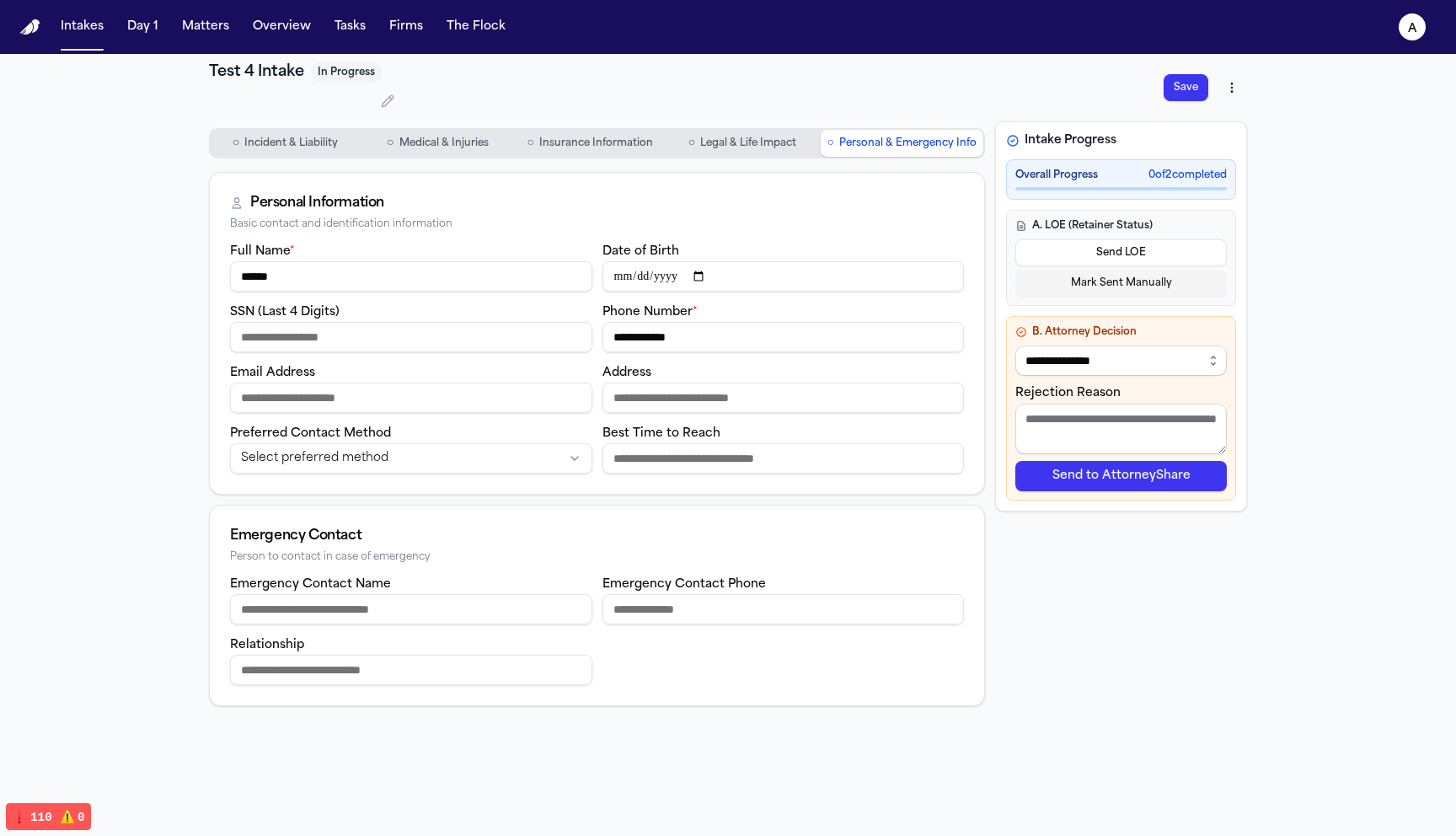 type on "**********" 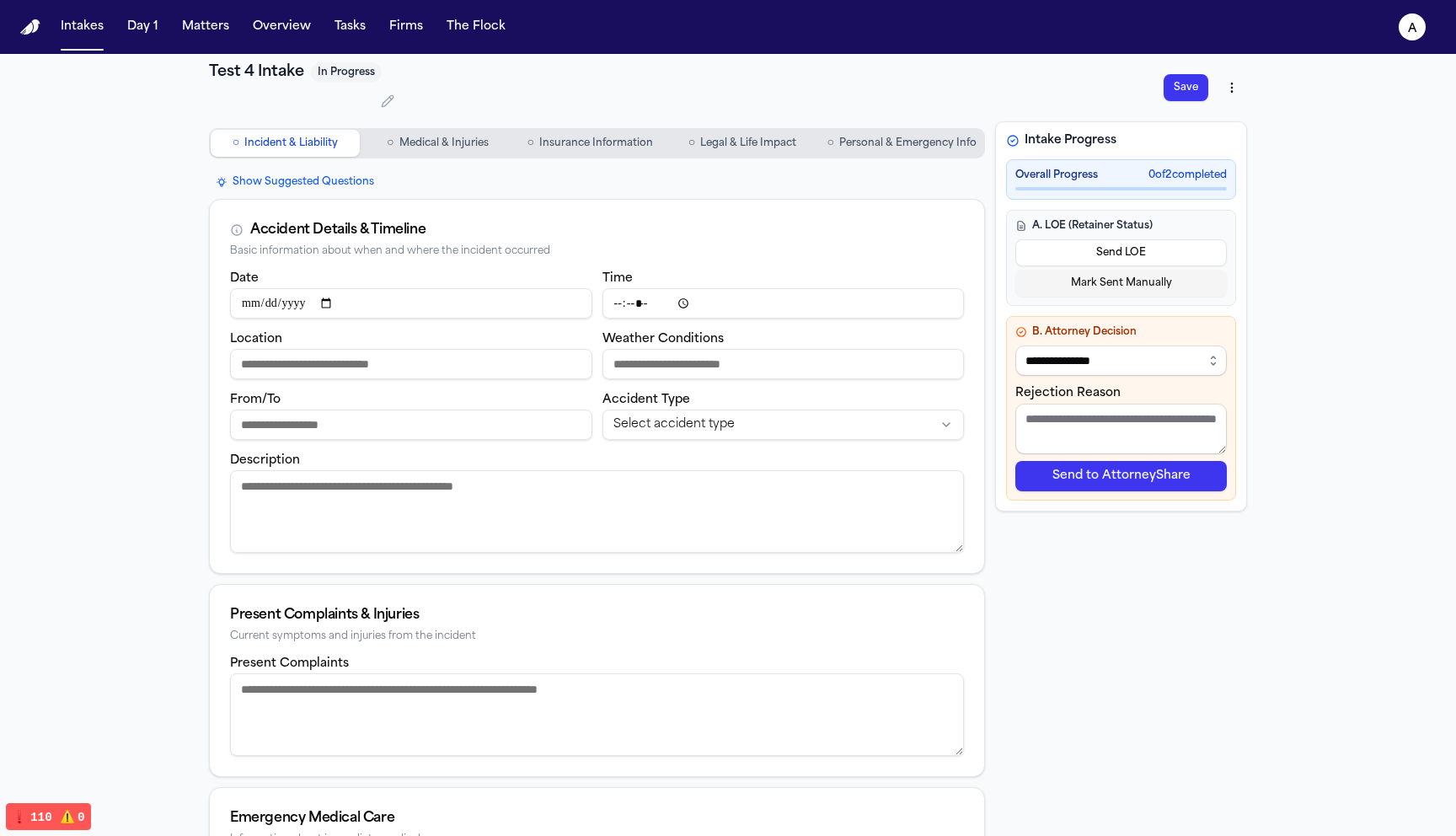 click on "Description" at bounding box center [597, 512] 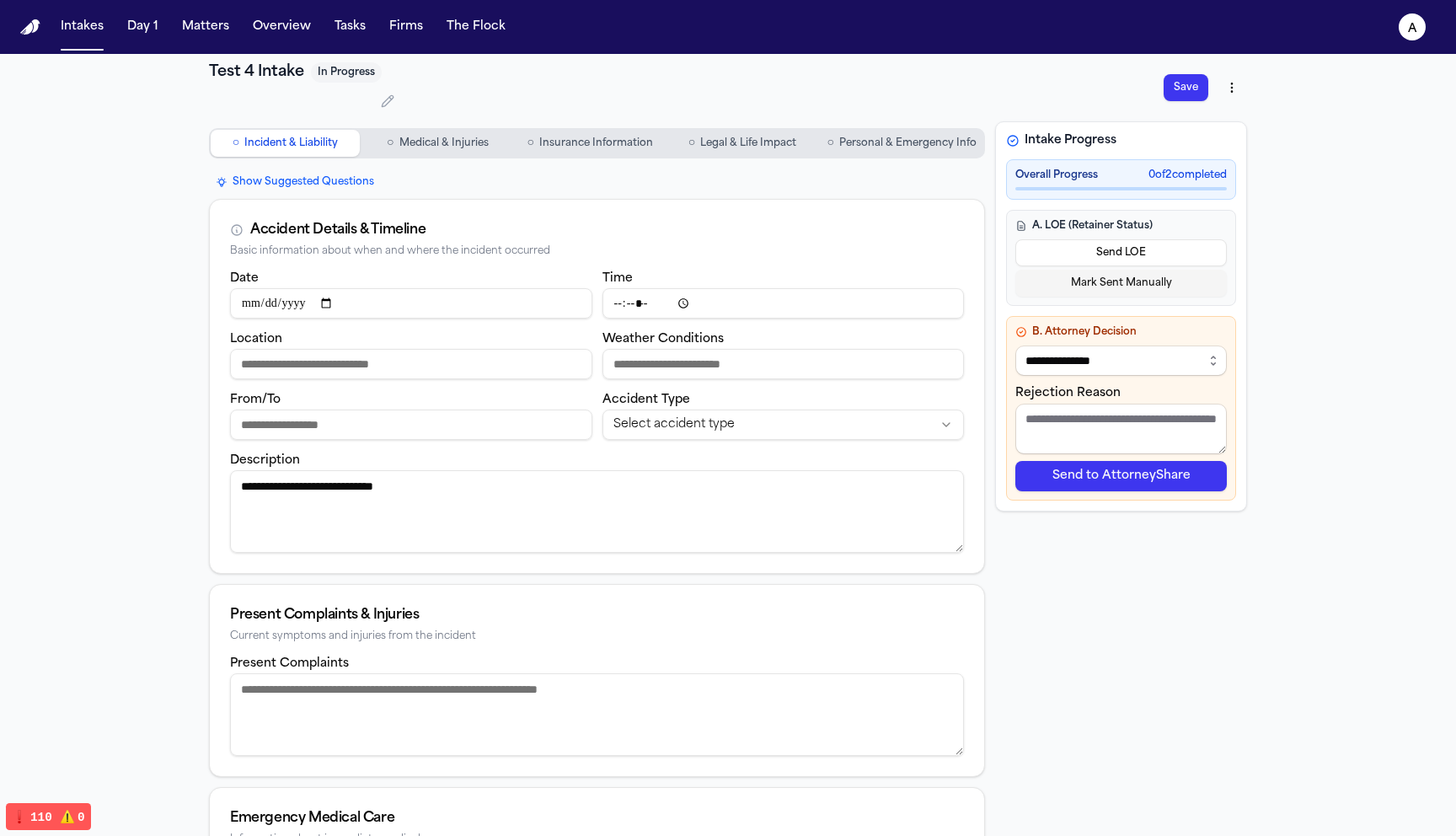type on "**********" 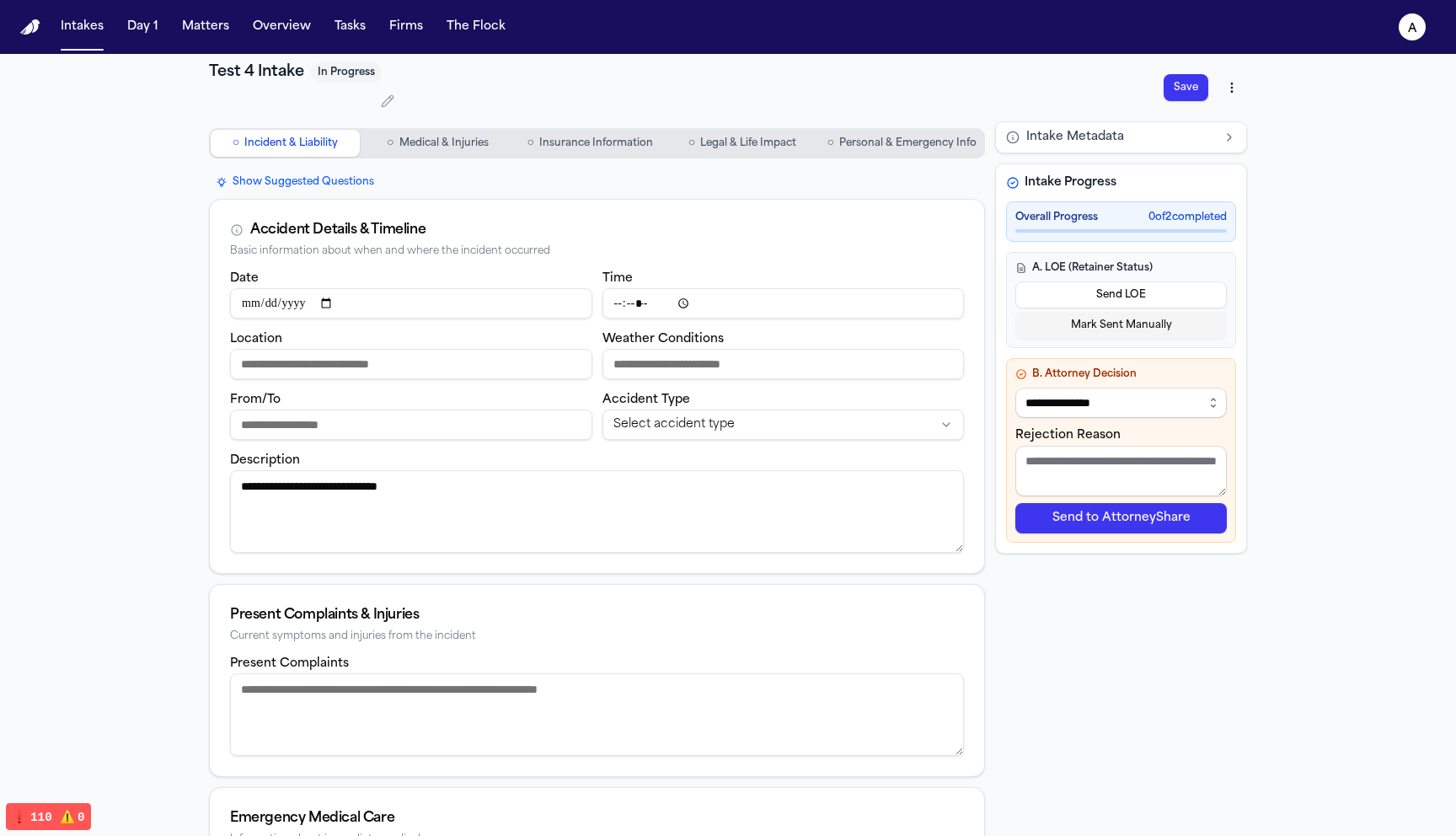 select on "**********" 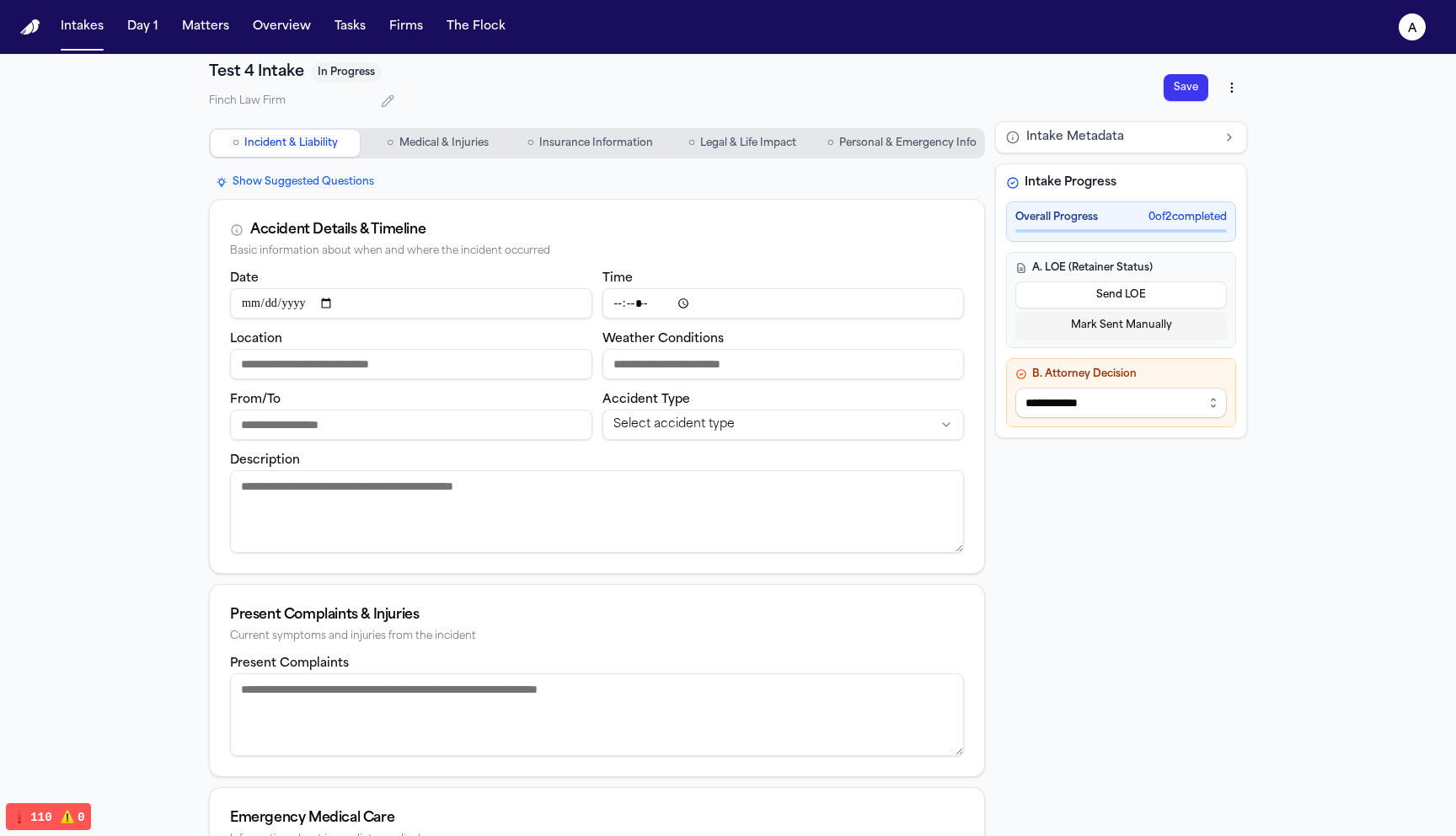 click on "Personal & Emergency Info" at bounding box center (907, 143) 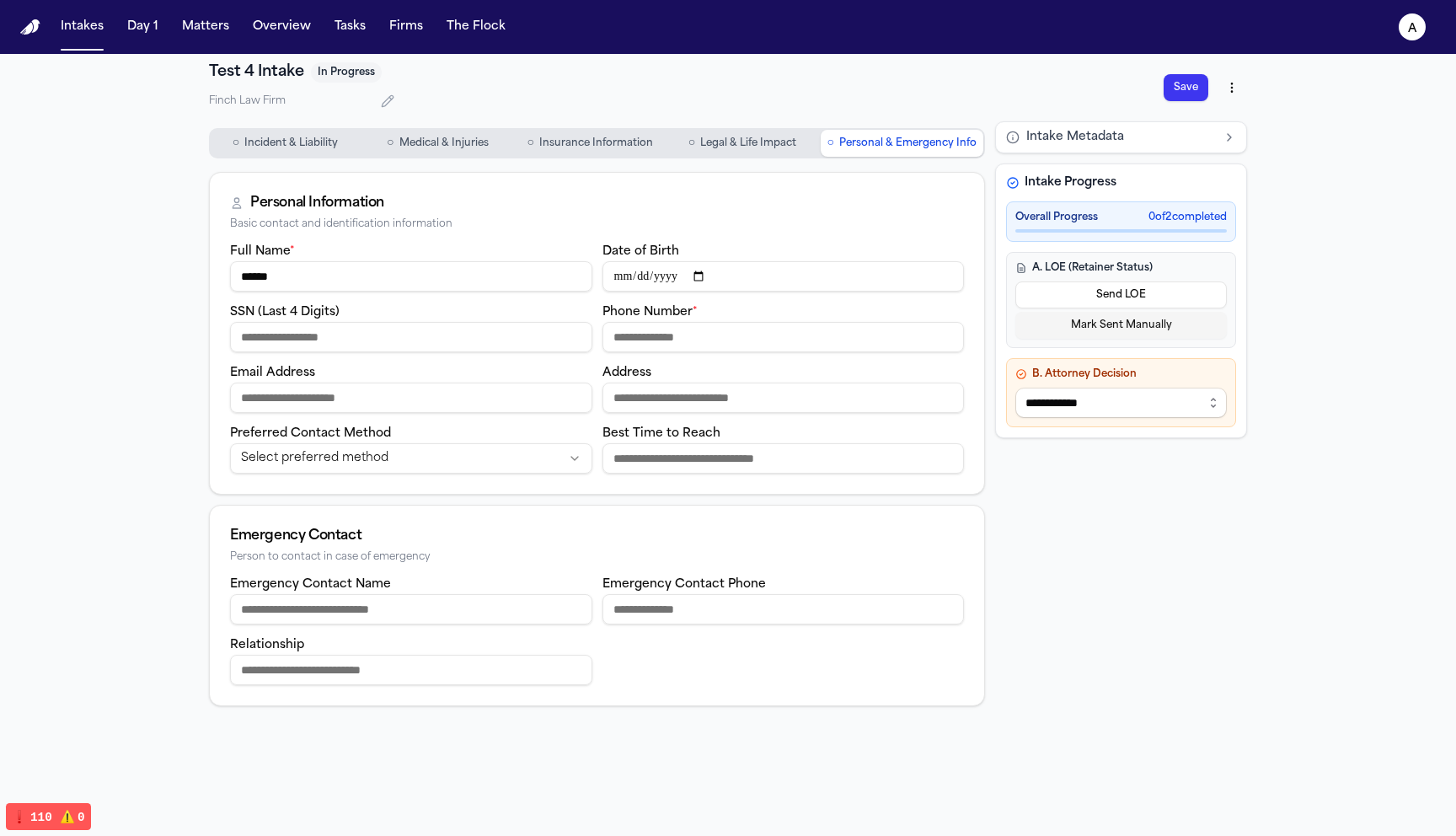 drag, startPoint x: 892, startPoint y: 143, endPoint x: 855, endPoint y: 196, distance: 64.63745 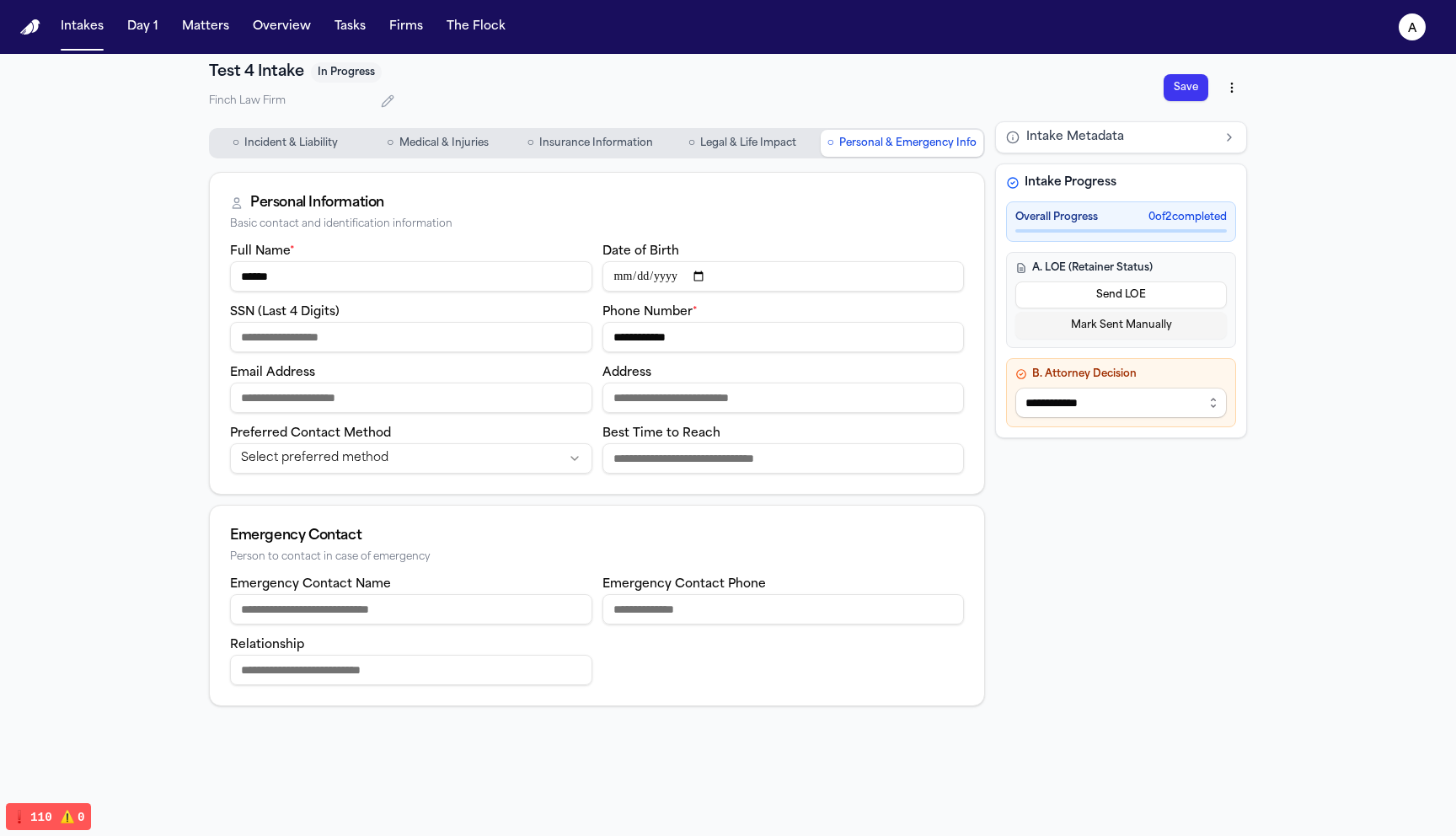 type on "**********" 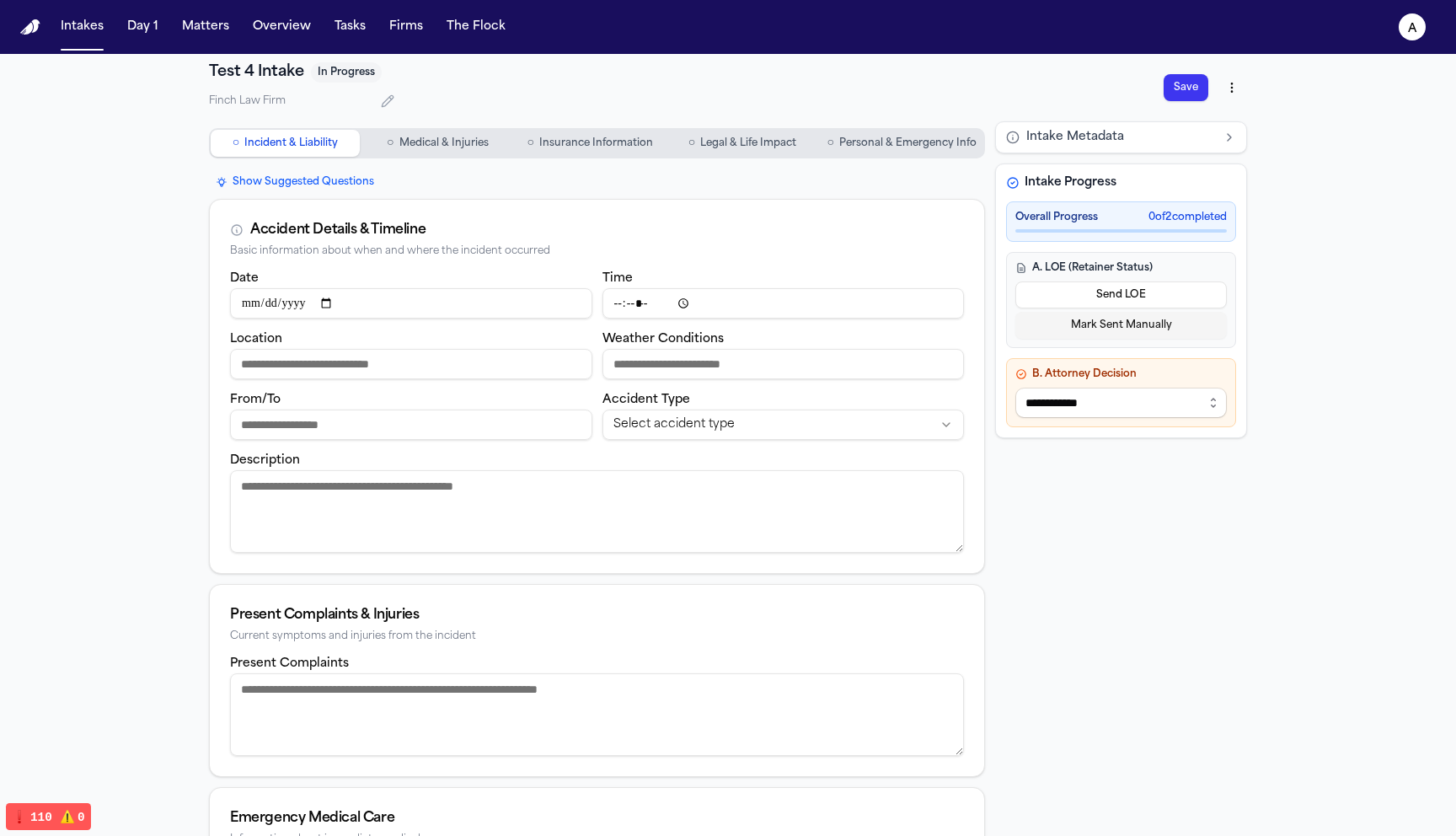 click on "Weather Conditions" at bounding box center (784, 364) 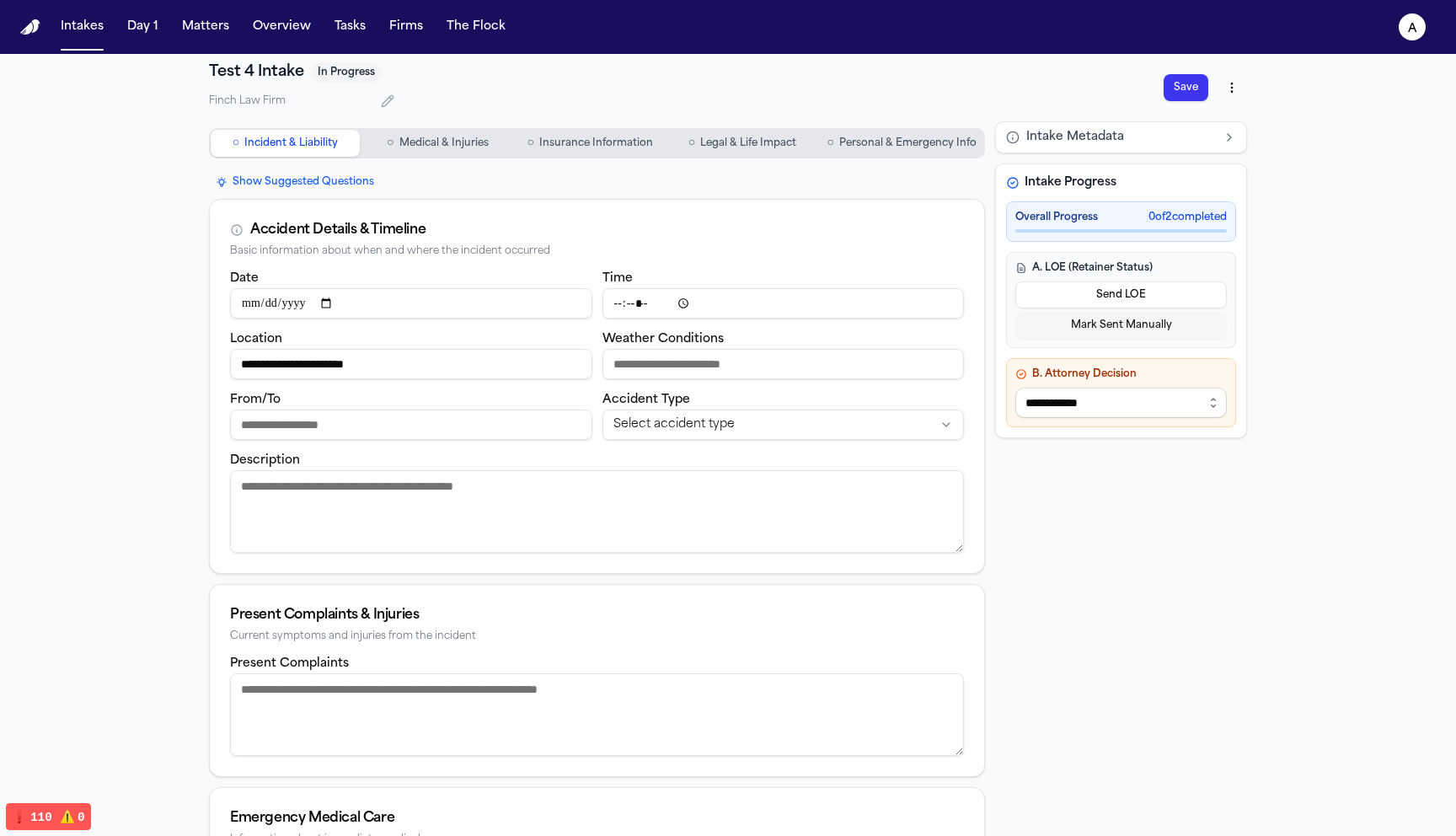 type on "**********" 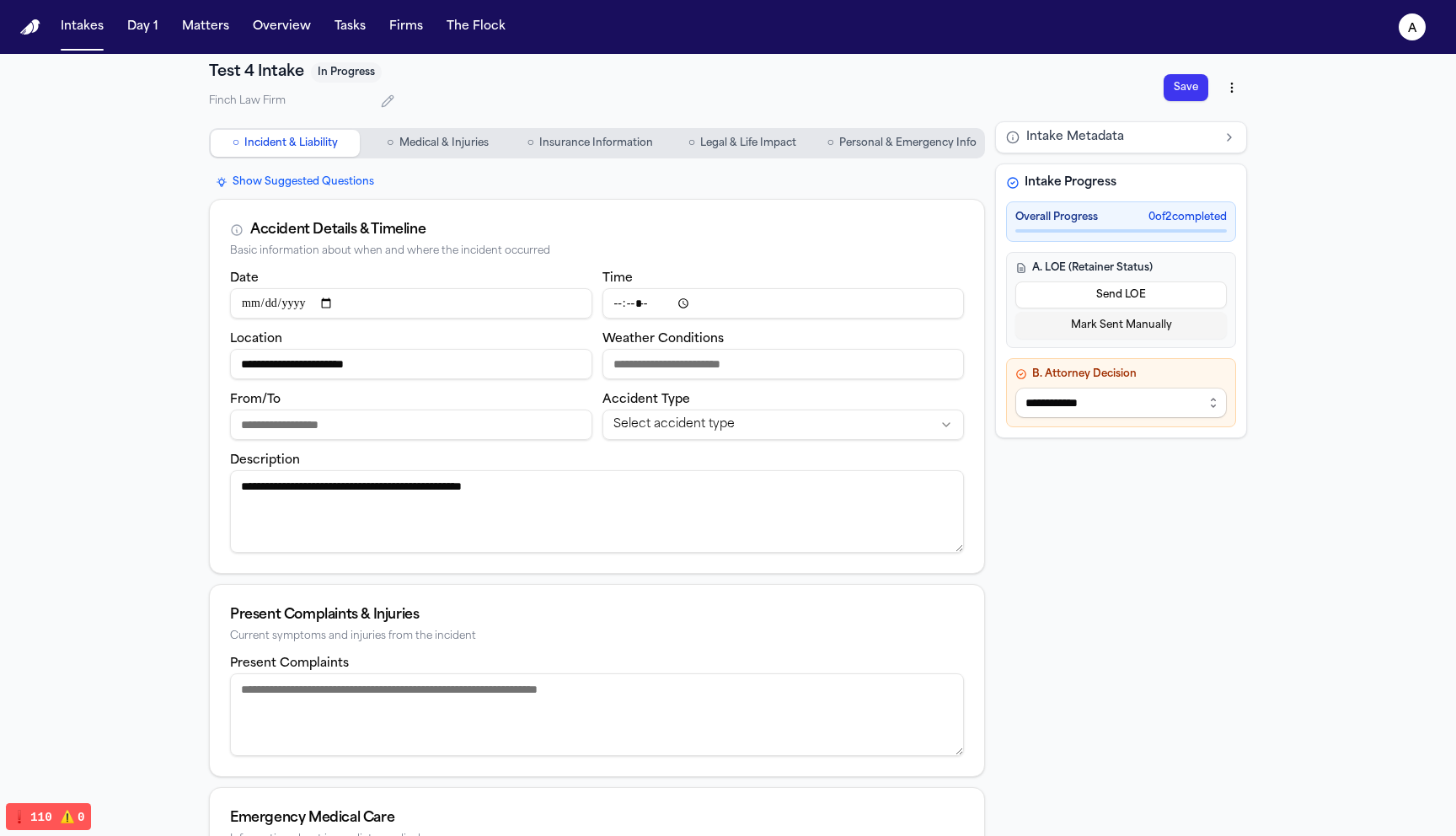 type on "**********" 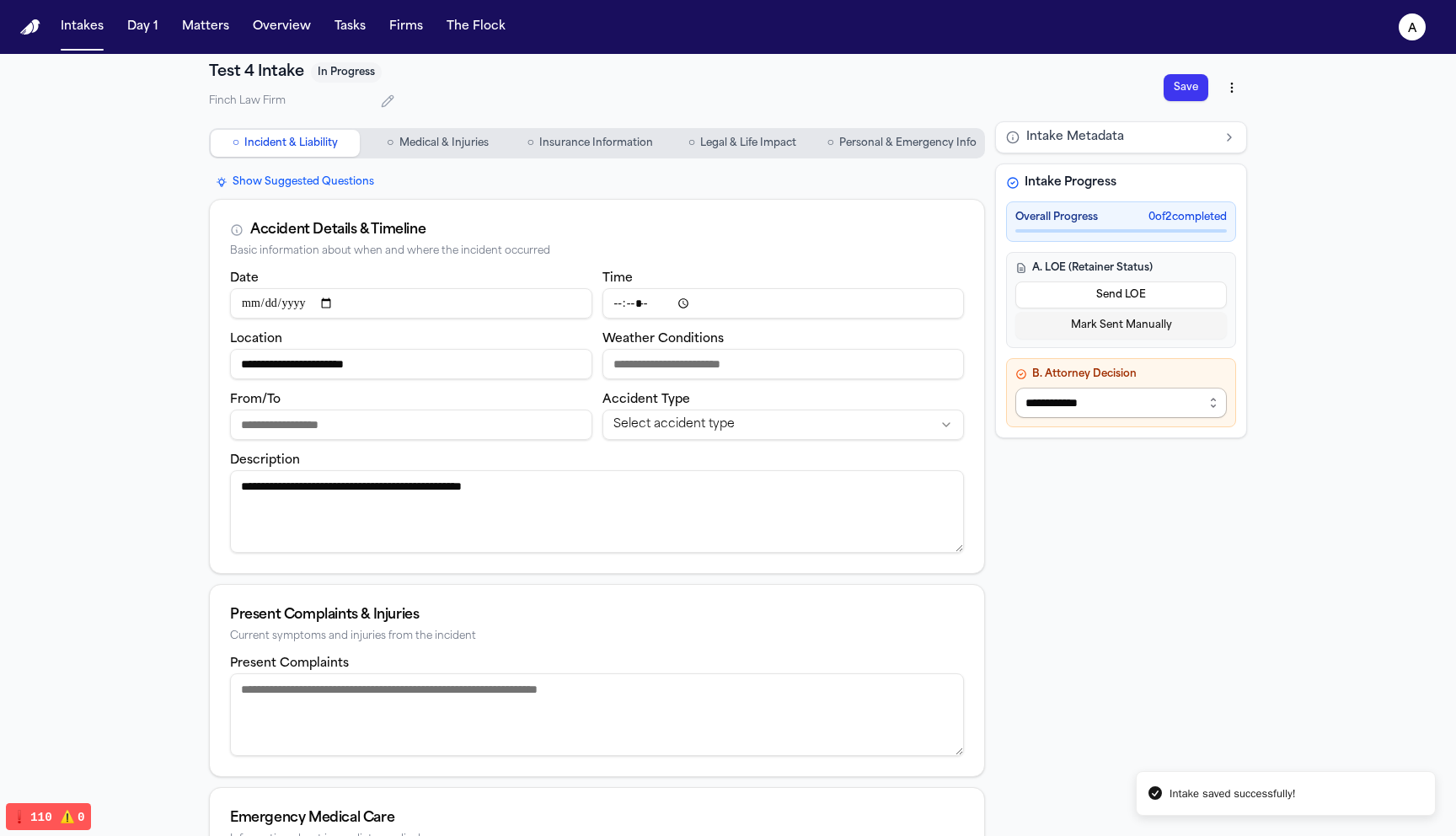 click on "**********" at bounding box center [1121, 403] 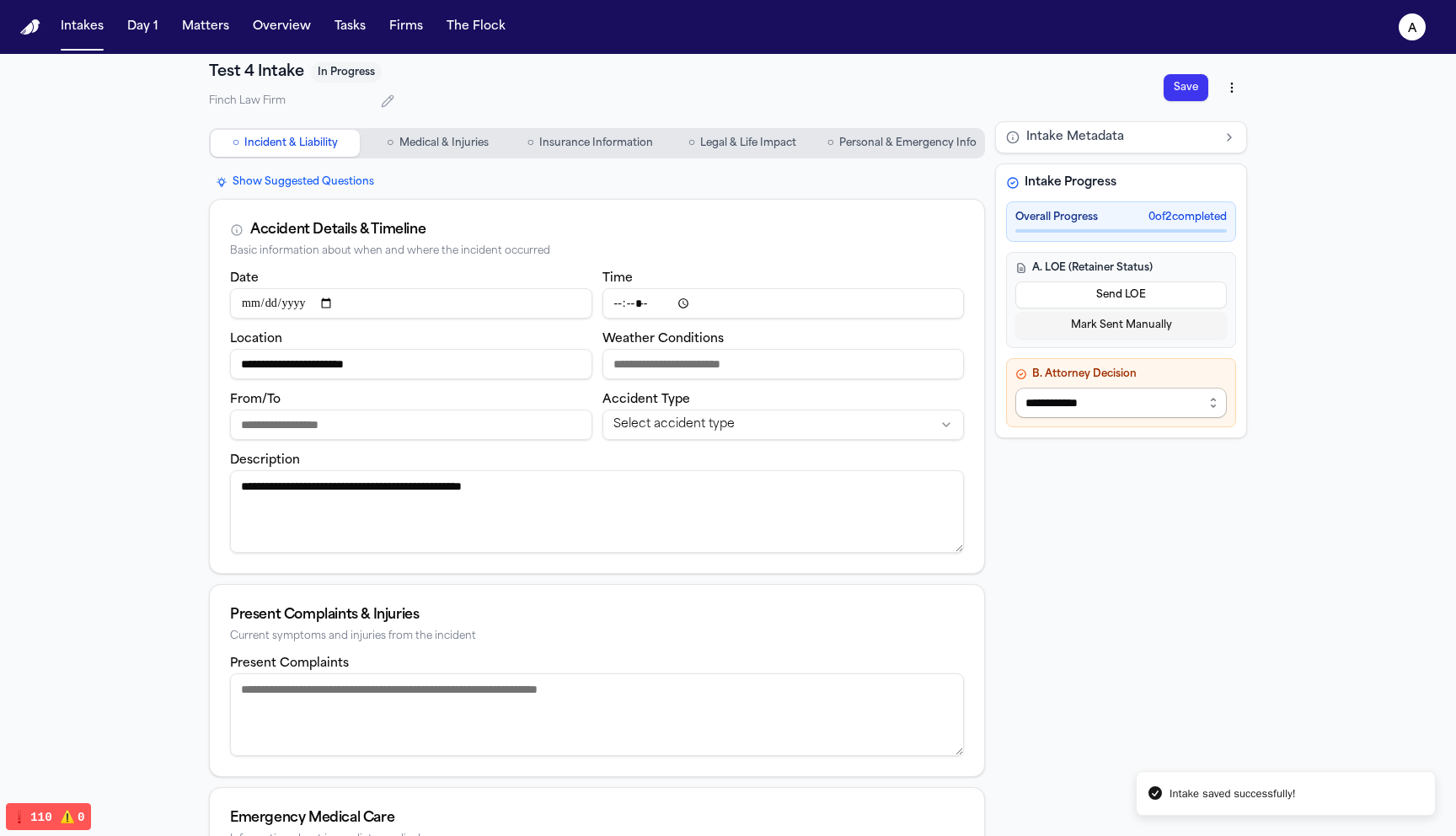 select on "**********" 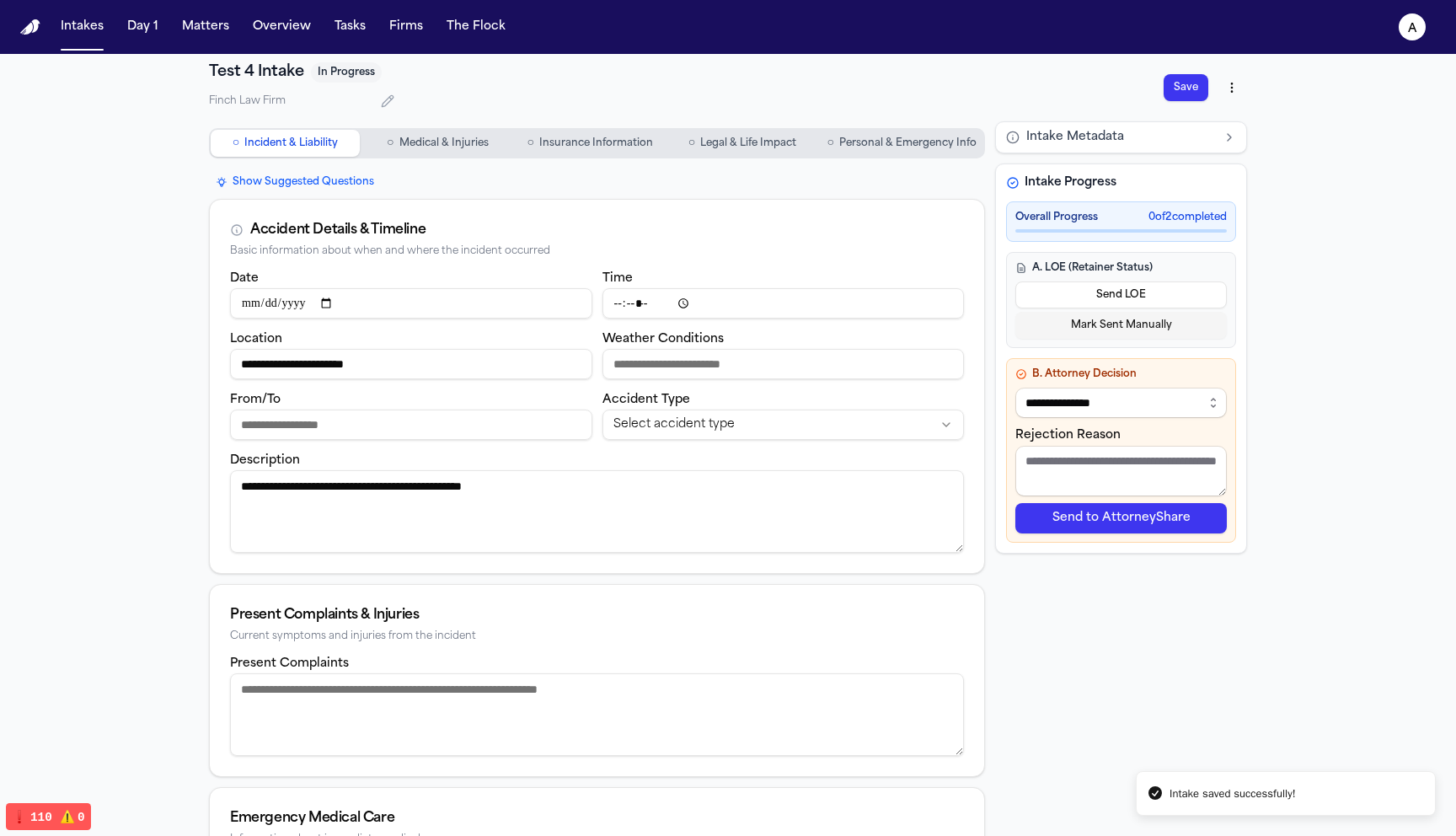 click on "Send to AttorneyShare" at bounding box center (1121, 518) 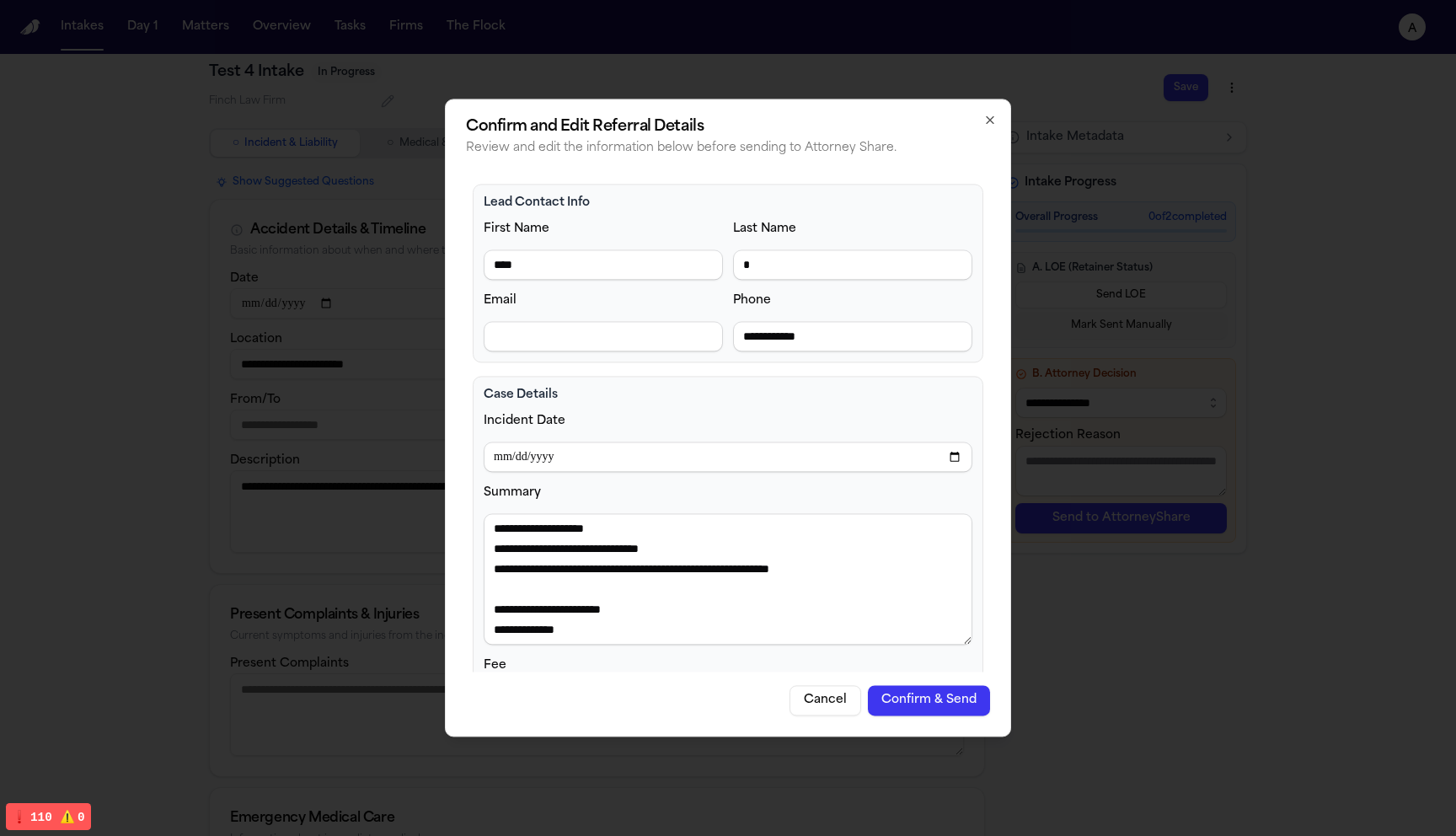 scroll, scrollTop: 186, scrollLeft: 0, axis: vertical 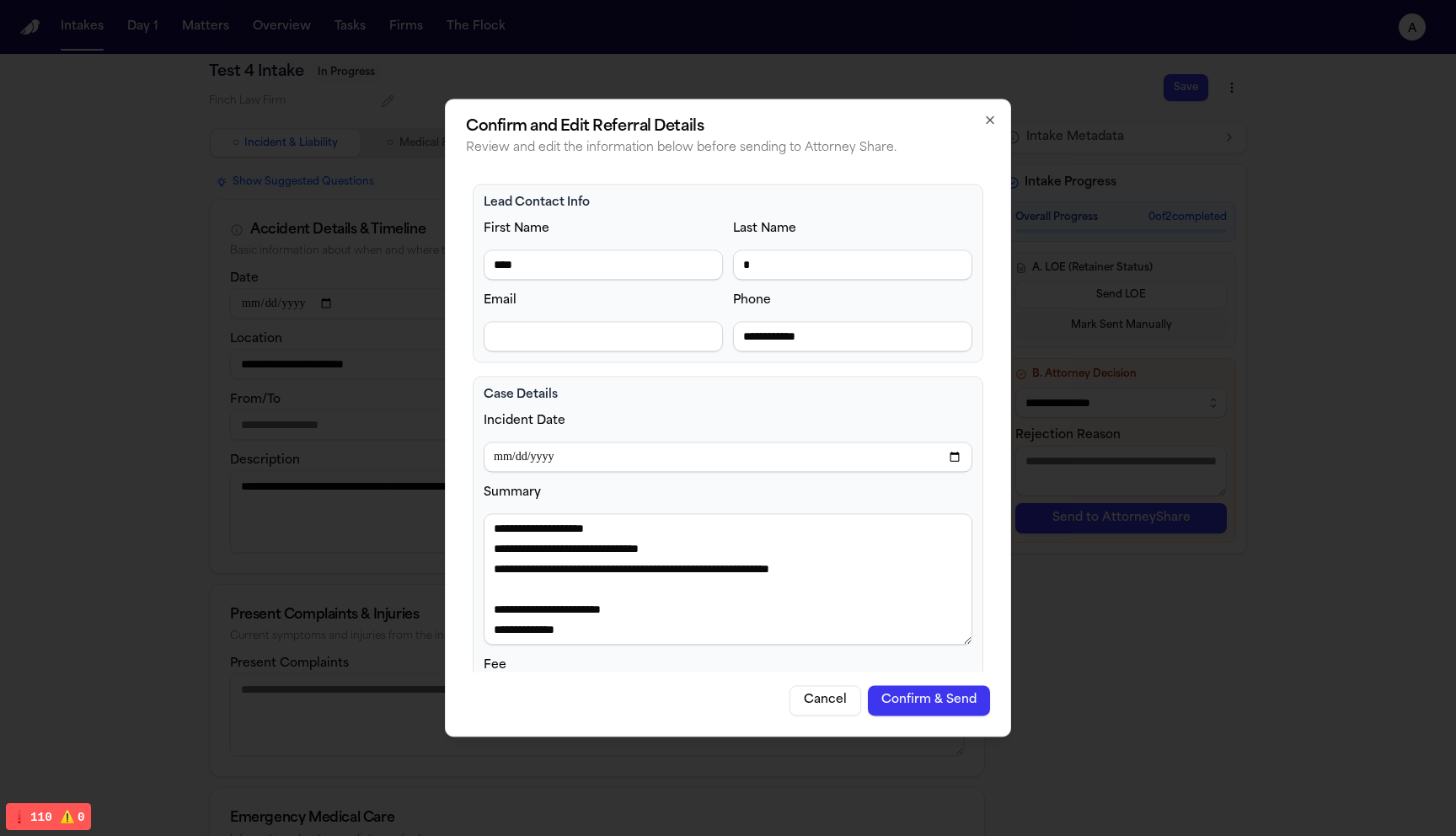 click on "Cancel" at bounding box center (825, 701) 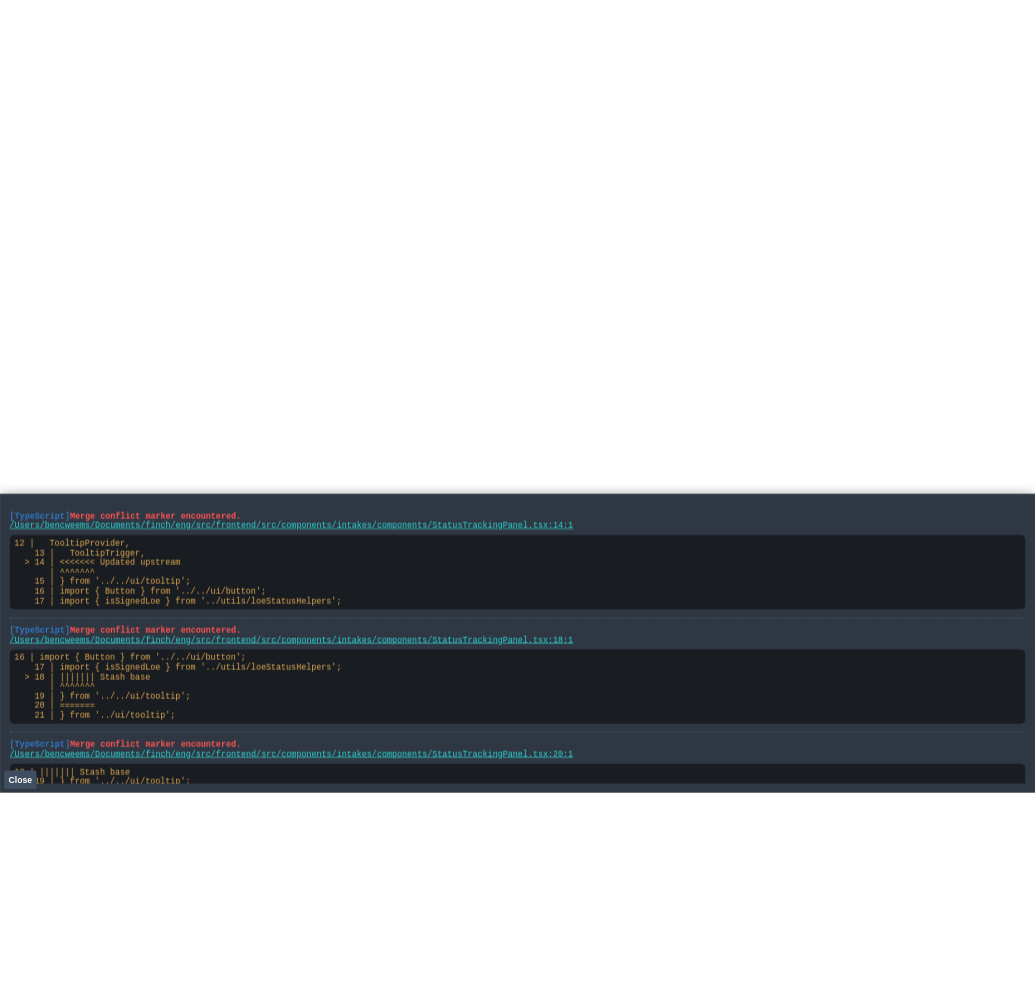 scroll, scrollTop: 0, scrollLeft: 0, axis: both 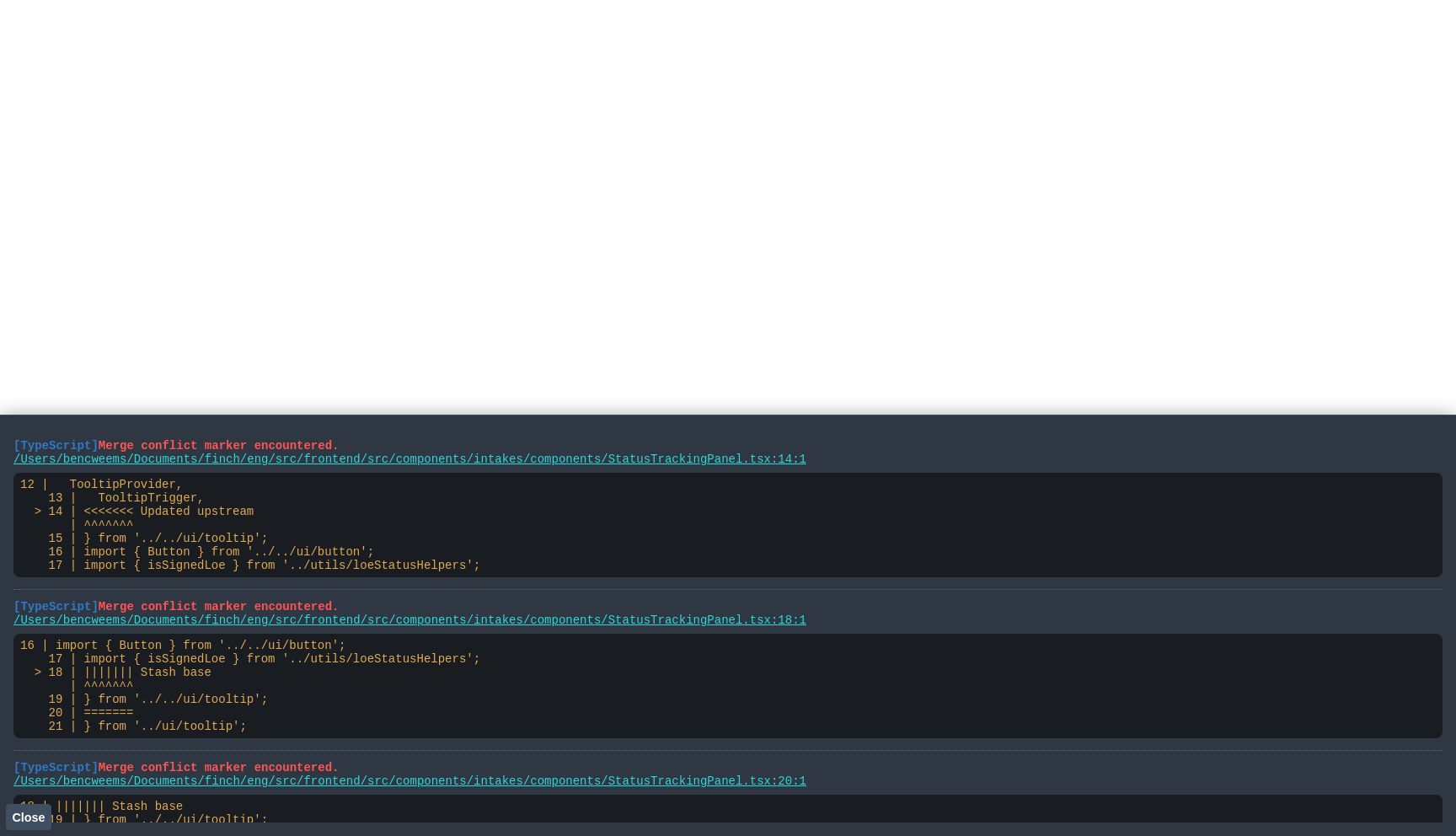 click on "Close" at bounding box center [28, 817] 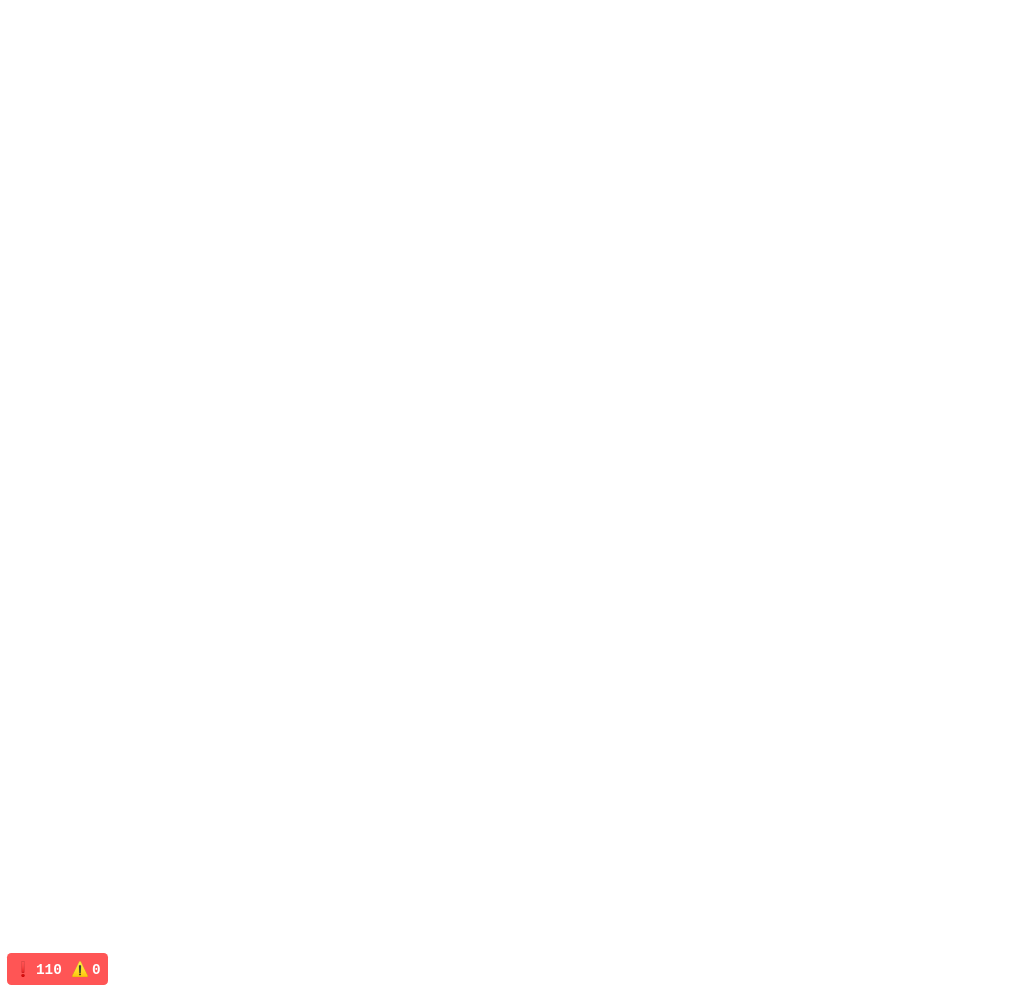 click at bounding box center (517, 4) 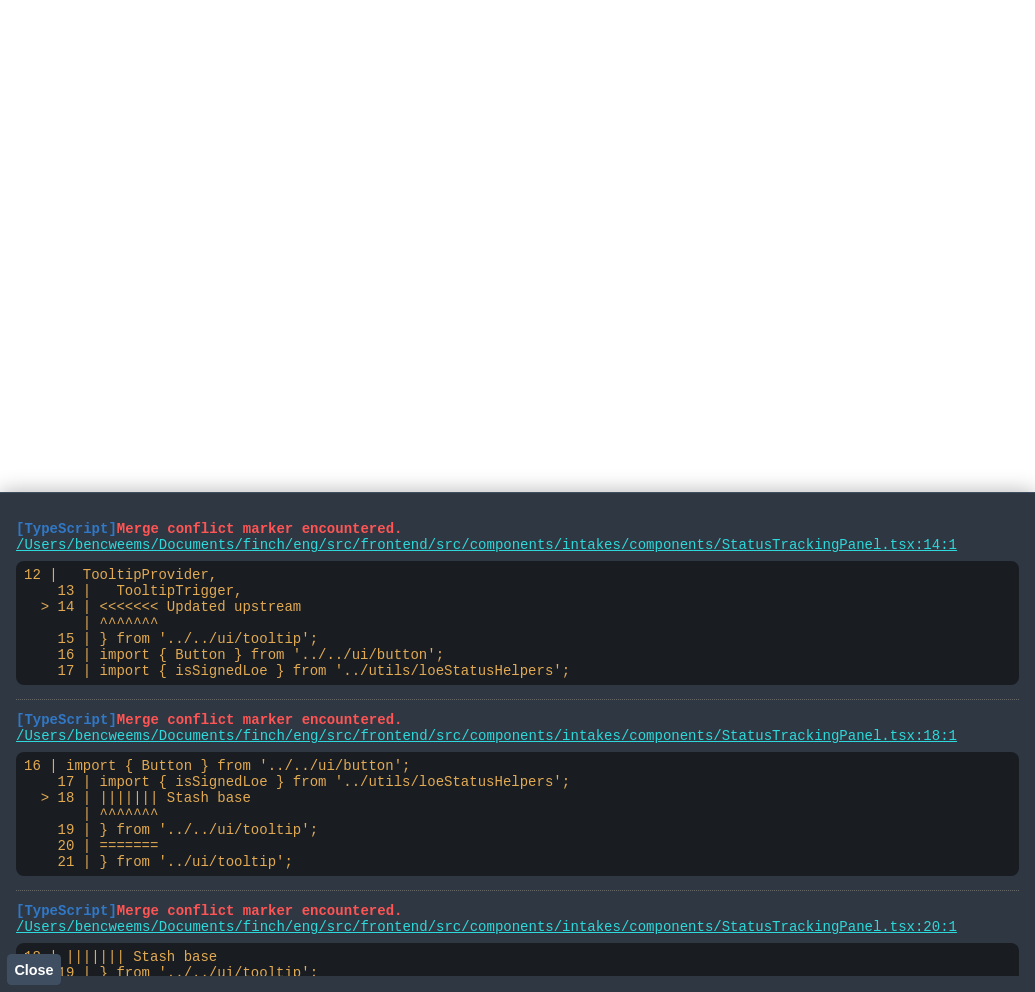 scroll, scrollTop: 0, scrollLeft: 0, axis: both 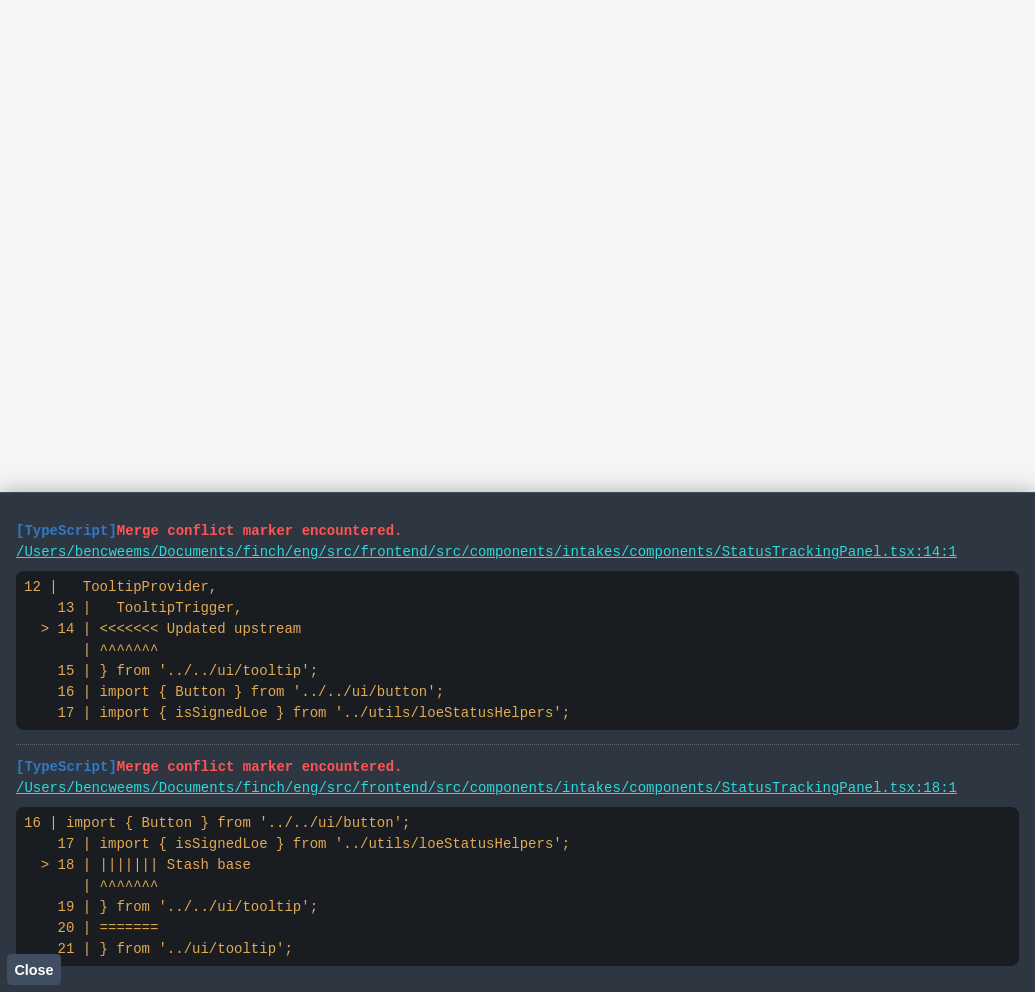 click on "Close" at bounding box center (33, 970) 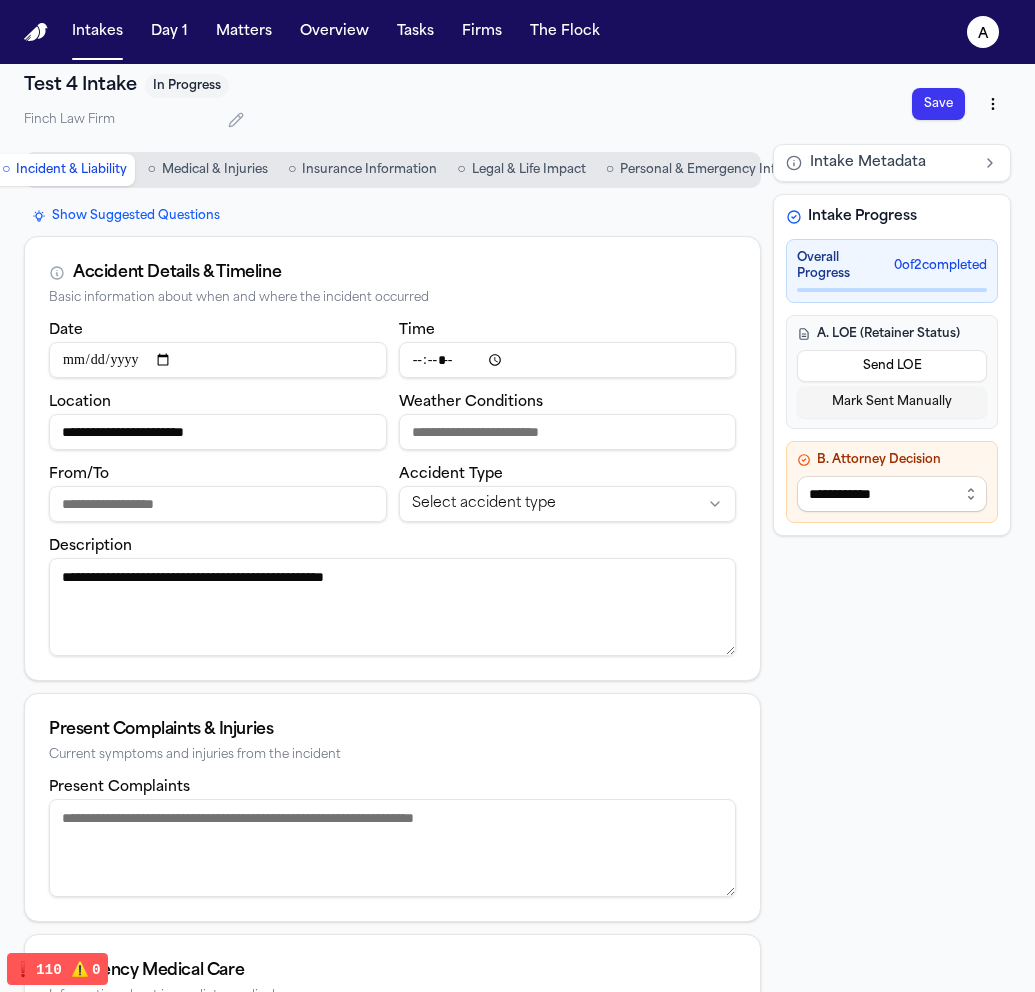 click on "Personal & Emergency Info" at bounding box center (701, 170) 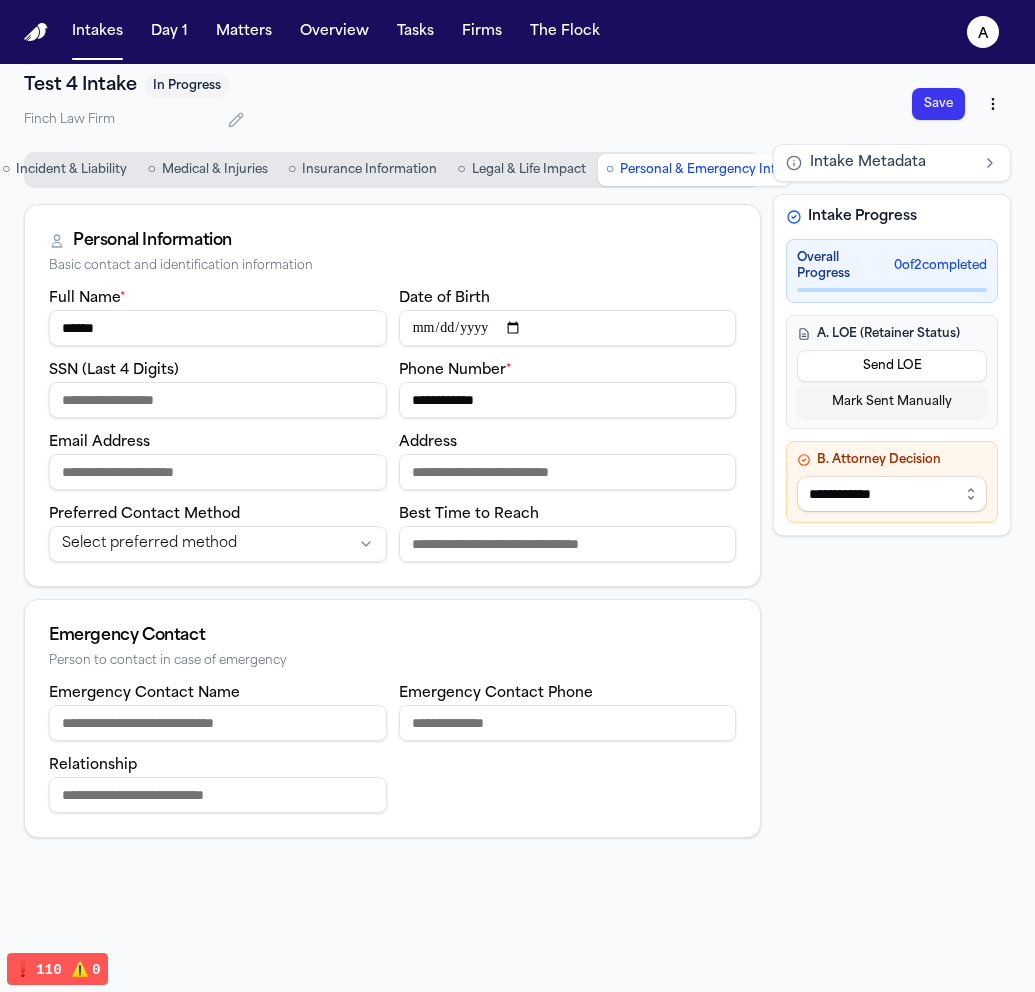click on "Incident & Liability" at bounding box center [71, 170] 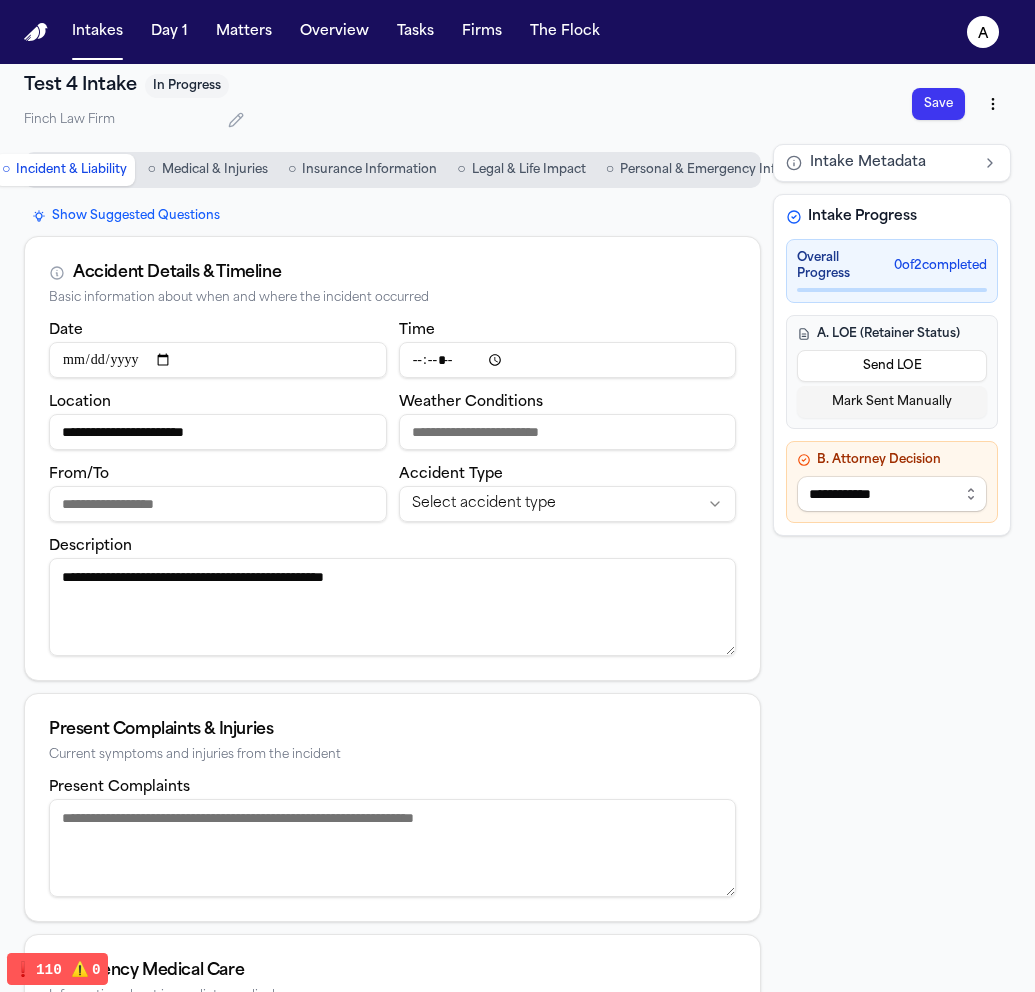 click on "**********" at bounding box center [892, 494] 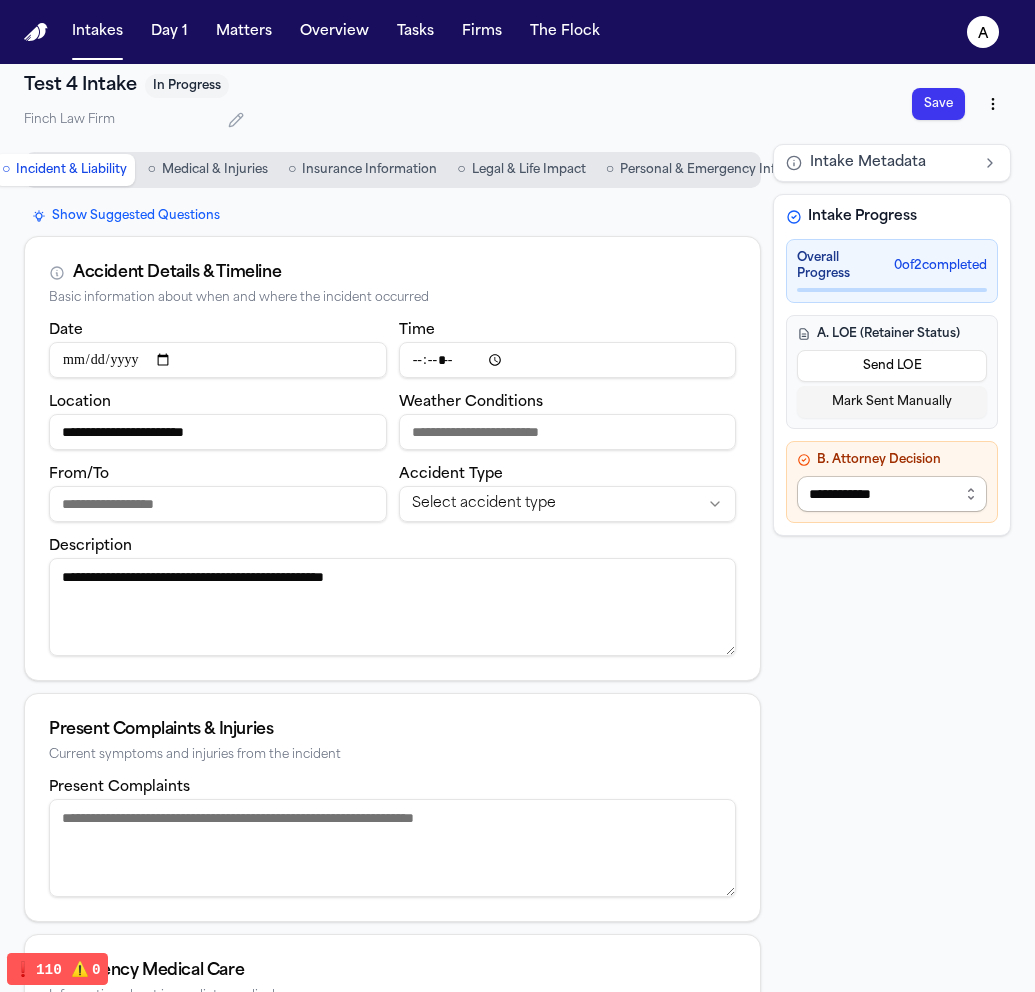 select on "**********" 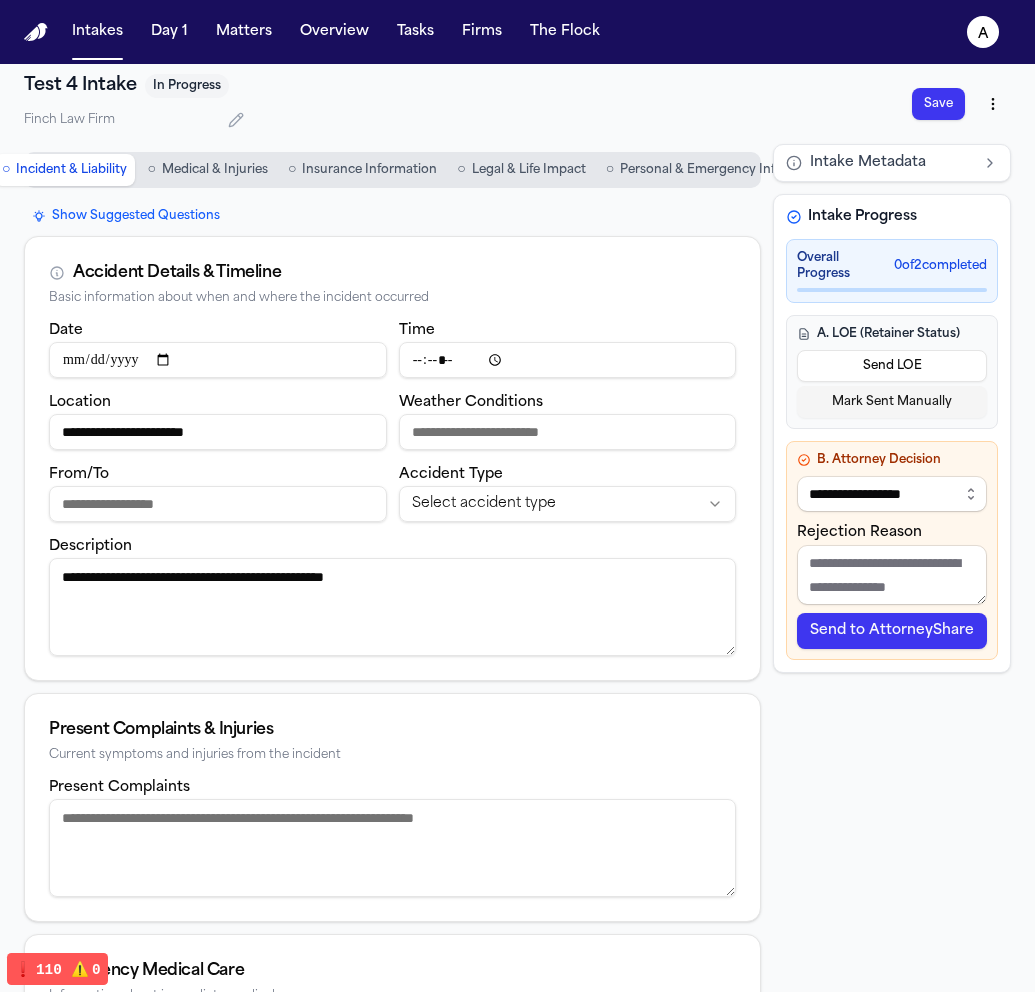 click on "Send to AttorneyShare" at bounding box center (892, 631) 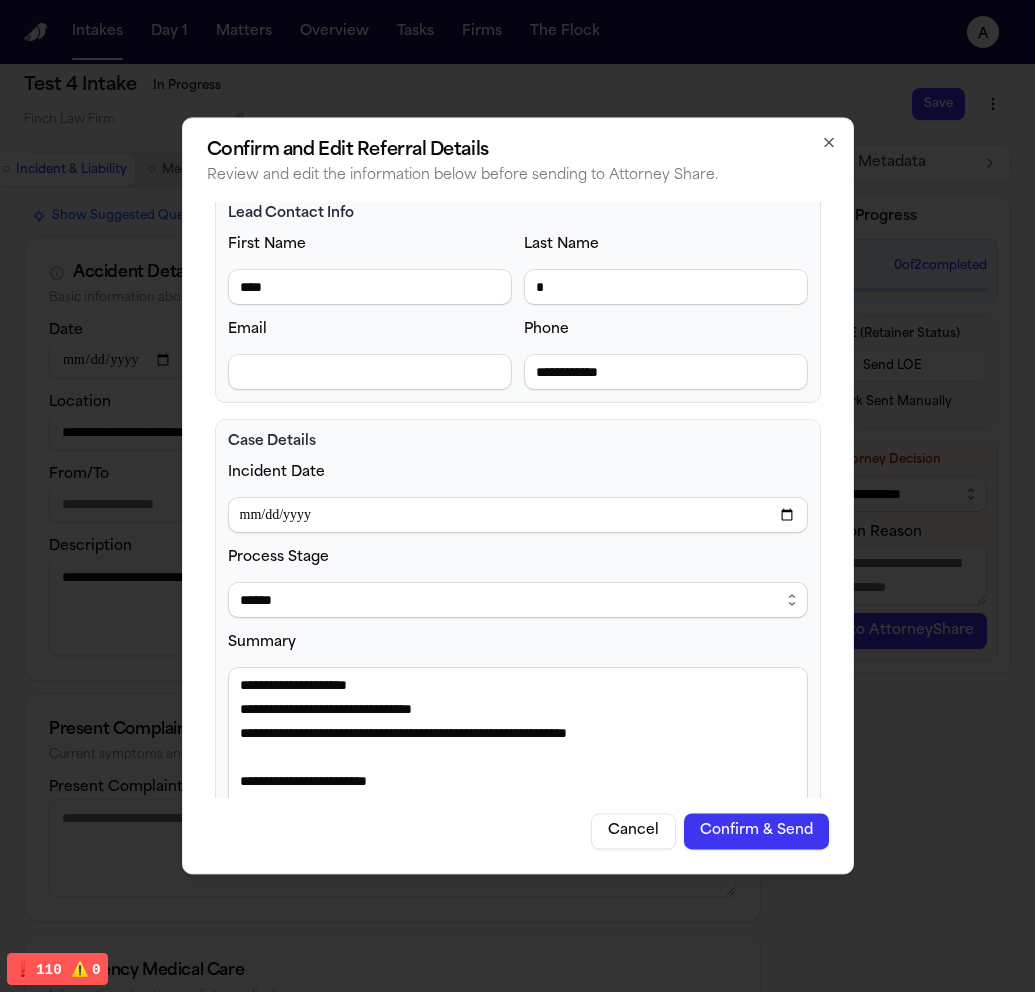 scroll, scrollTop: 0, scrollLeft: 0, axis: both 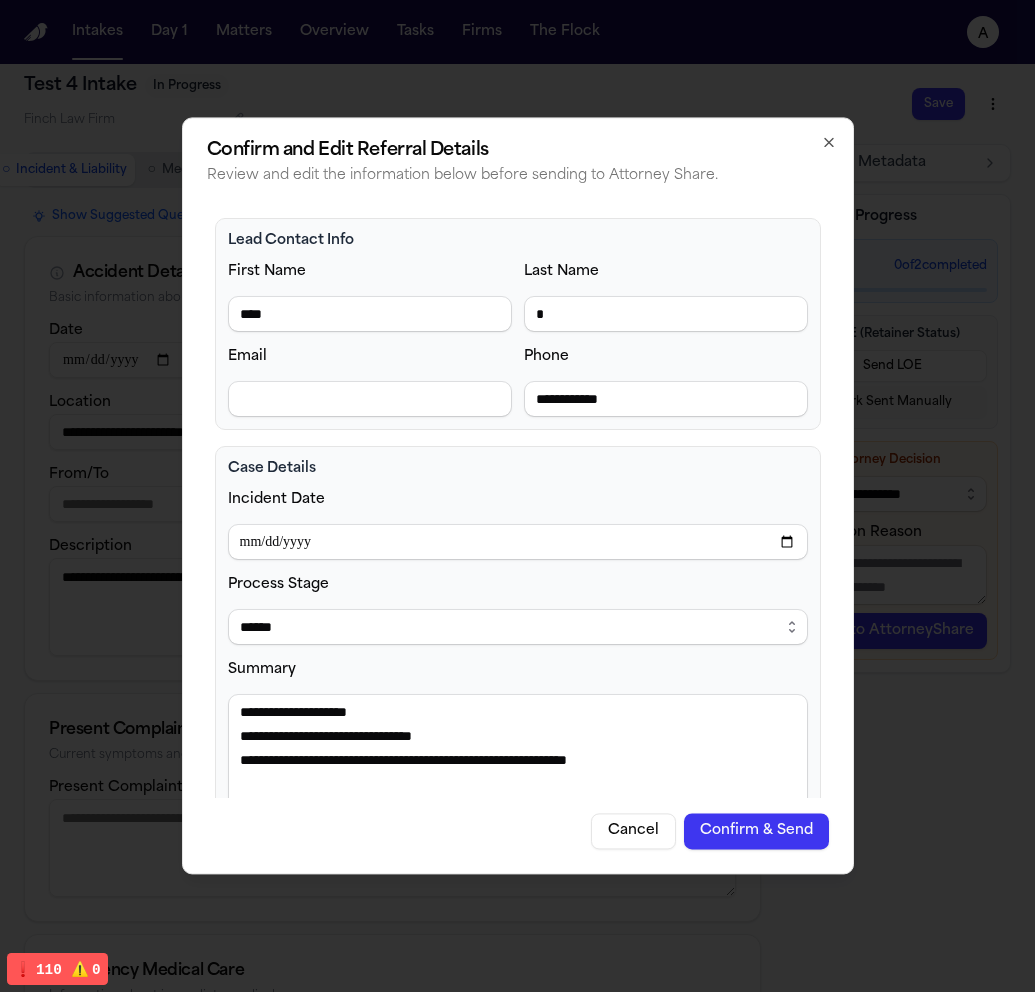 click on "Case Details" at bounding box center [518, 469] 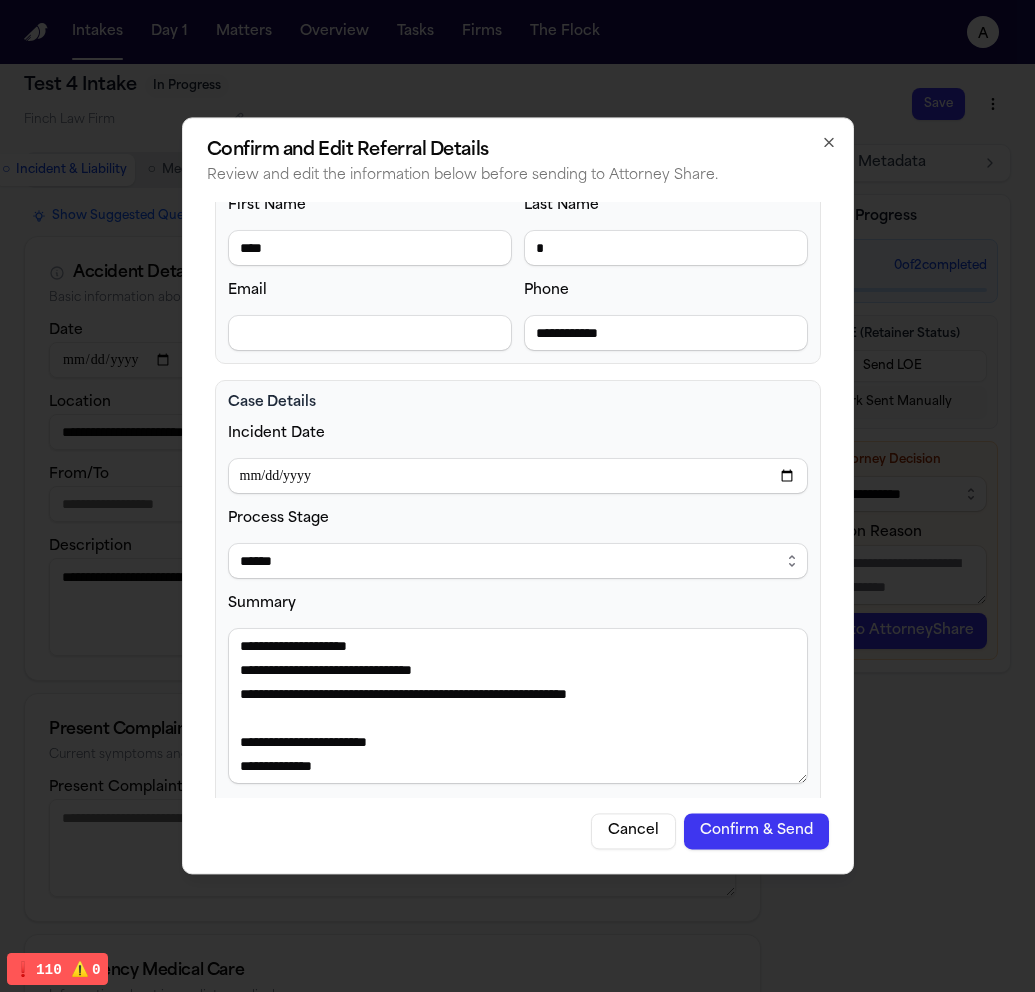 scroll, scrollTop: 167, scrollLeft: 0, axis: vertical 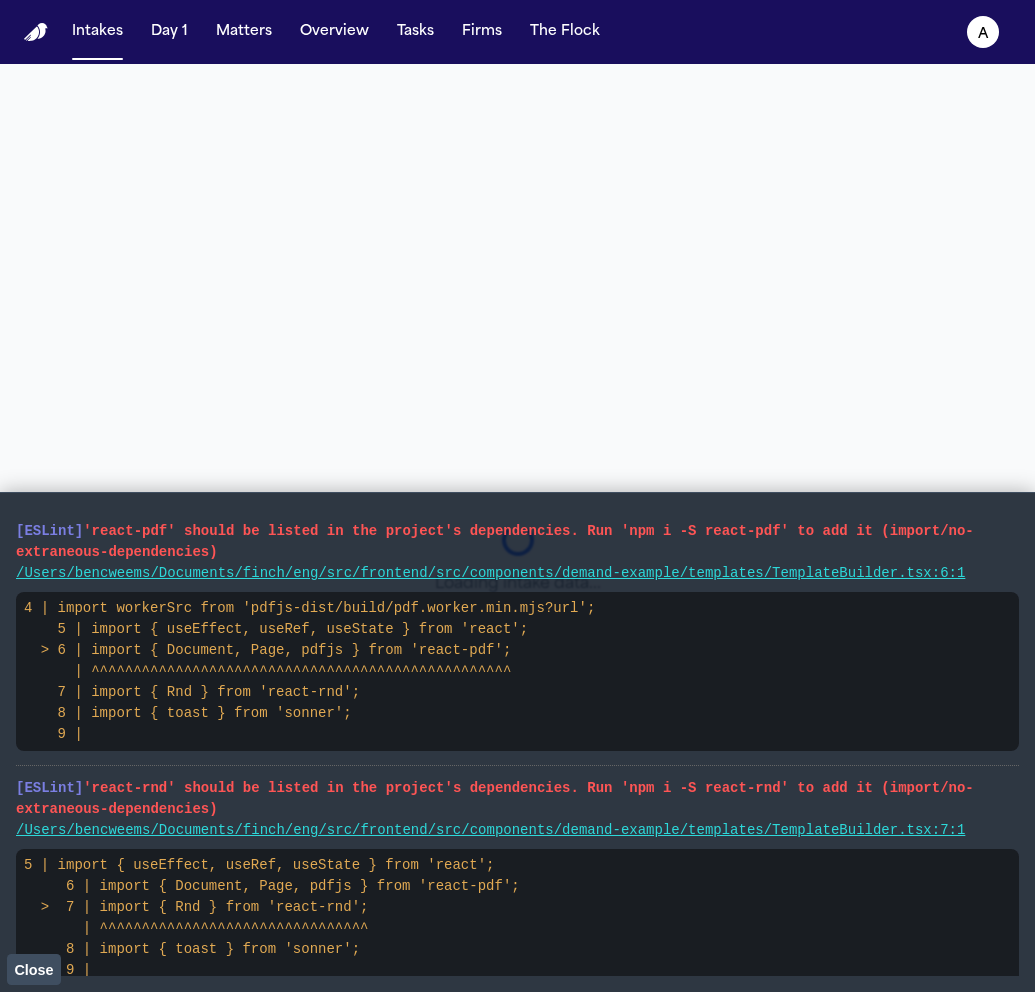 click on "Close" at bounding box center (33, 970) 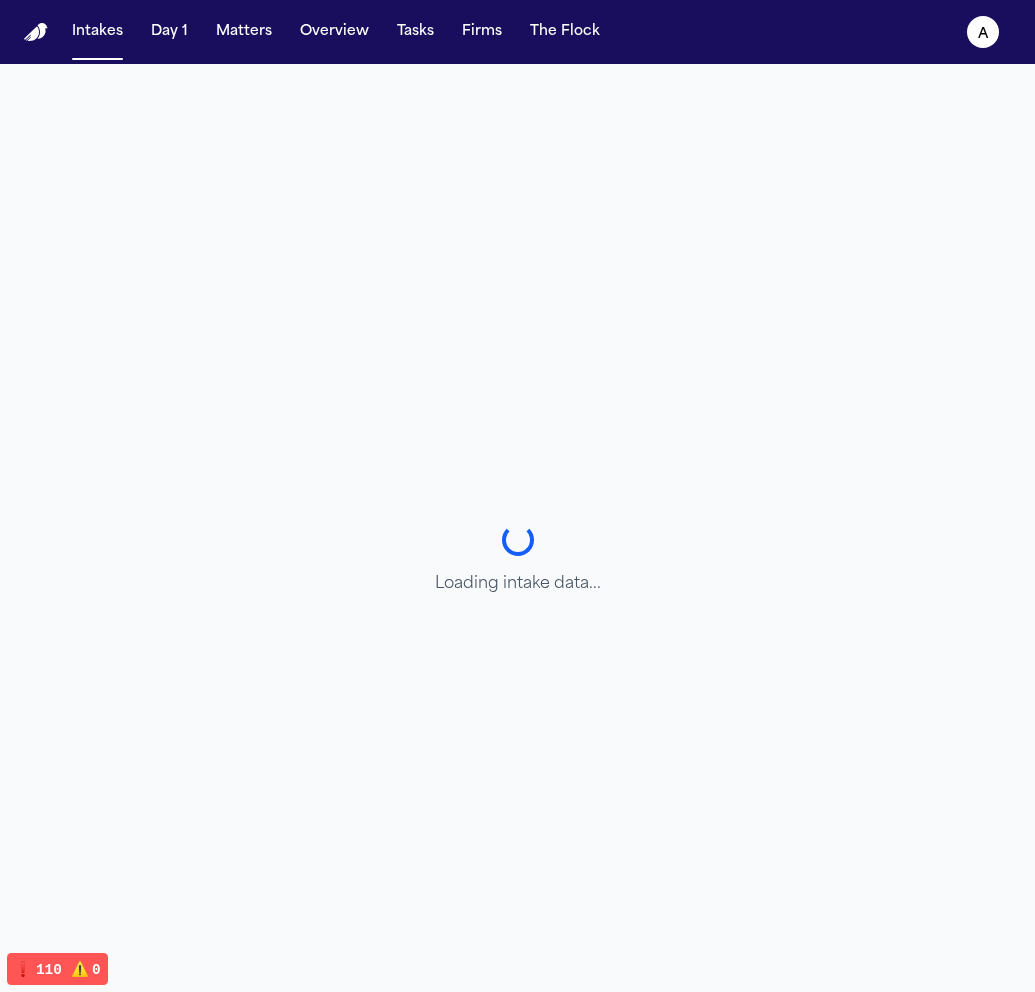 type 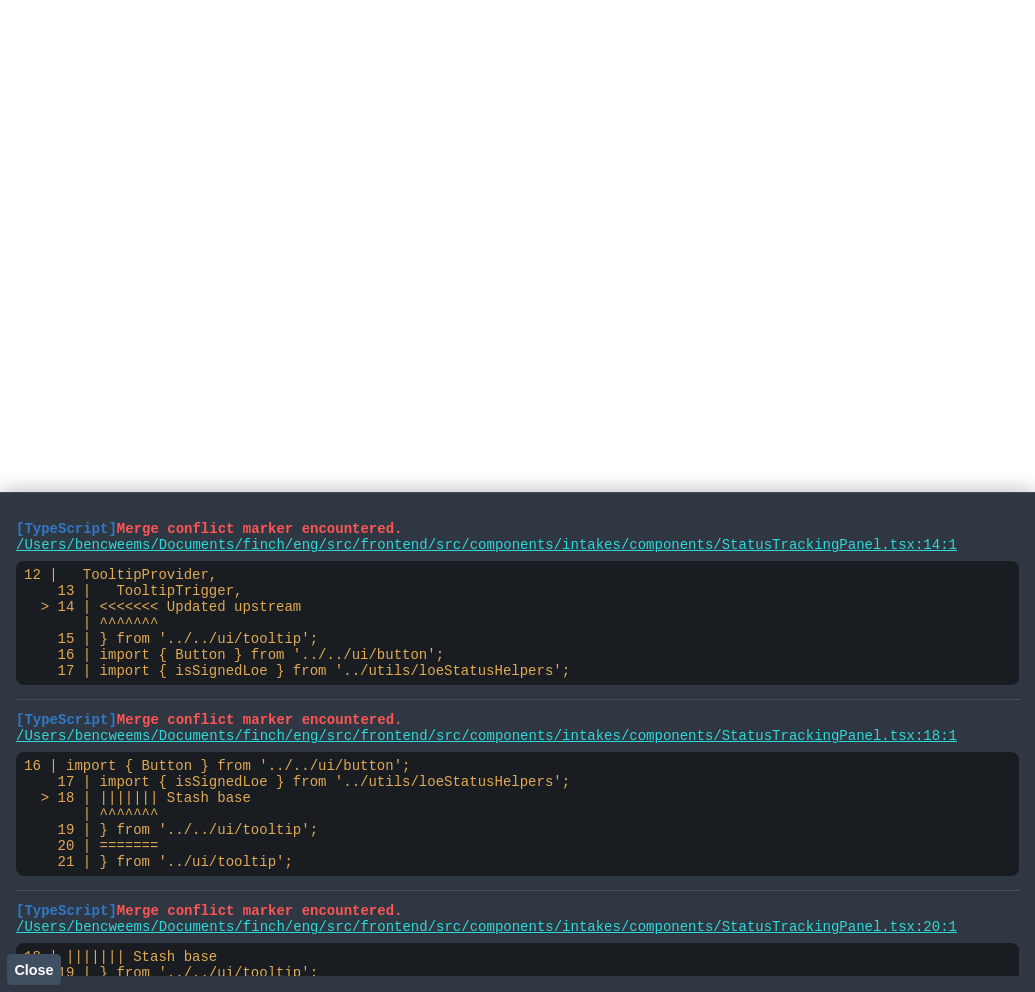 scroll, scrollTop: 0, scrollLeft: 0, axis: both 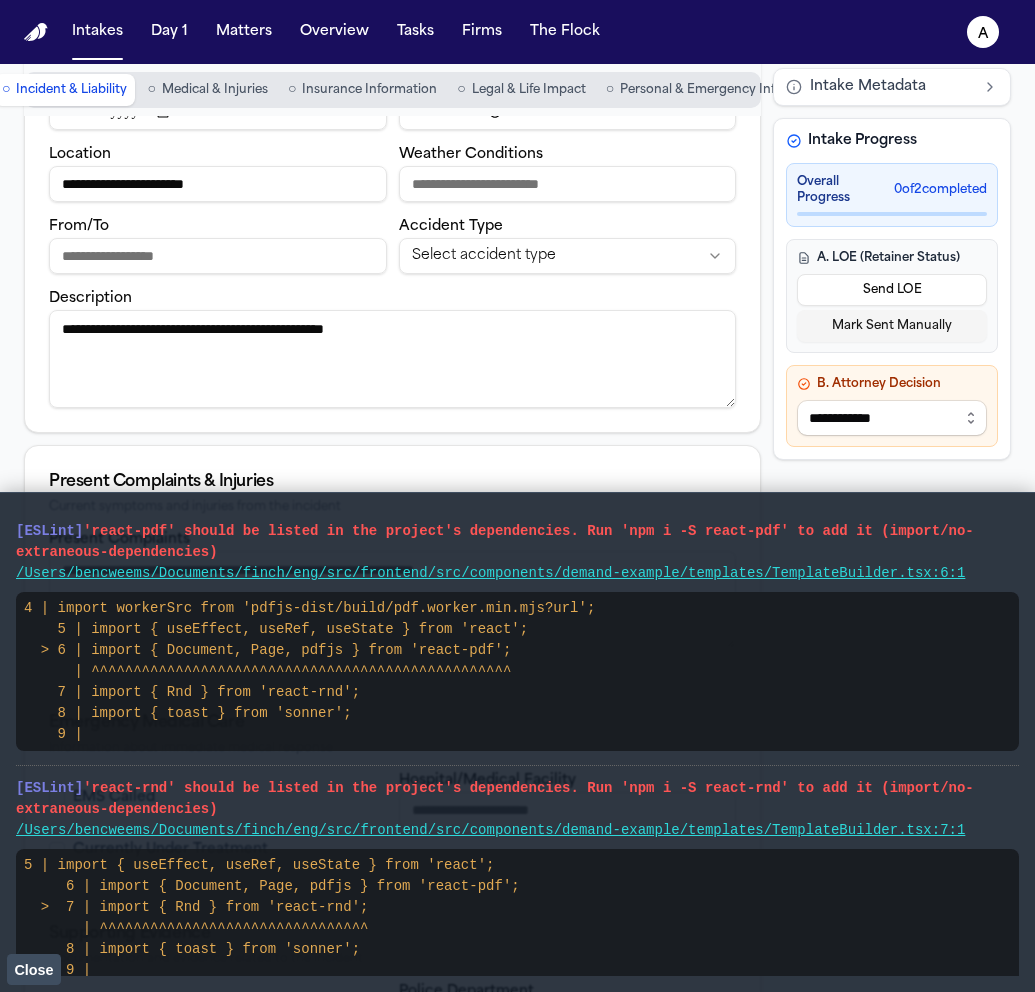 click on "Close" at bounding box center (33, 970) 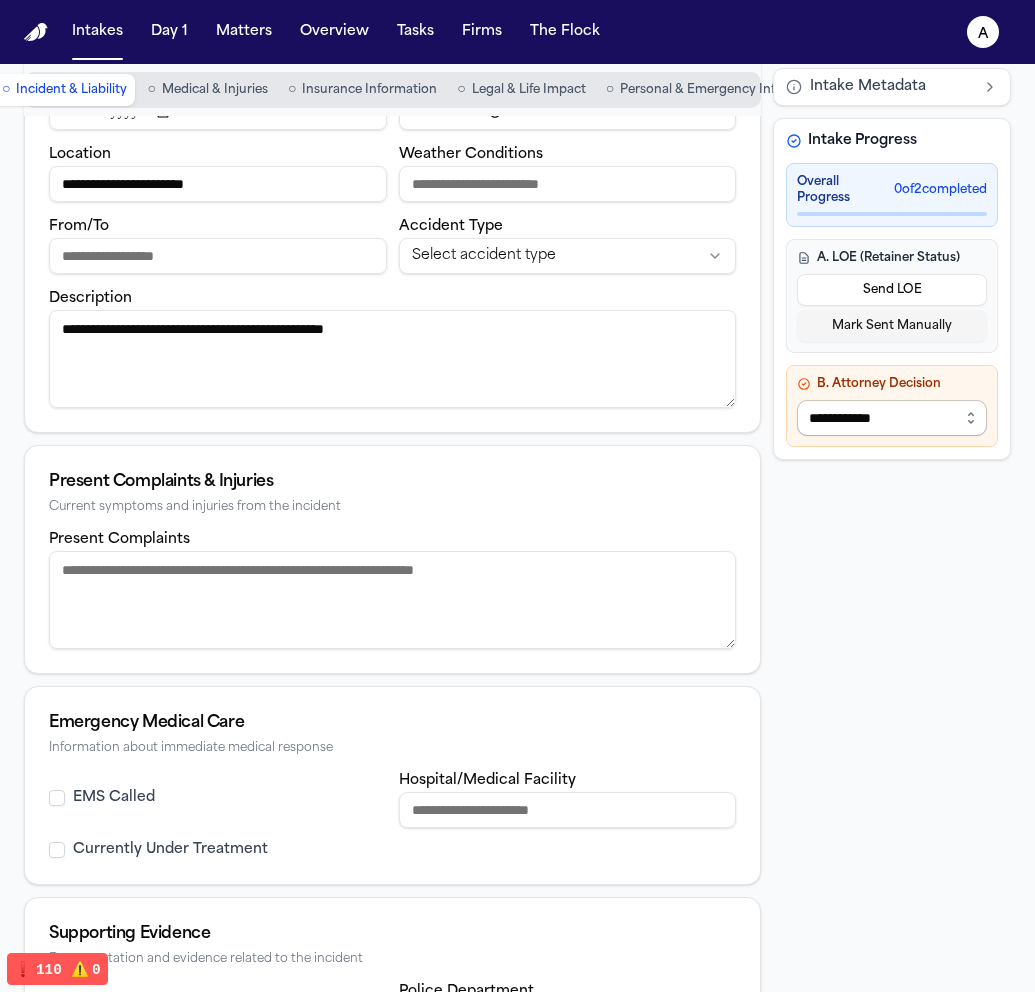 click on "**********" at bounding box center (892, 418) 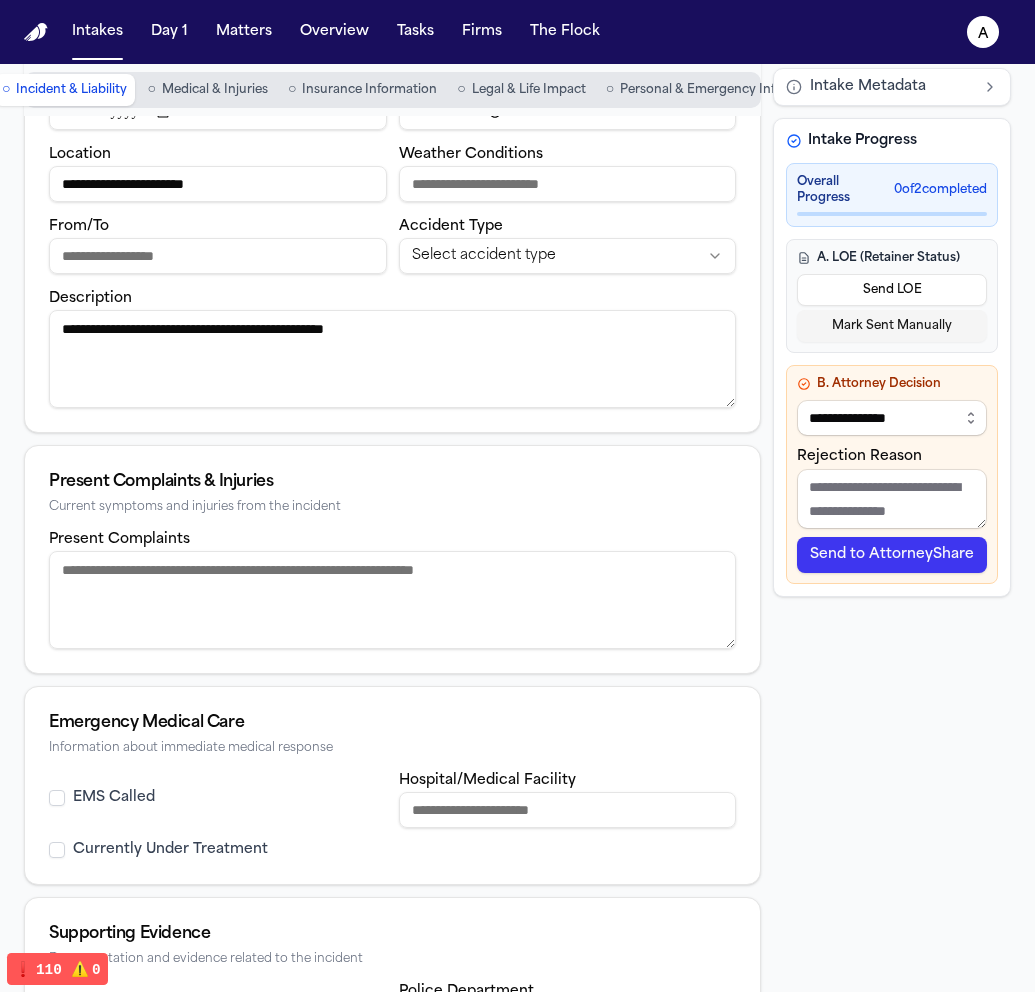 click on "Send to AttorneyShare" at bounding box center [892, 555] 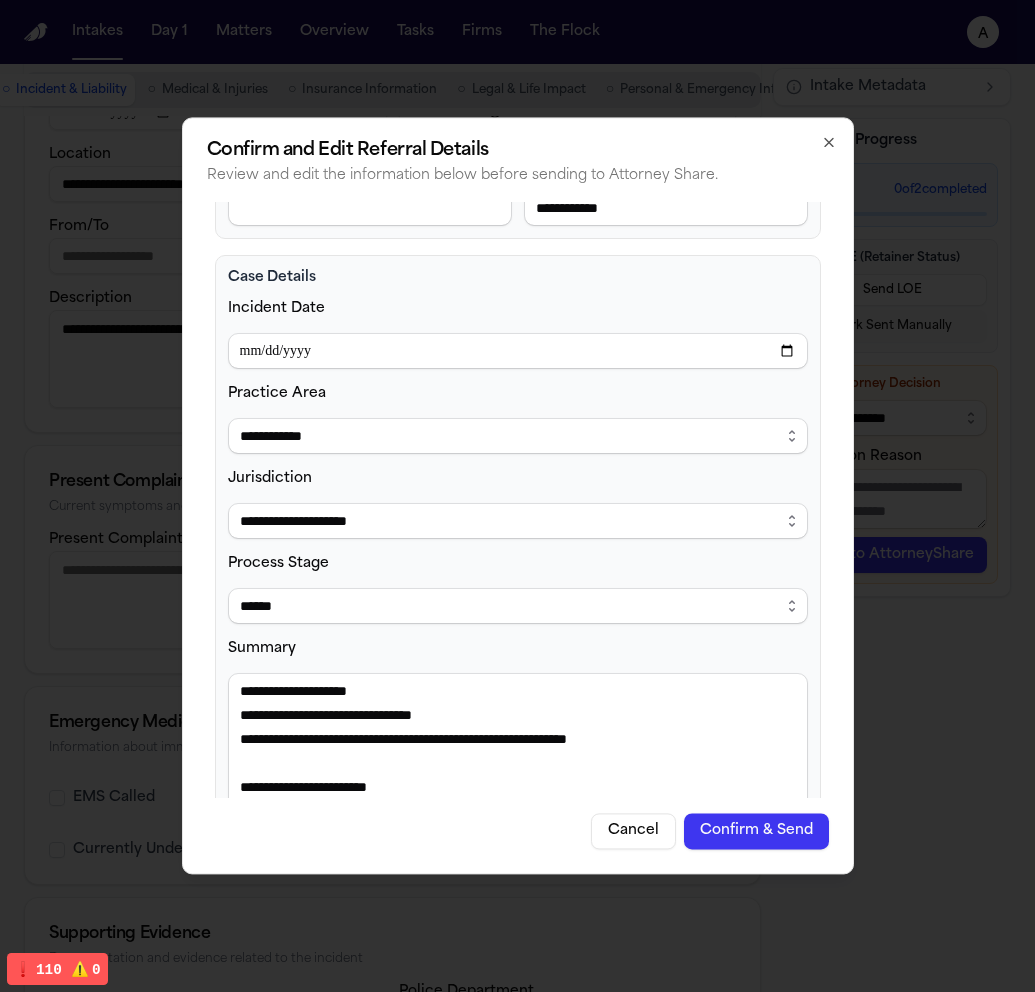 scroll, scrollTop: 205, scrollLeft: 0, axis: vertical 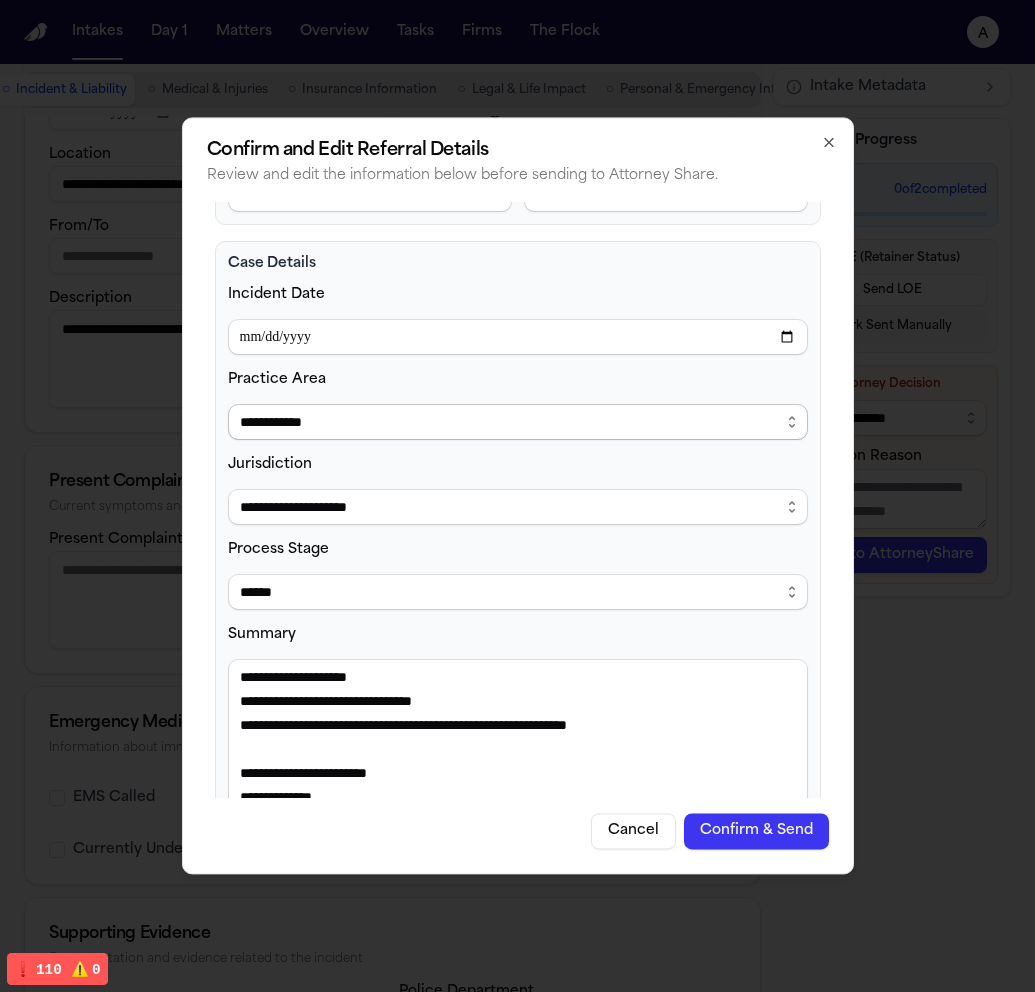 click on "**********" at bounding box center (518, 422) 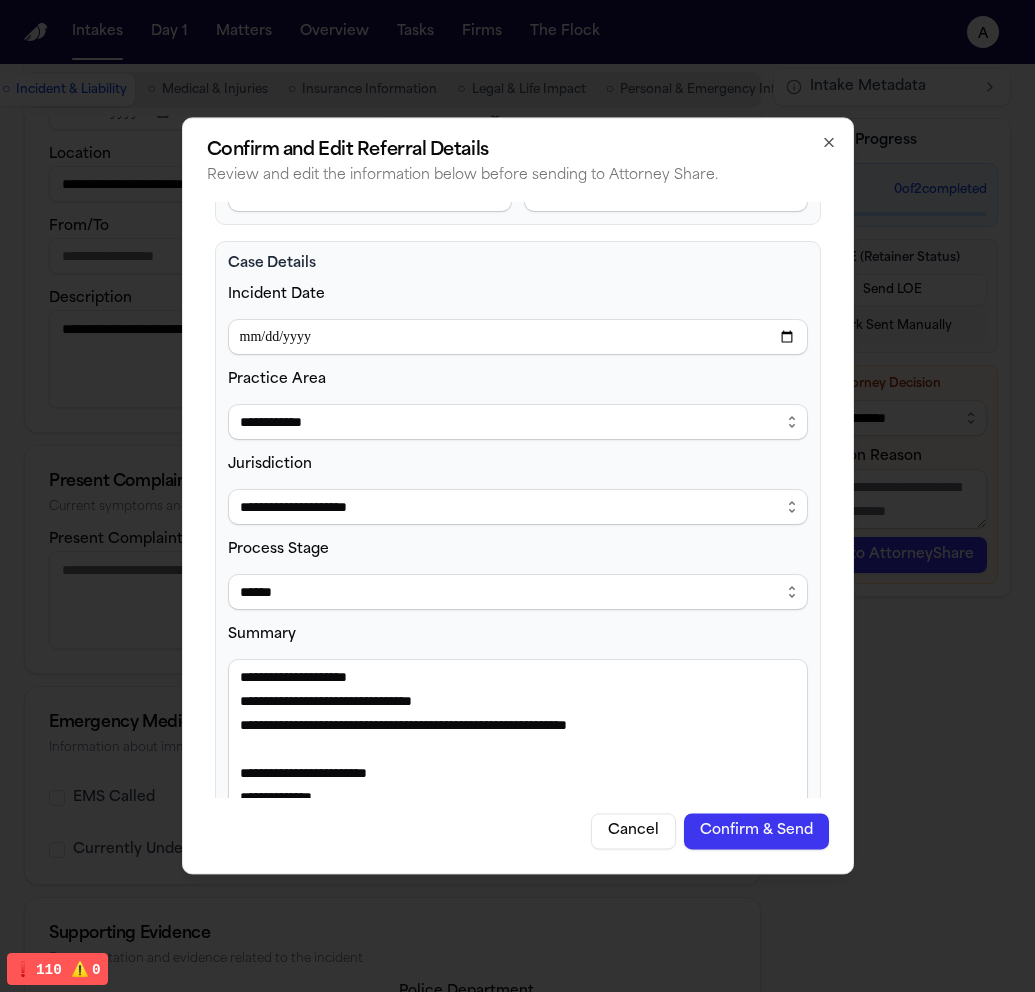 click 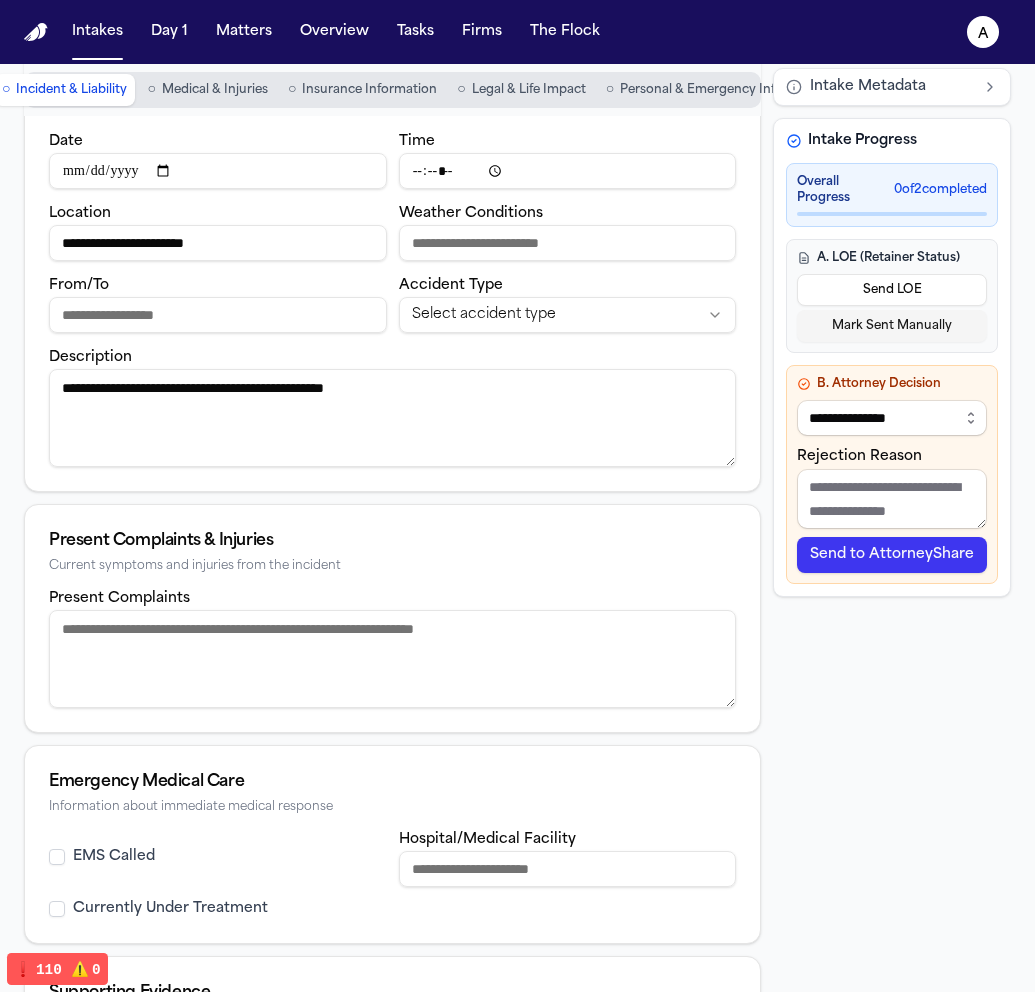scroll, scrollTop: 144, scrollLeft: 0, axis: vertical 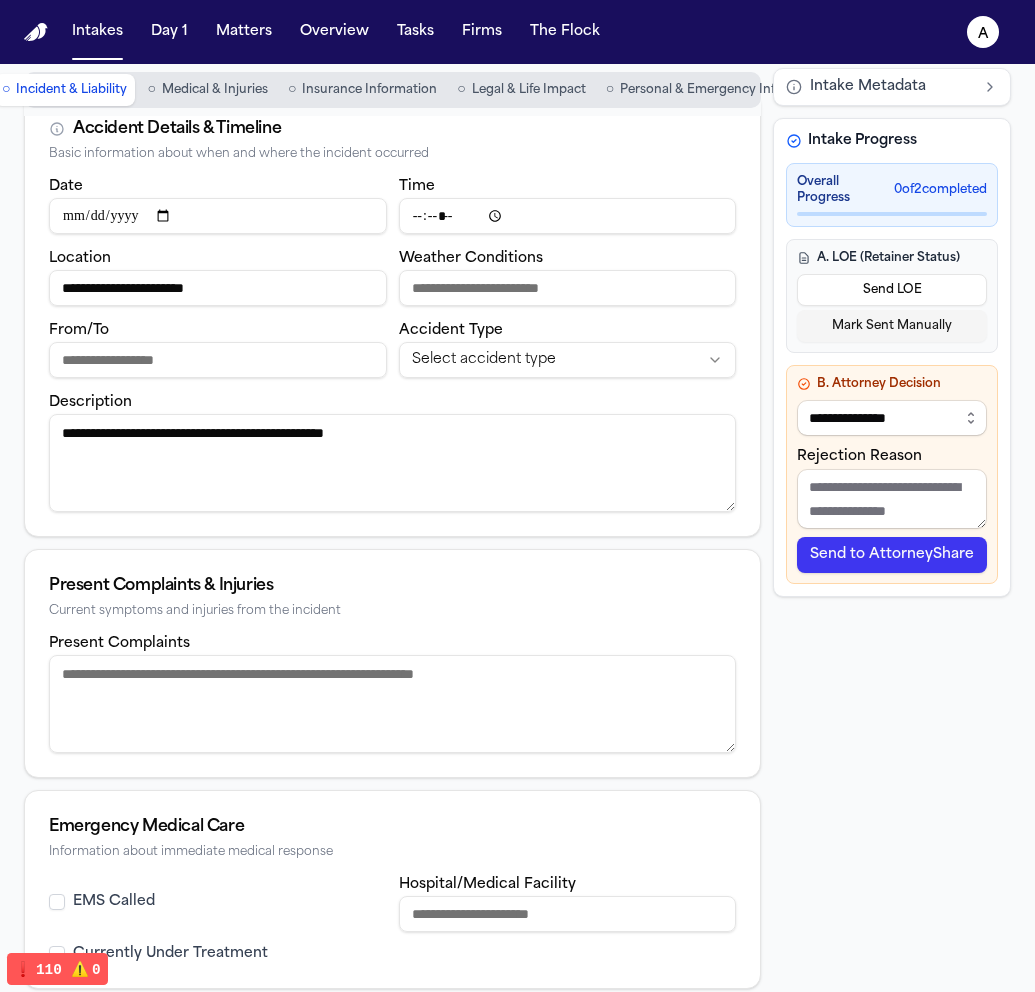 click on "**********" at bounding box center (517, 496) 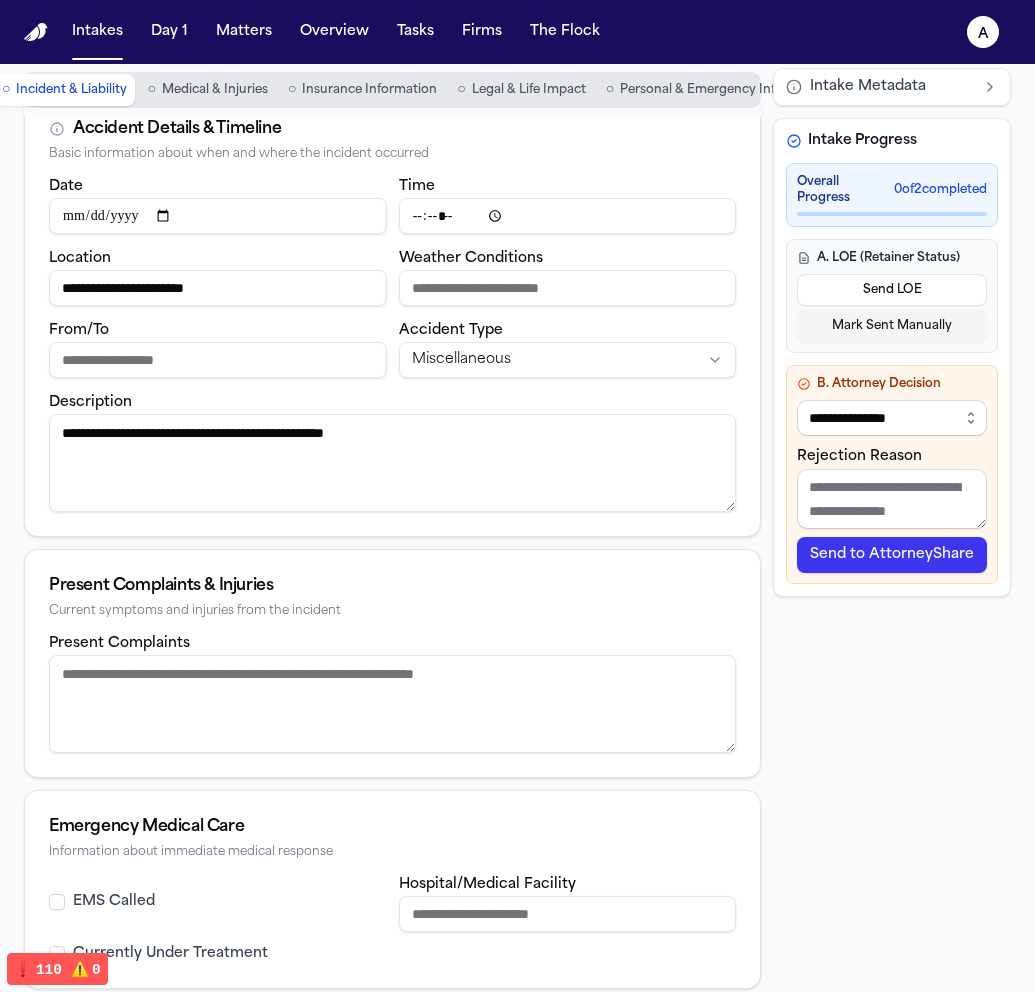 click on "**********" at bounding box center (517, 496) 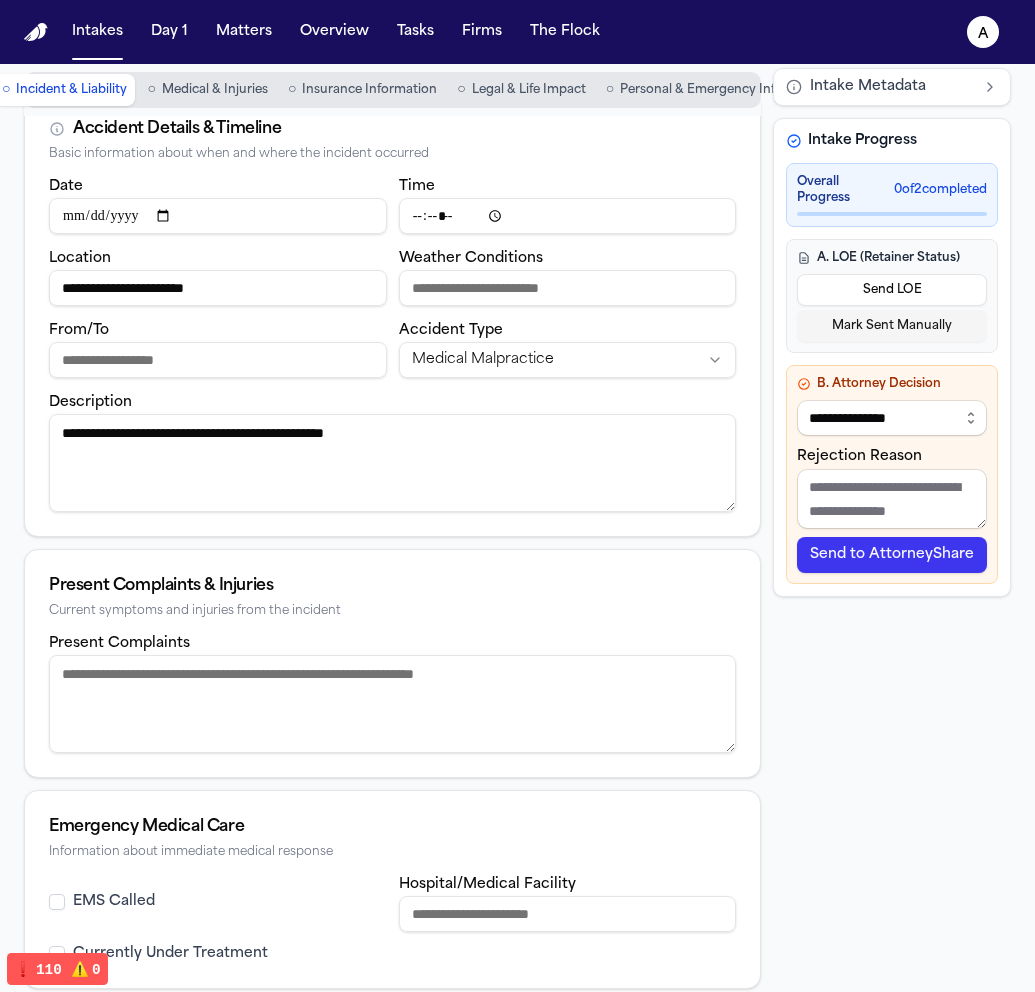 click on "**********" 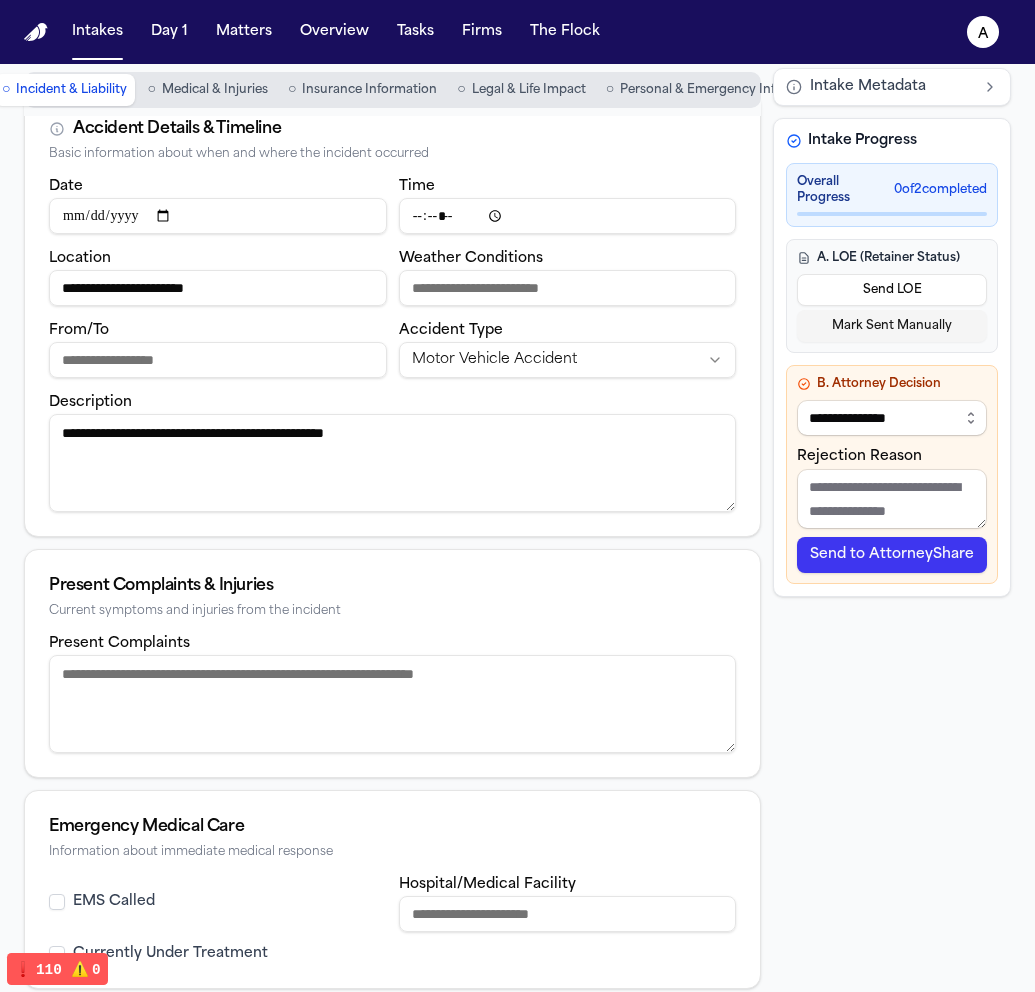 click on "Send to AttorneyShare" 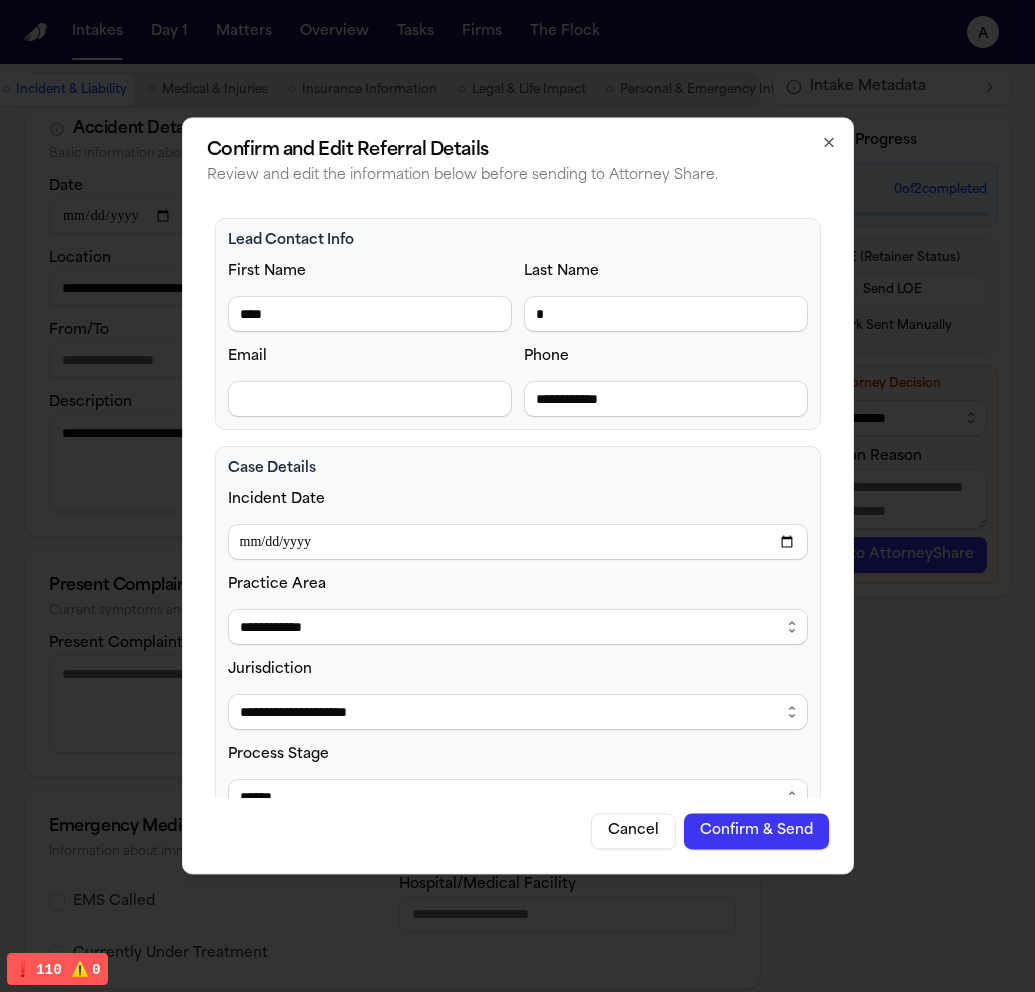click on "Cancel" 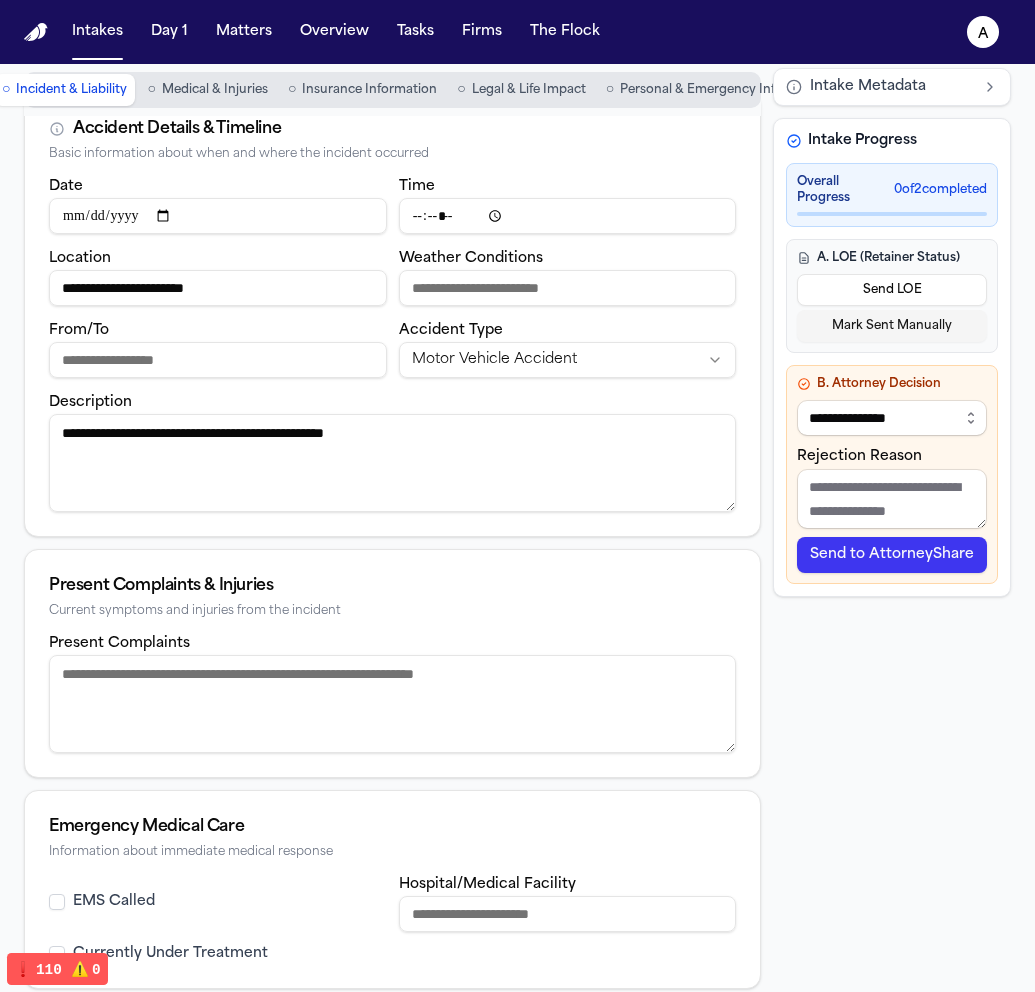 scroll, scrollTop: 0, scrollLeft: 0, axis: both 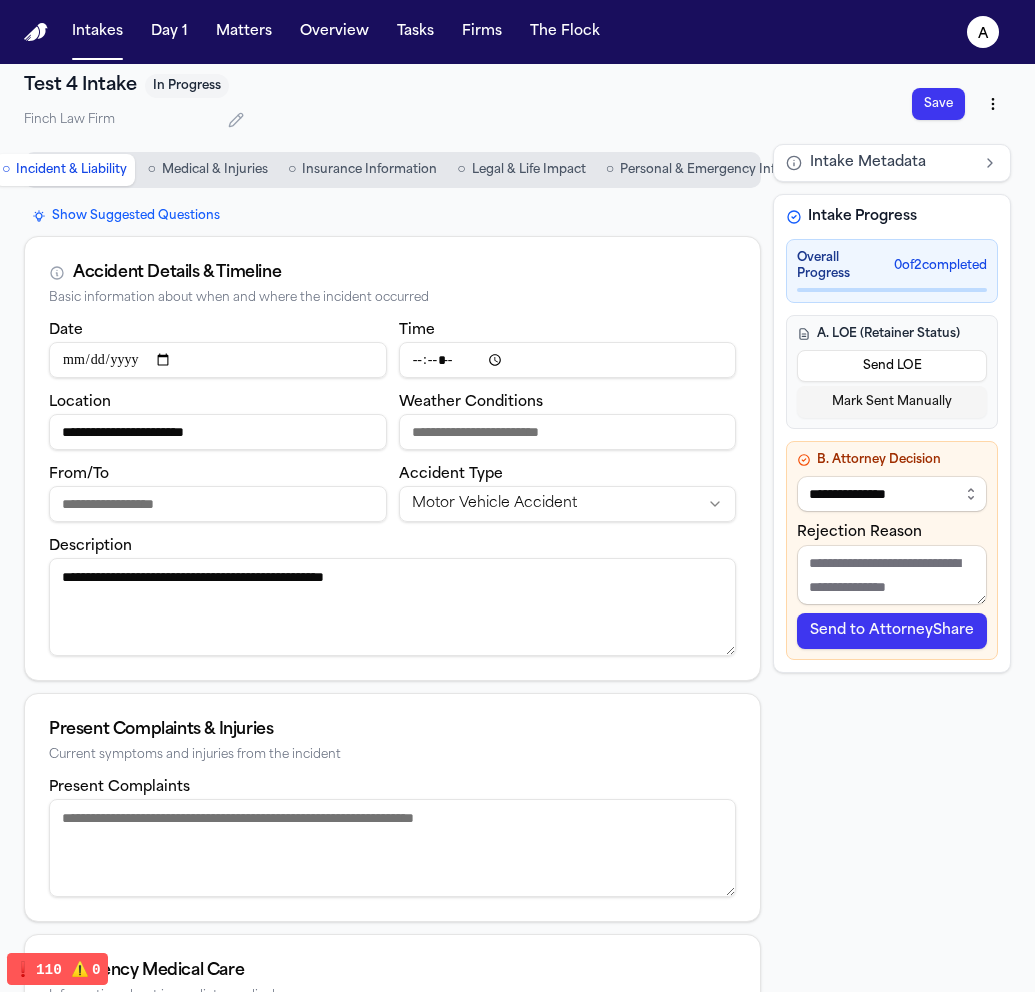 click on "Save" 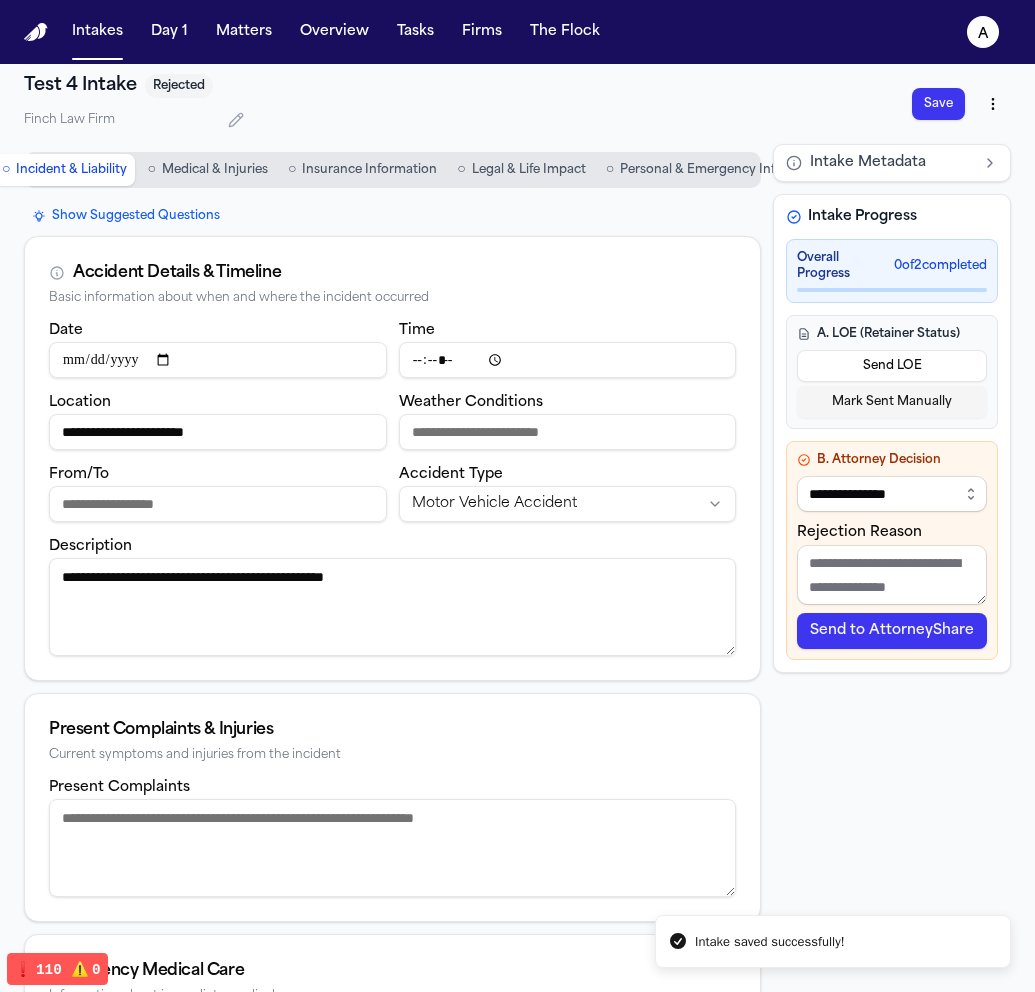 click on "Send to AttorneyShare" 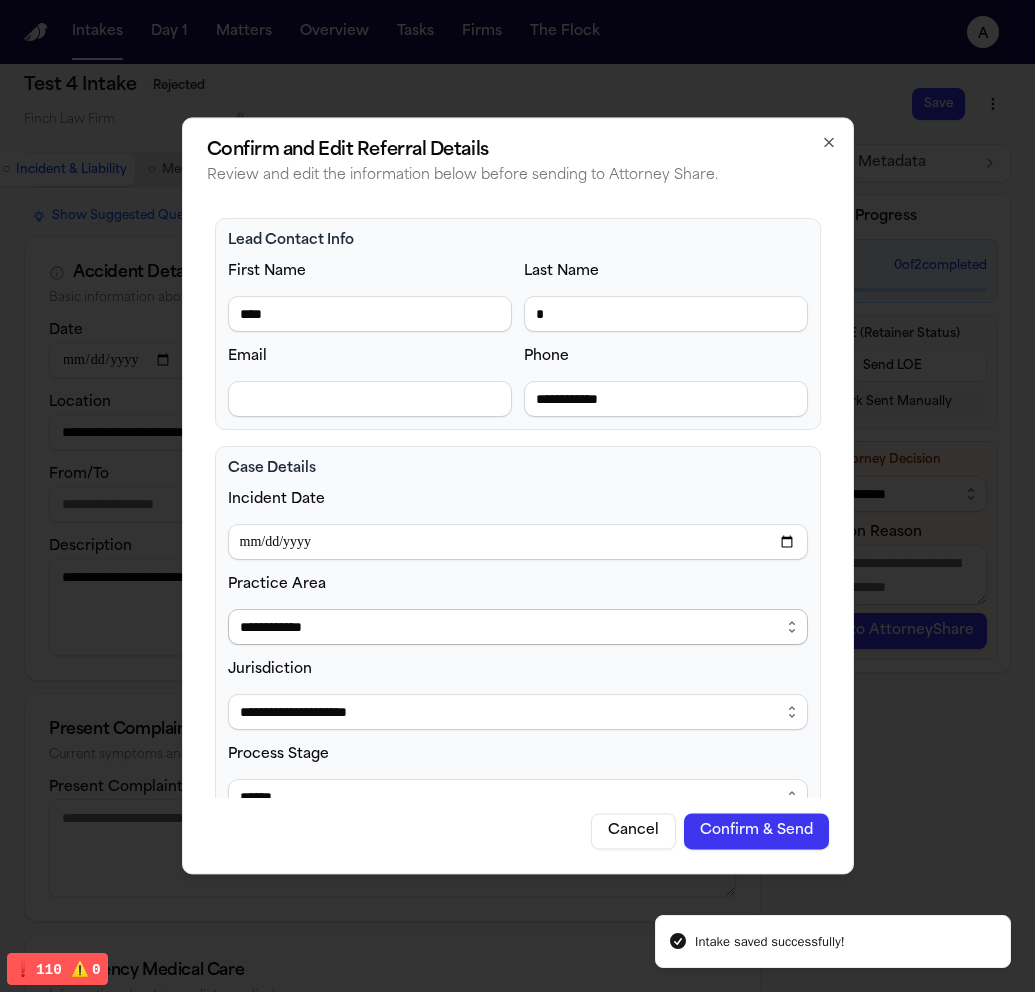 click on "**********" 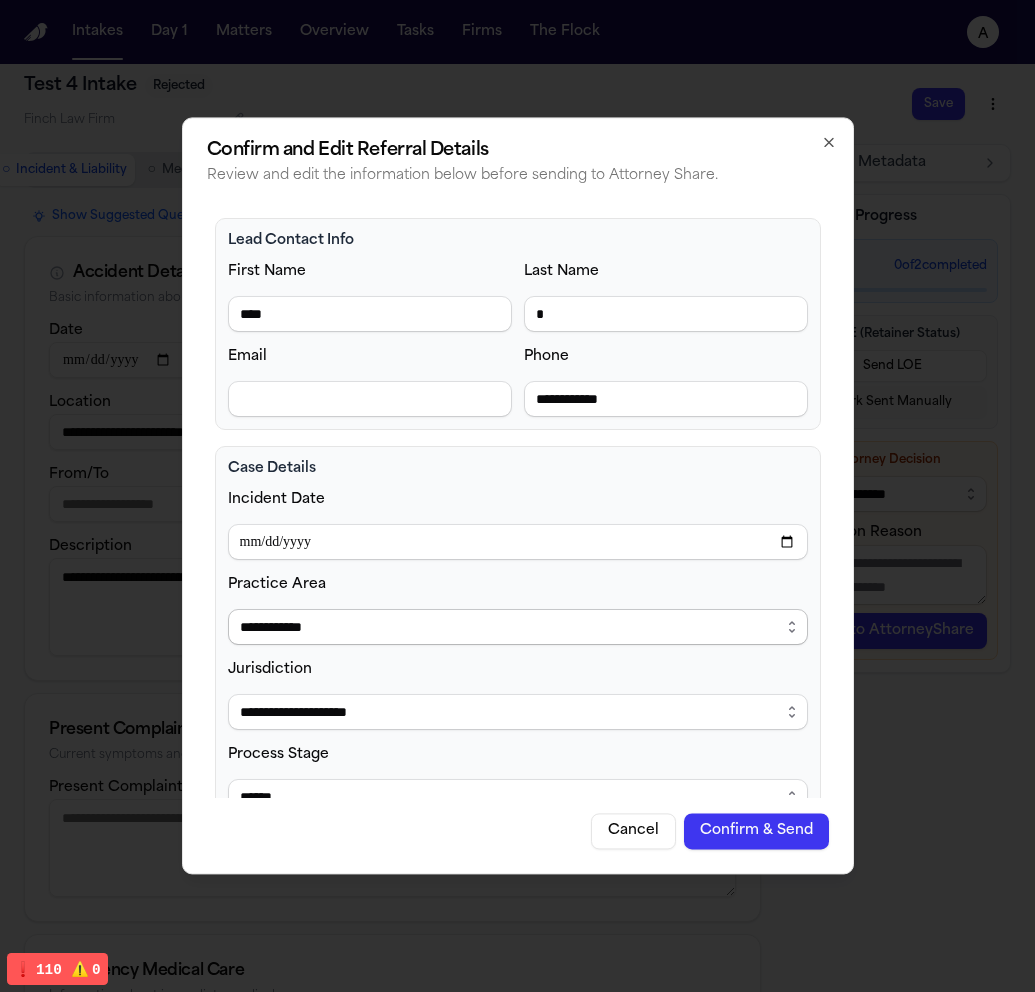 select on "**********" 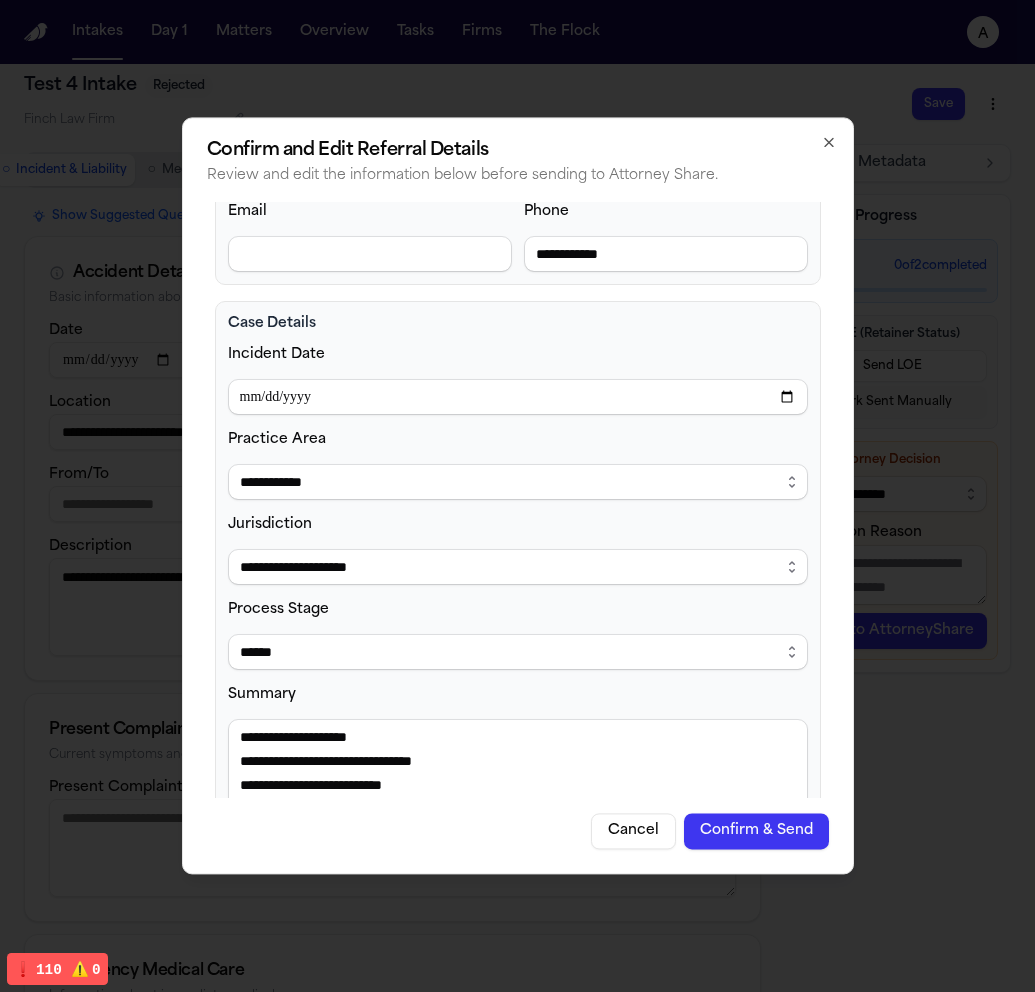 scroll, scrollTop: 211, scrollLeft: 0, axis: vertical 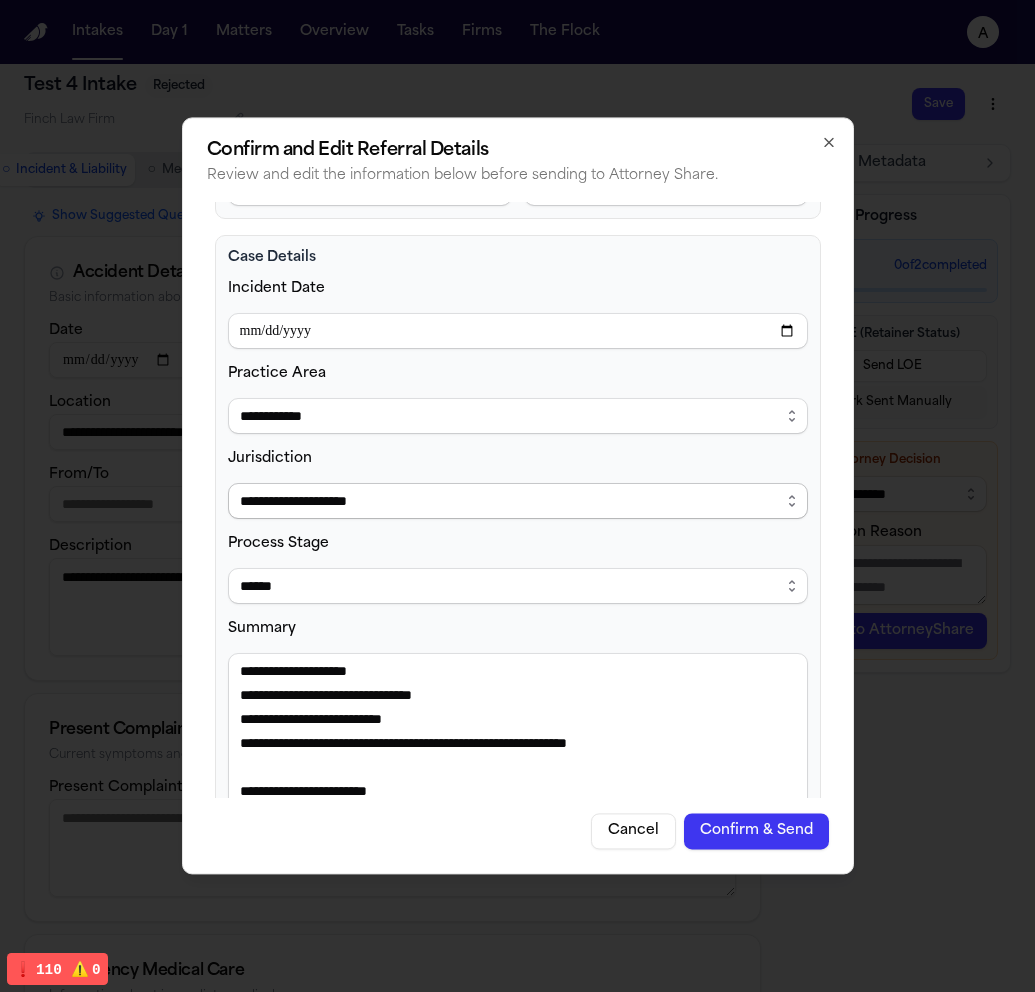 click on "**********" 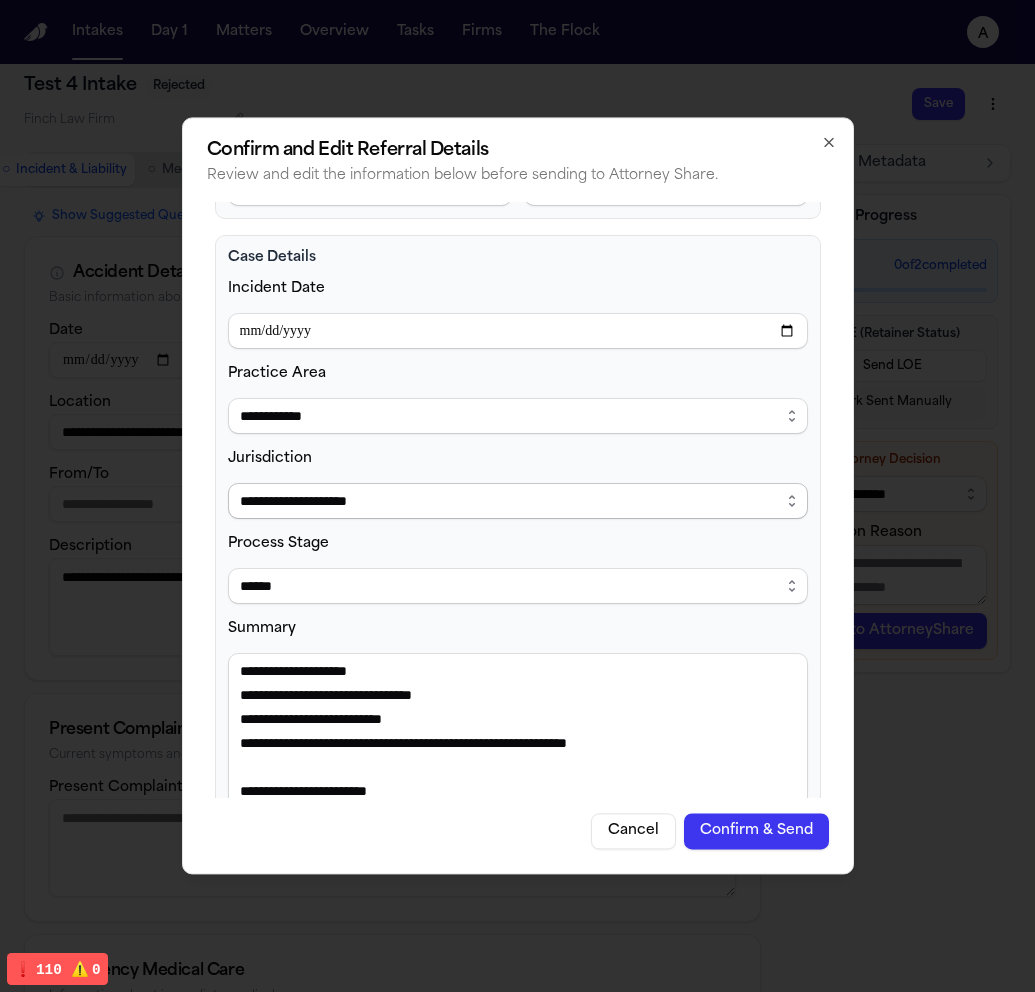 select on "**********" 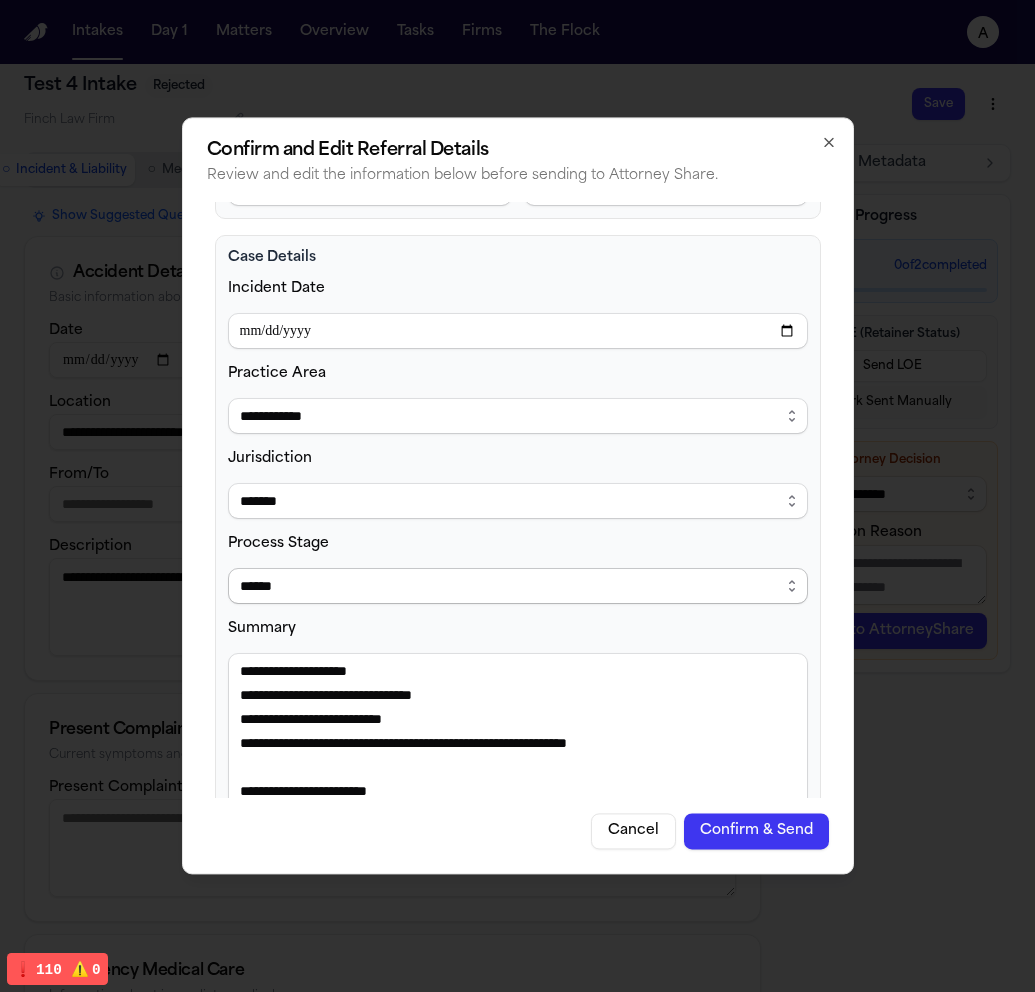scroll, scrollTop: 337, scrollLeft: 0, axis: vertical 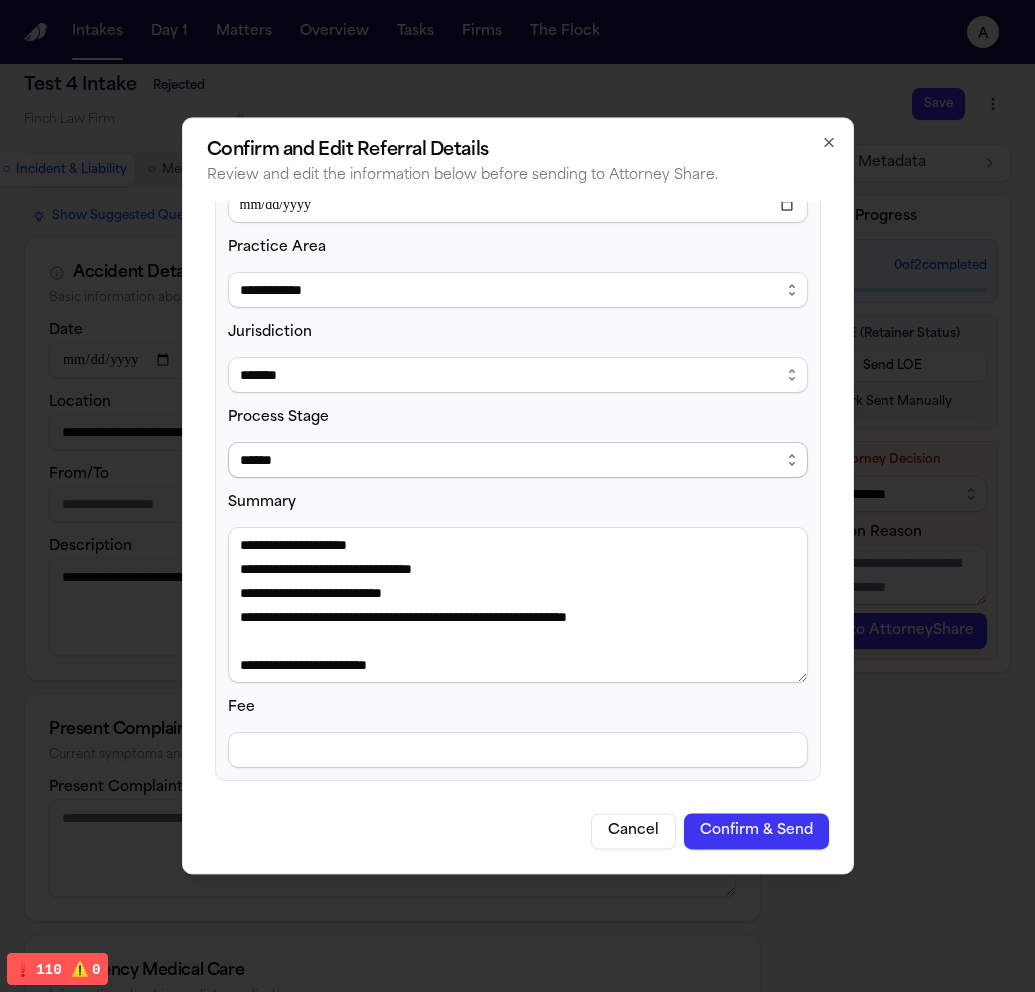 click on "**********" 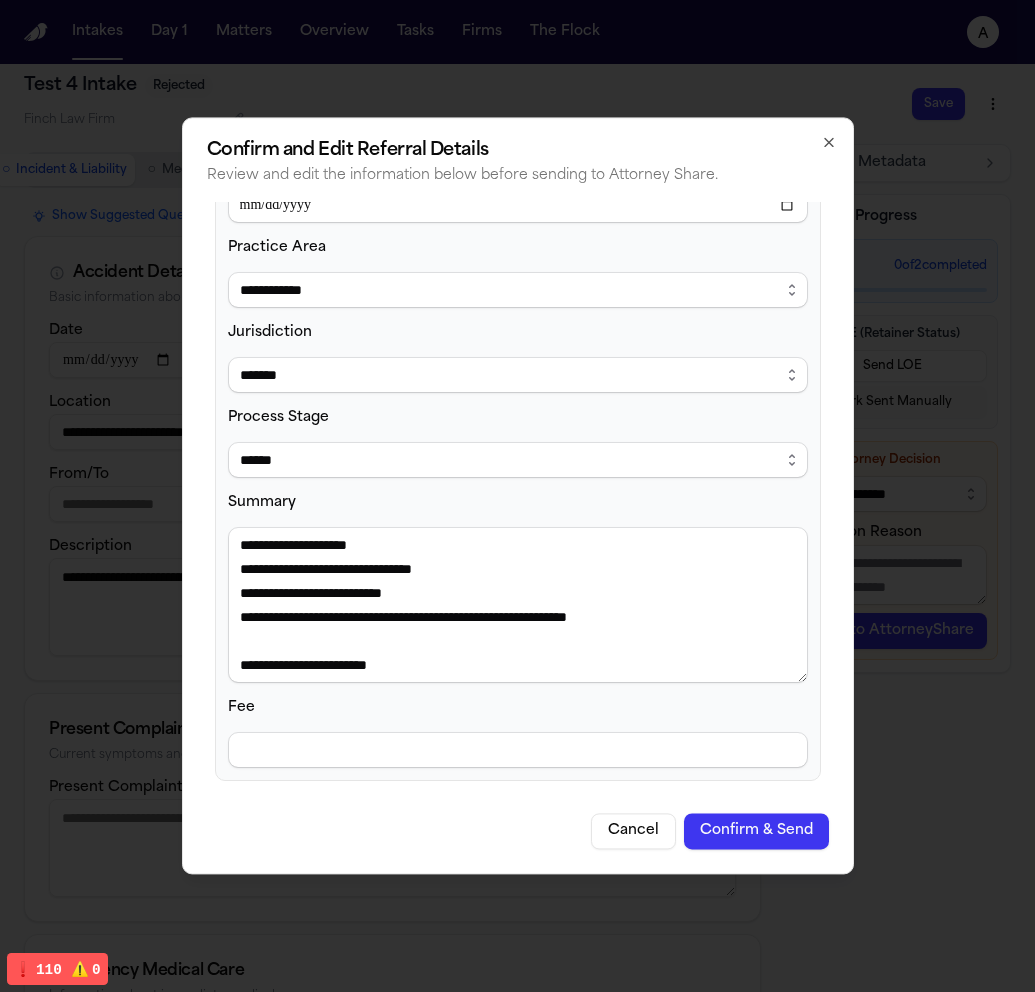 click on "Cancel" 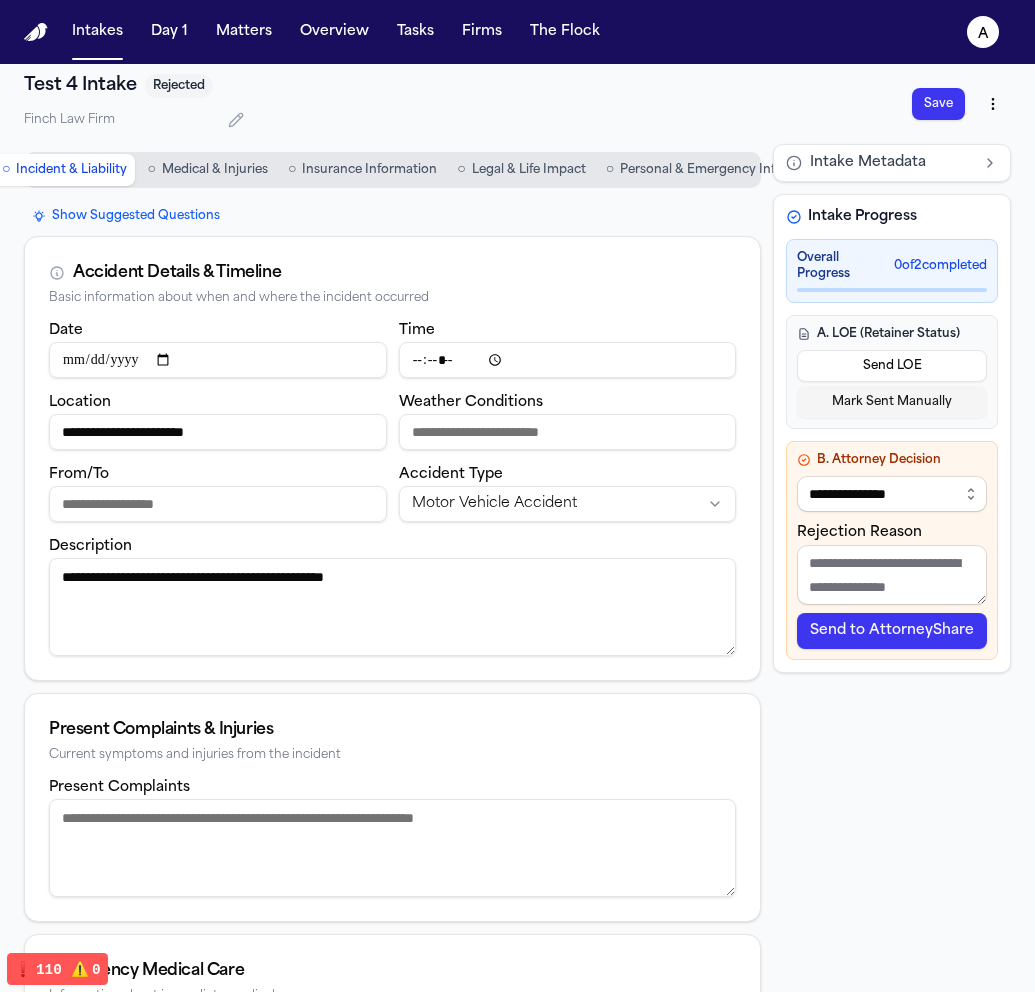 click on "Send to AttorneyShare" 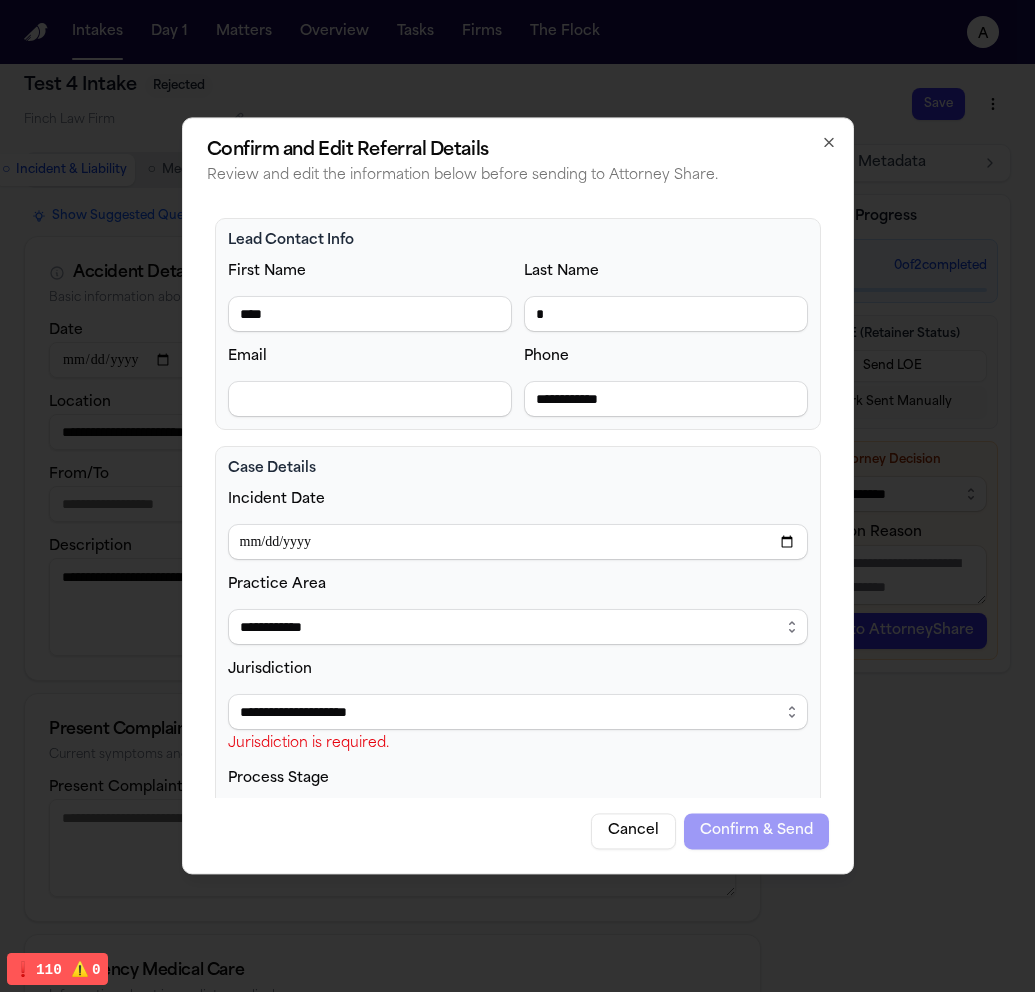 click on "**********" 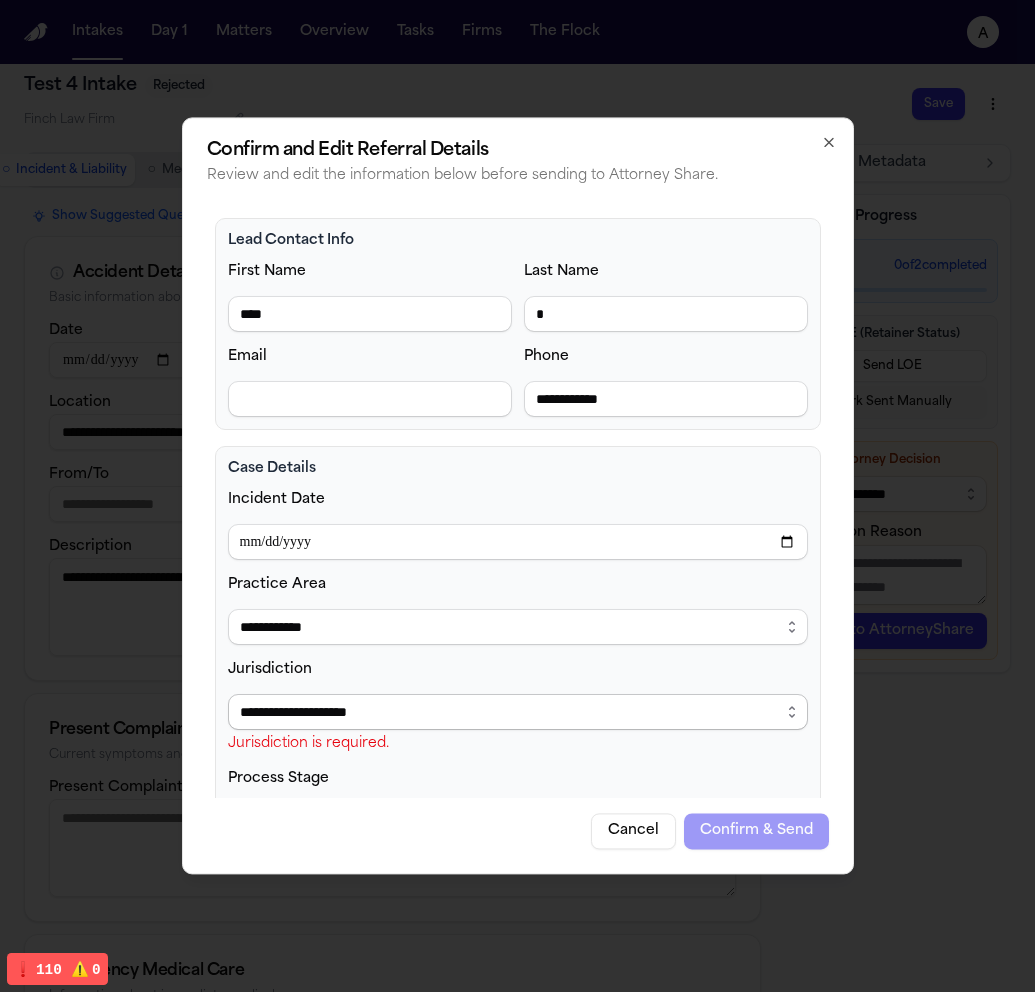 select on "**********" 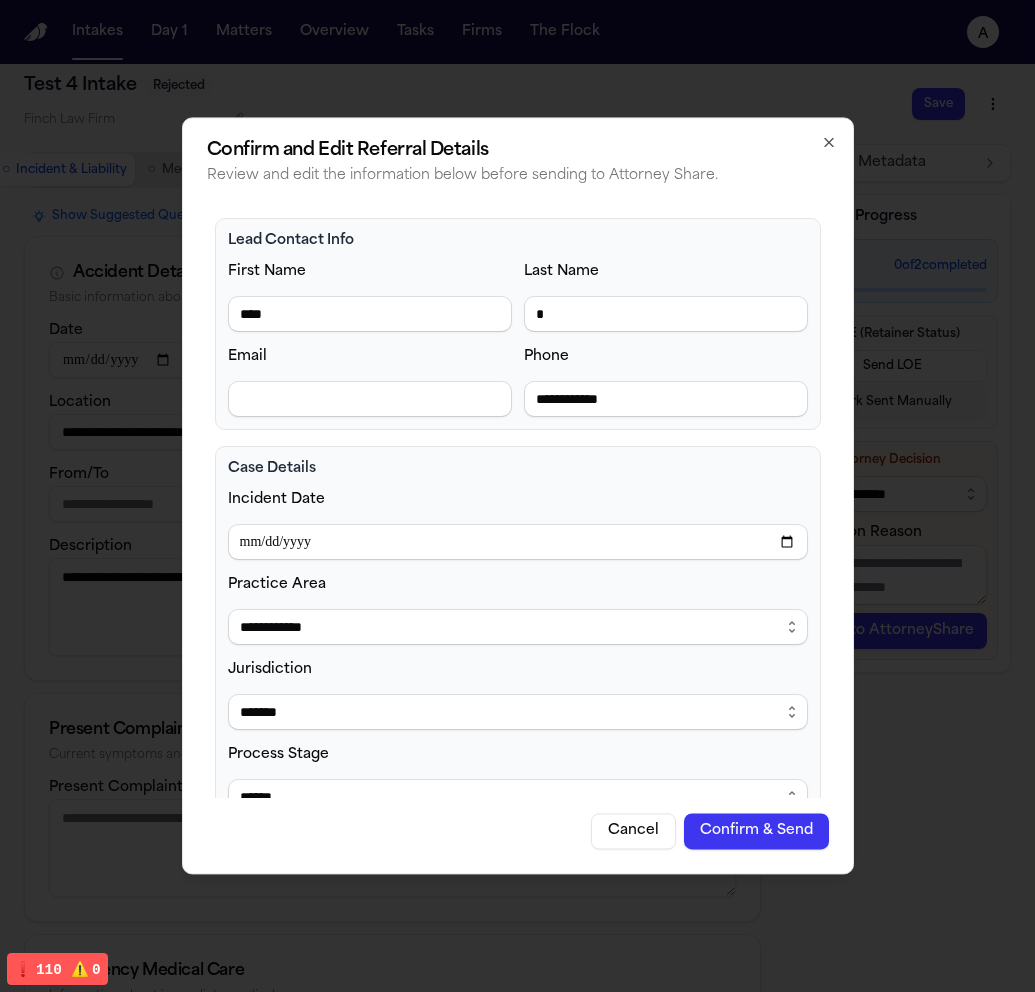 click on "Cancel" 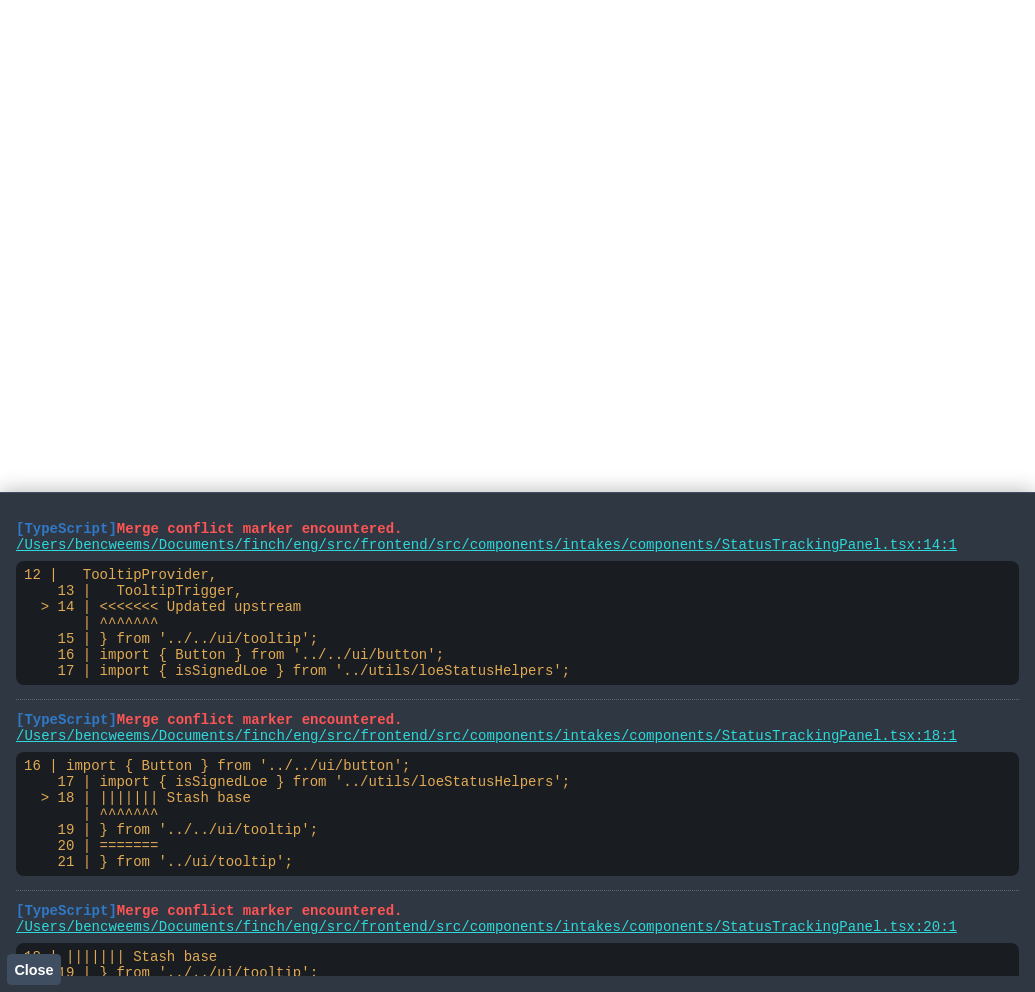 scroll, scrollTop: 0, scrollLeft: 0, axis: both 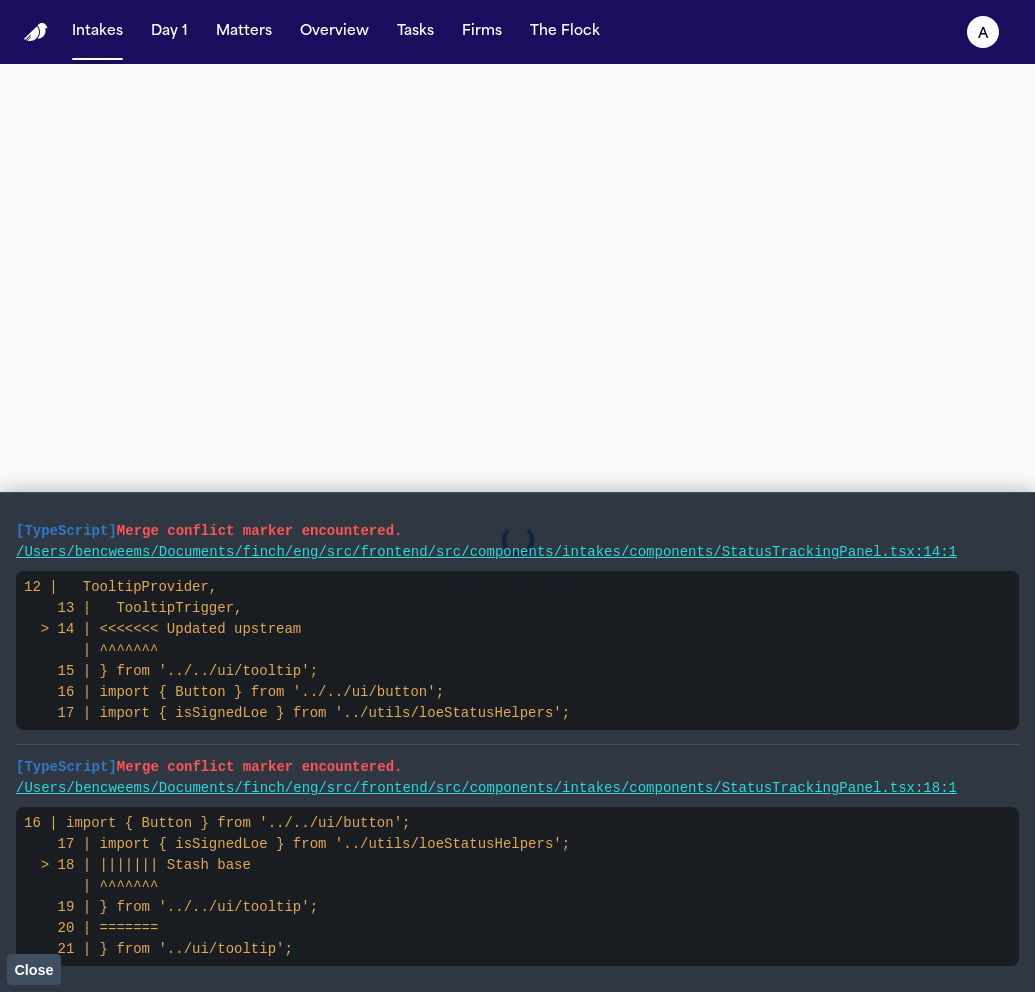 click on "Close" 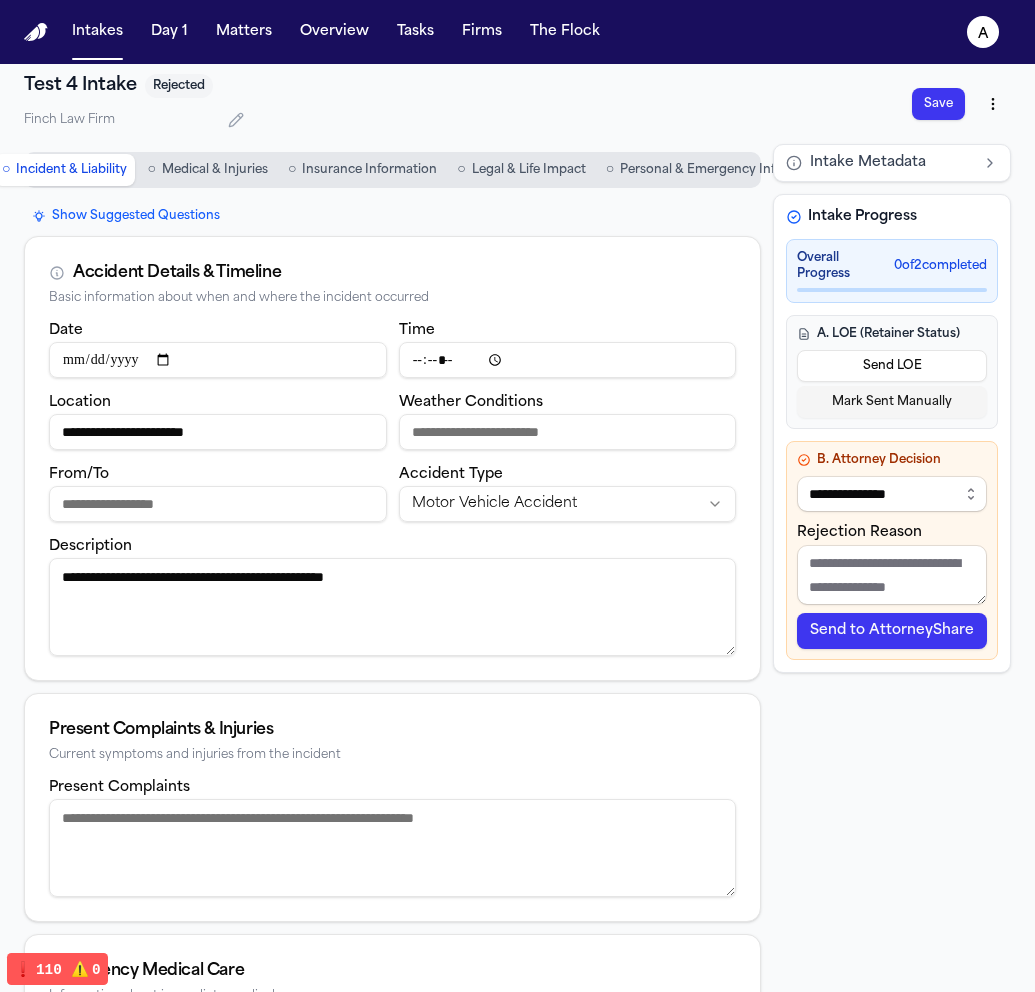 click on "Send to AttorneyShare" at bounding box center [892, 631] 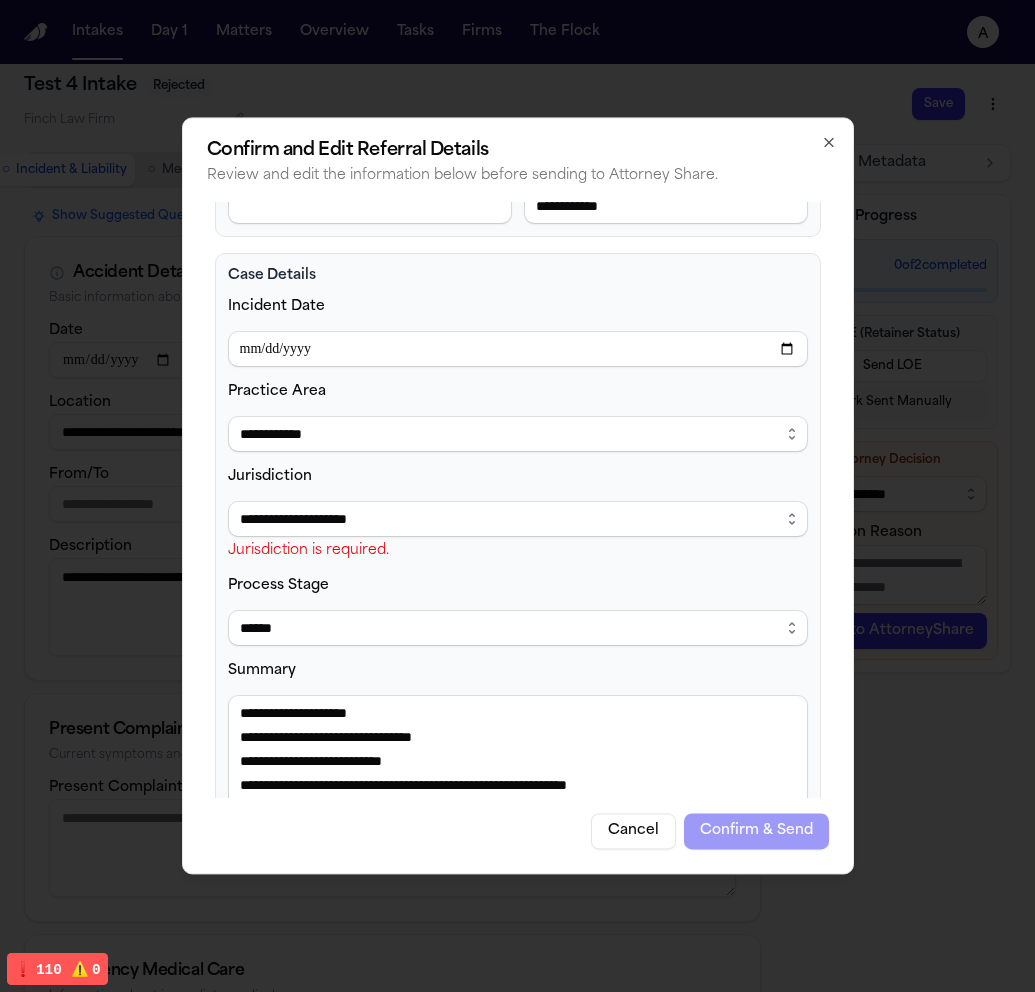 scroll, scrollTop: 361, scrollLeft: 0, axis: vertical 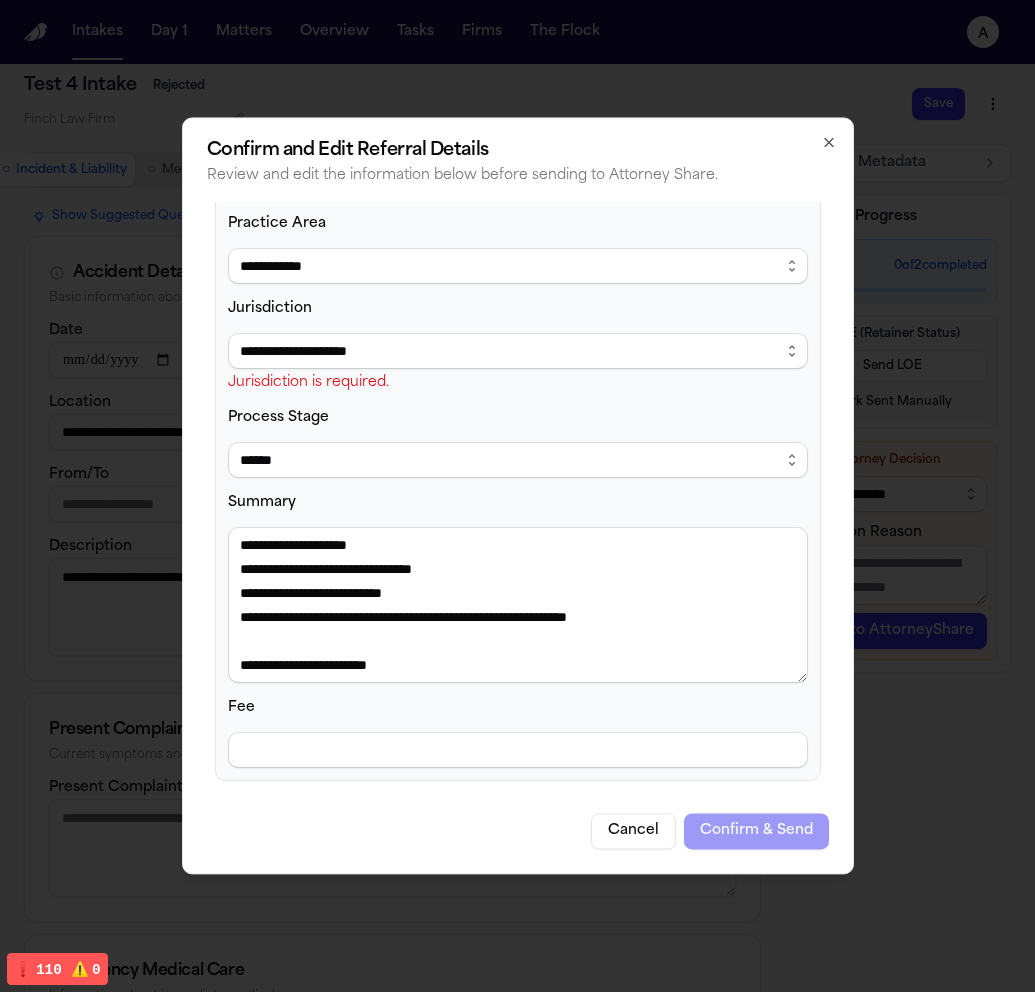 click 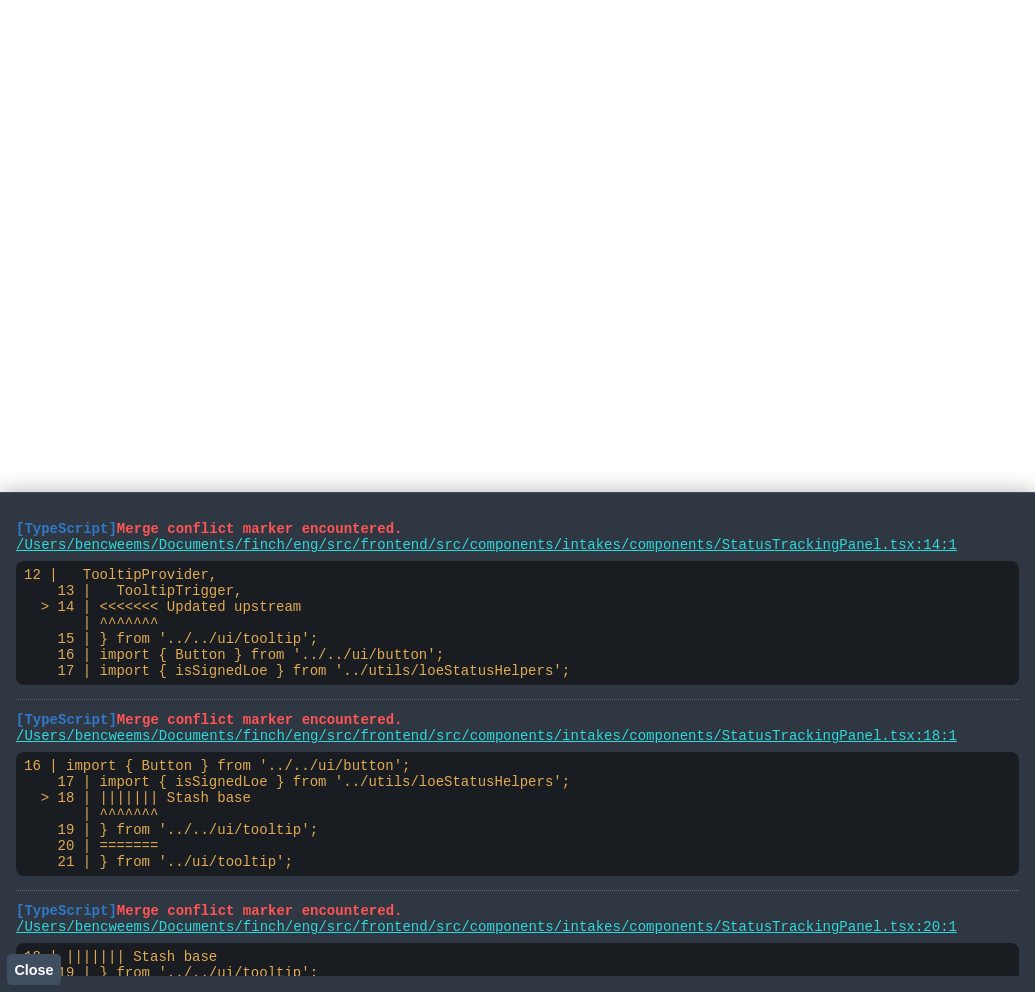 scroll, scrollTop: 0, scrollLeft: 0, axis: both 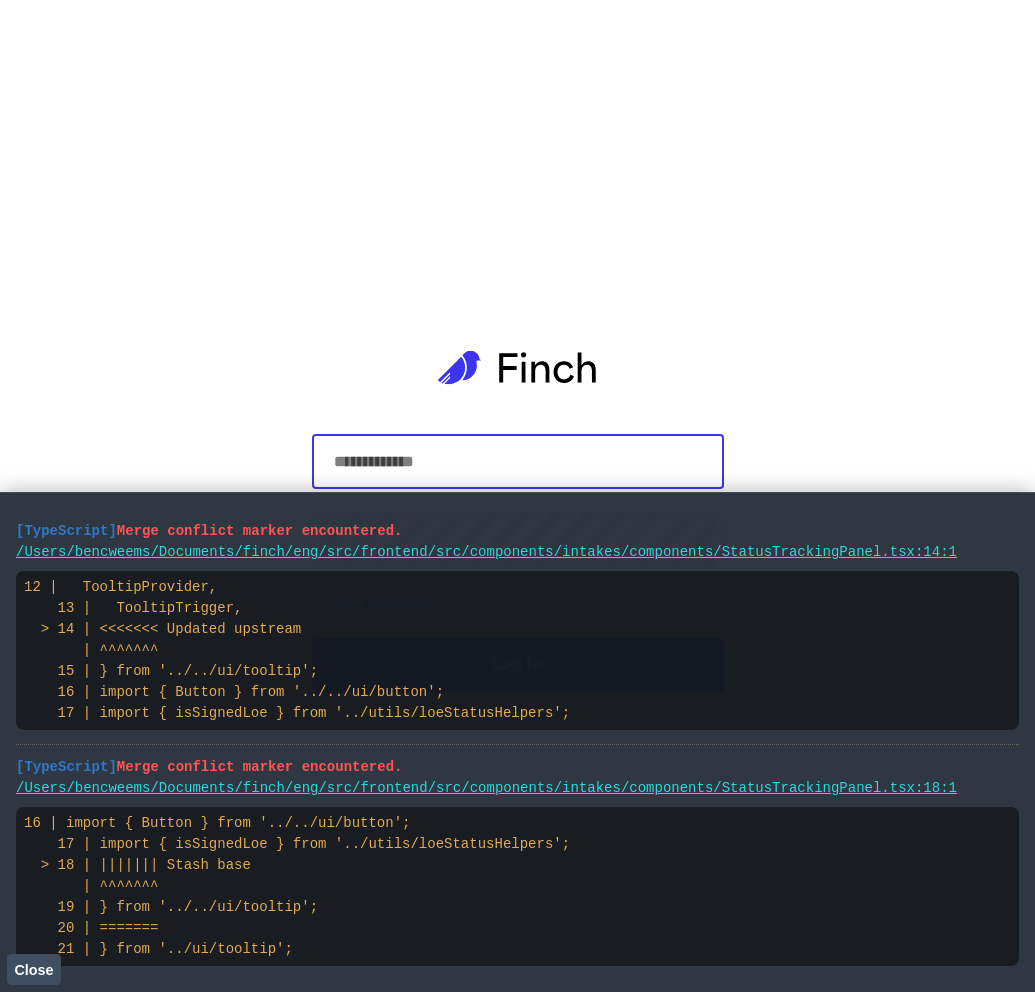 select on "**********" 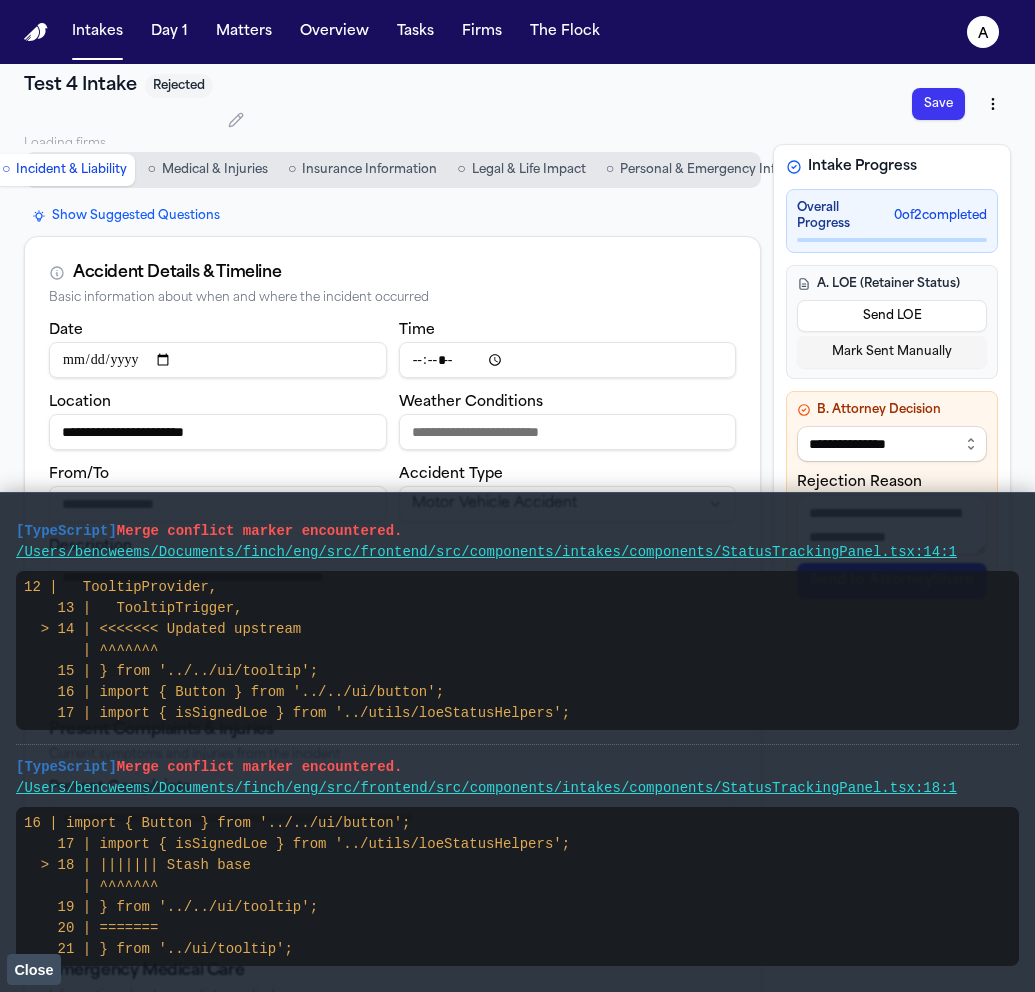click on "Close" at bounding box center [33, 970] 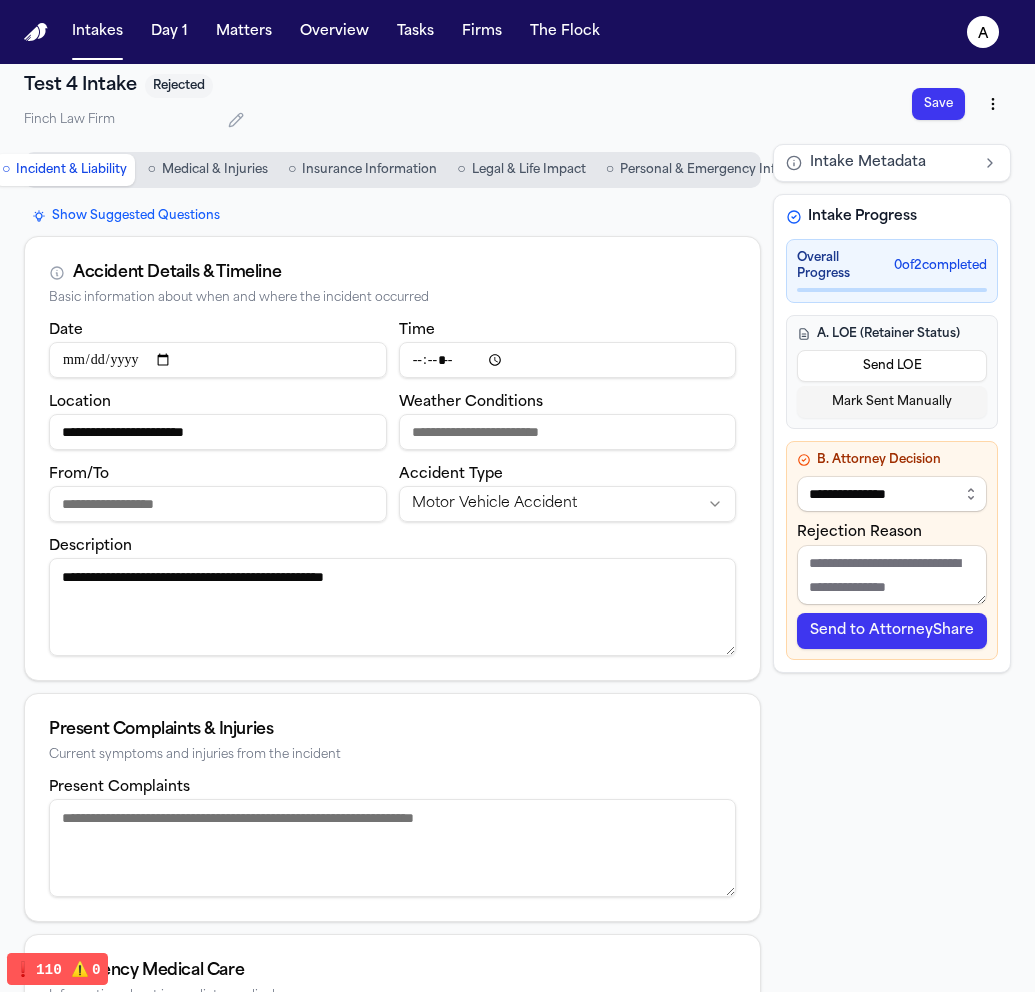 click on "Send to AttorneyShare" at bounding box center (892, 631) 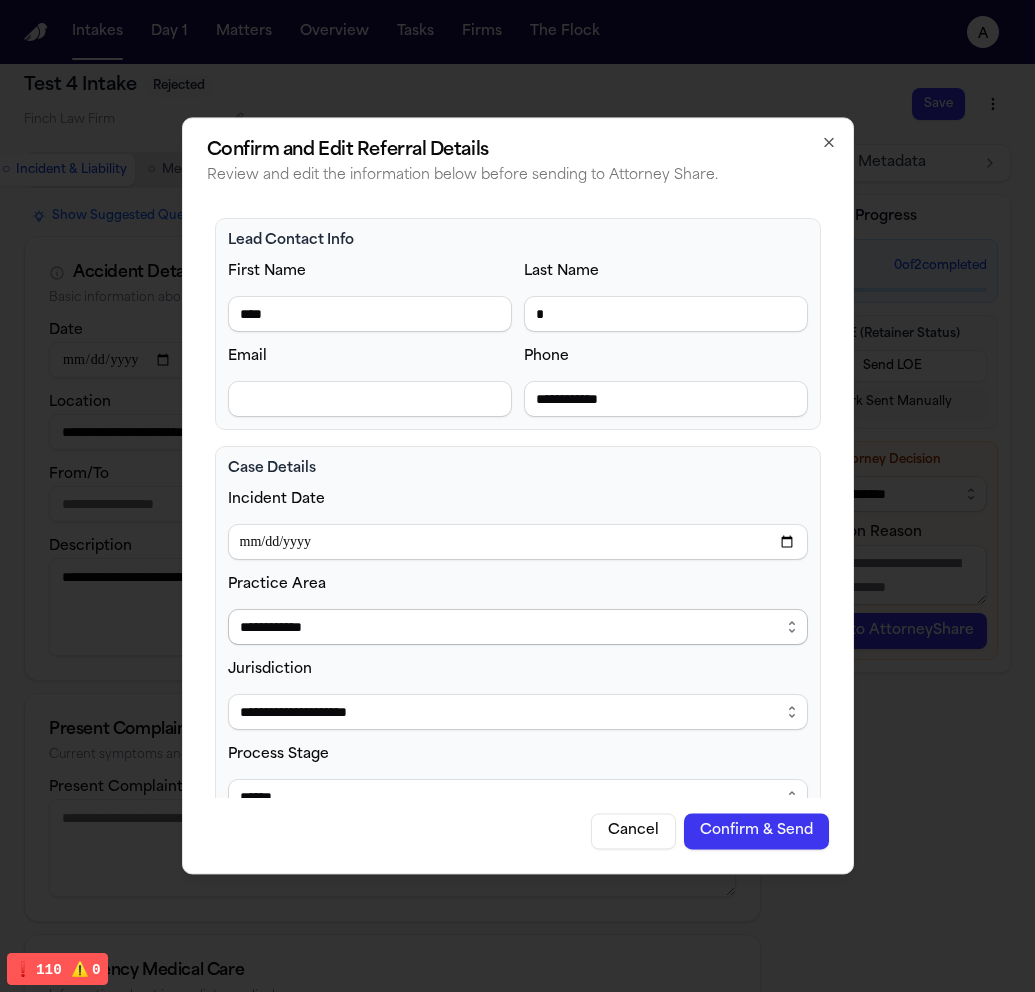 click on "**********" at bounding box center (518, 627) 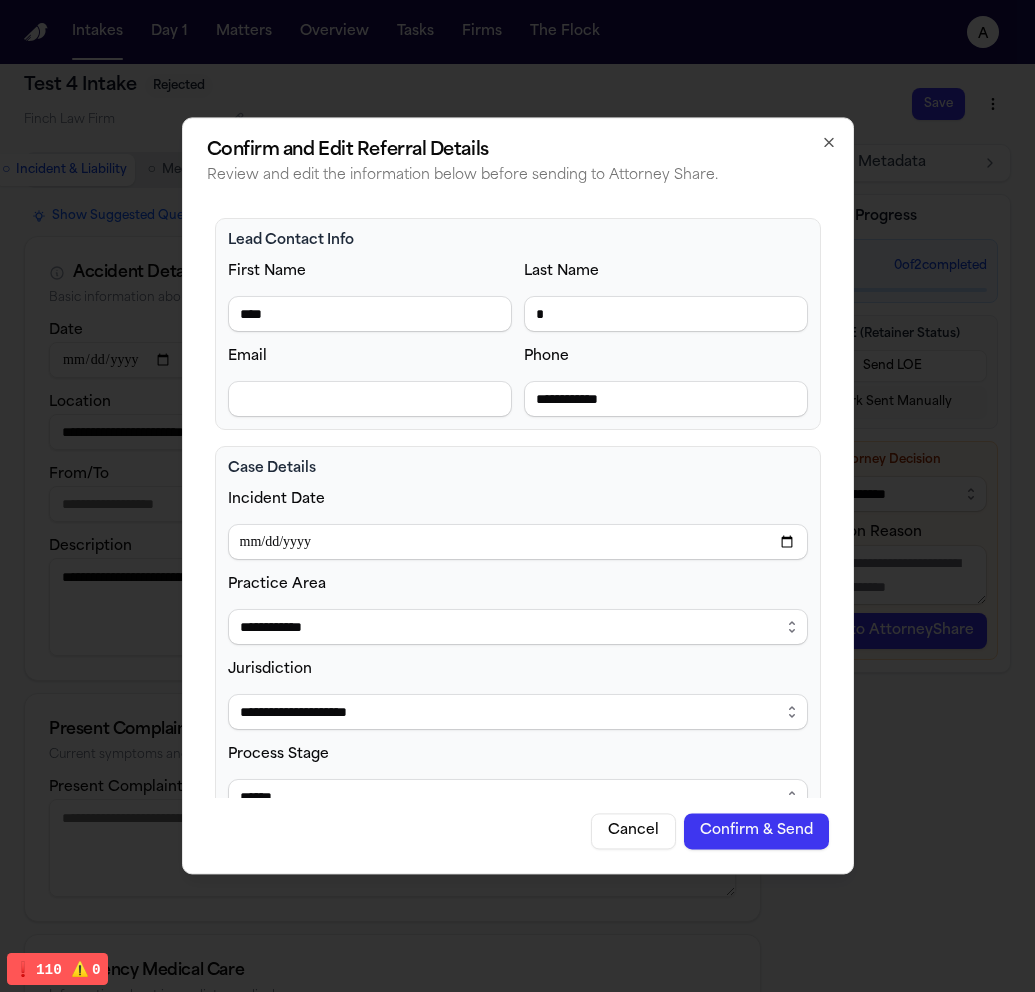 click on "**********" at bounding box center (518, 495) 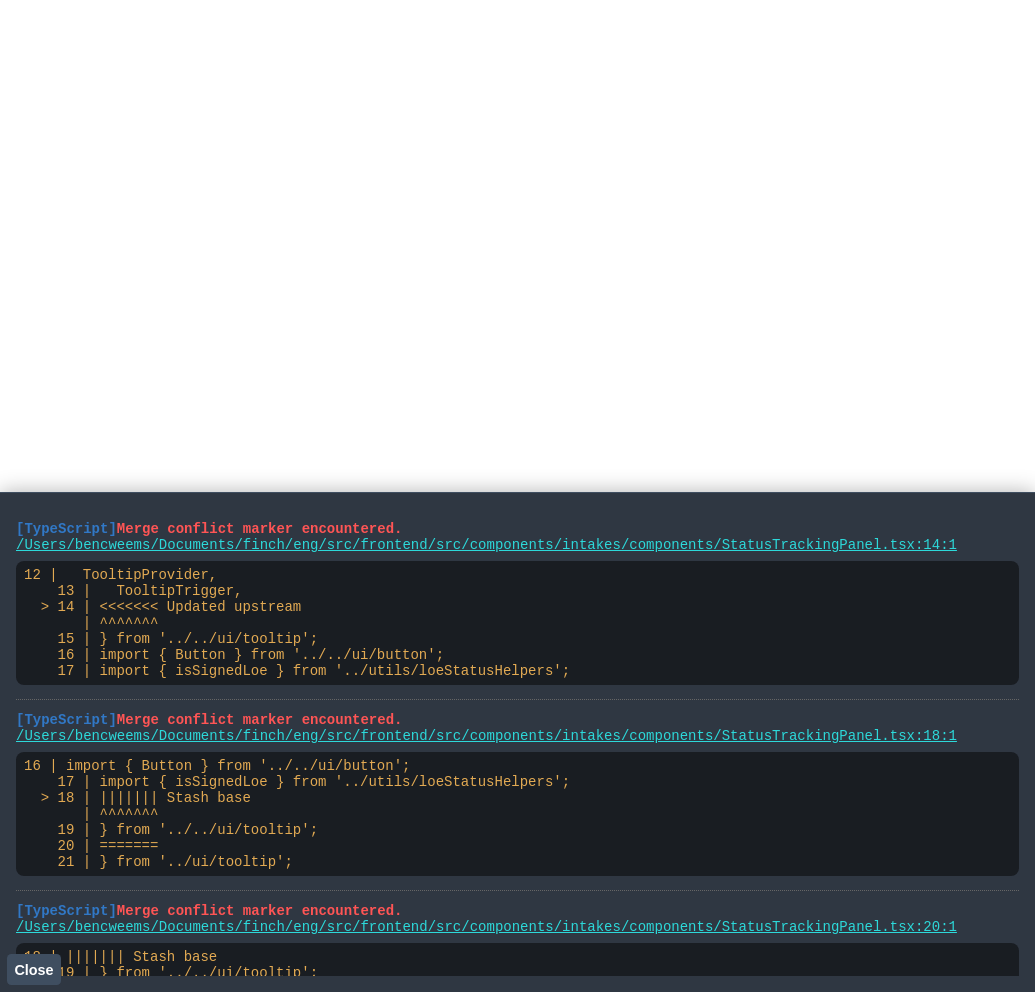 scroll, scrollTop: 0, scrollLeft: 0, axis: both 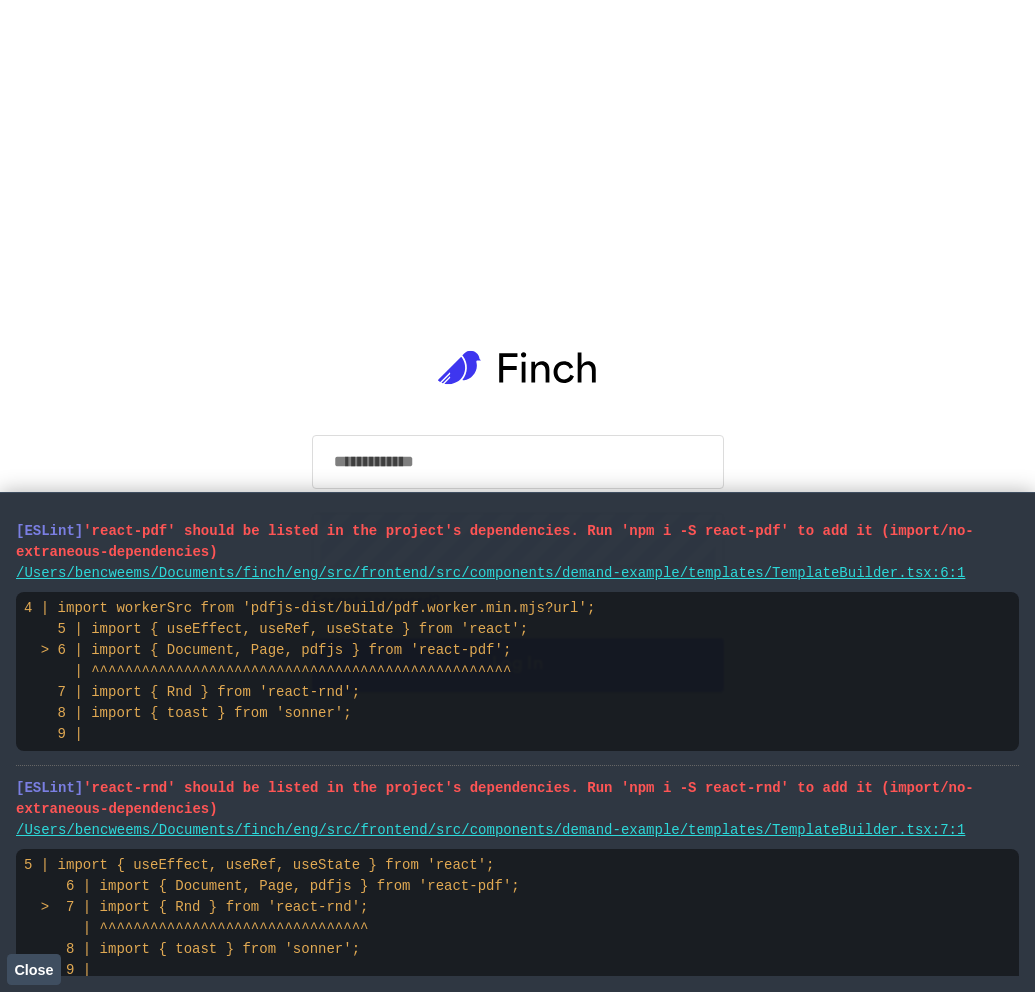 click at bounding box center (518, 462) 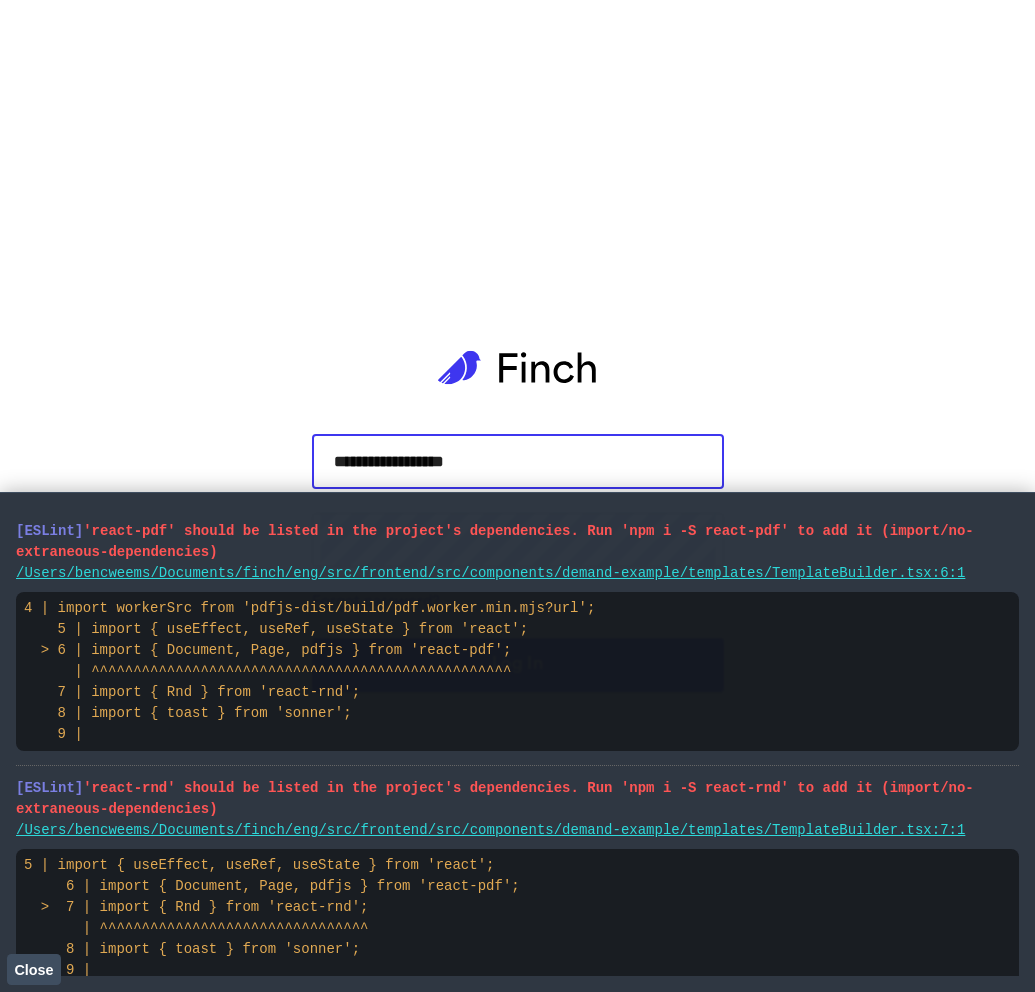 type on "**********" 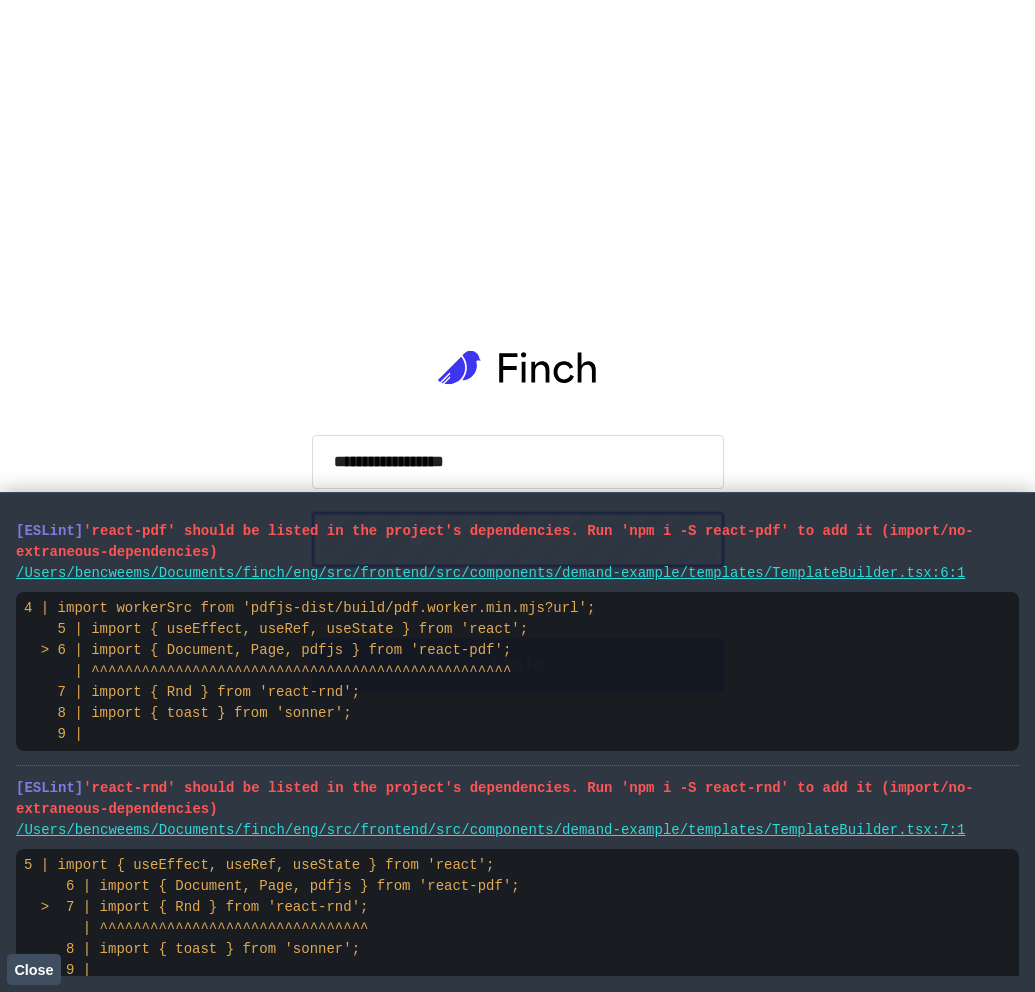 click on "Log In" at bounding box center (518, 665) 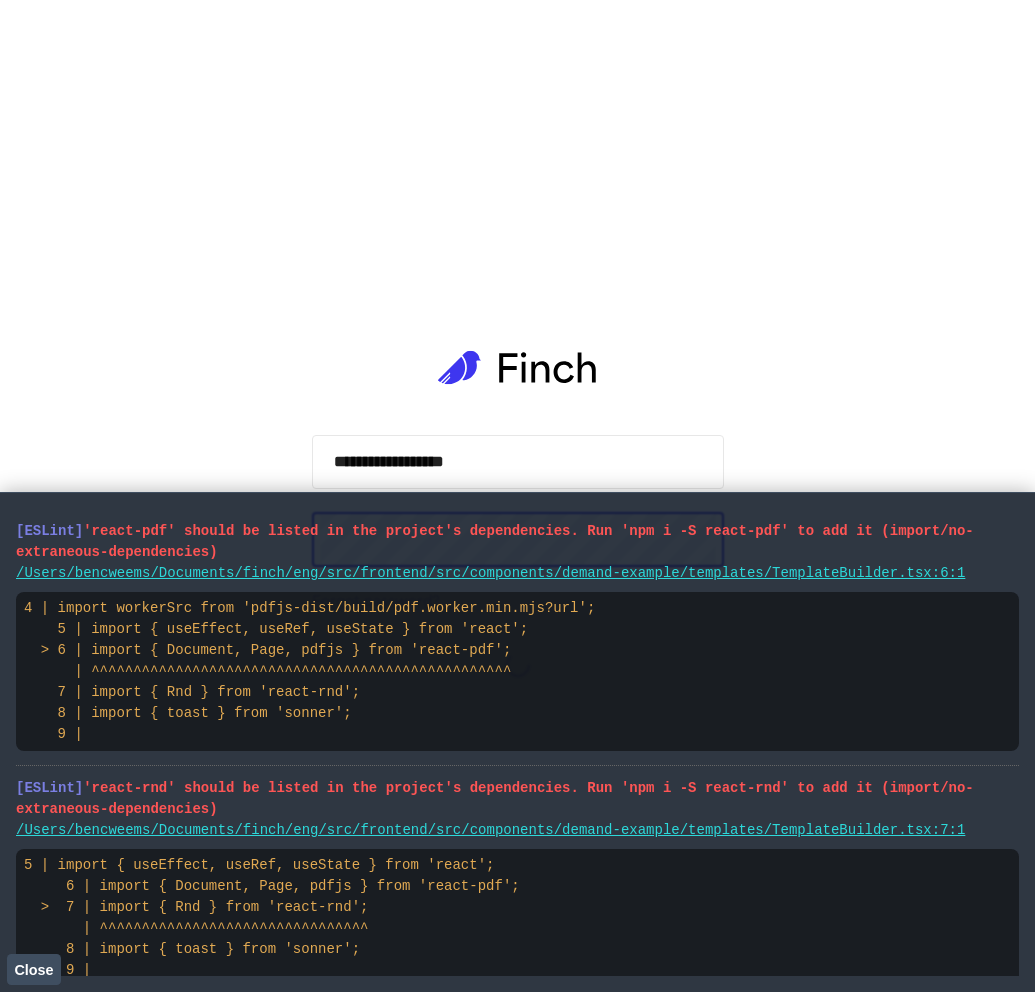click on "Close" at bounding box center [33, 970] 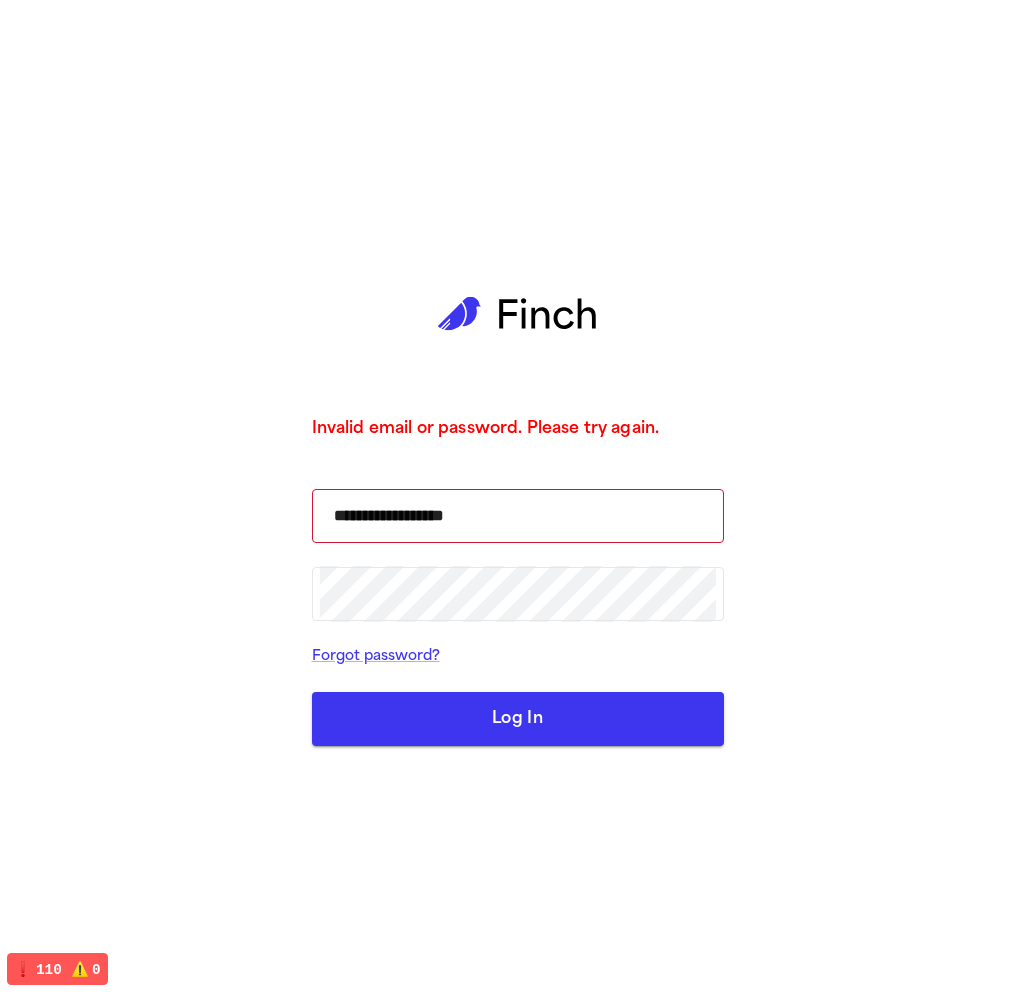 click on "Log In" at bounding box center (518, 719) 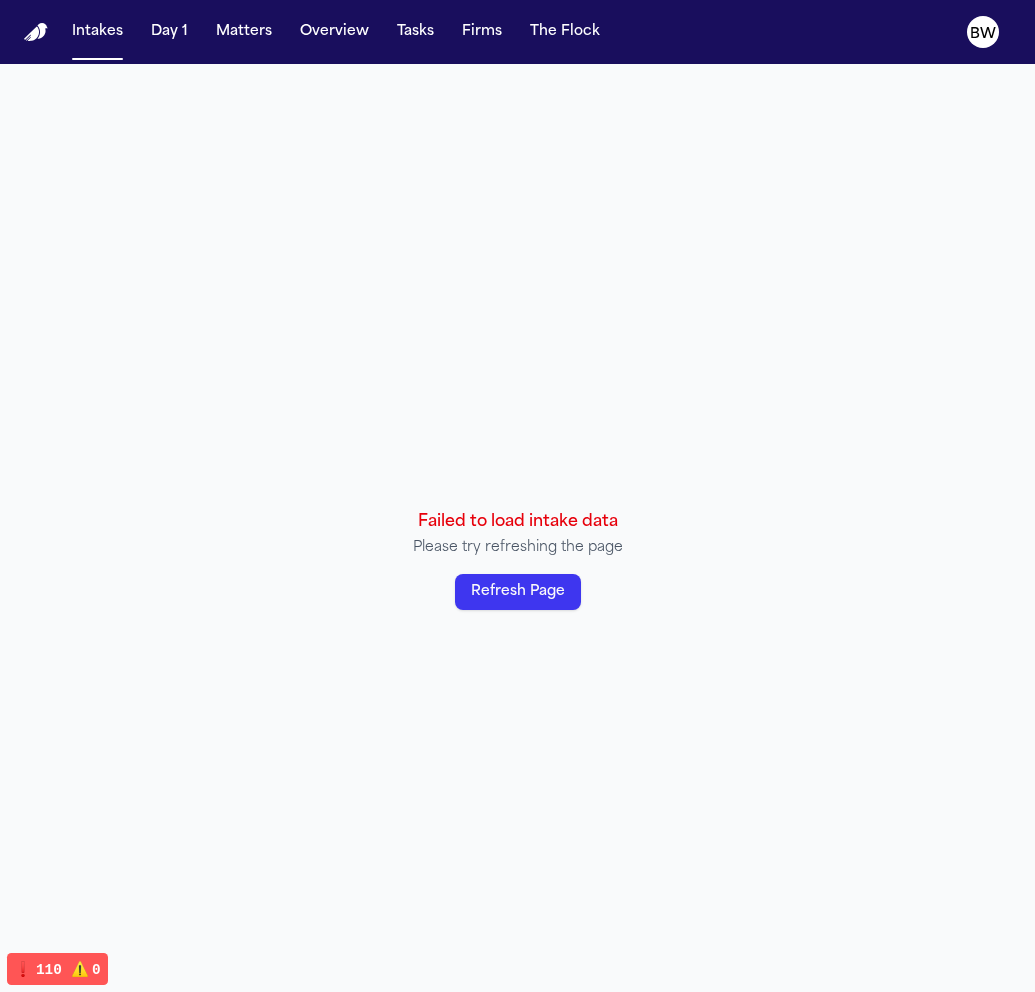 click on "Refresh Page" at bounding box center (518, 592) 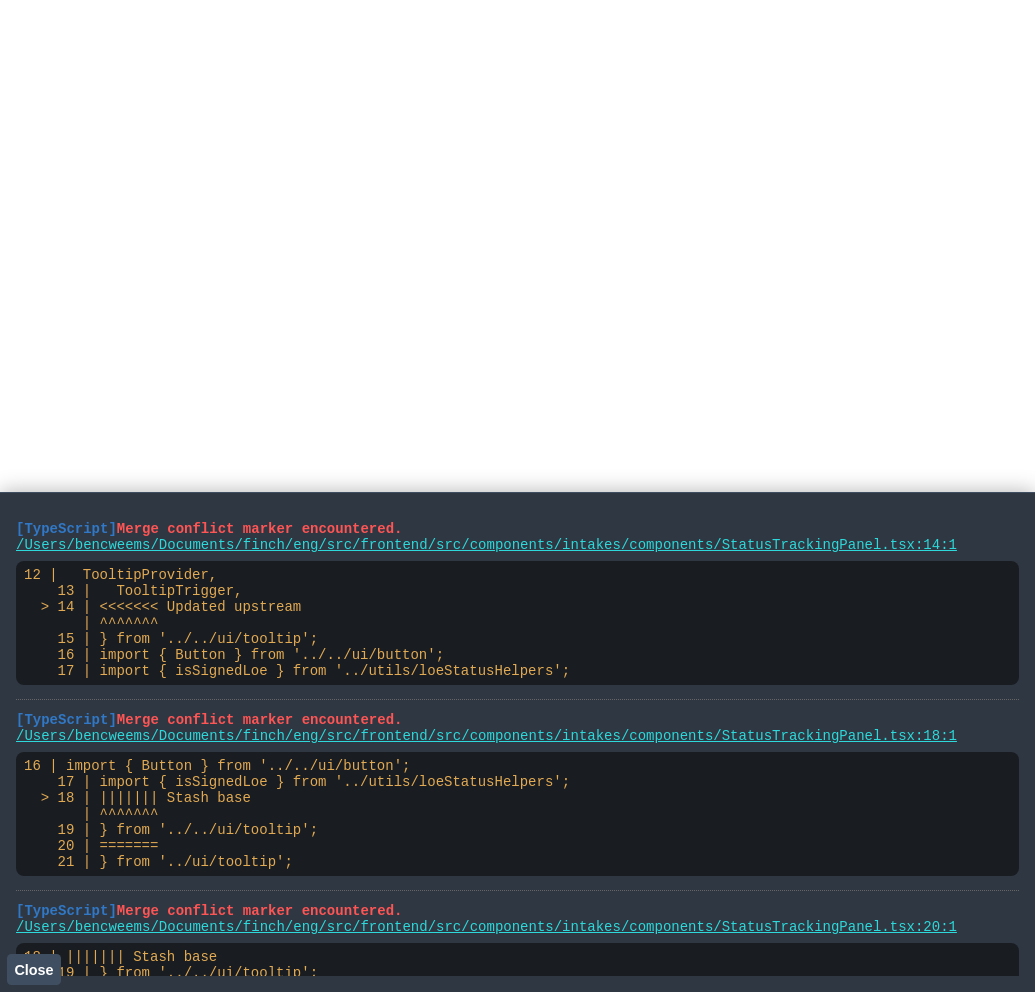 scroll, scrollTop: 0, scrollLeft: 0, axis: both 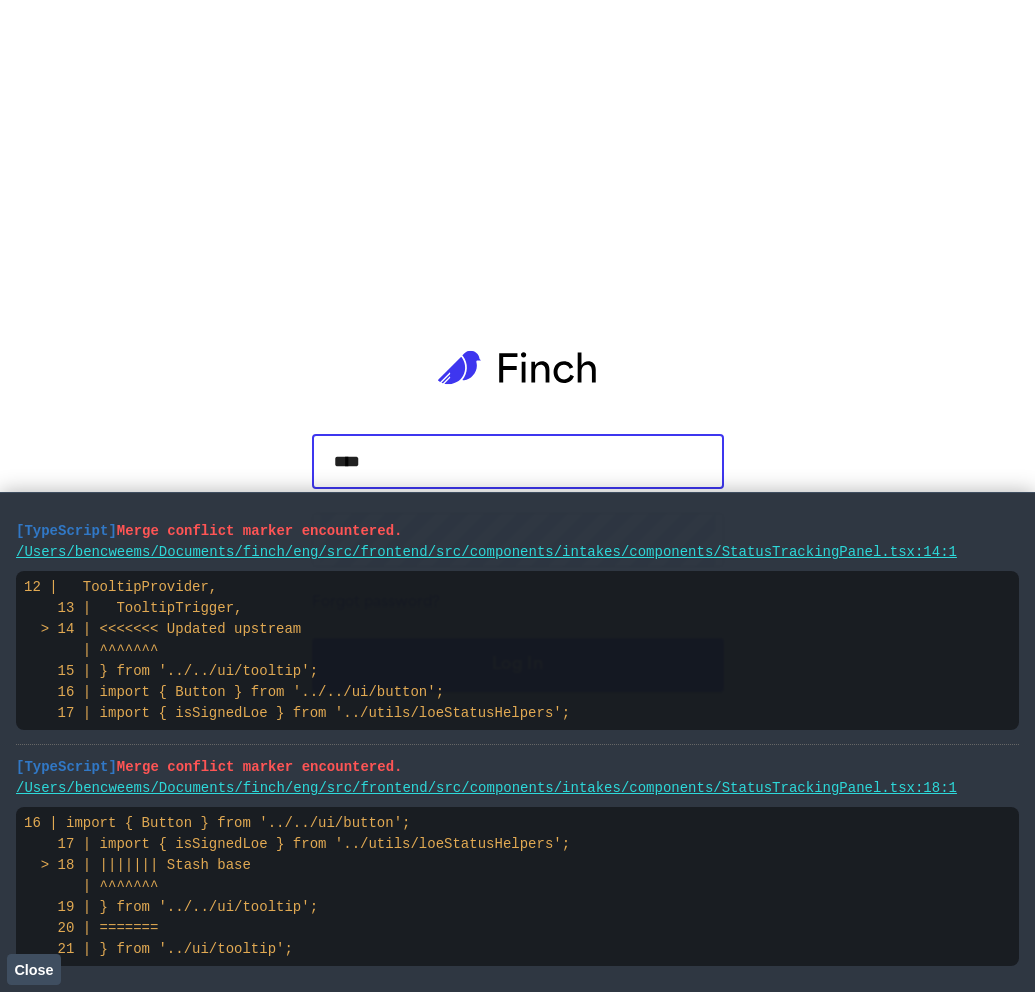 type on "*****" 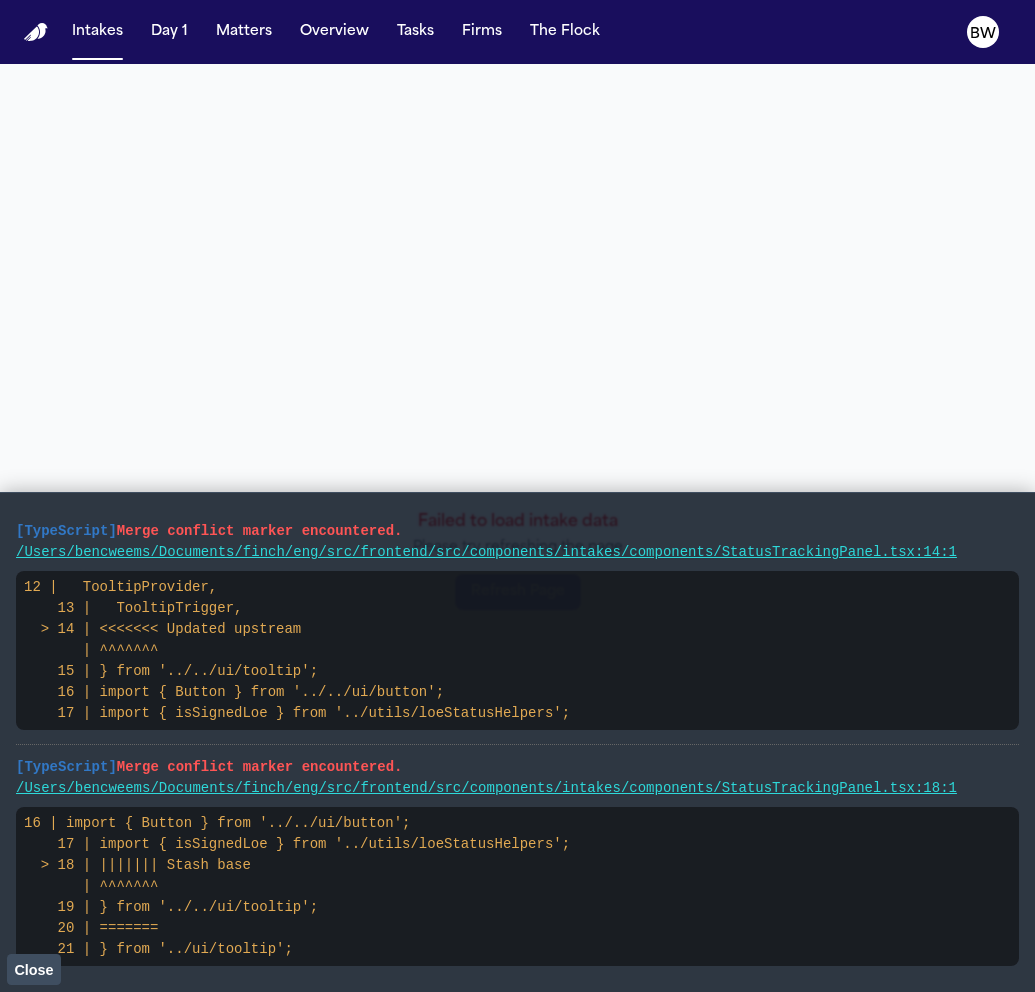 click on "Failed to load intake data Please try refreshing the page Refresh Page" at bounding box center (517, 560) 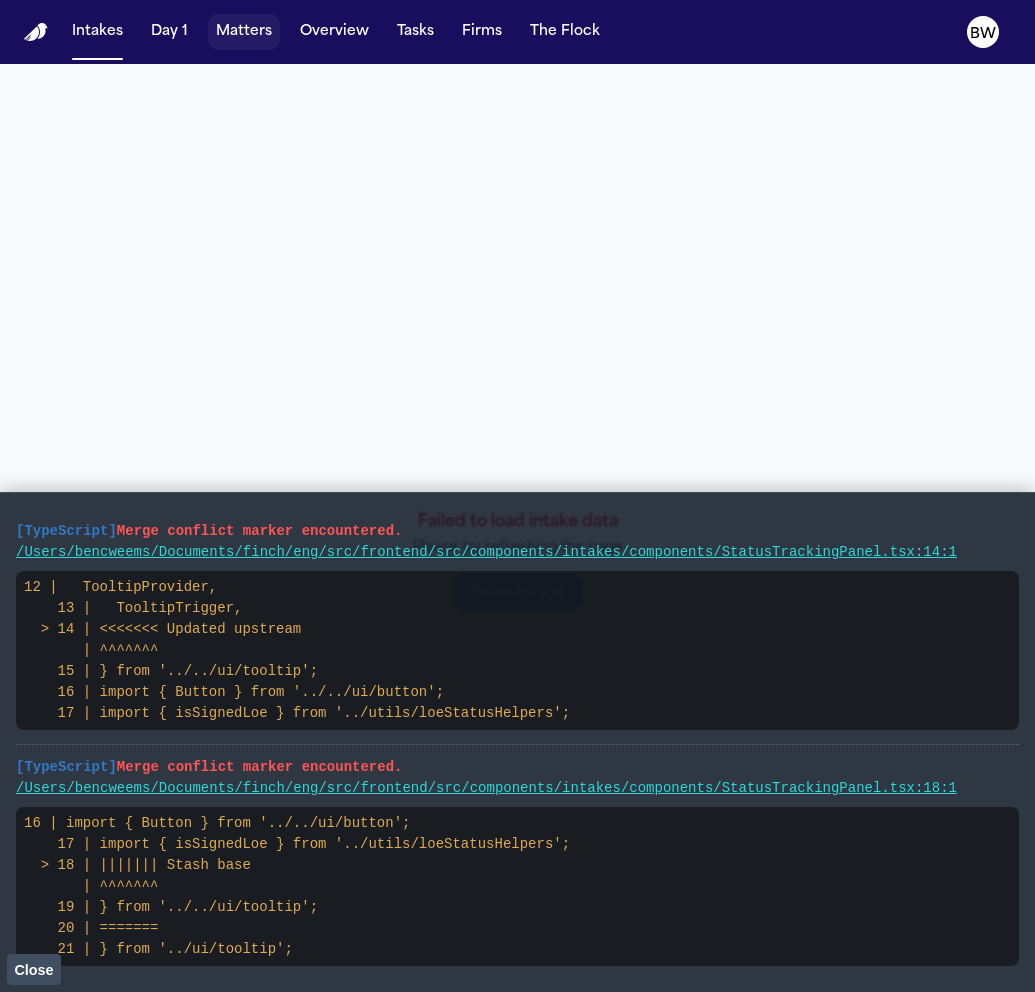 click on "Matters" at bounding box center [244, 32] 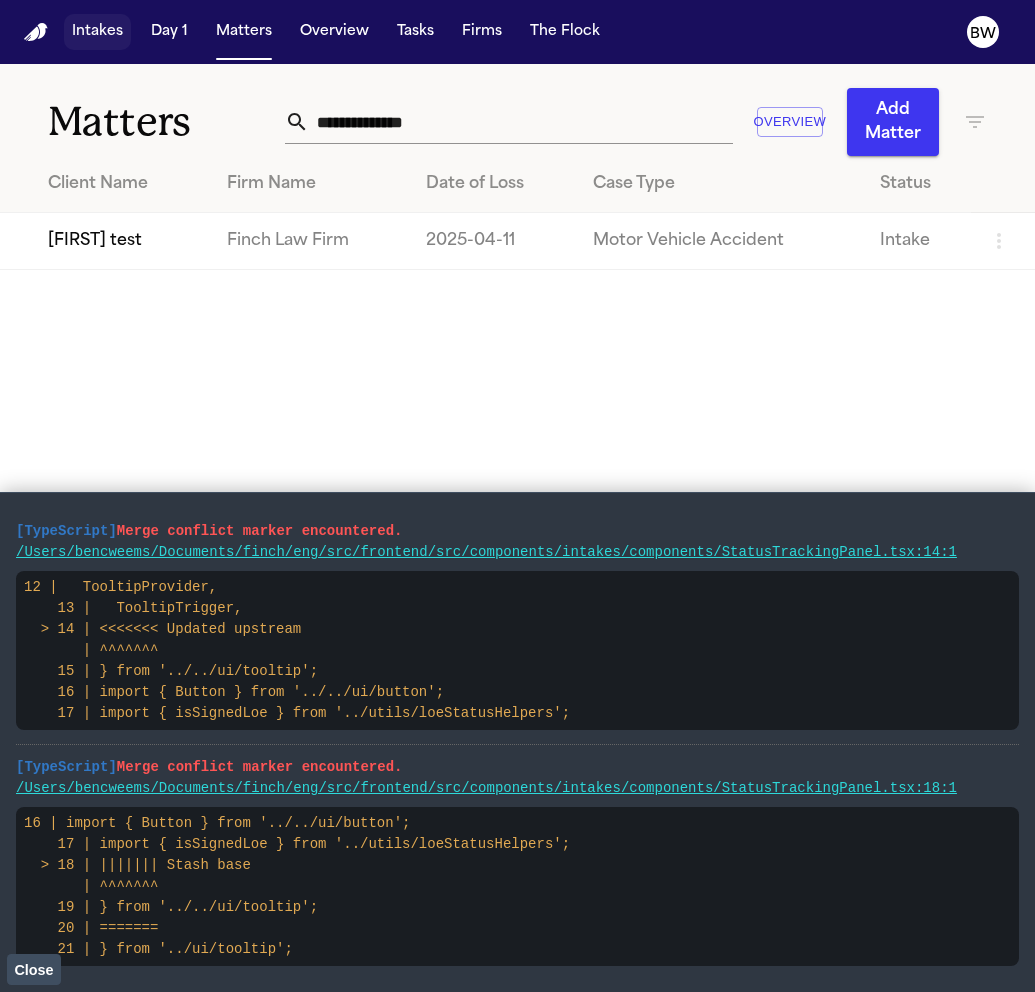 click on "Intakes" at bounding box center [97, 32] 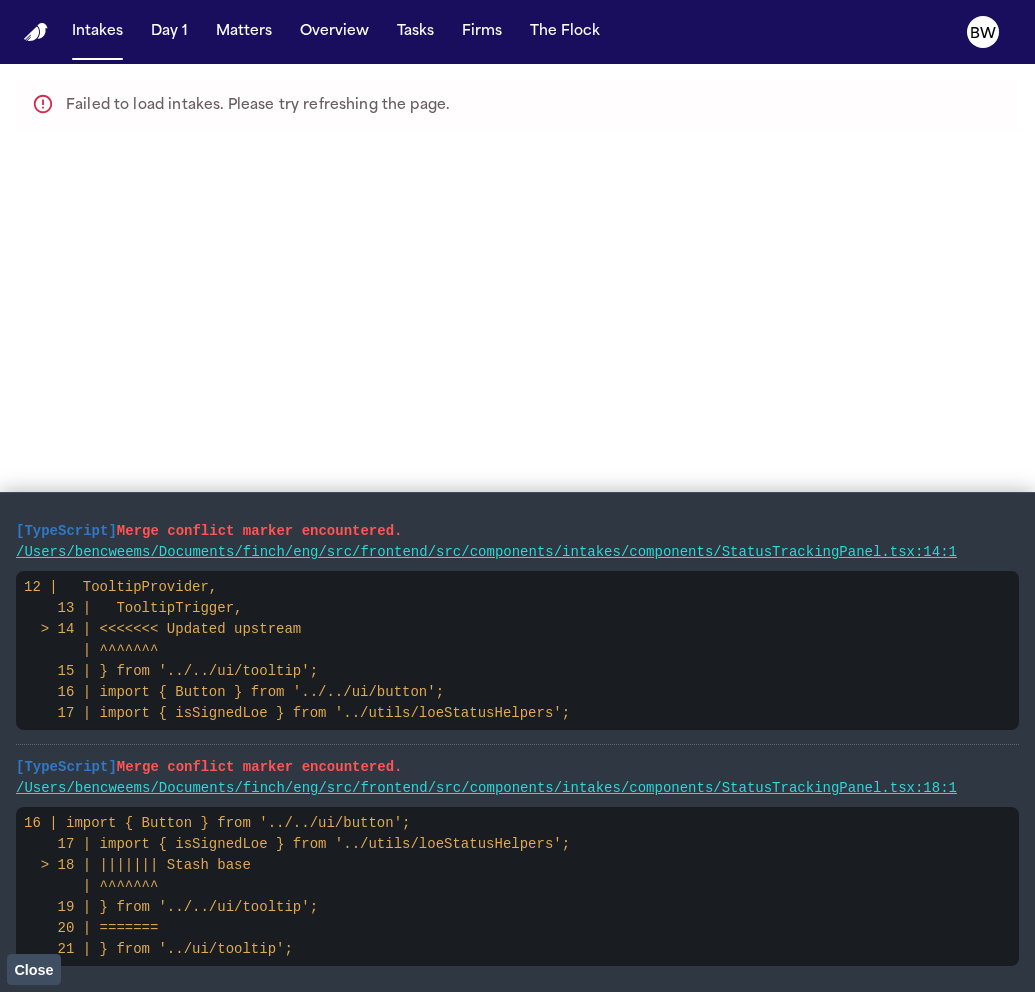 click on "Close" at bounding box center (33, 970) 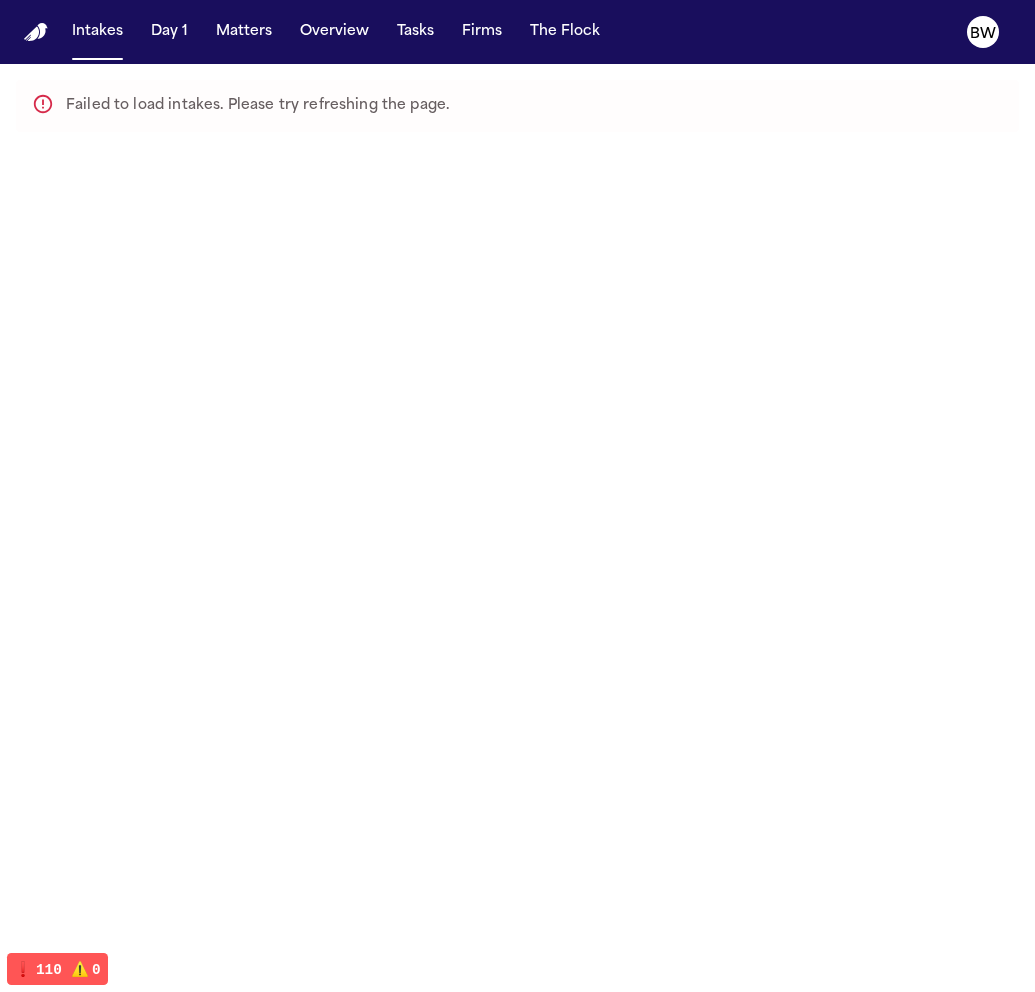 type 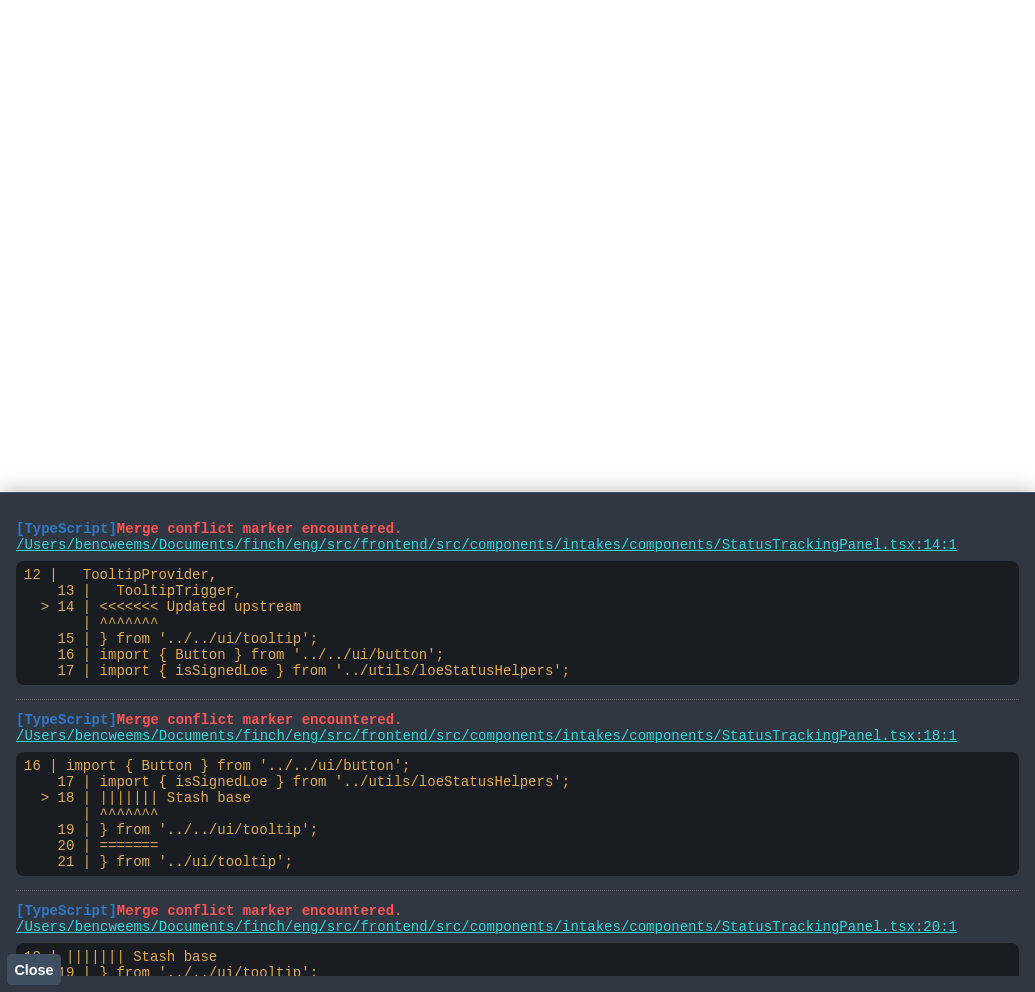 scroll, scrollTop: 0, scrollLeft: 0, axis: both 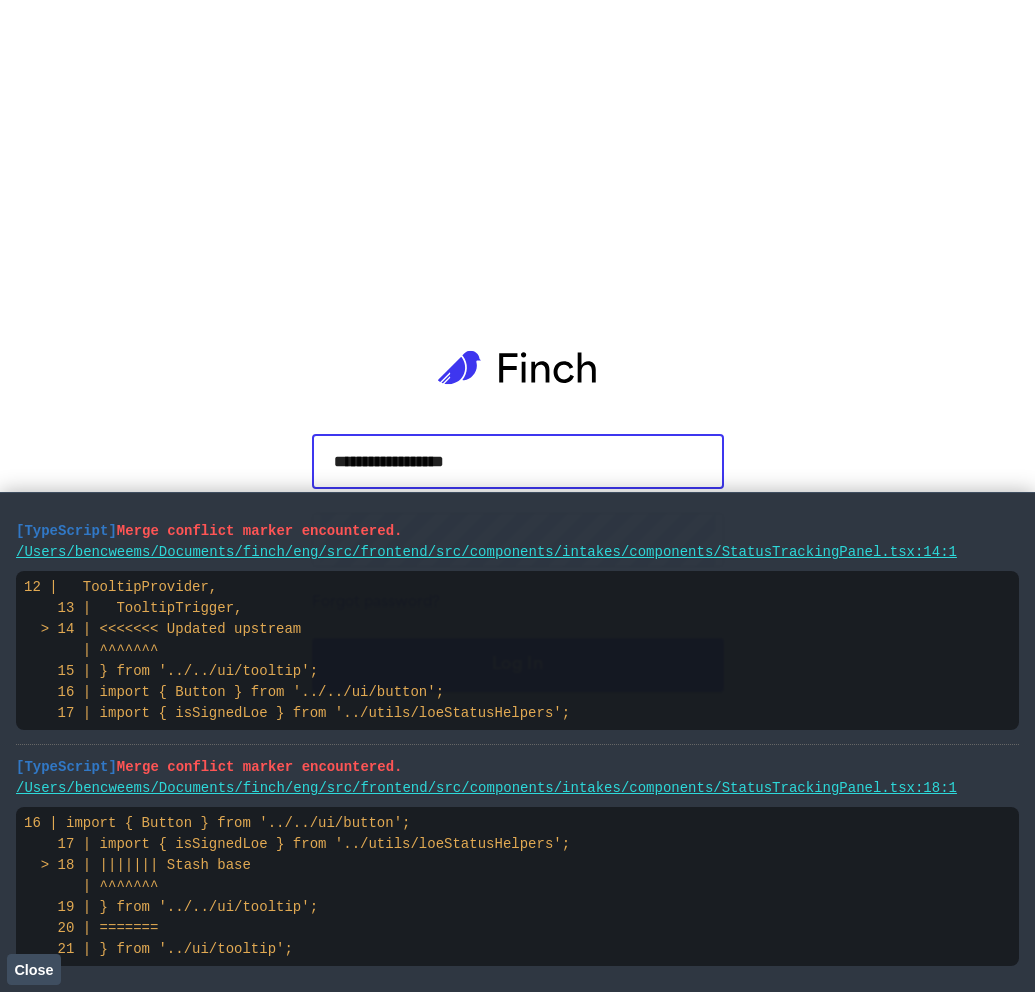 type on "**********" 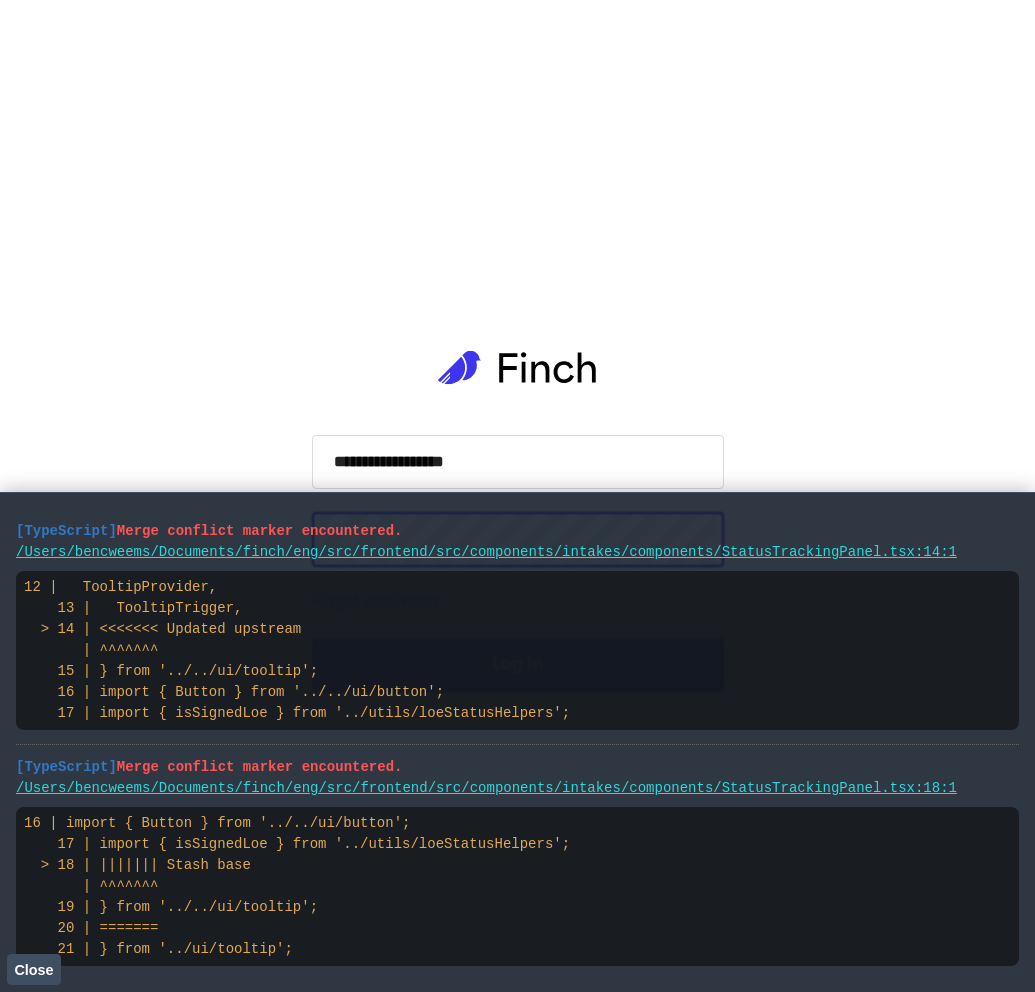 click on "Log In" at bounding box center (518, 665) 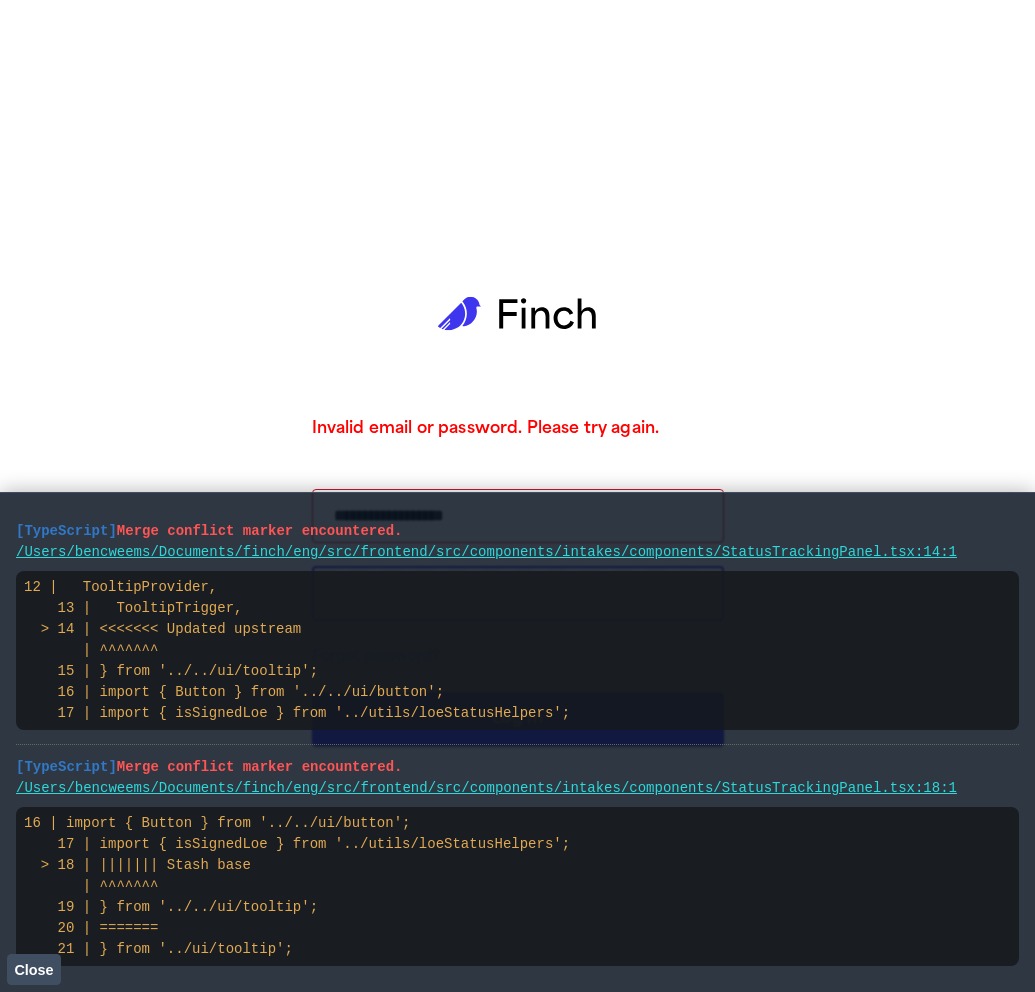 click on "Close" at bounding box center [33, 970] 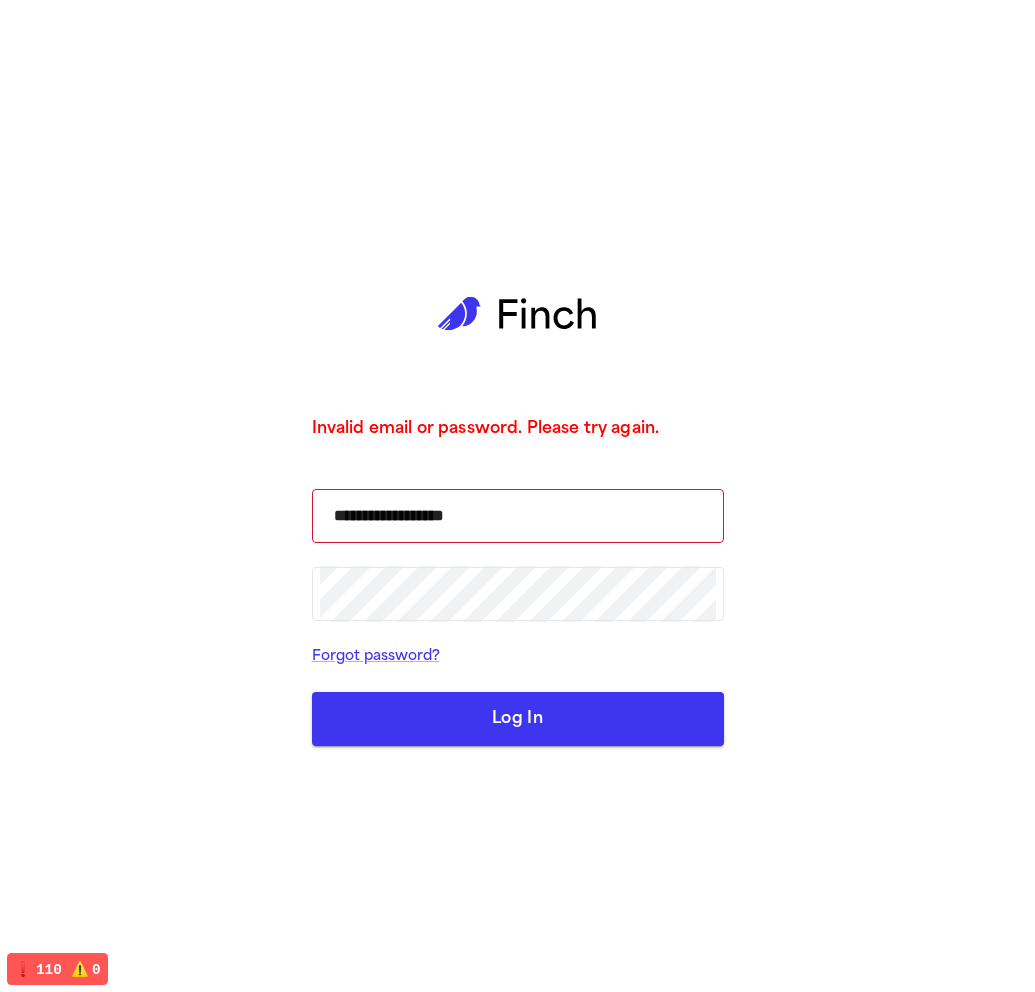 click on "Log In" at bounding box center (518, 719) 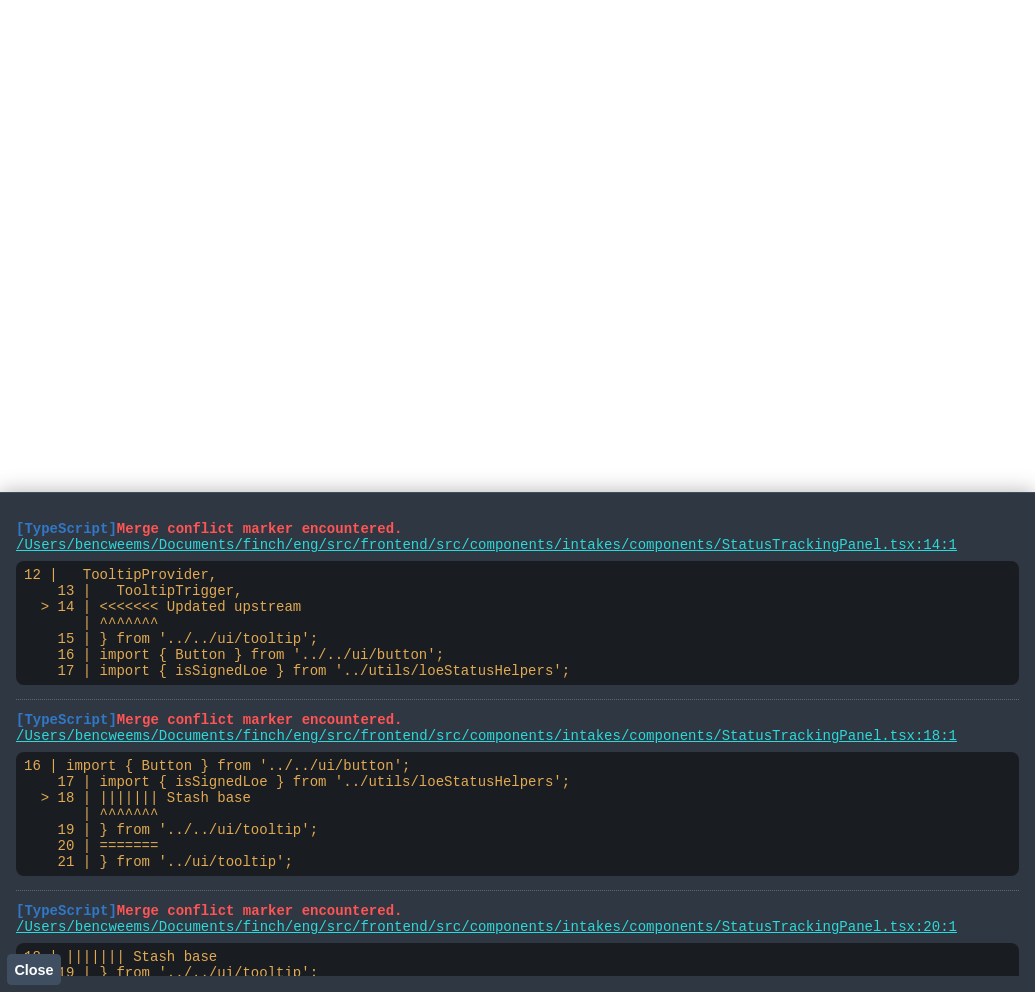 scroll, scrollTop: 0, scrollLeft: 0, axis: both 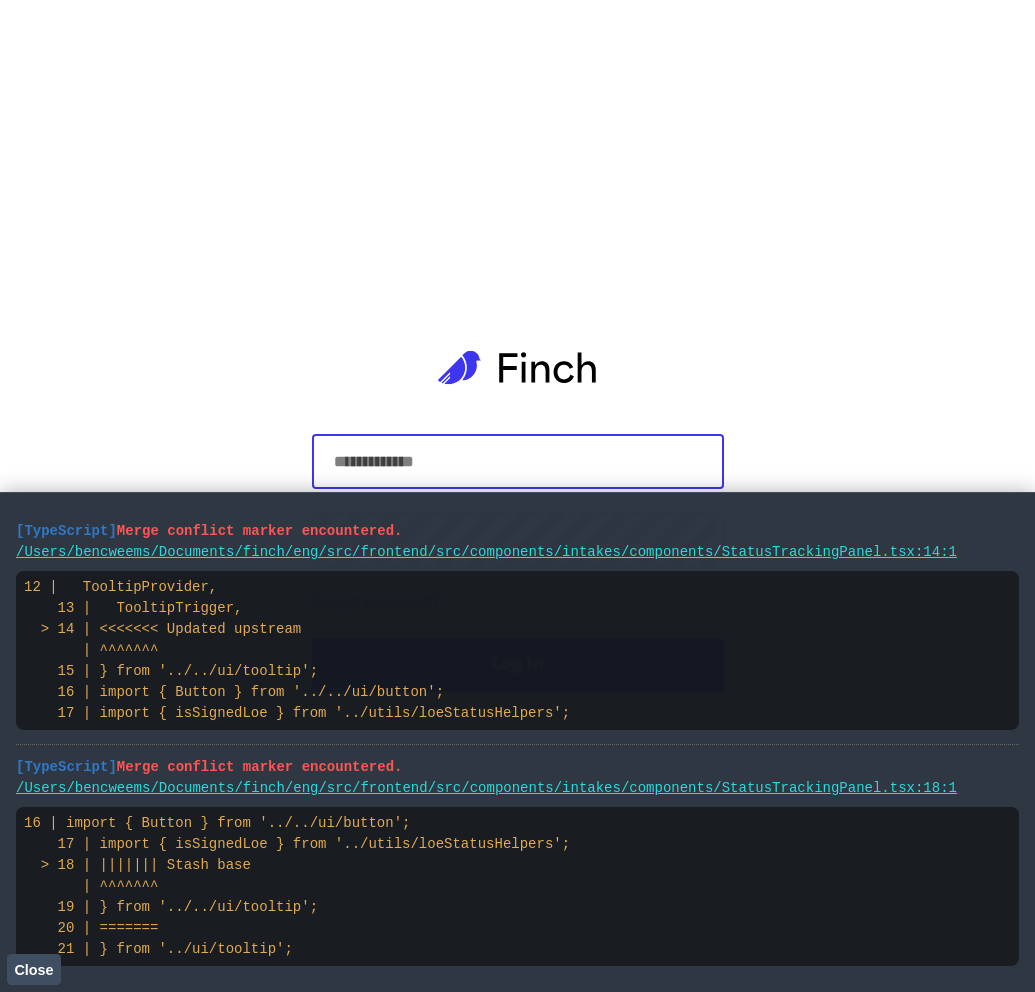 click on "Close" at bounding box center [33, 970] 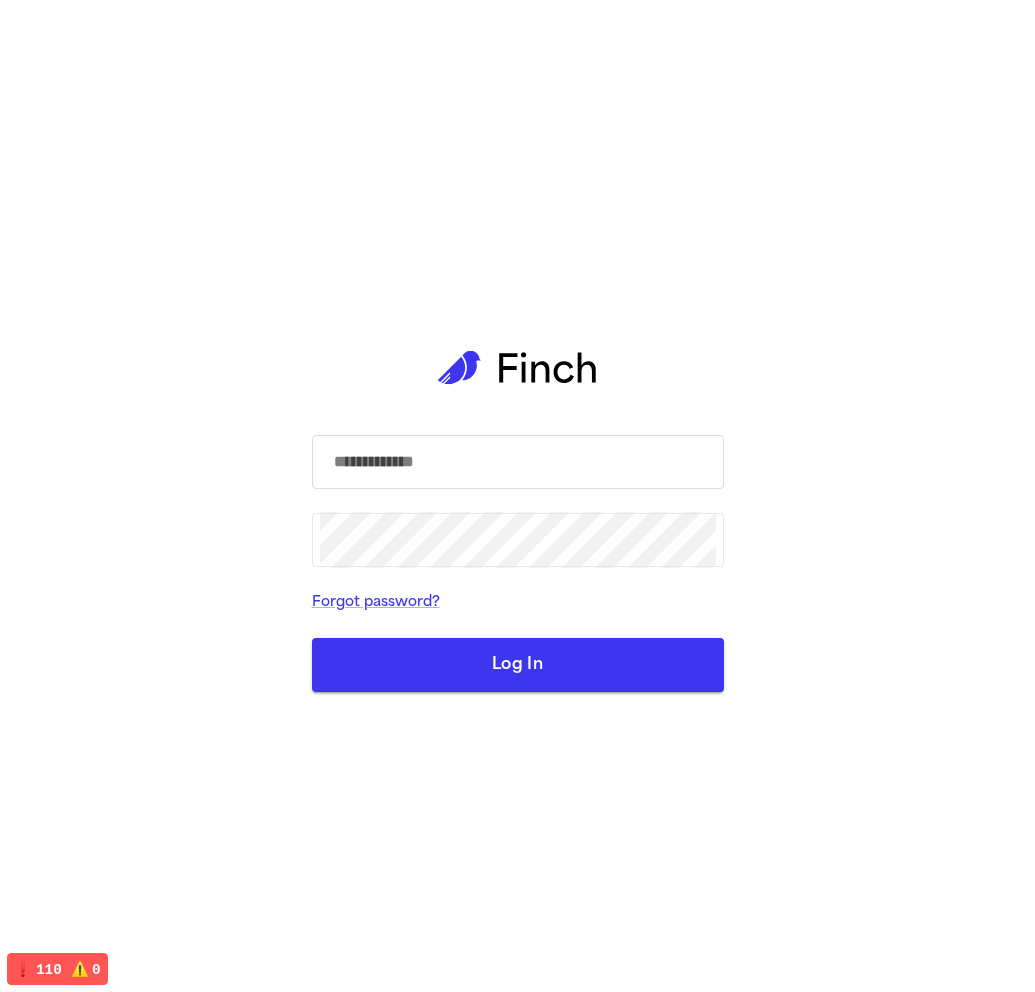 click at bounding box center (518, 462) 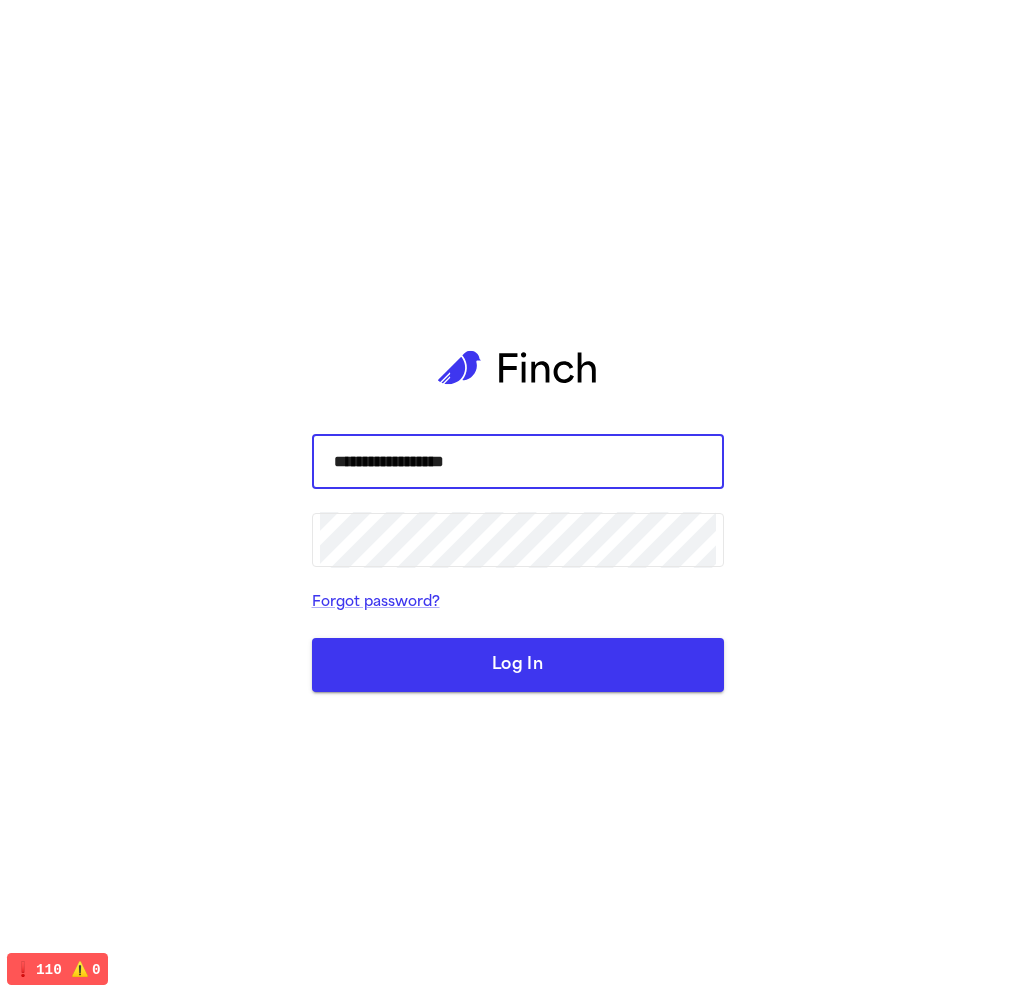 type on "**********" 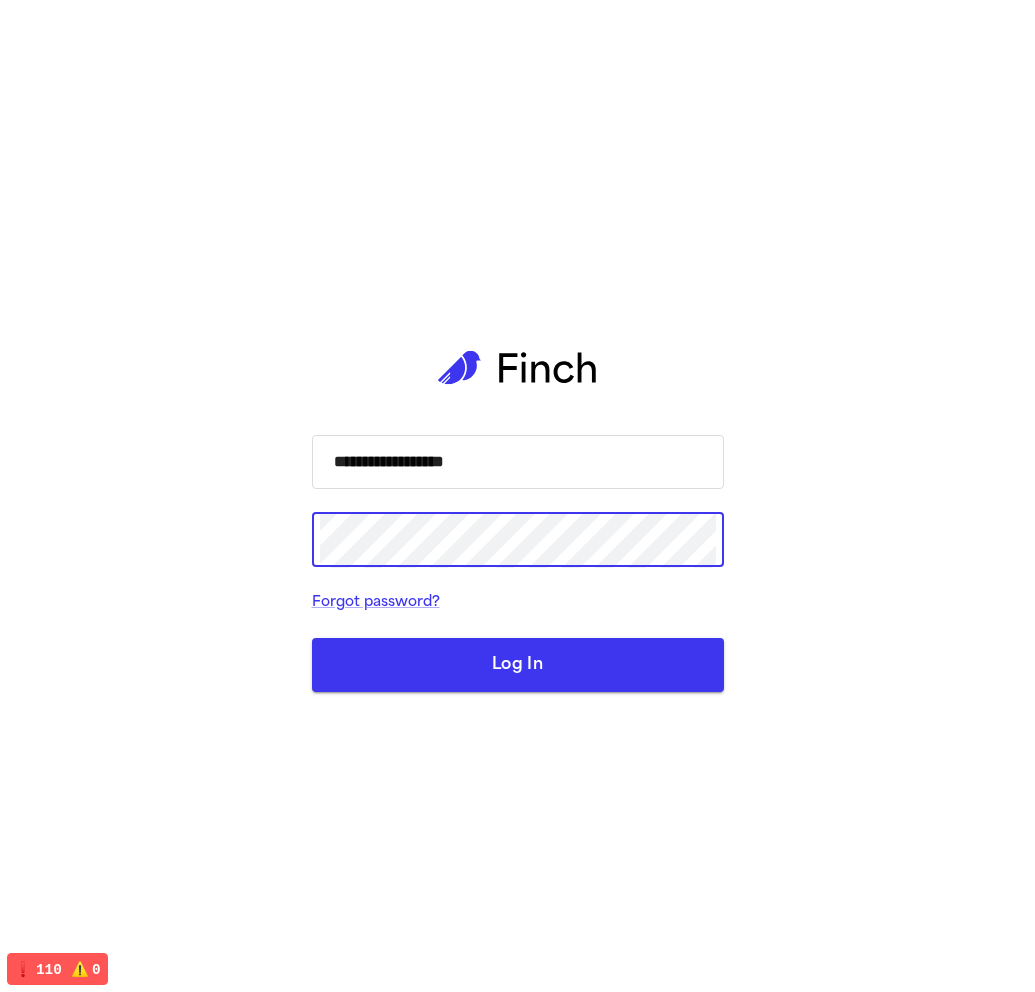 click on "Log In" at bounding box center [518, 665] 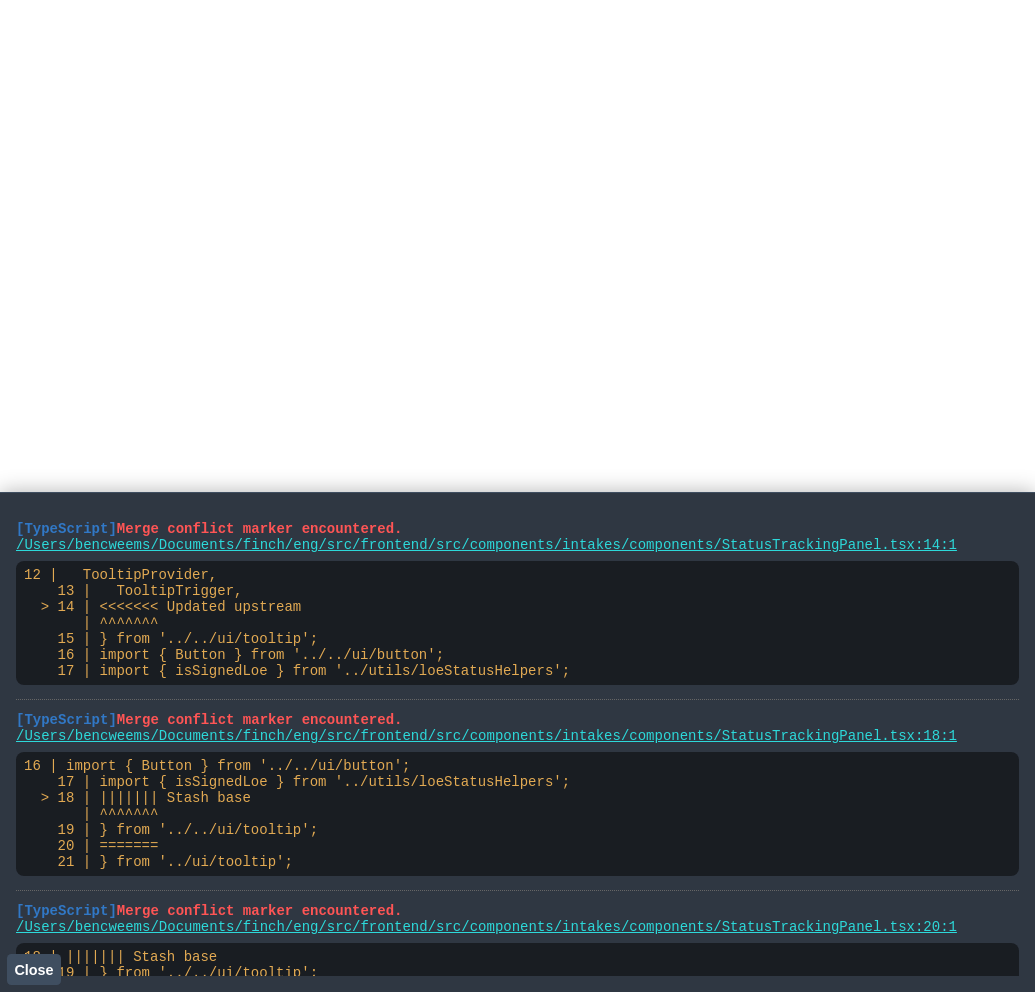 scroll, scrollTop: 0, scrollLeft: 0, axis: both 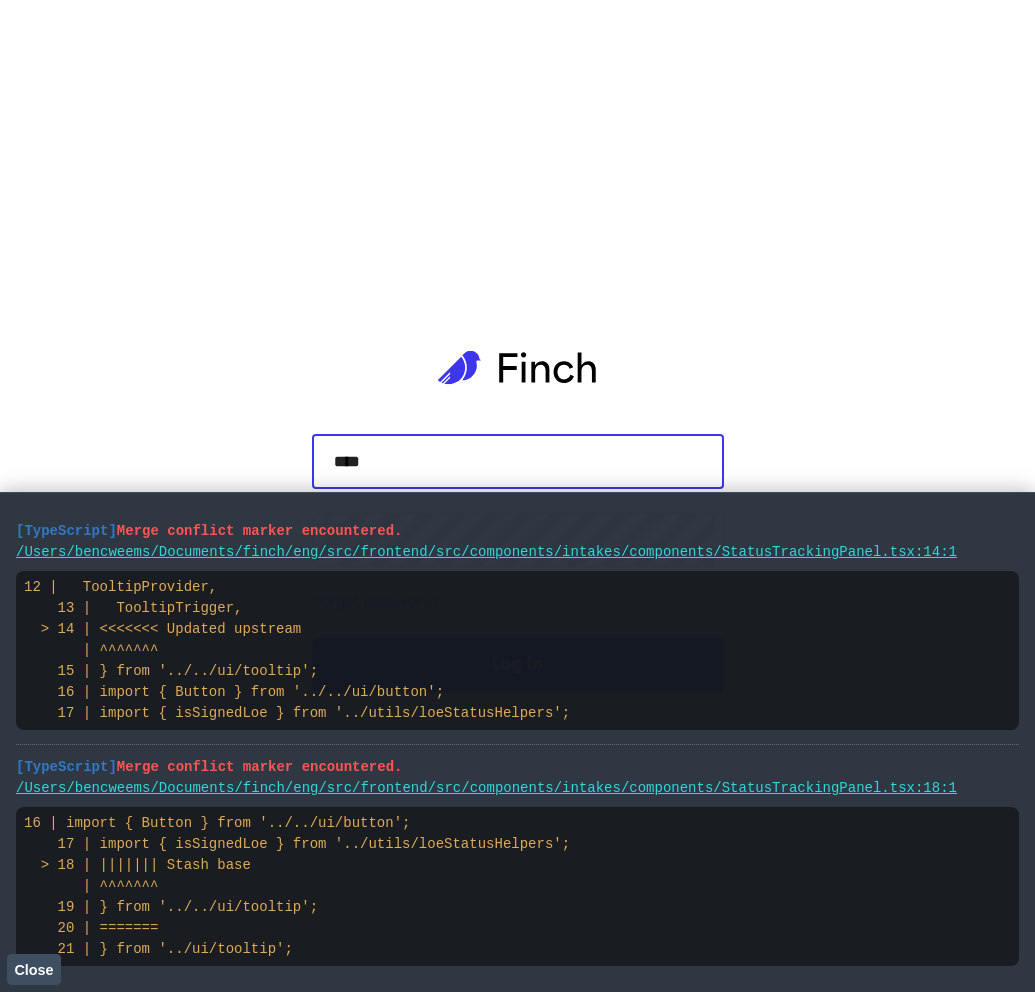 type on "*****" 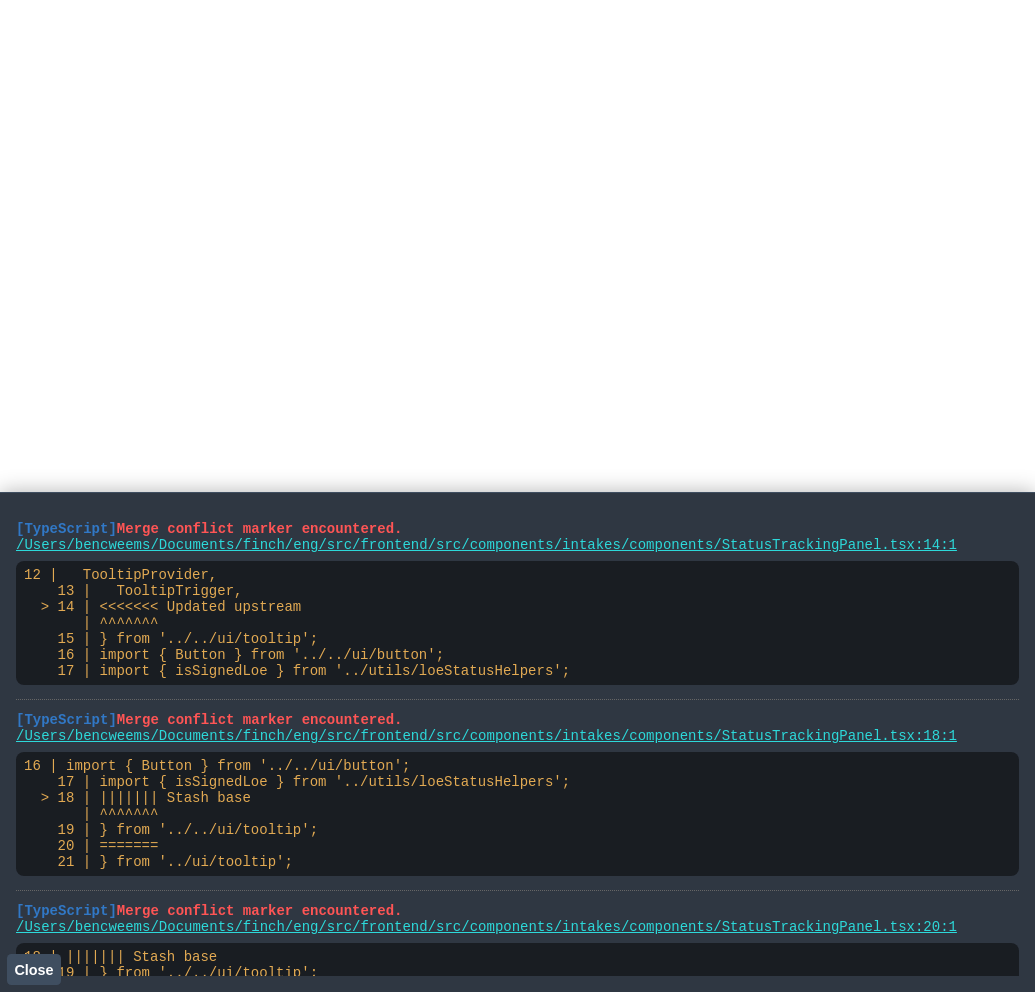 scroll, scrollTop: 0, scrollLeft: 0, axis: both 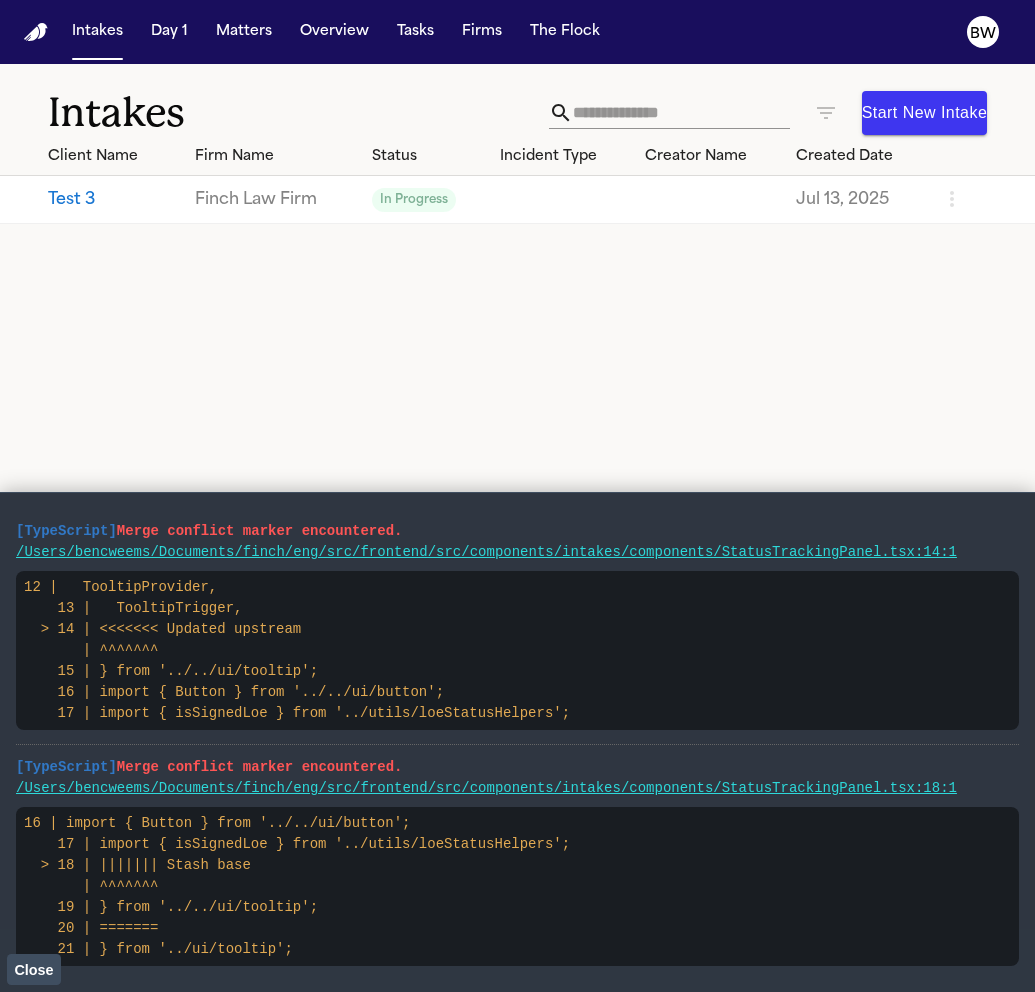click on "Test 3" at bounding box center [113, 200] 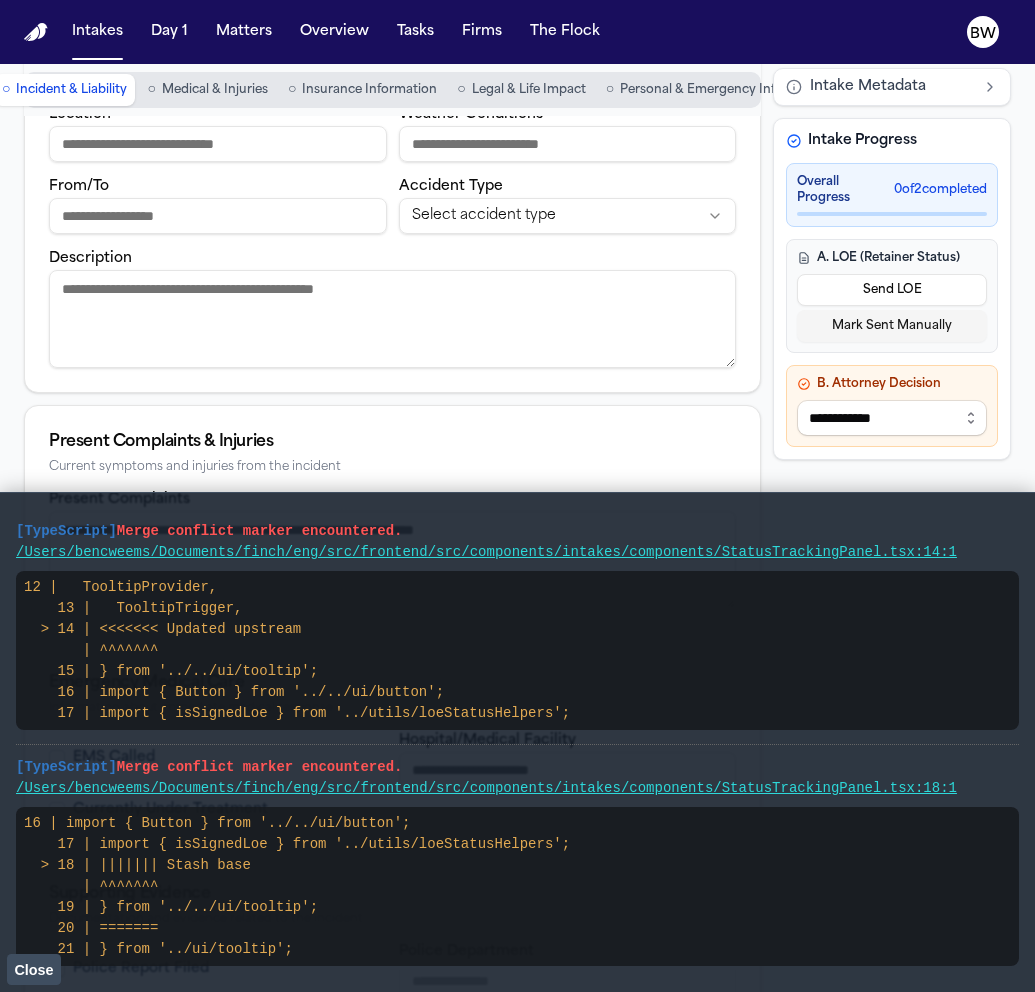 scroll, scrollTop: 354, scrollLeft: 0, axis: vertical 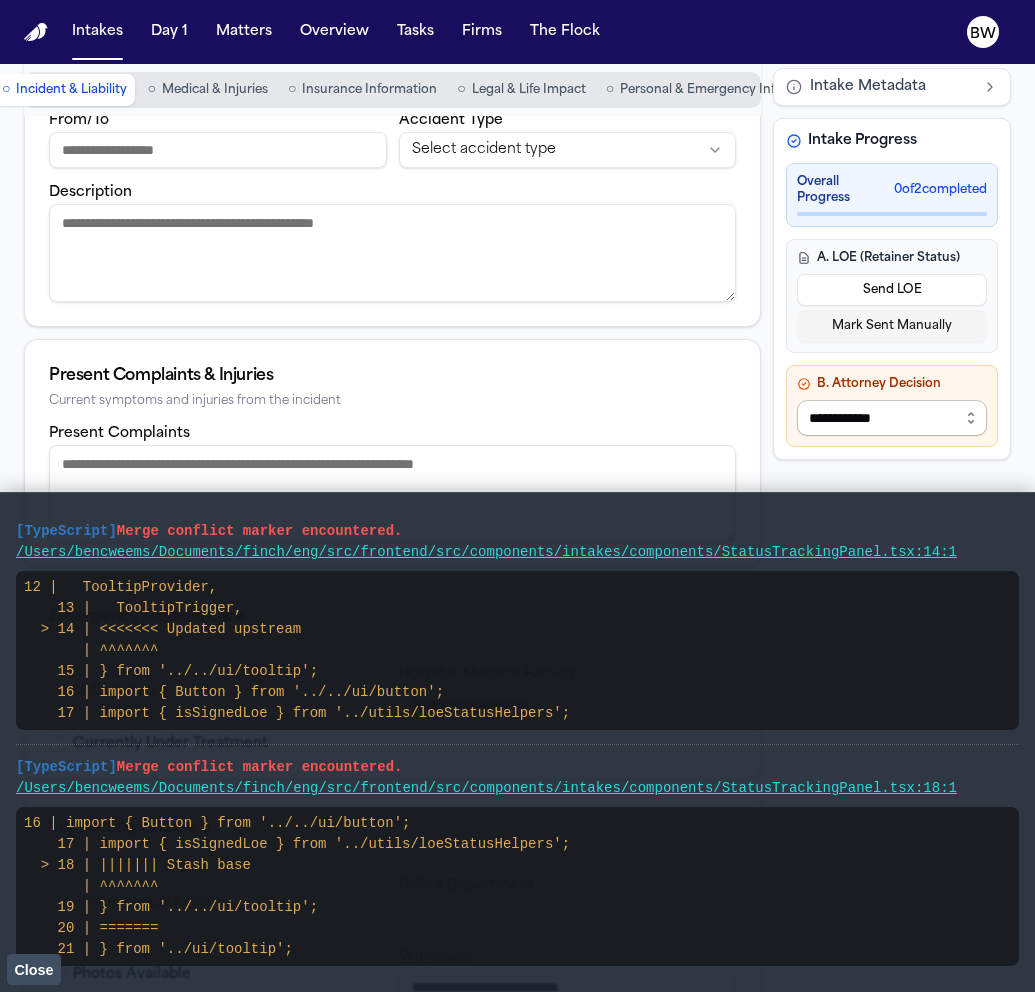click on "**********" at bounding box center [892, 418] 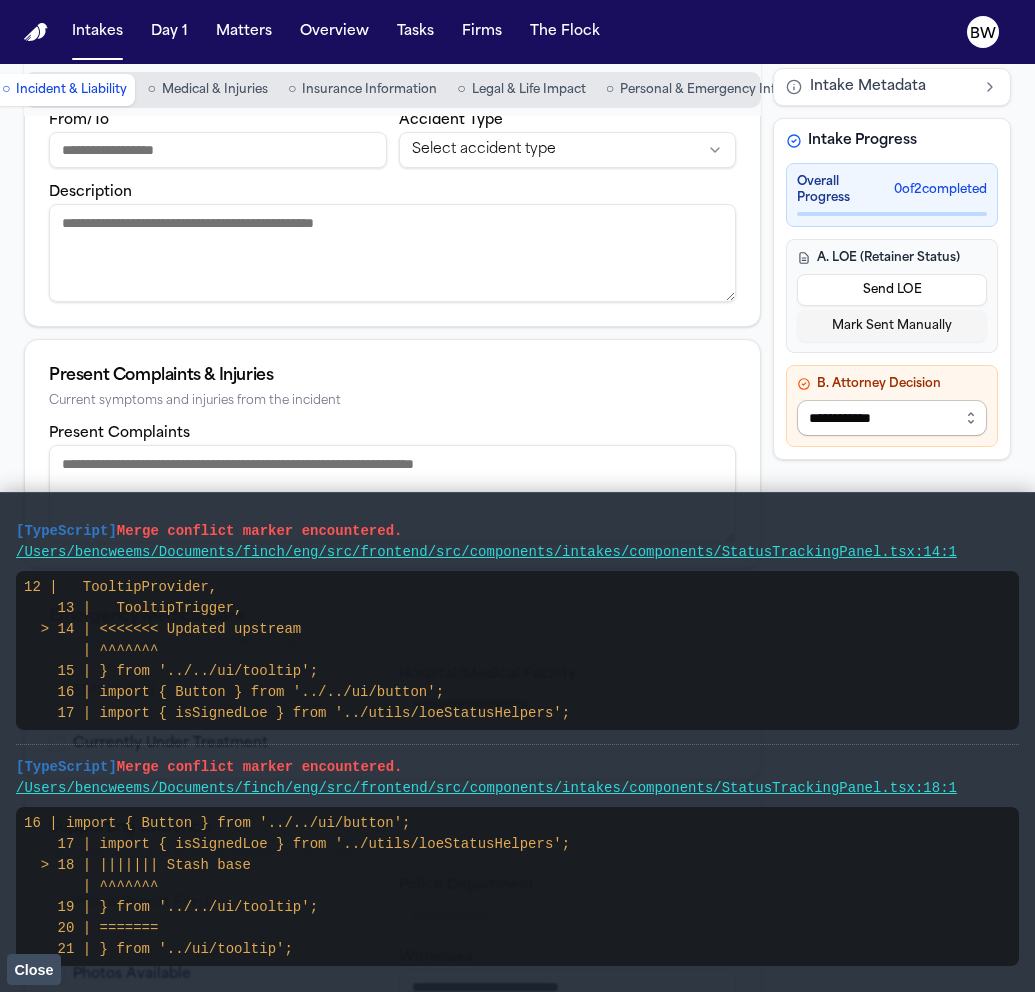 select on "**********" 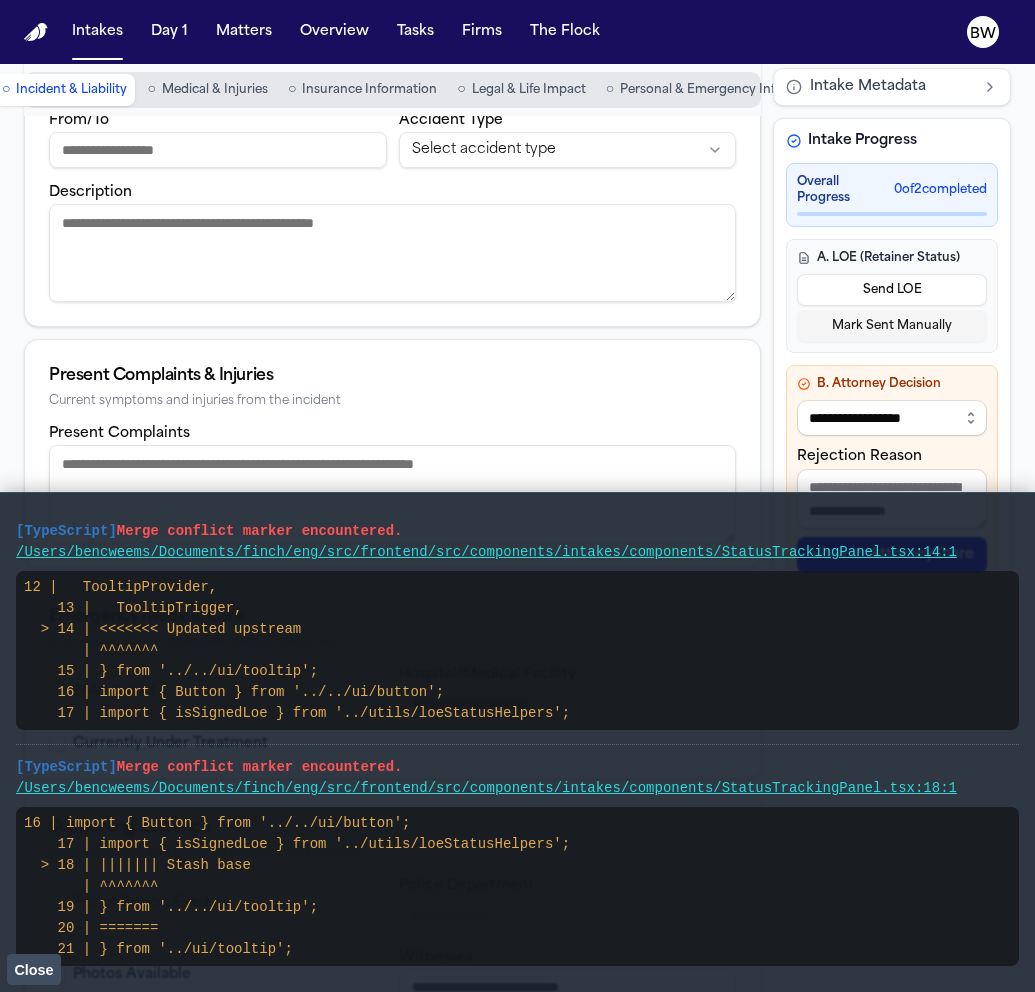 scroll, scrollTop: 400, scrollLeft: 0, axis: vertical 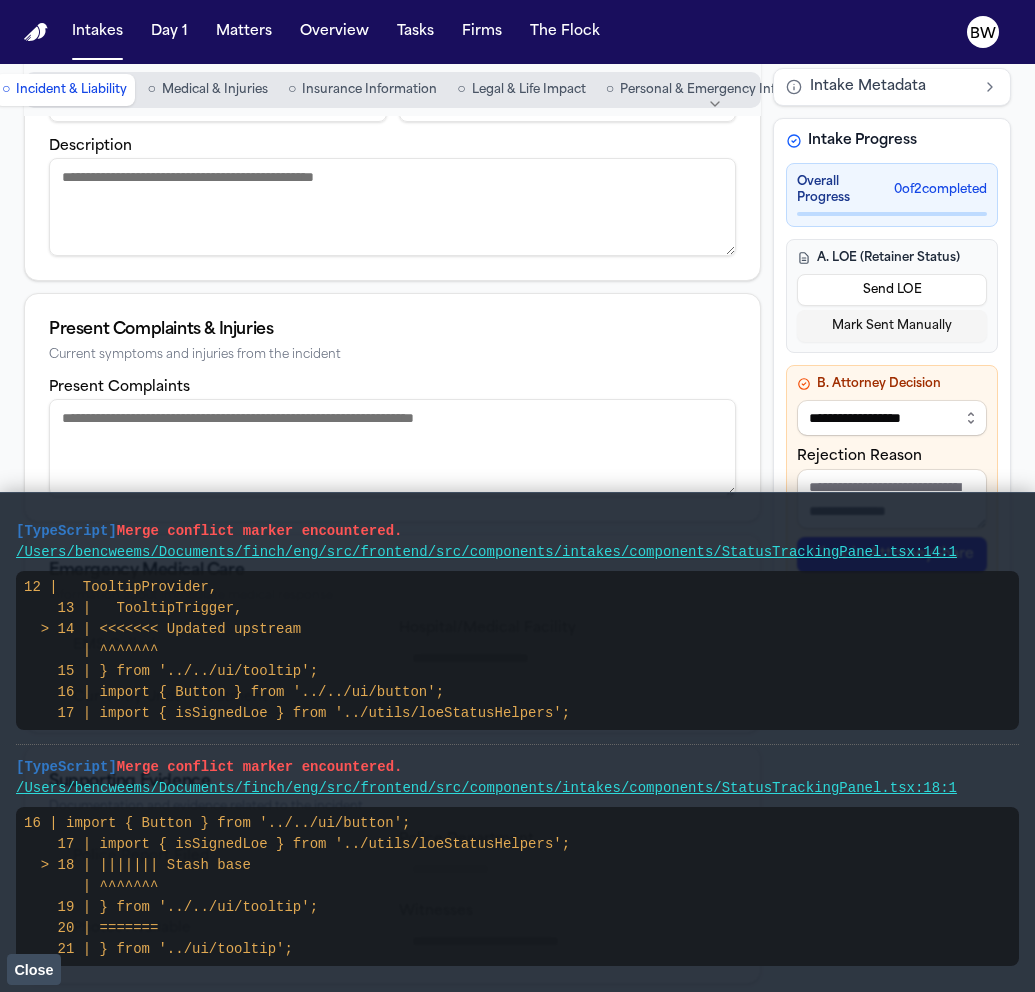 click on "Close" at bounding box center [33, 970] 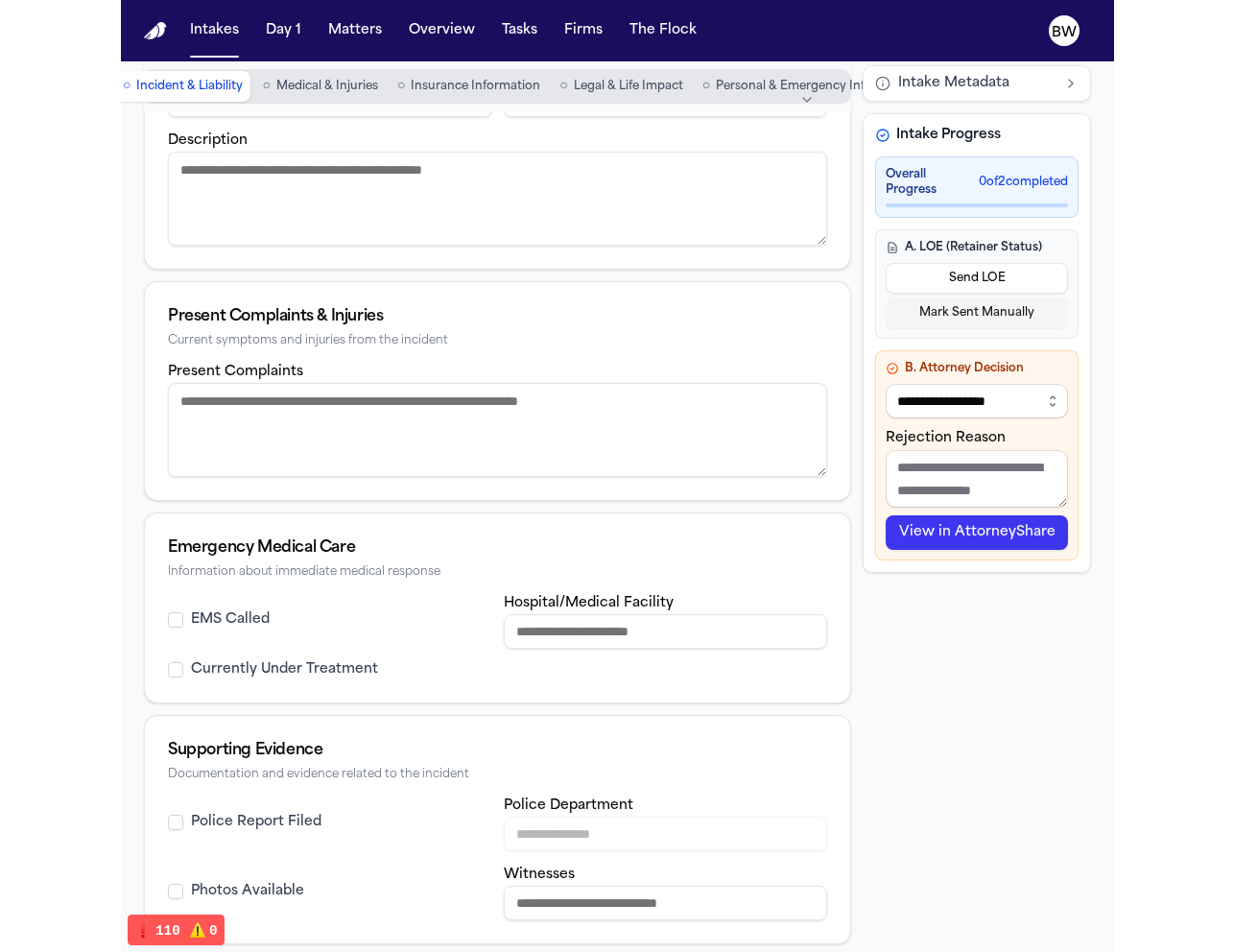 scroll, scrollTop: 0, scrollLeft: 0, axis: both 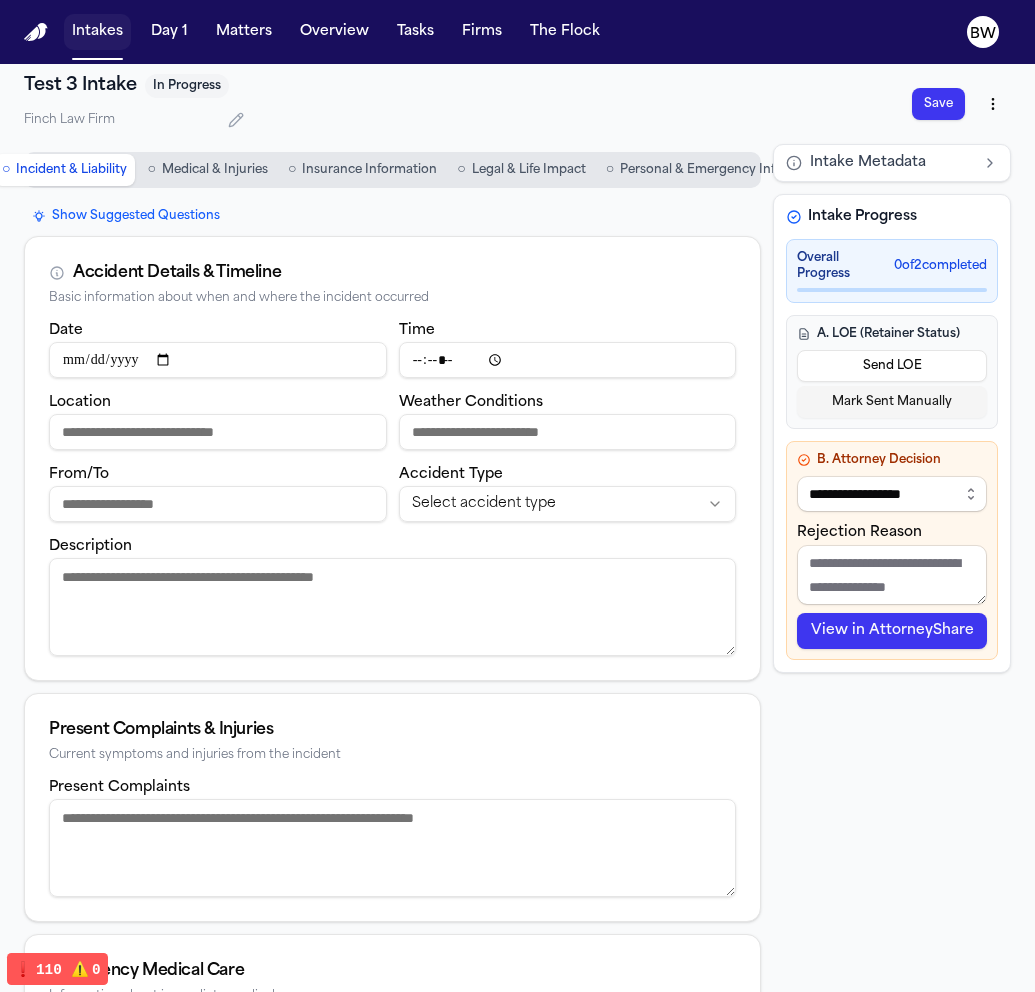 click on "Intakes" at bounding box center (97, 32) 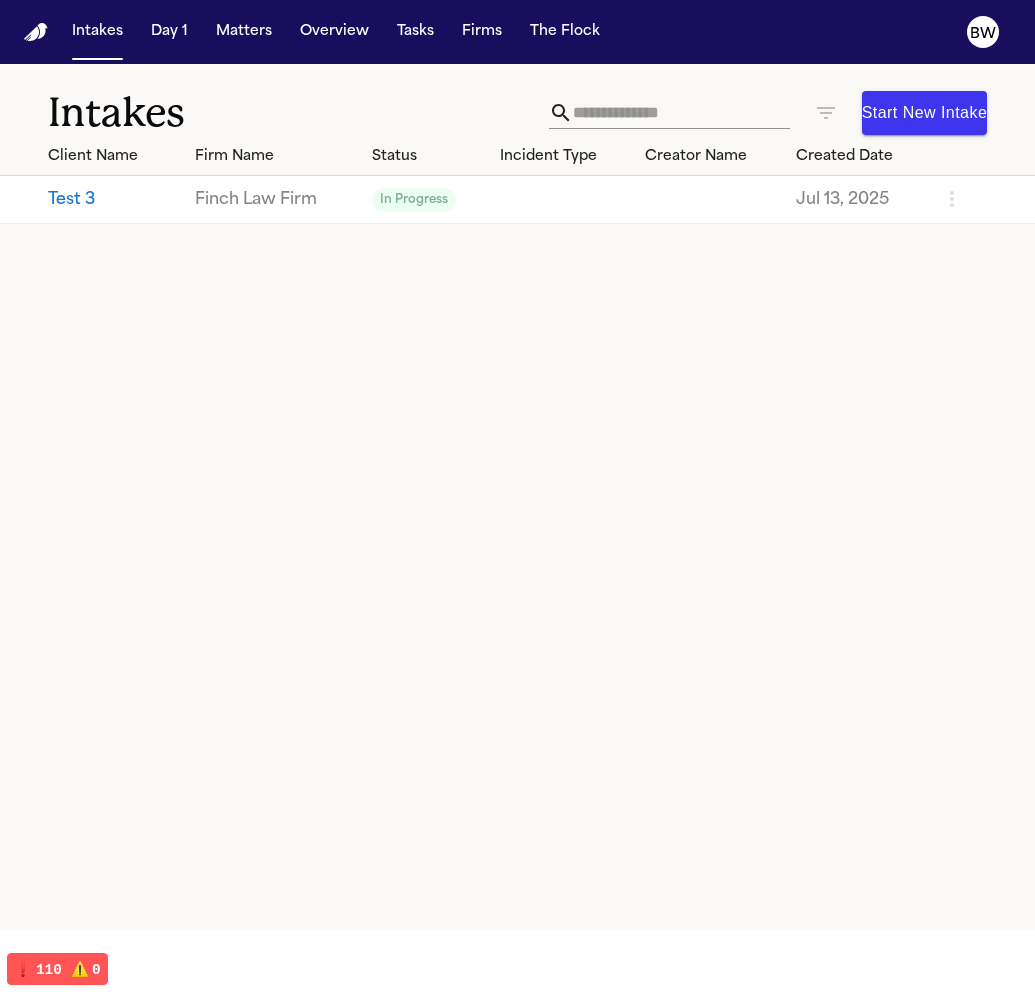 click on "Start New Intake" at bounding box center (924, 113) 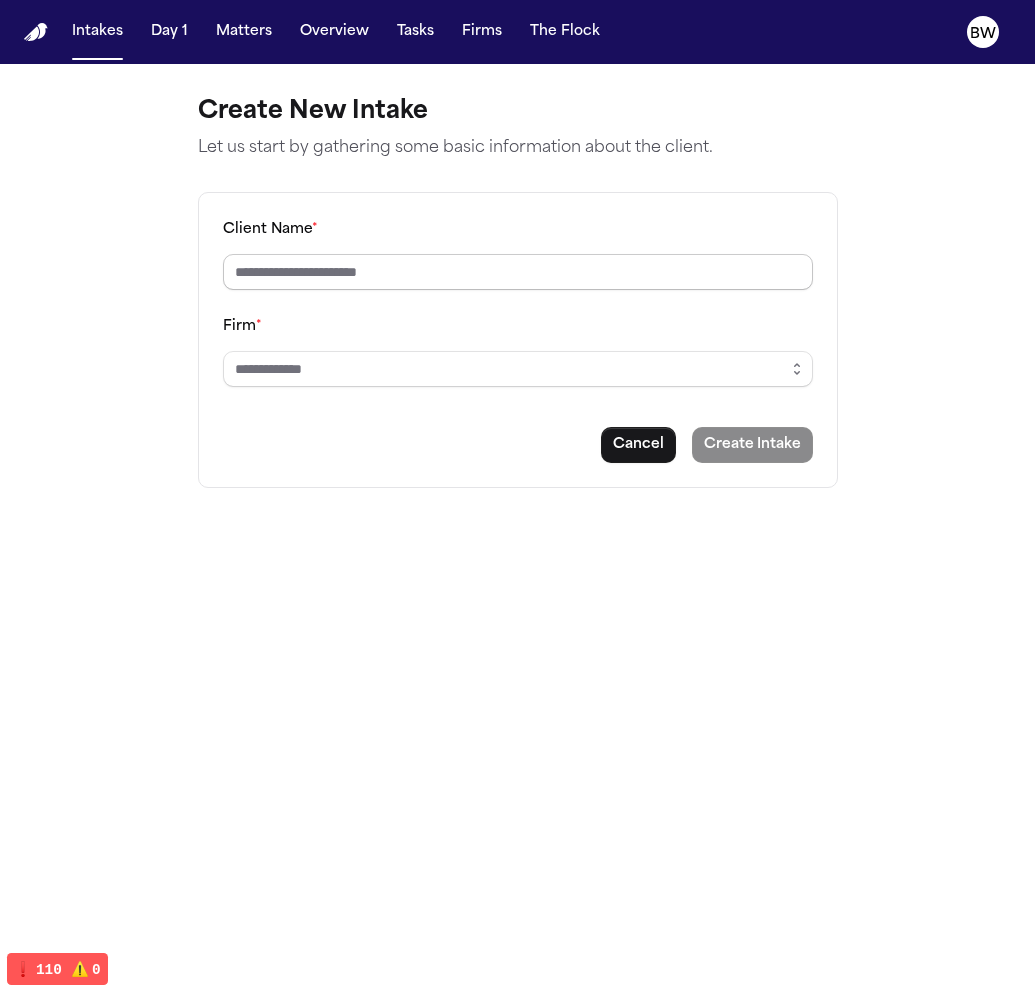 click on "Client Name  *" at bounding box center (518, 272) 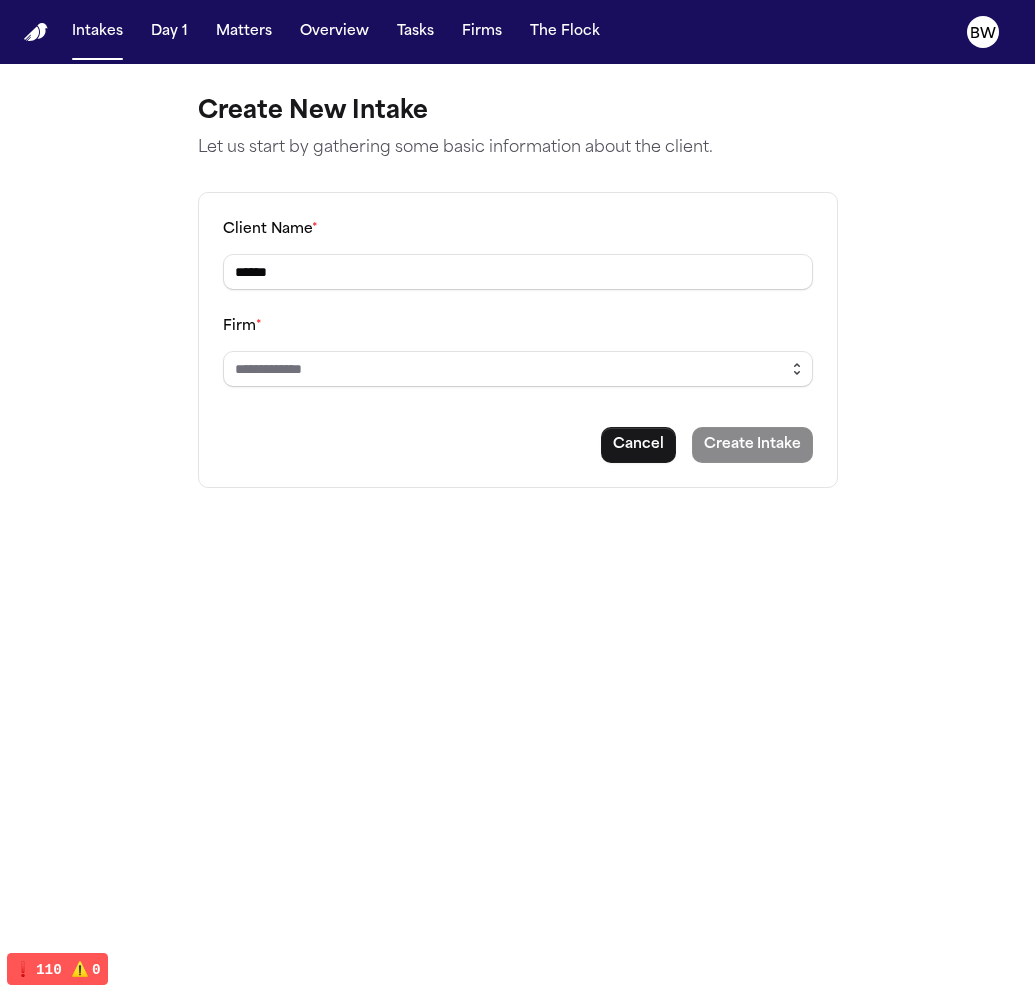 type on "******" 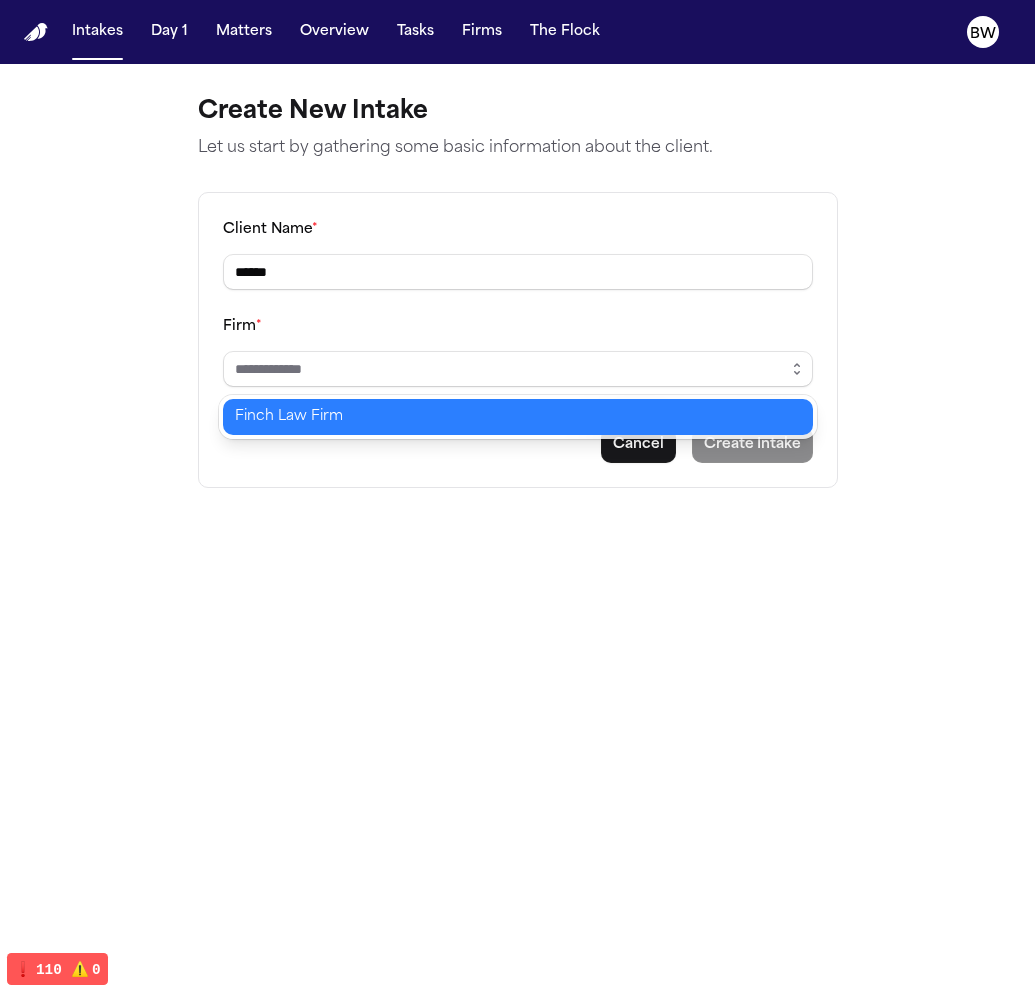 type on "**********" 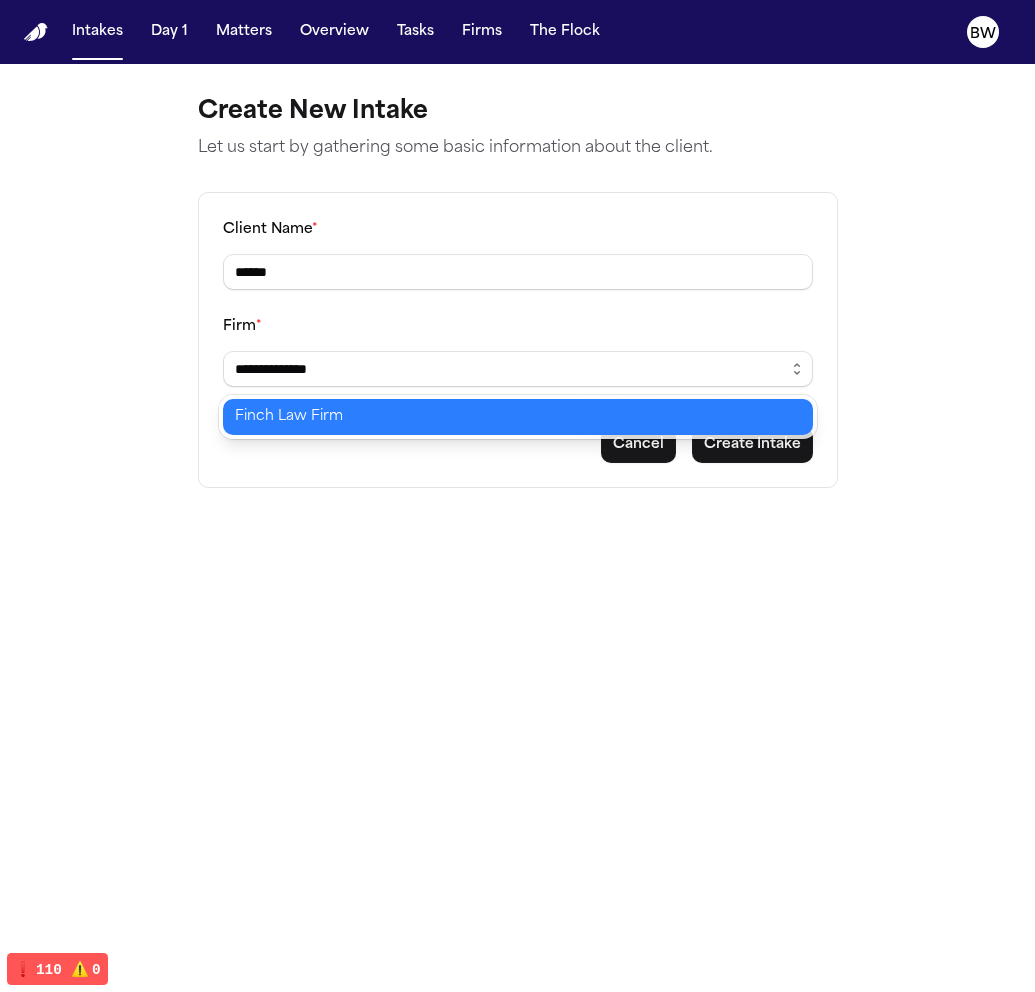 click on "**********" at bounding box center [517, 496] 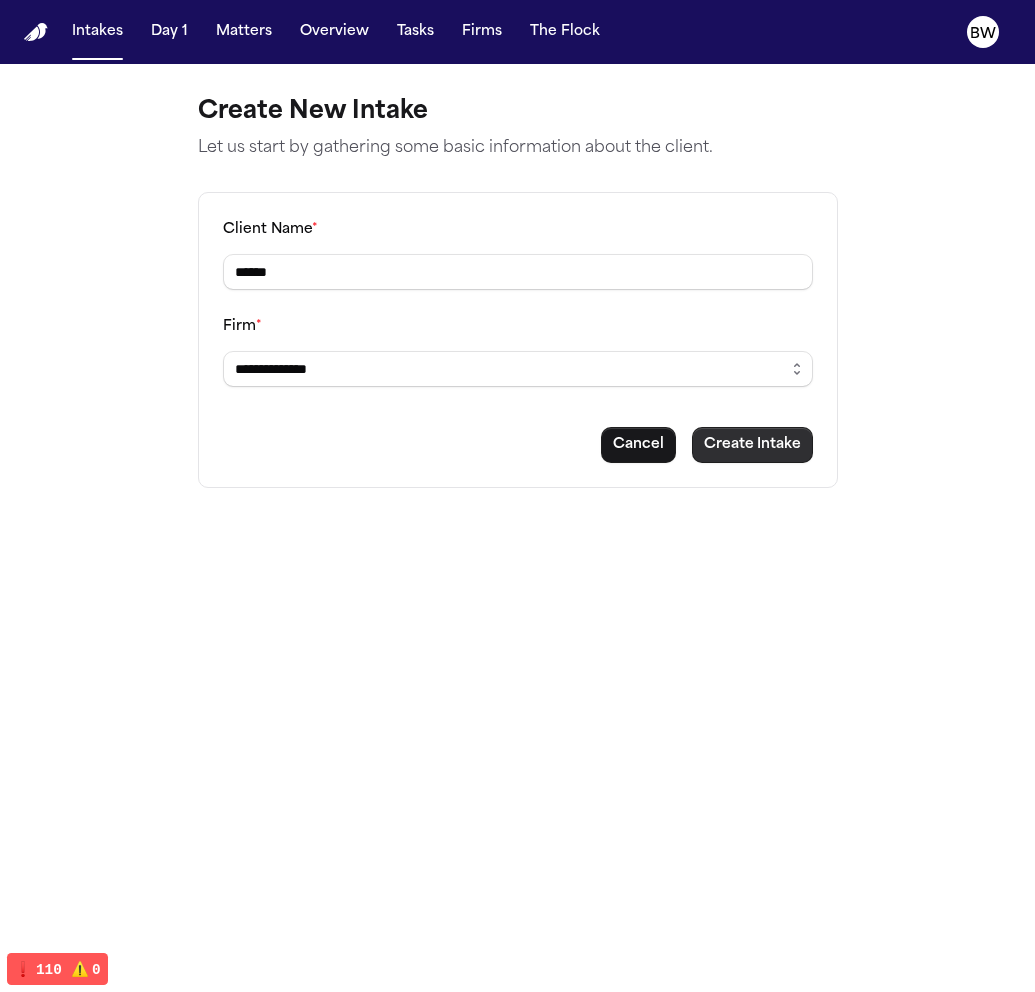 click on "Create Intake" at bounding box center (752, 445) 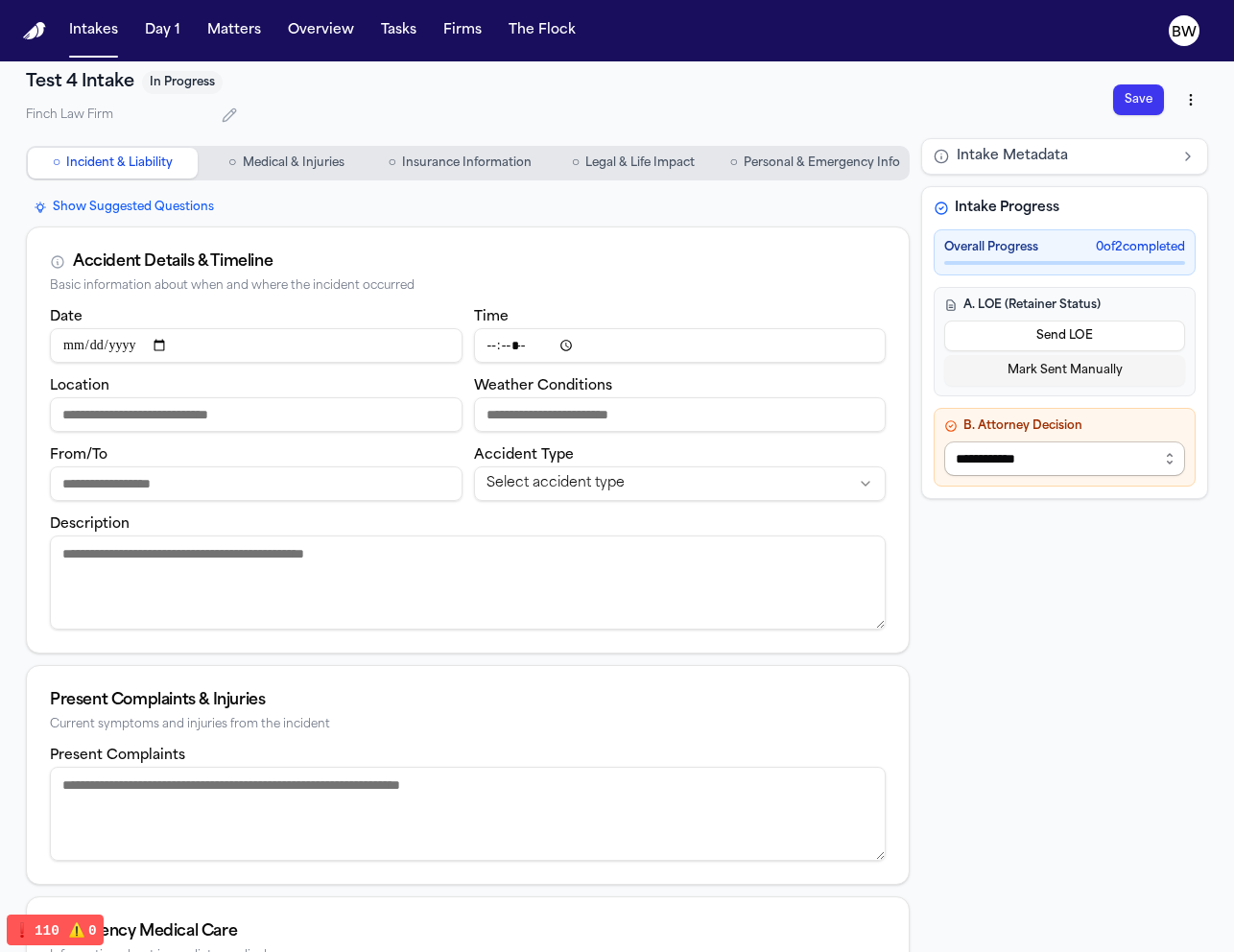 click on "**********" at bounding box center [1064, 459] 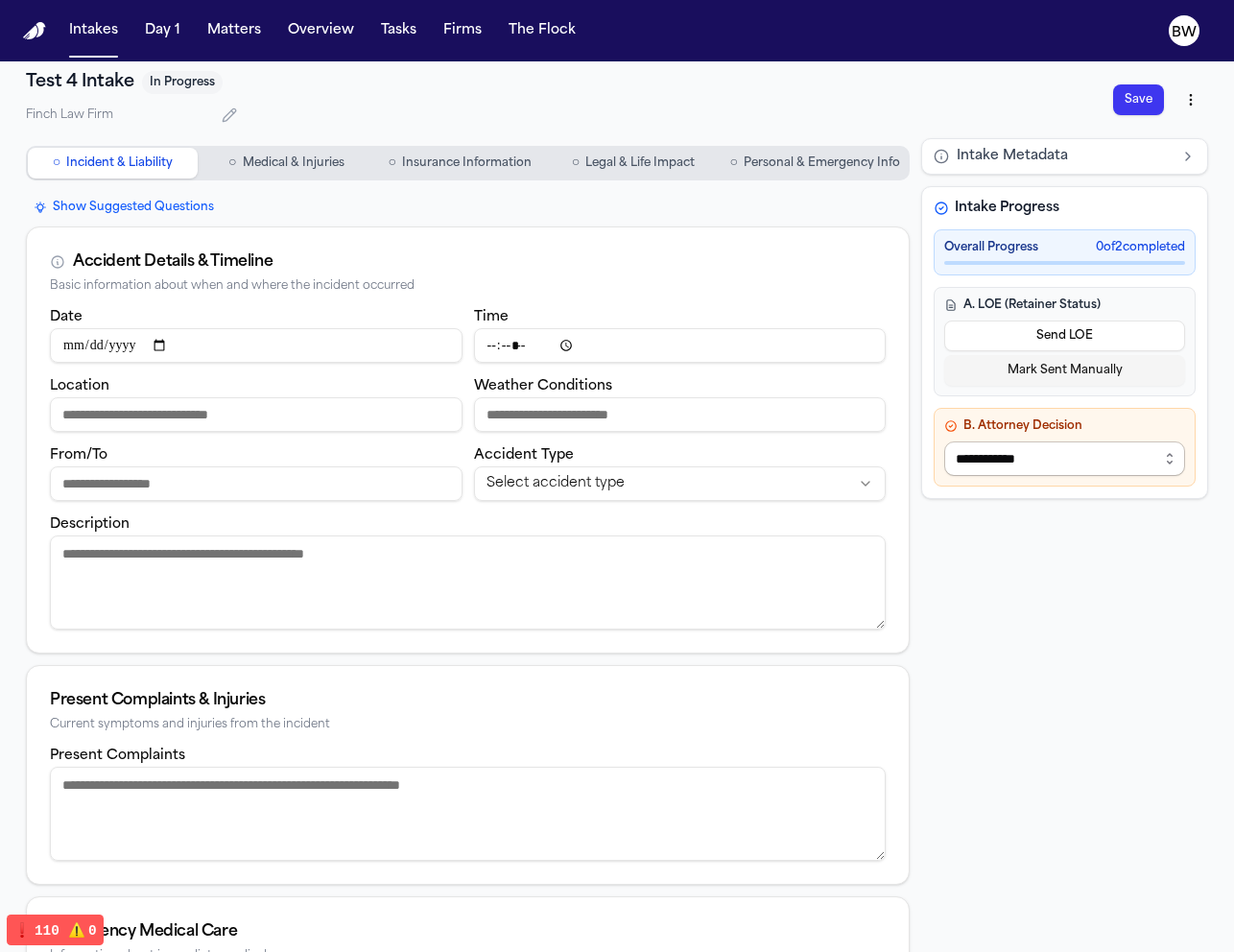 select on "**********" 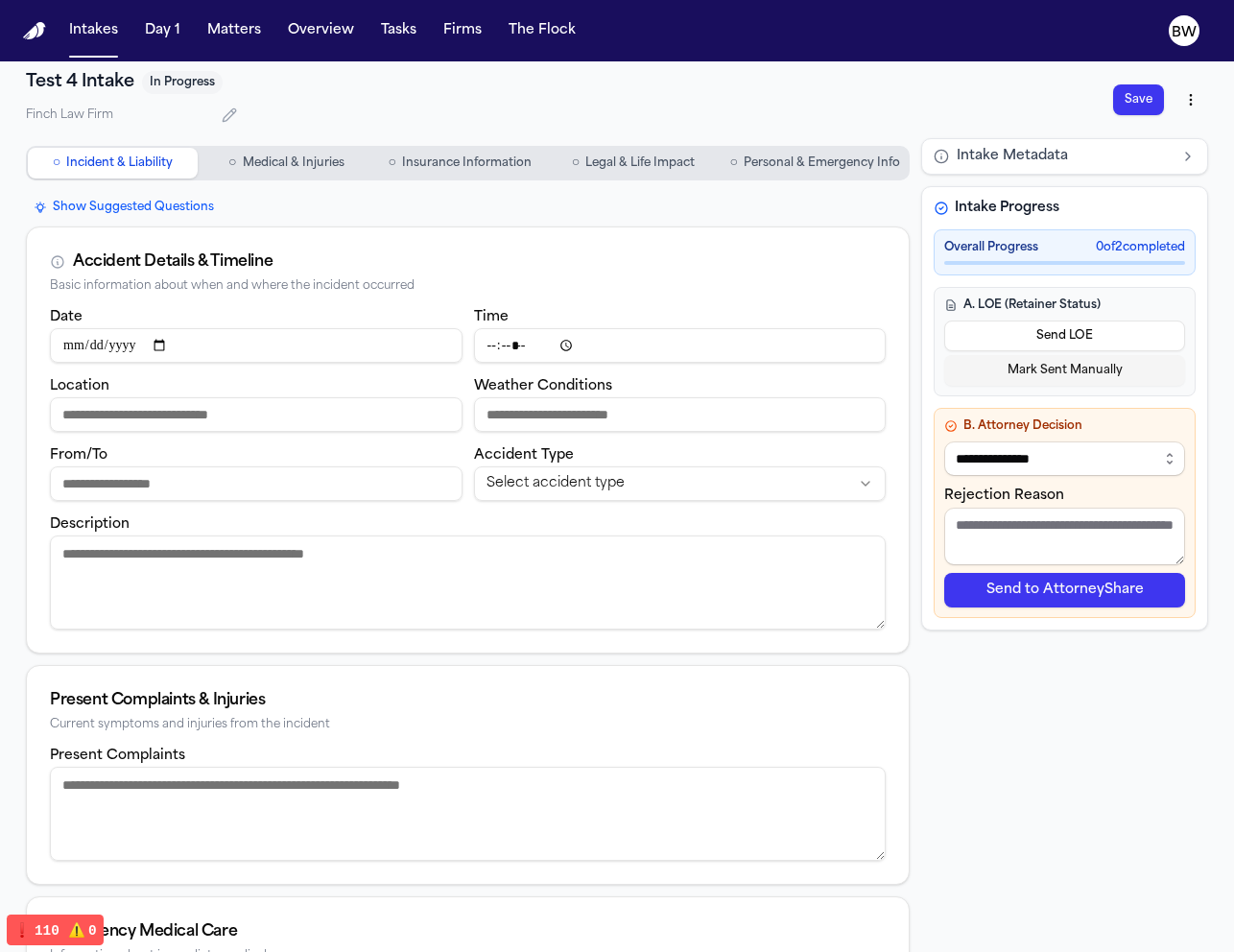 click on "Date" at bounding box center [256, 345] 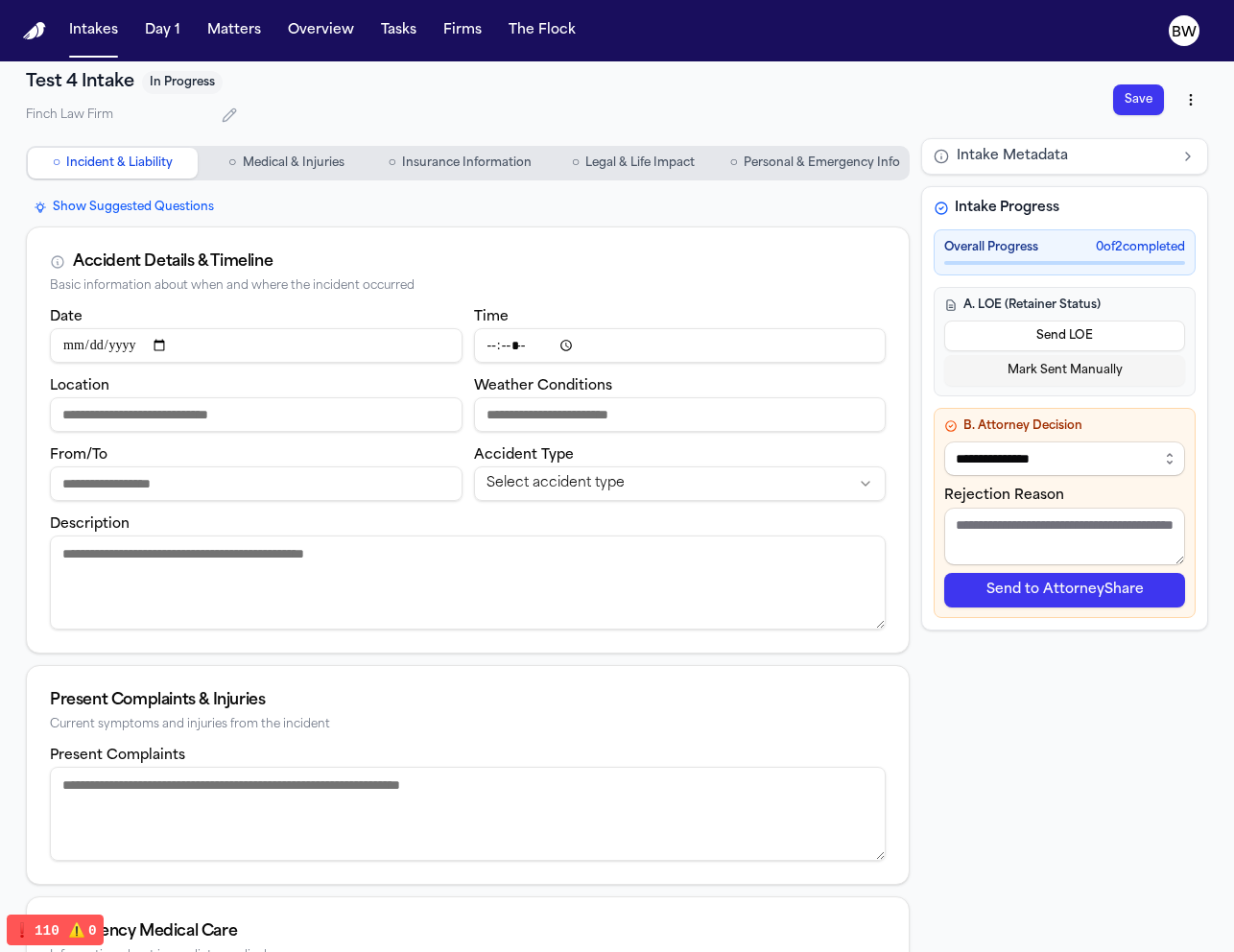 click on "**********" at bounding box center [256, 345] 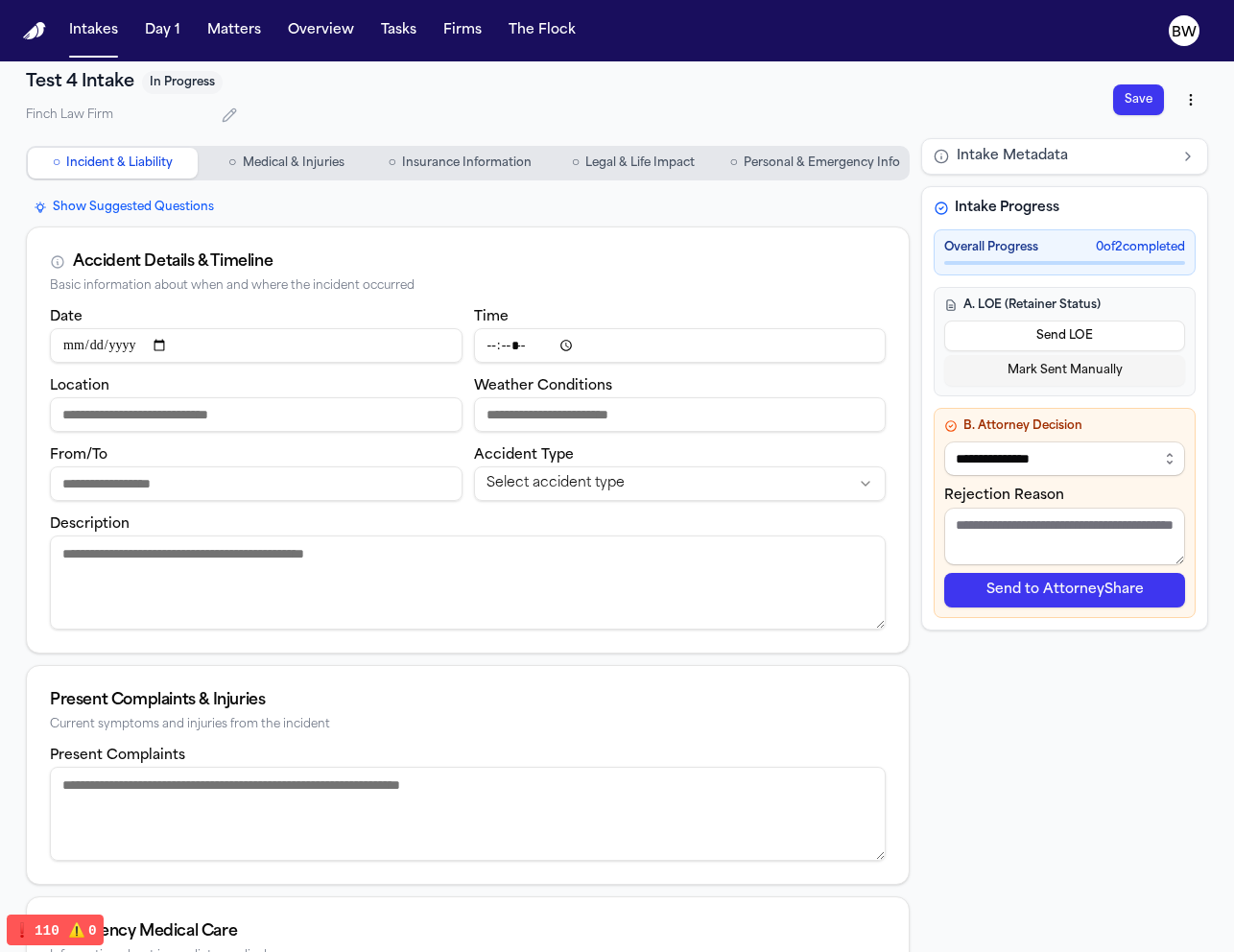 click on "Description" at bounding box center (467, 583) 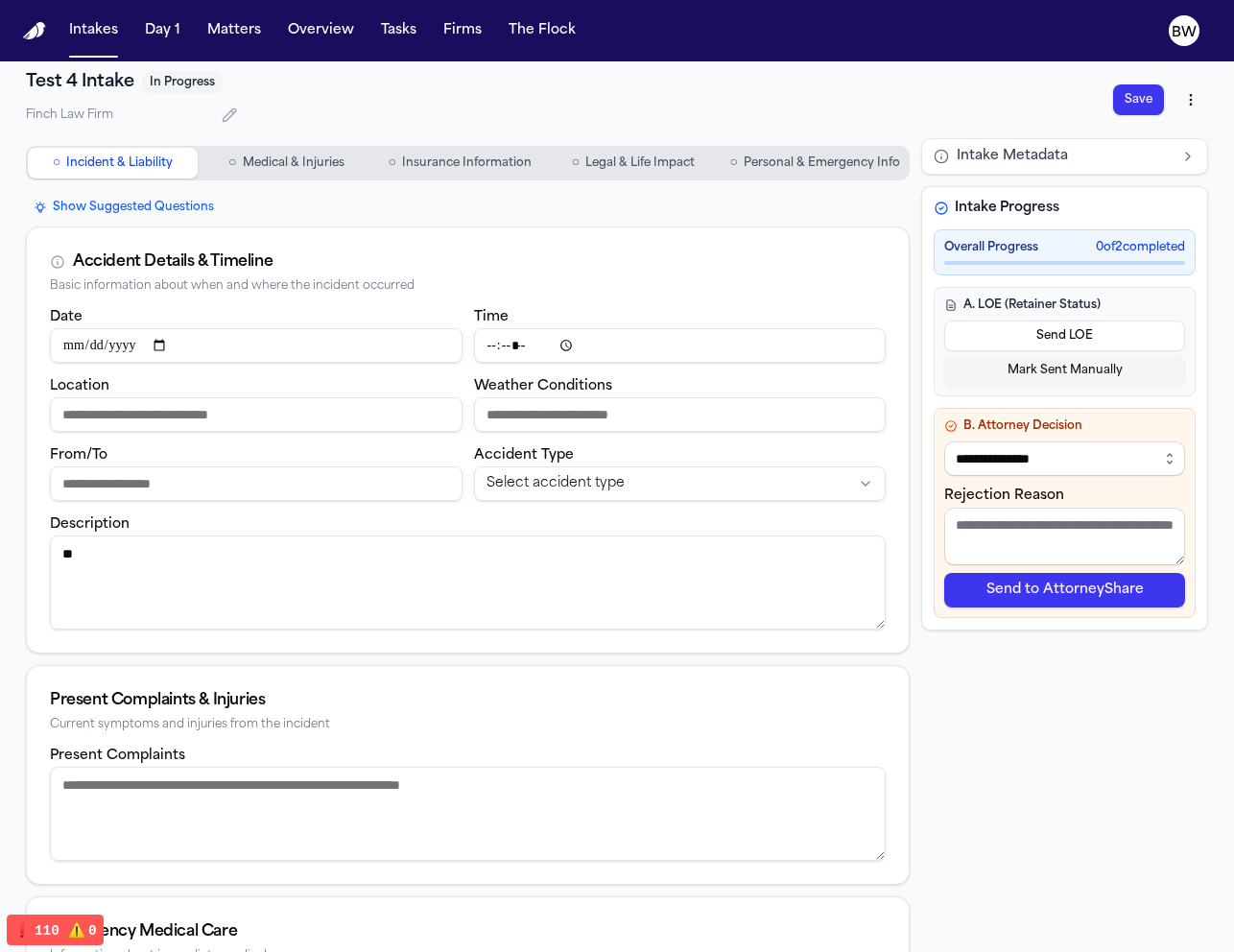 type on "*" 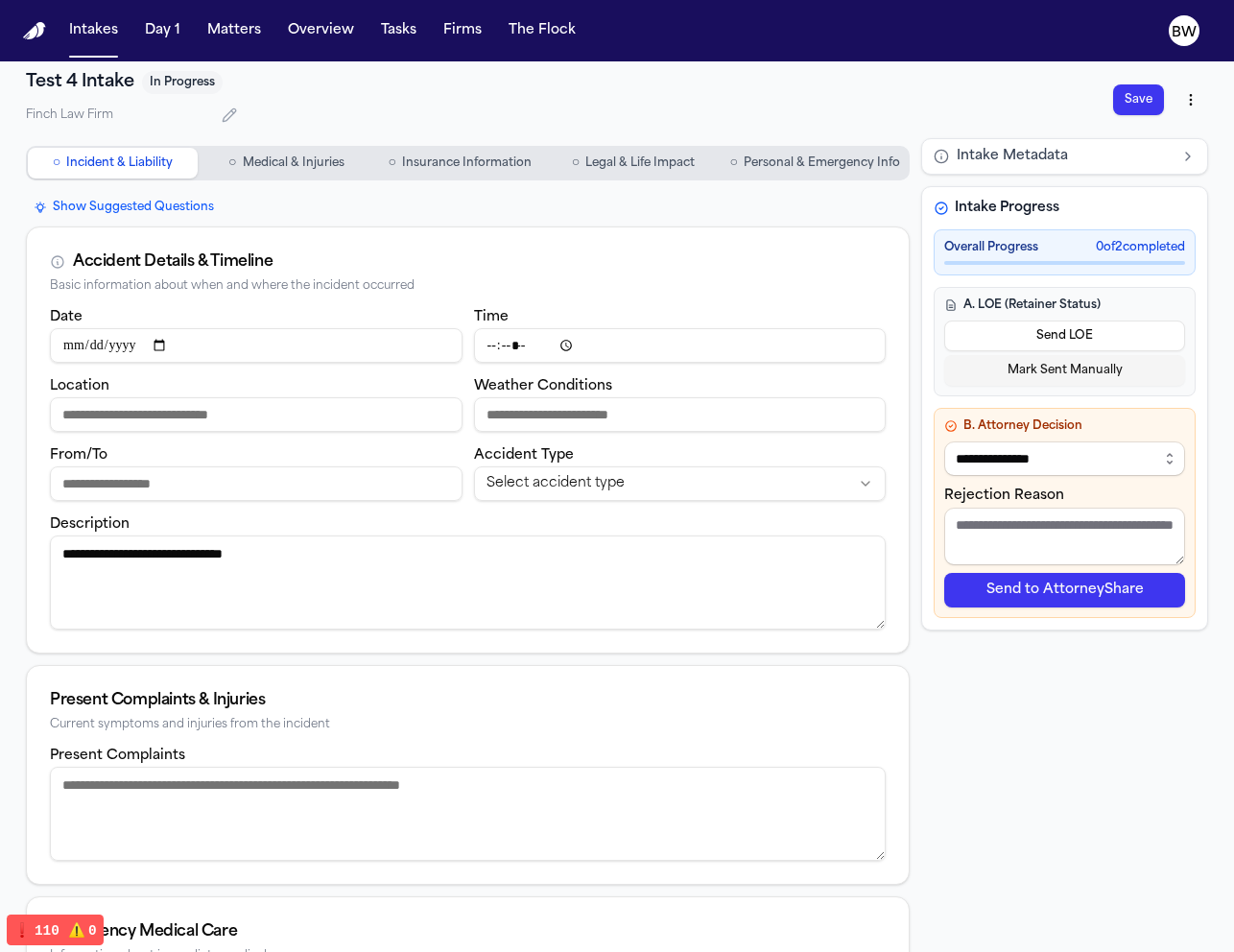 type on "**********" 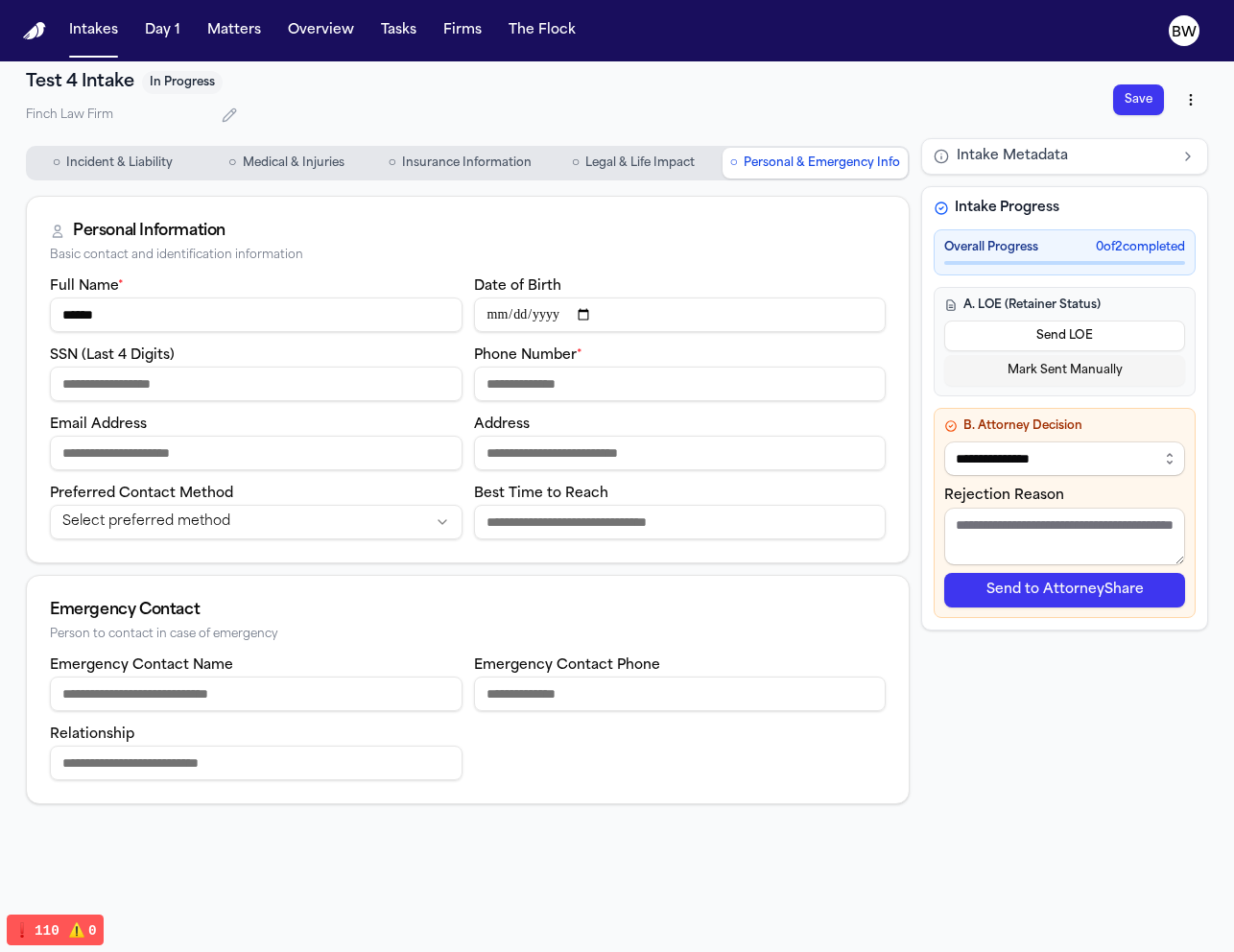 click on "Phone Number  *" at bounding box center (680, 384) 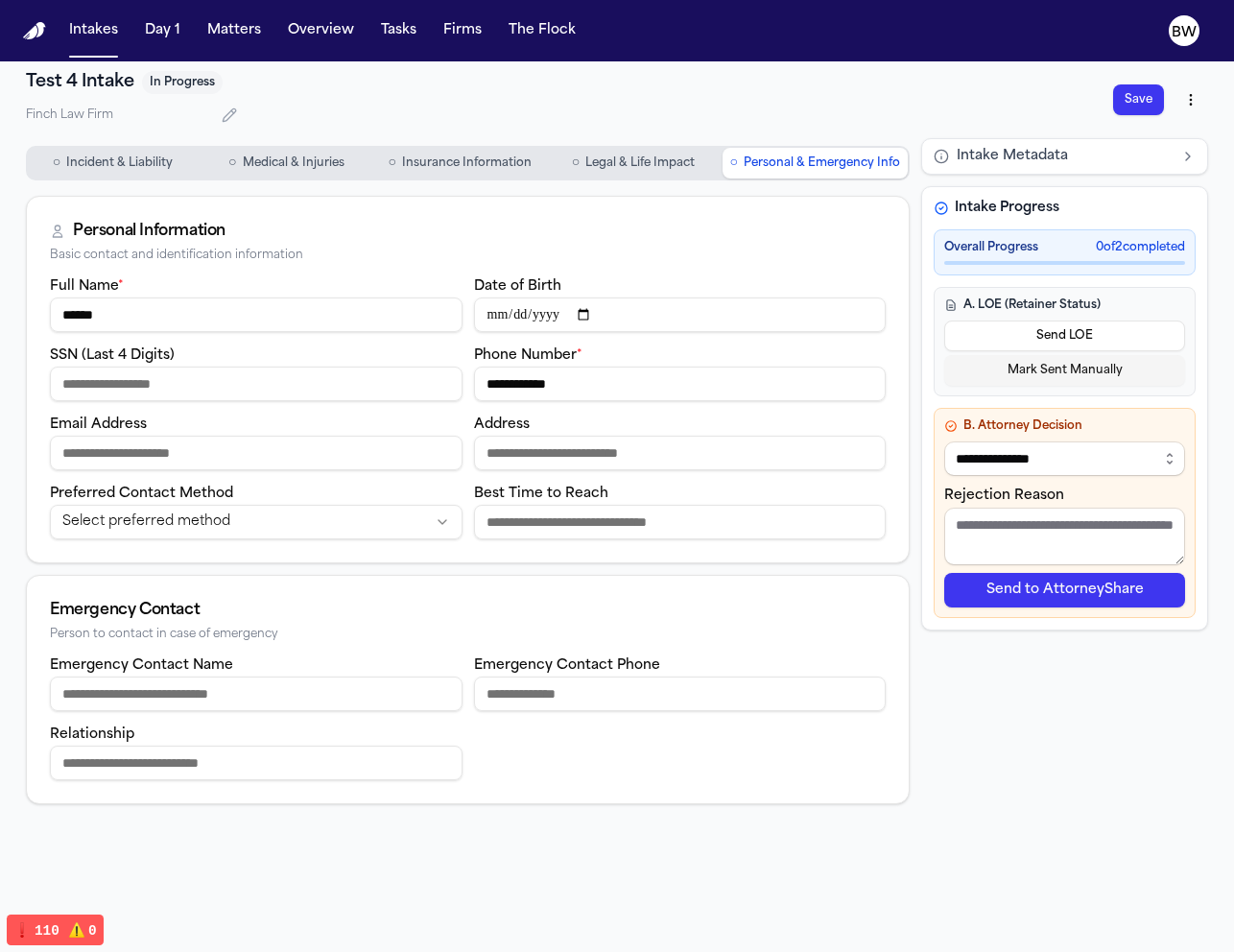 type on "**********" 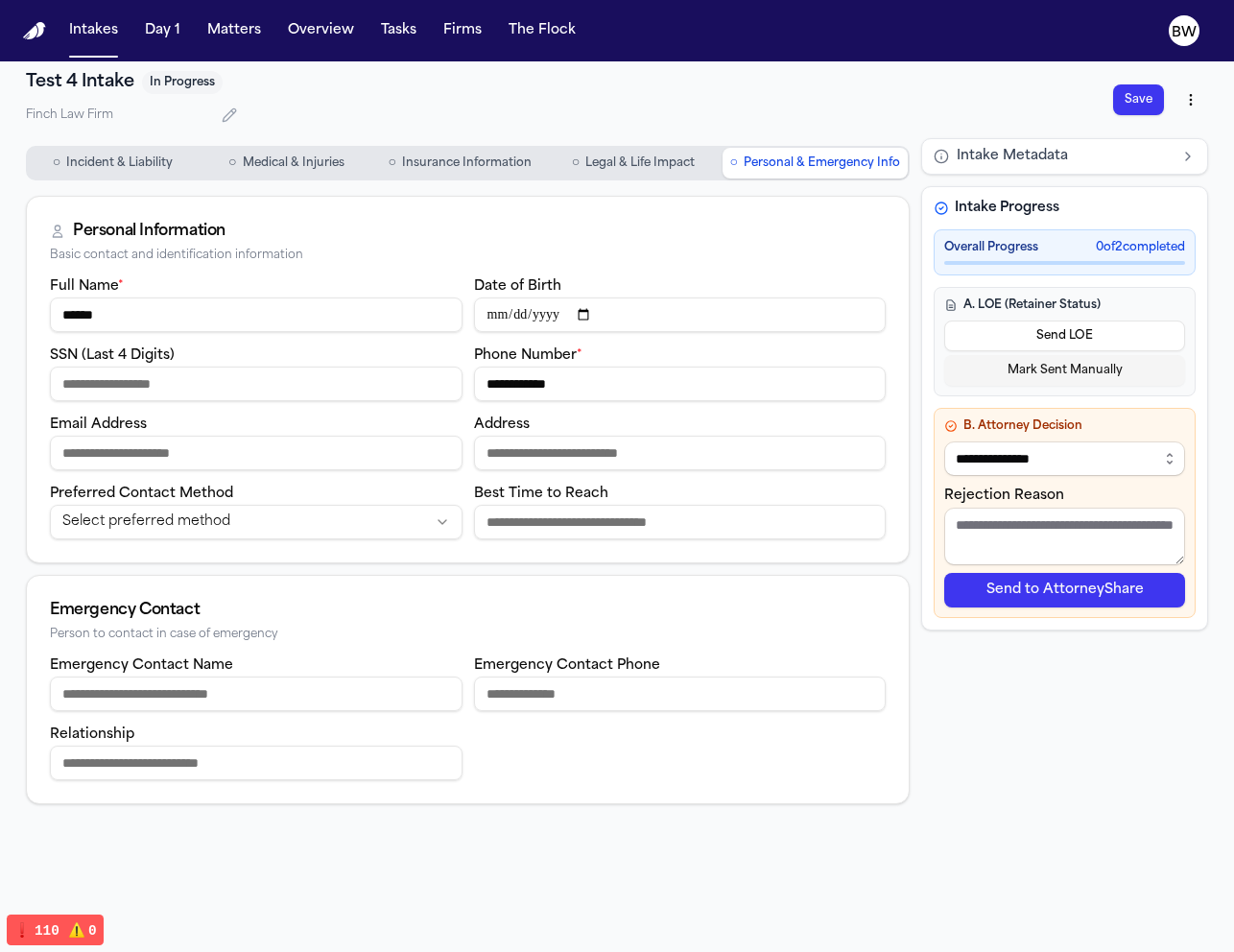 click on "Date of Birth" at bounding box center (680, 315) 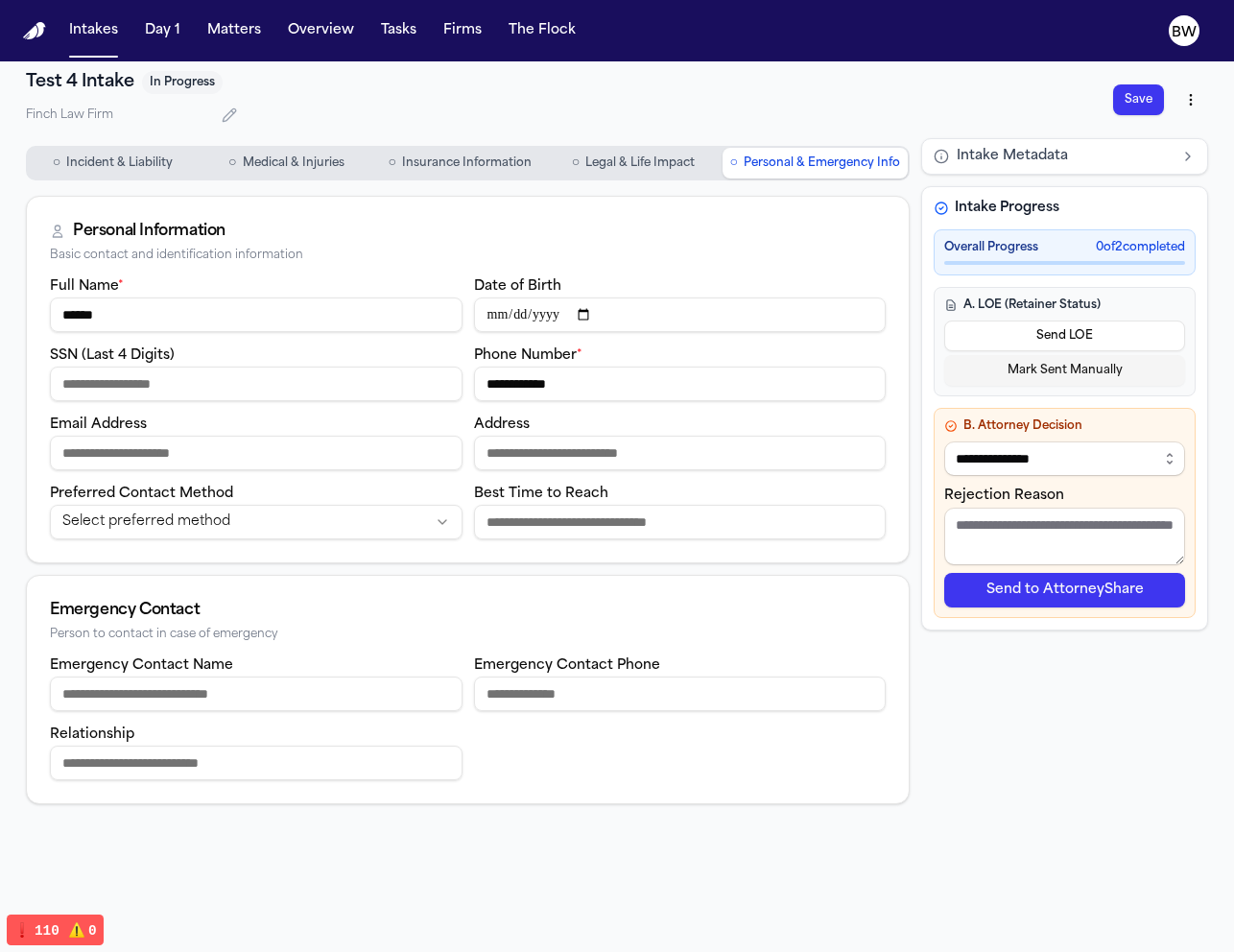 click on "Incident & Liability" at bounding box center (119, 163) 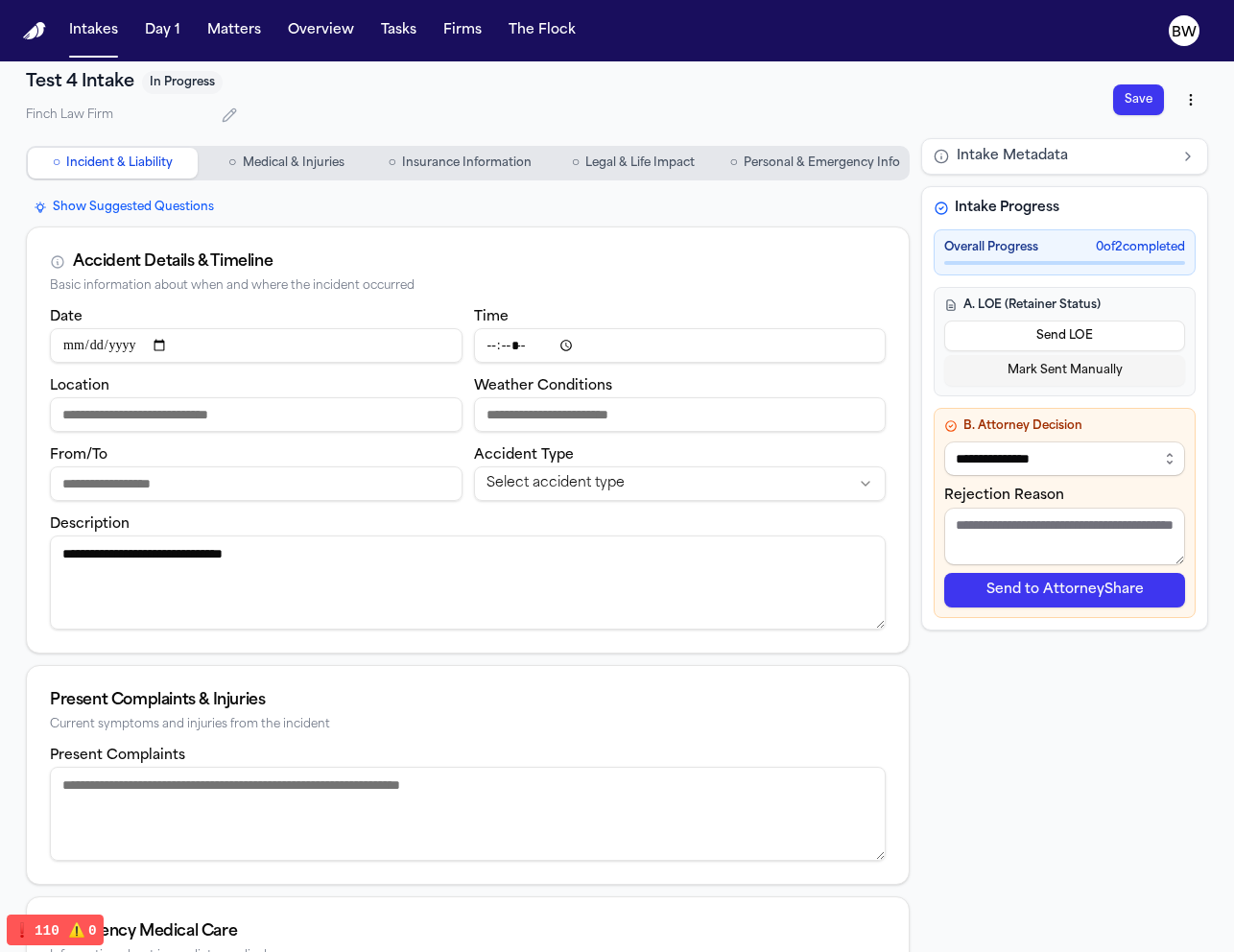 click on "**********" at bounding box center [467, 583] 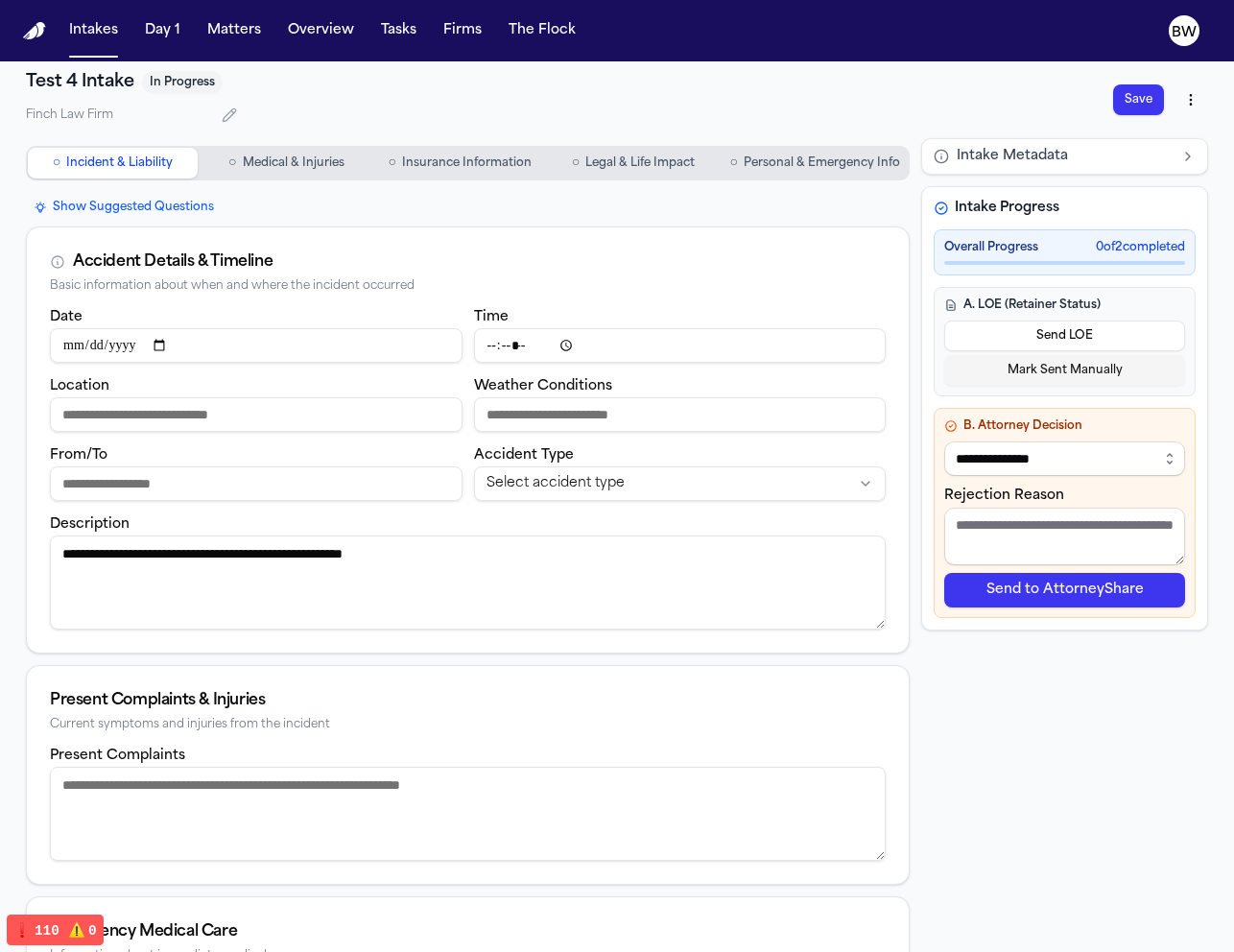 type on "**********" 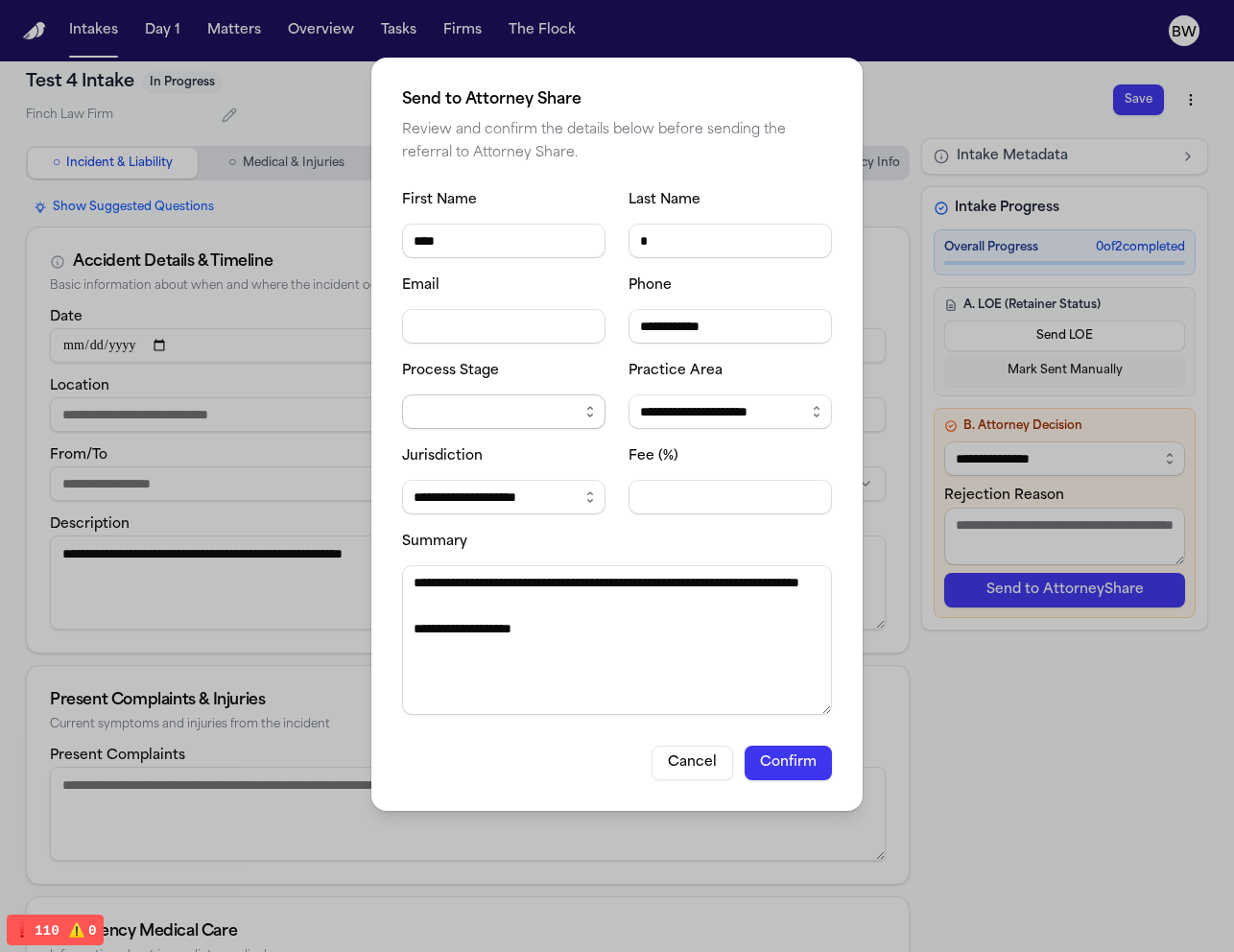 click on "Process Stage" at bounding box center (504, 412) 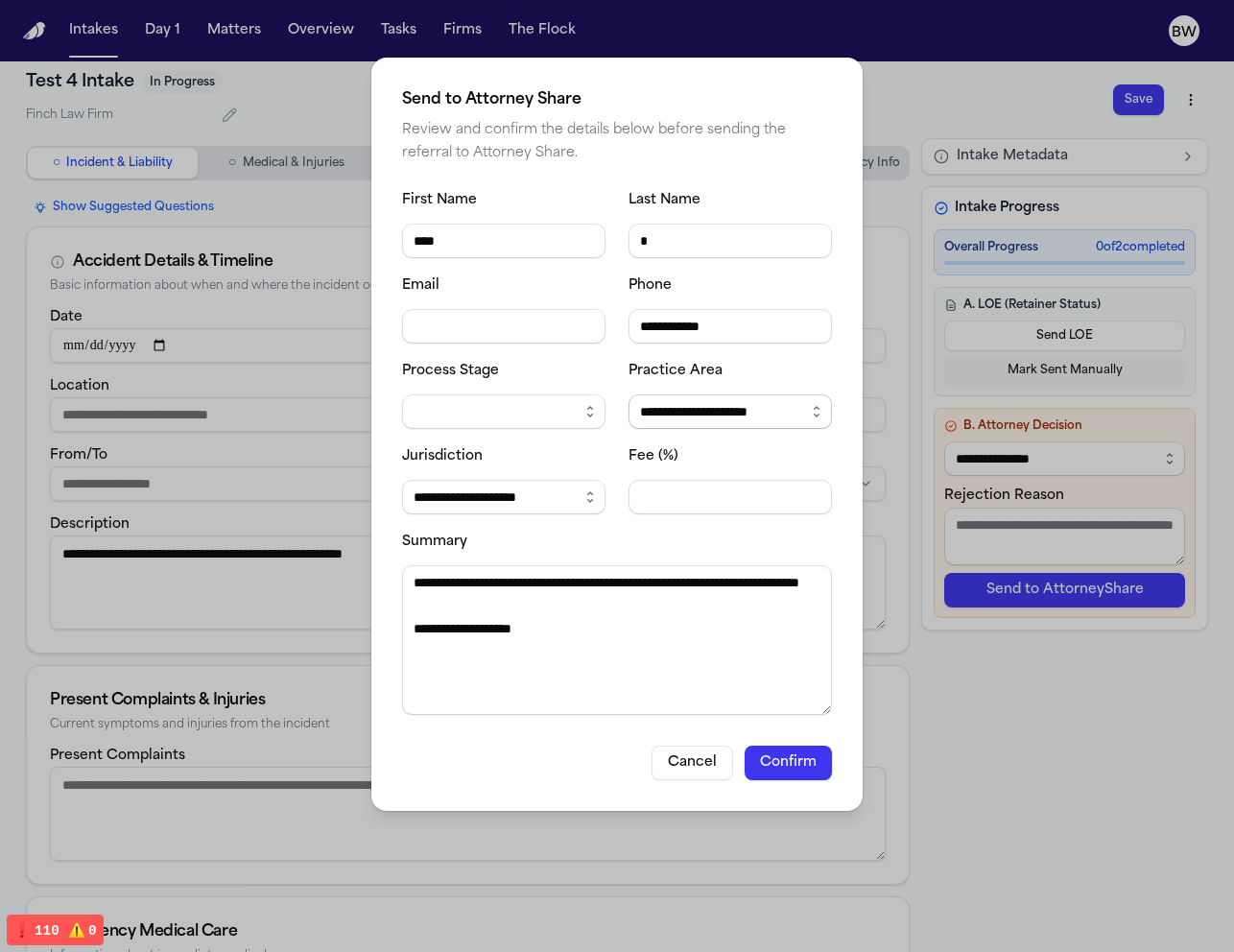 click on "**********" at bounding box center (730, 412) 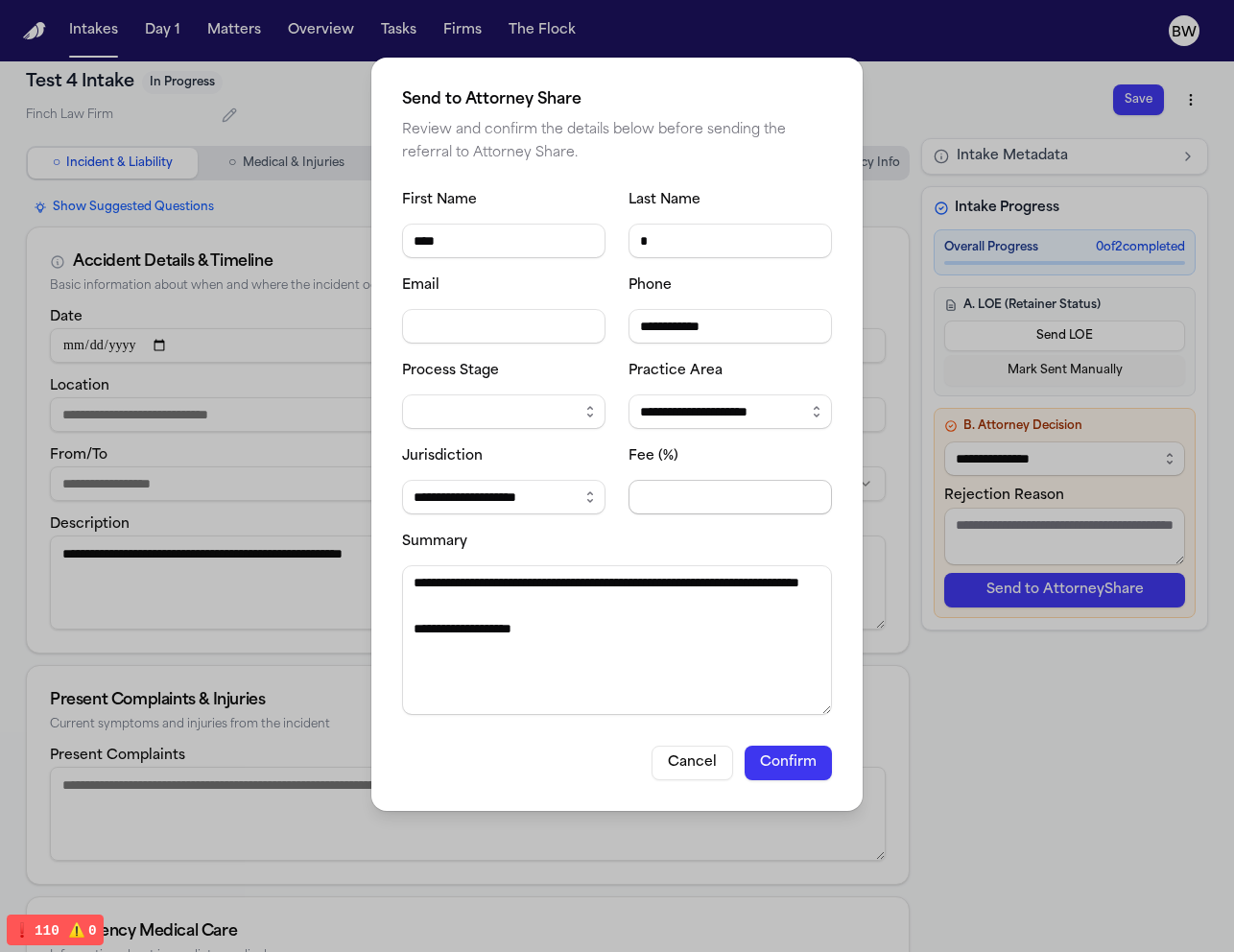 click on "**" at bounding box center (730, 497) 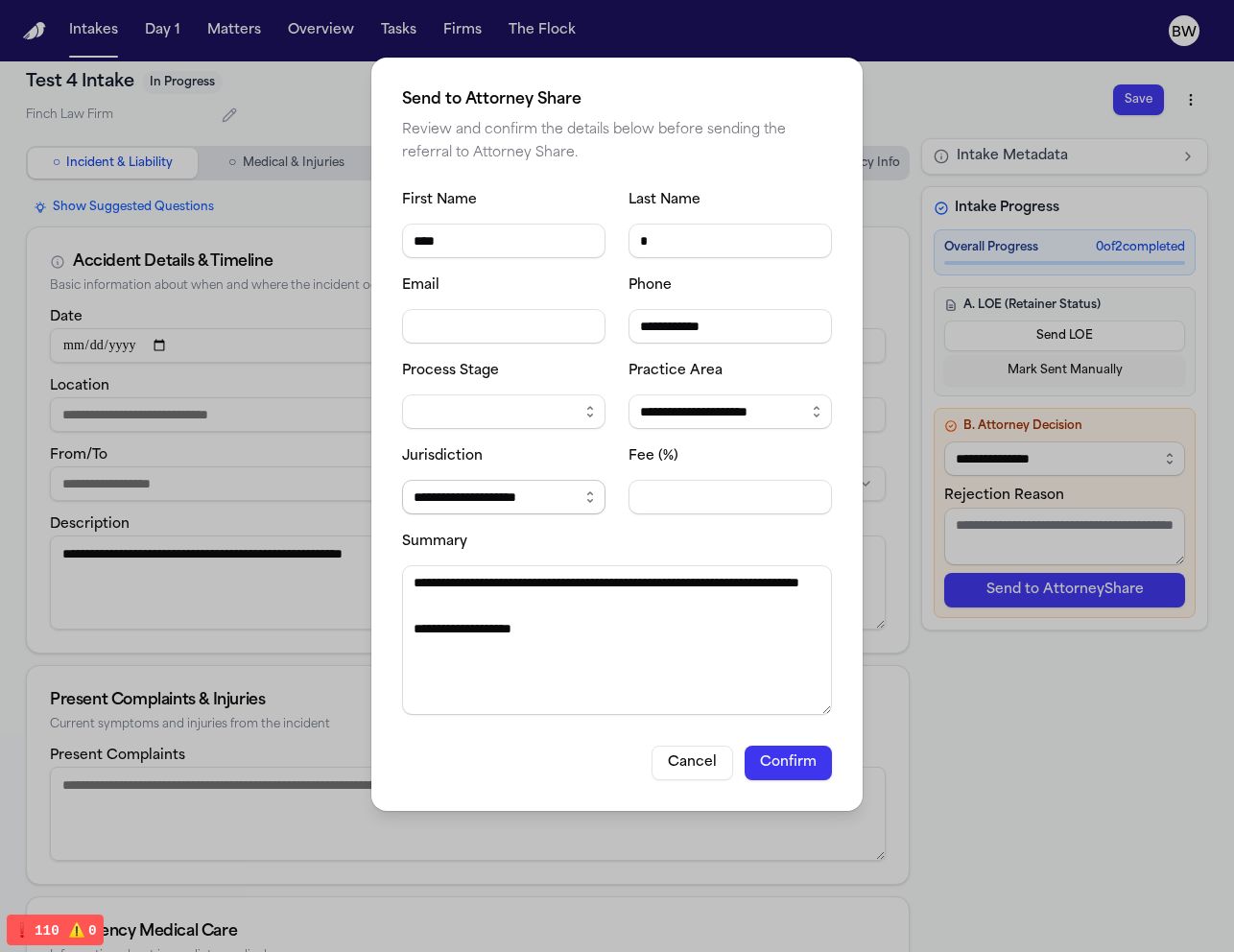 click on "**********" at bounding box center [504, 497] 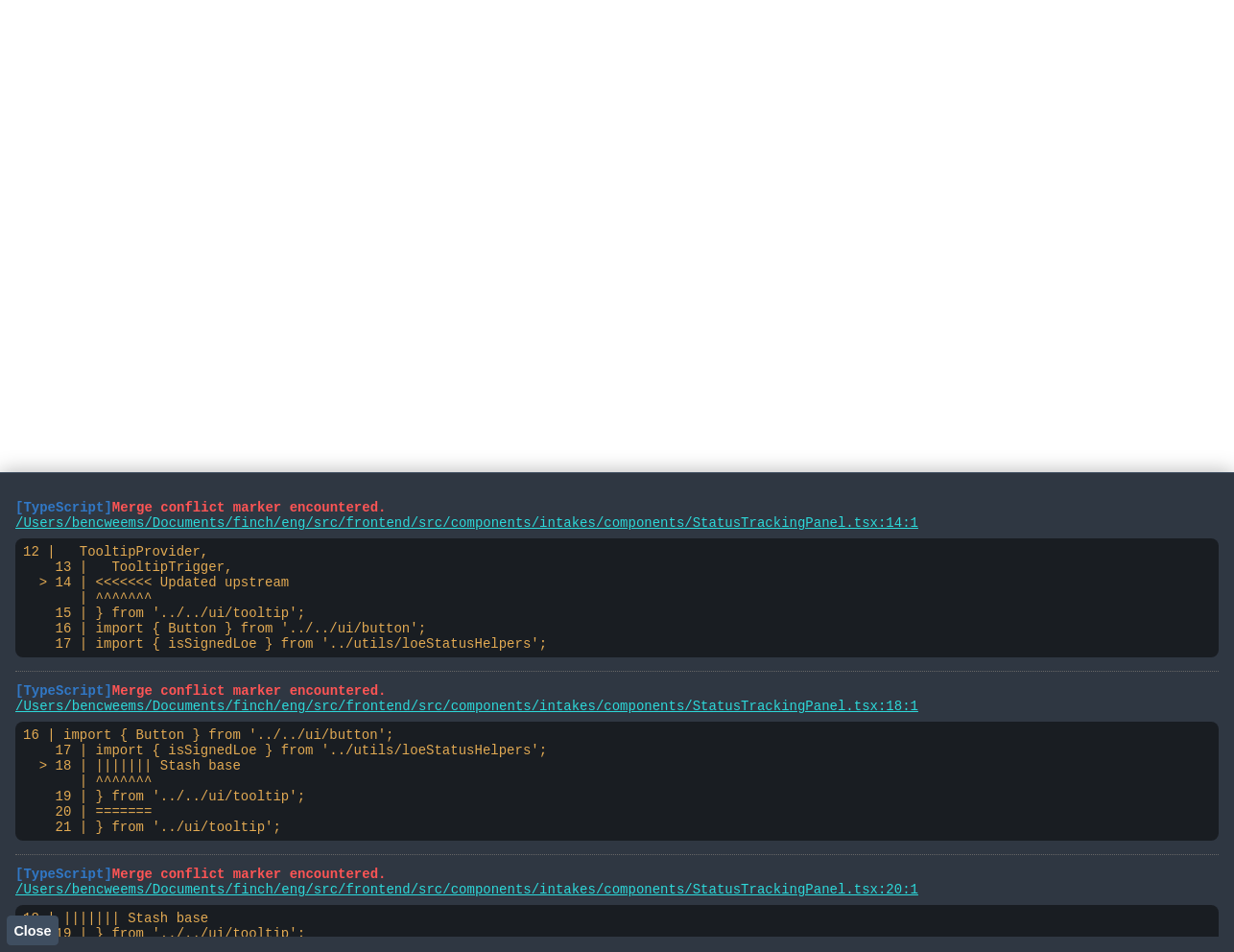 scroll, scrollTop: 0, scrollLeft: 0, axis: both 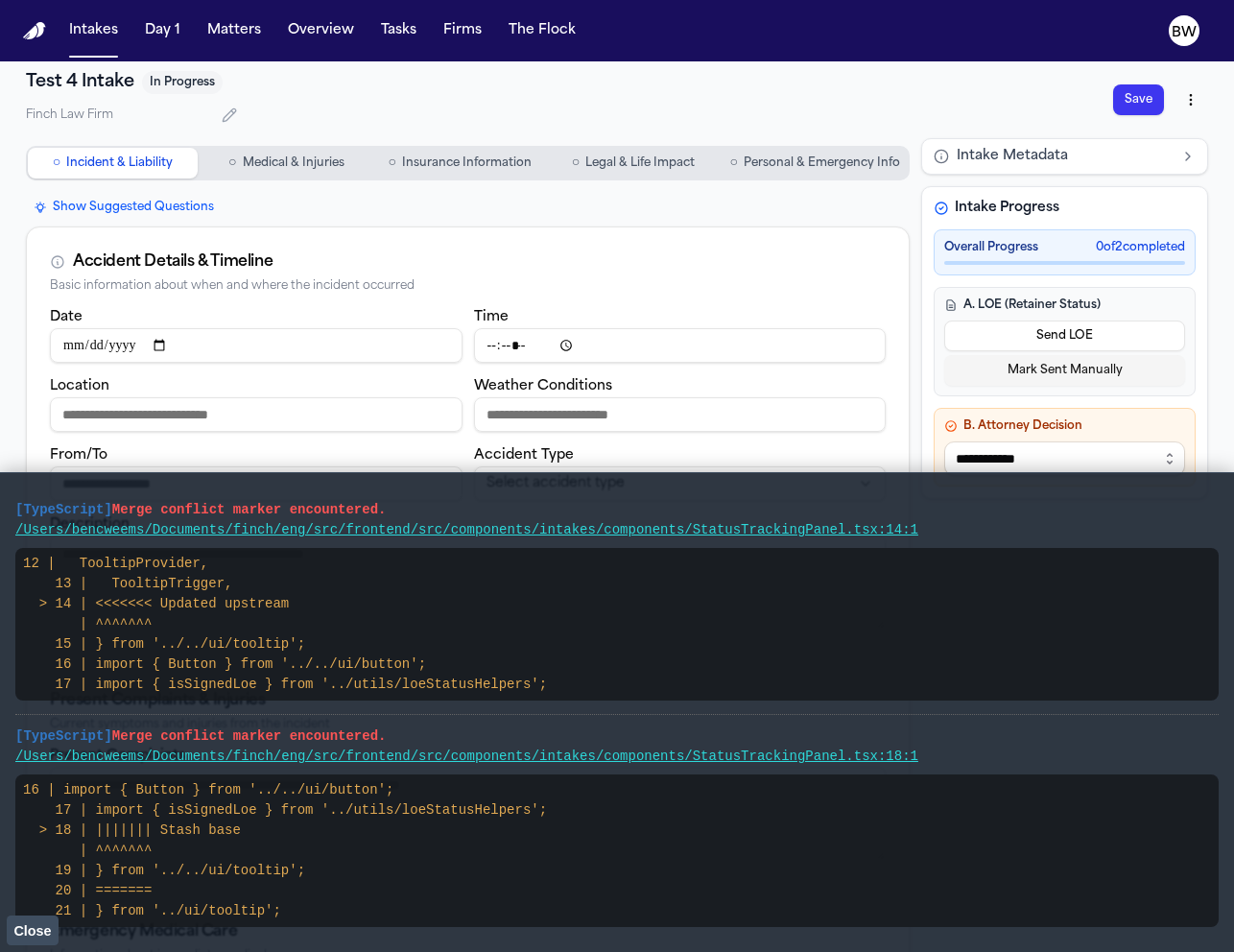 click on "Close" 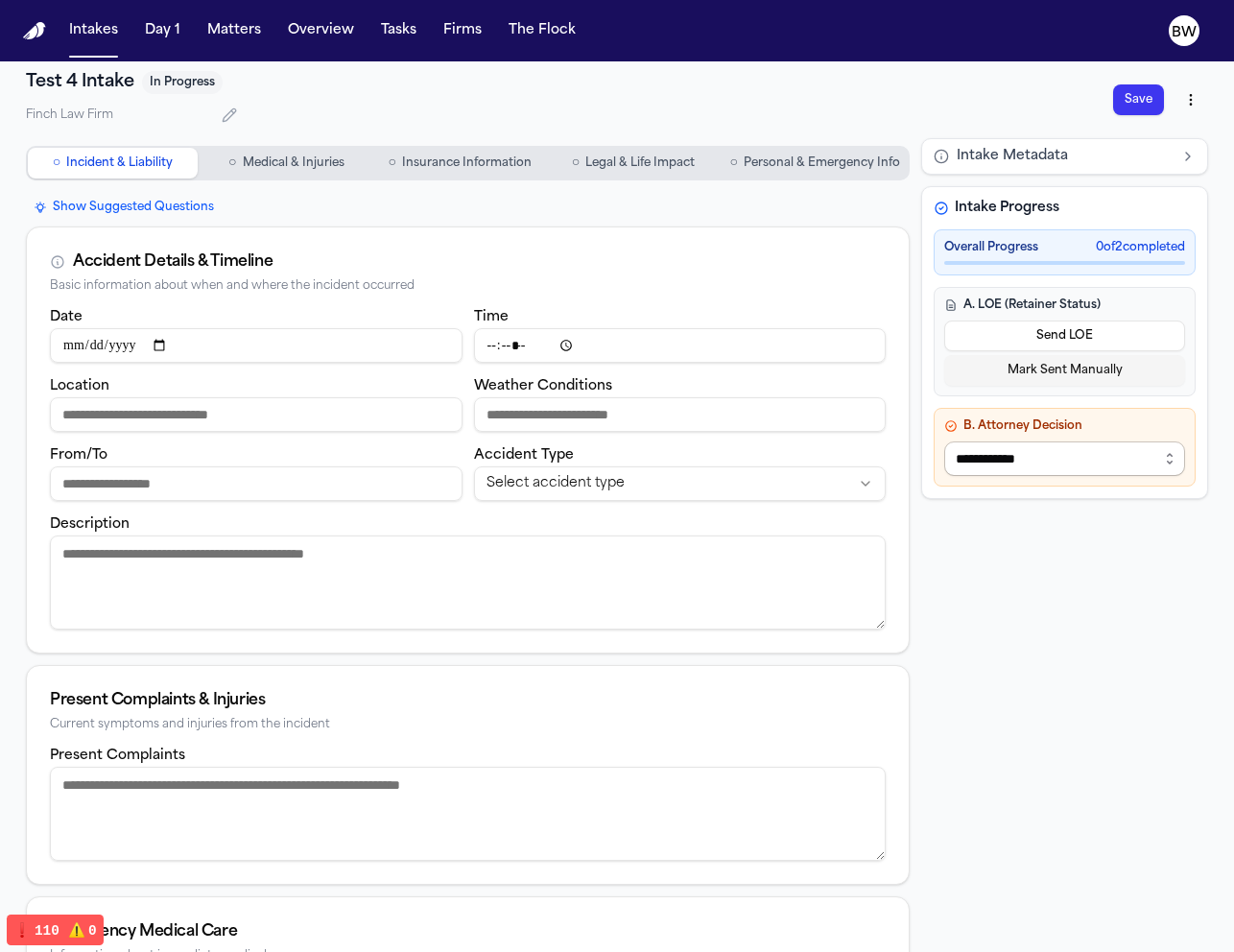 click on "**********" at bounding box center [1064, 459] 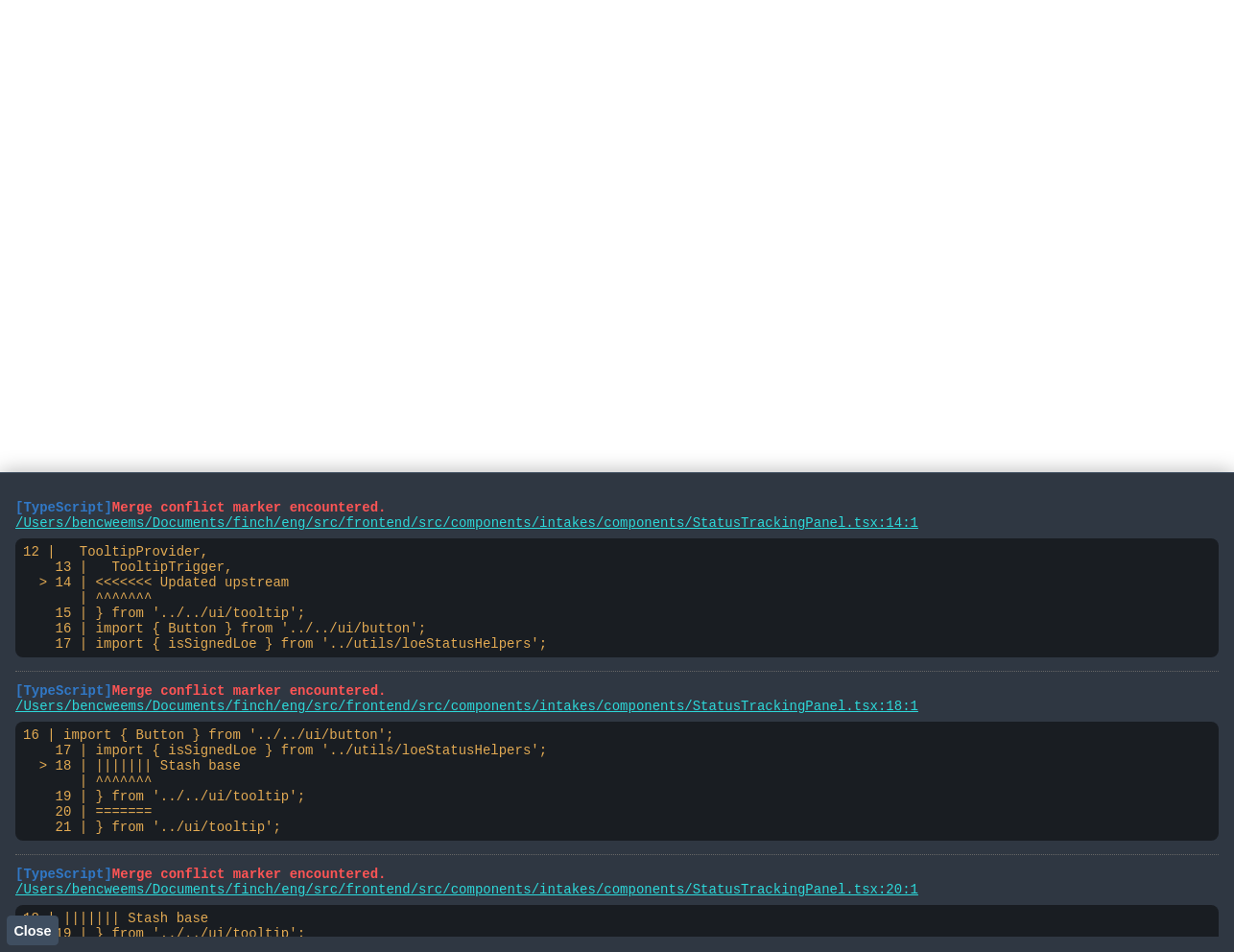 click on "12 |   TooltipProvider,
13 |   TooltipTrigger,
> 14 | <<<<<<< Updated upstream
| ^^^^^^^
15 | } from '../../ui/tooltip';
16 | import { Button } from '../../ui/button';
17 | import { isSignedLoe } from '../utils/loeStatusHelpers';" at bounding box center [617, 598] 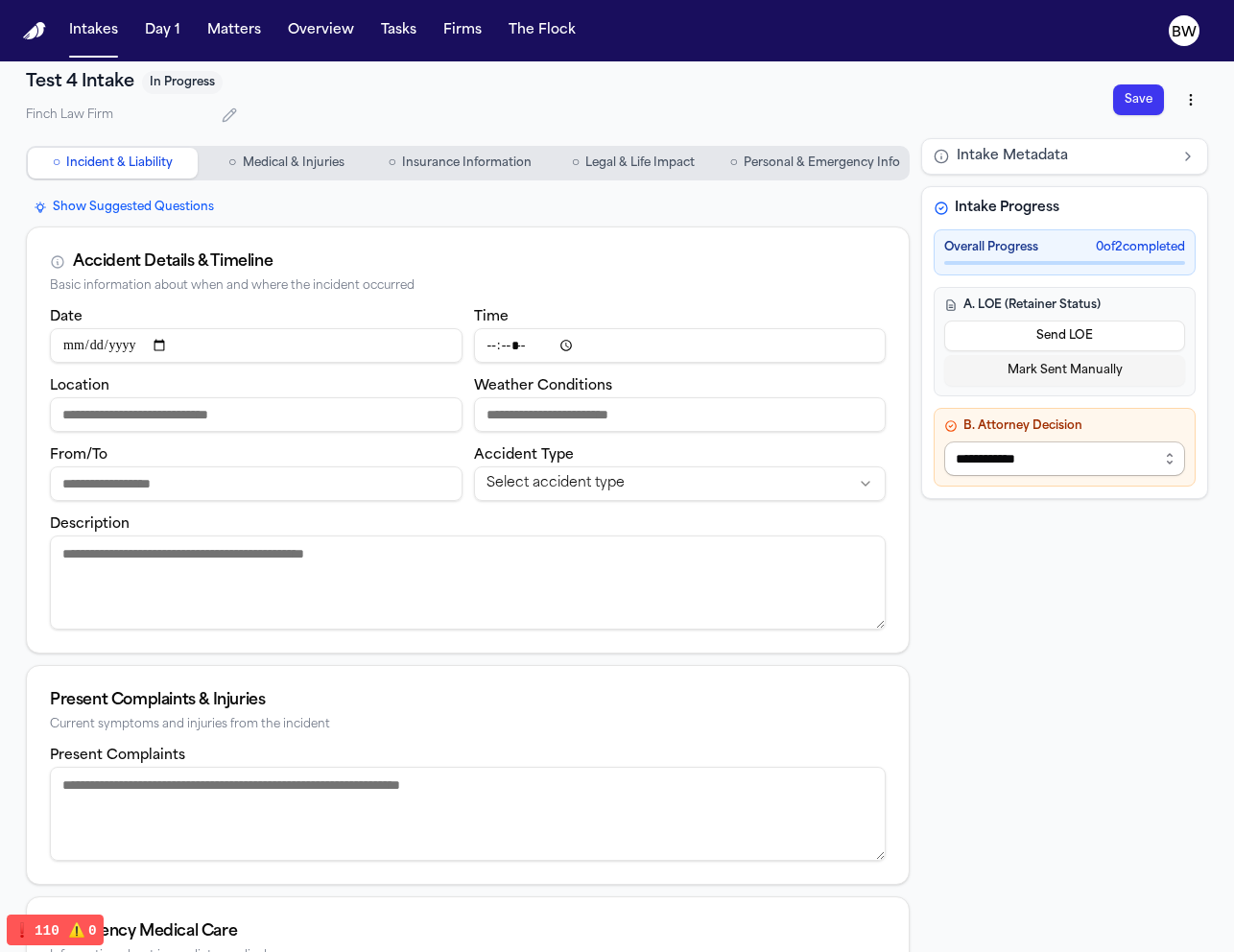 click on "**********" at bounding box center (1064, 459) 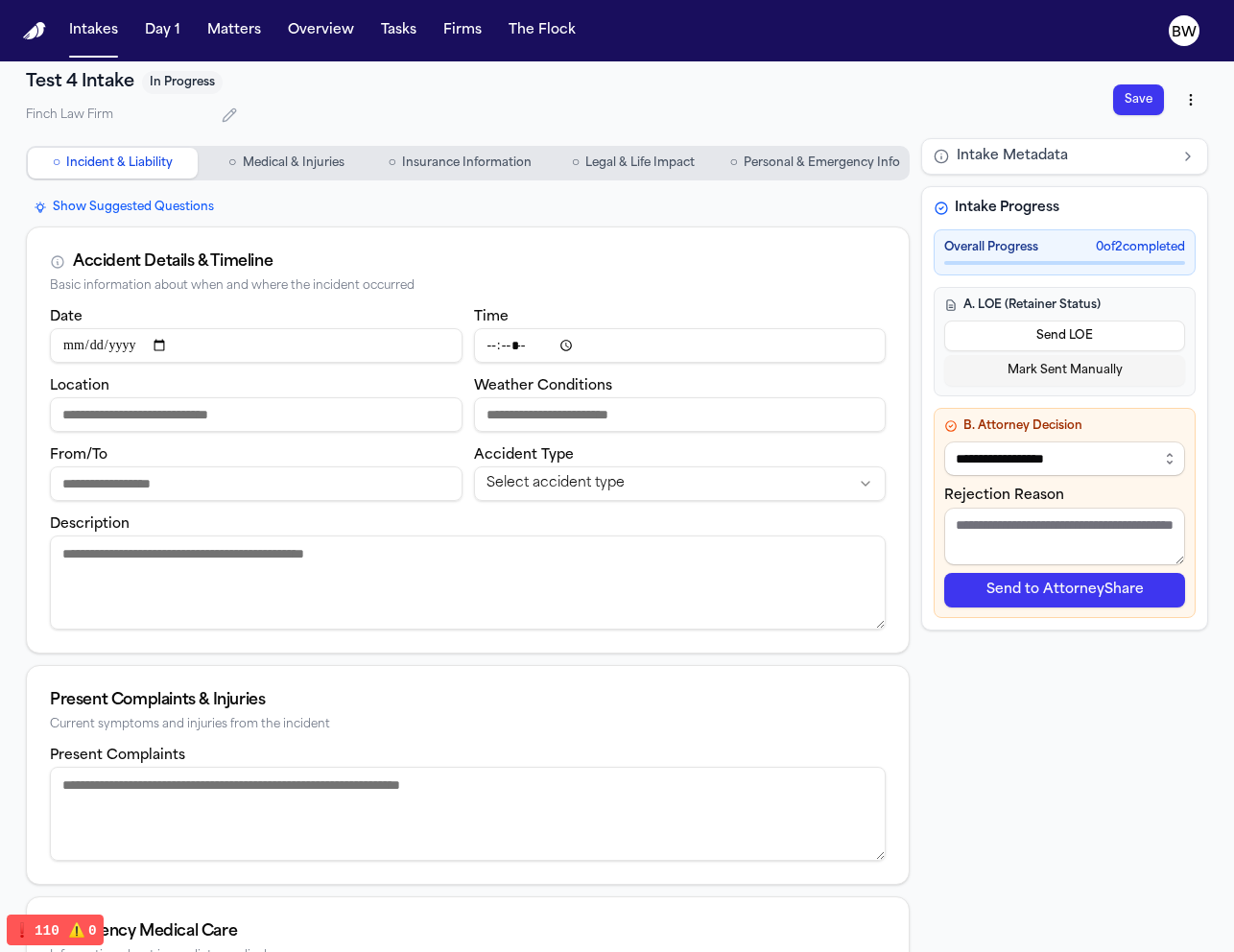 click on "Send to AttorneyShare" at bounding box center (1064, 590) 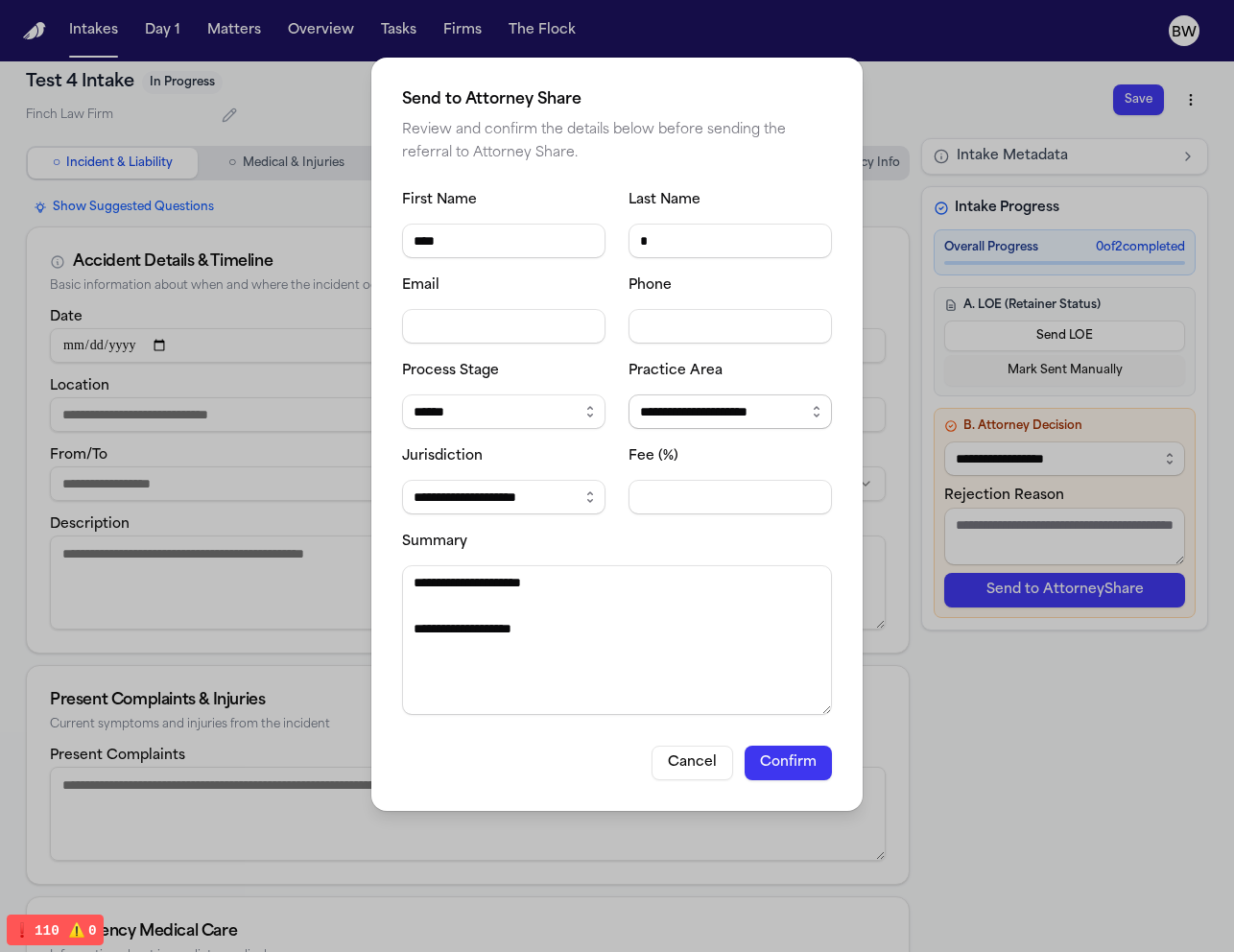 click on "**********" at bounding box center [730, 412] 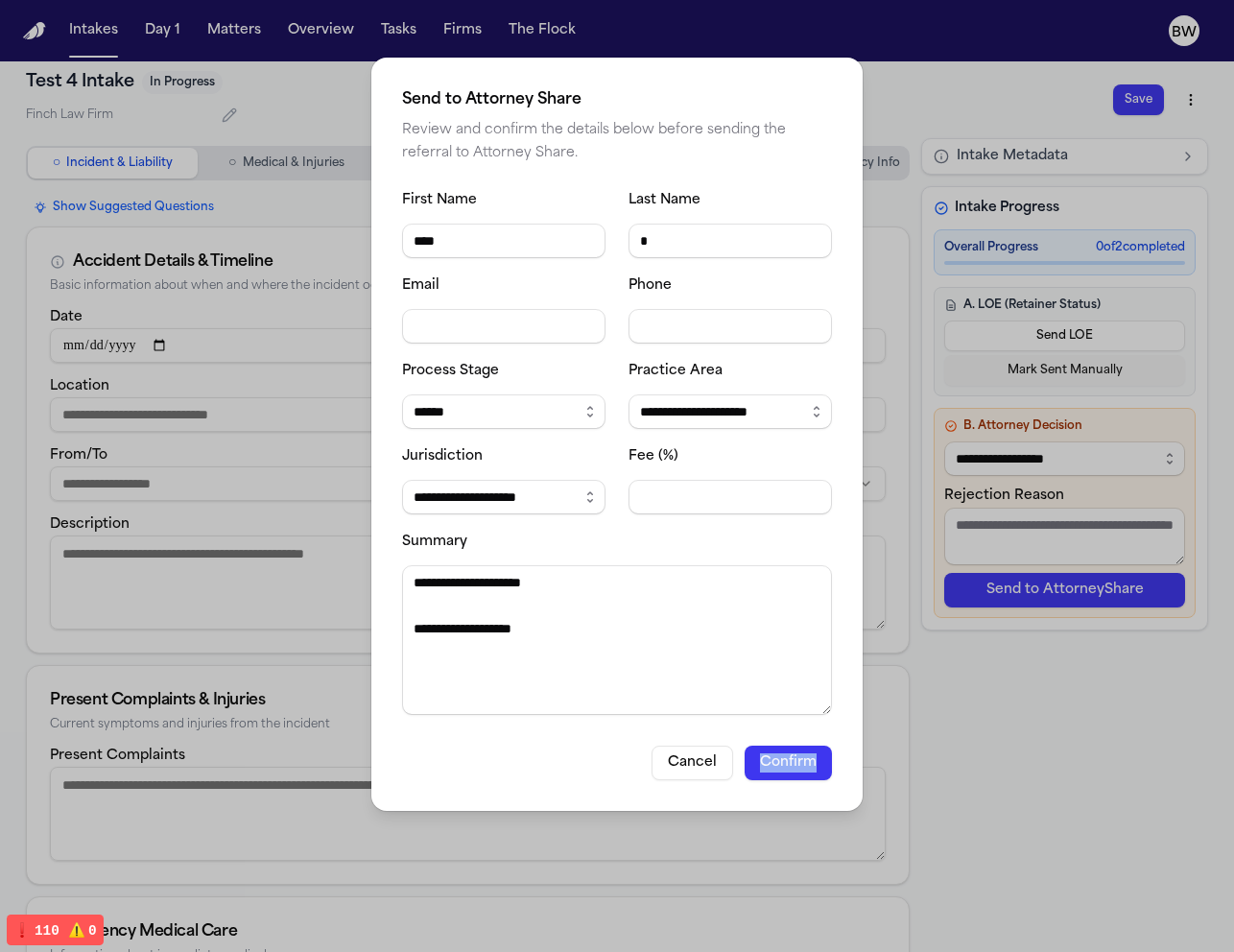 click on "**********" at bounding box center (617, 476) 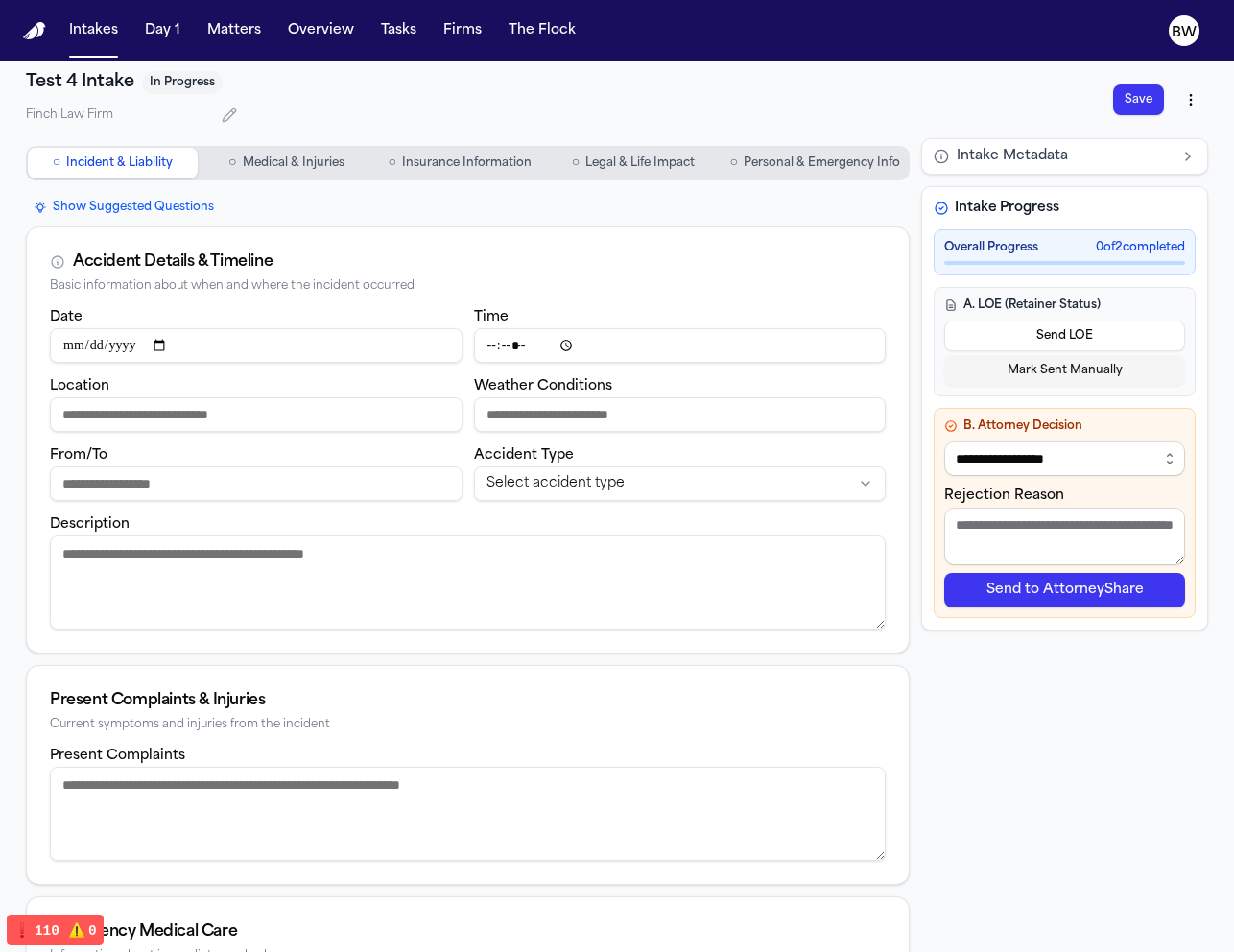 click on "Accident Type Select accident type" at bounding box center (680, 472) 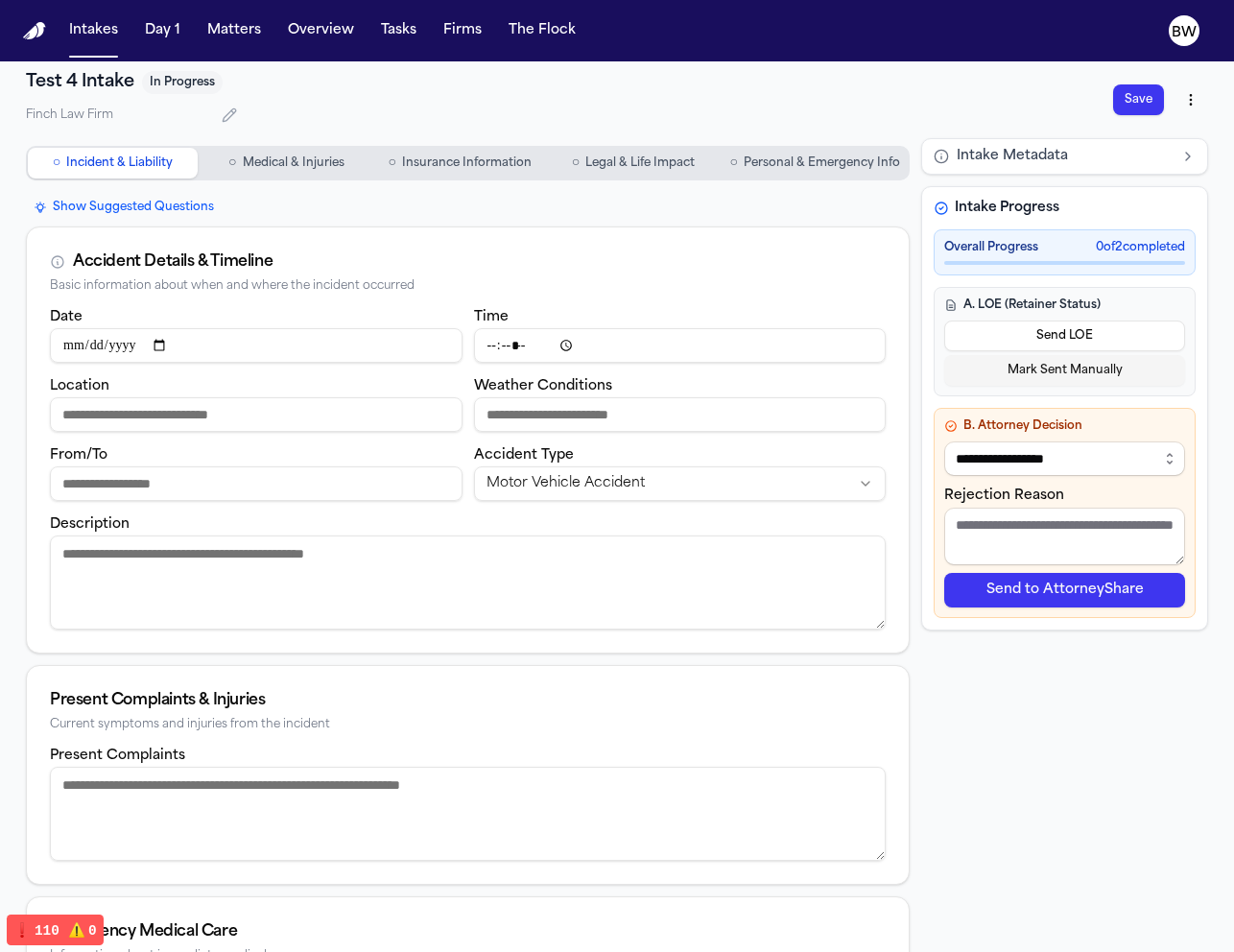 click on "Send to AttorneyShare" at bounding box center (1064, 590) 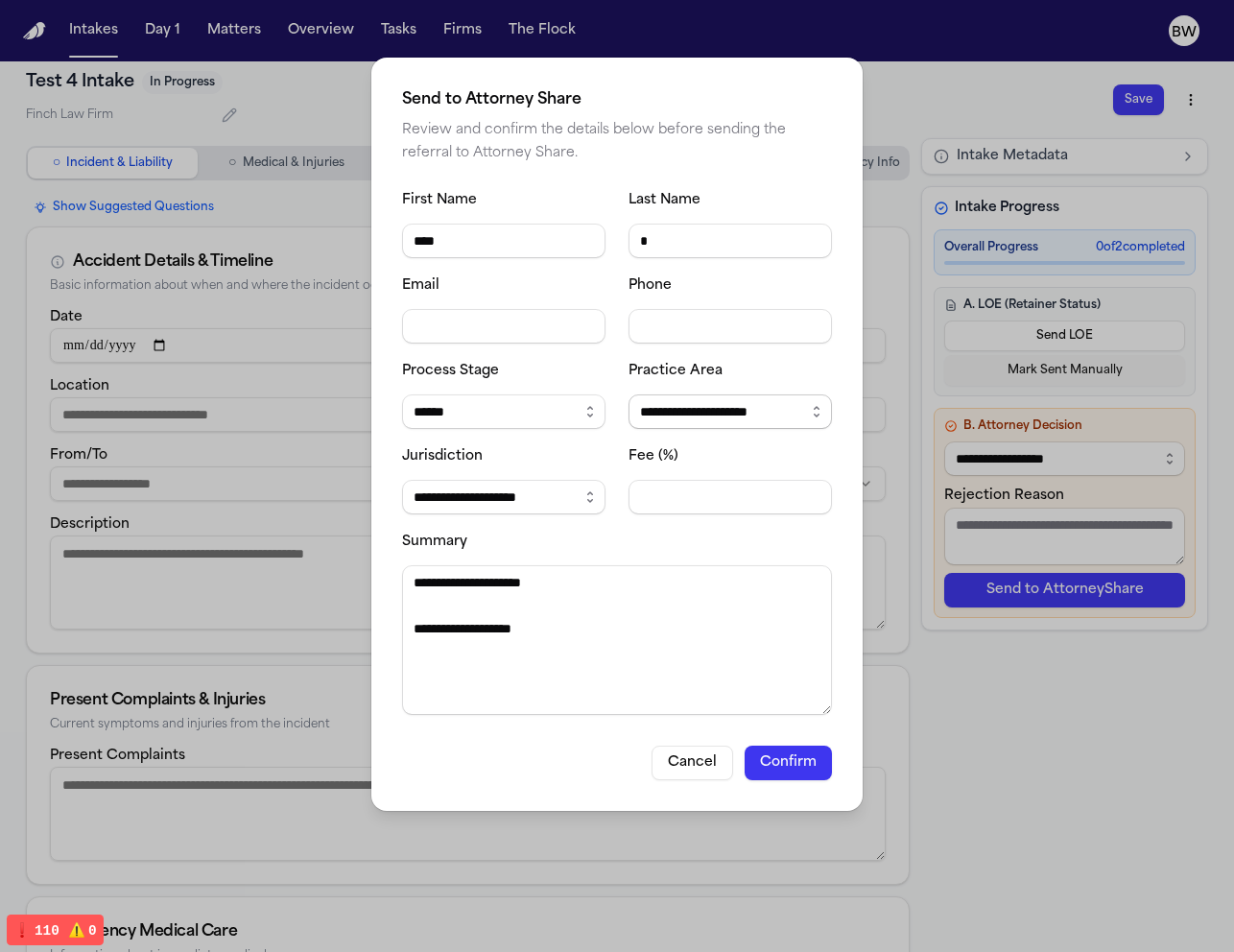 click on "**********" at bounding box center [730, 412] 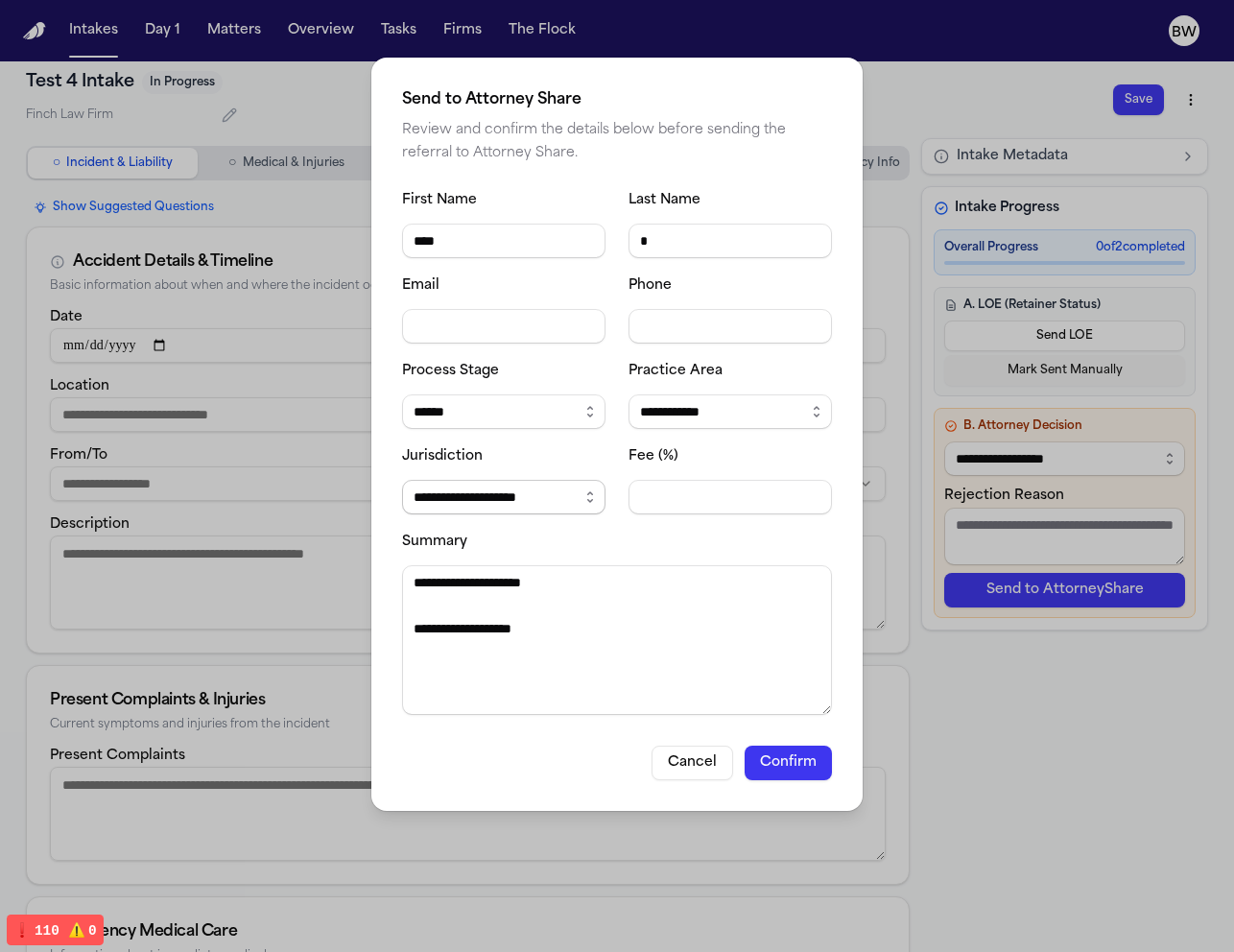 click on "**********" at bounding box center (504, 497) 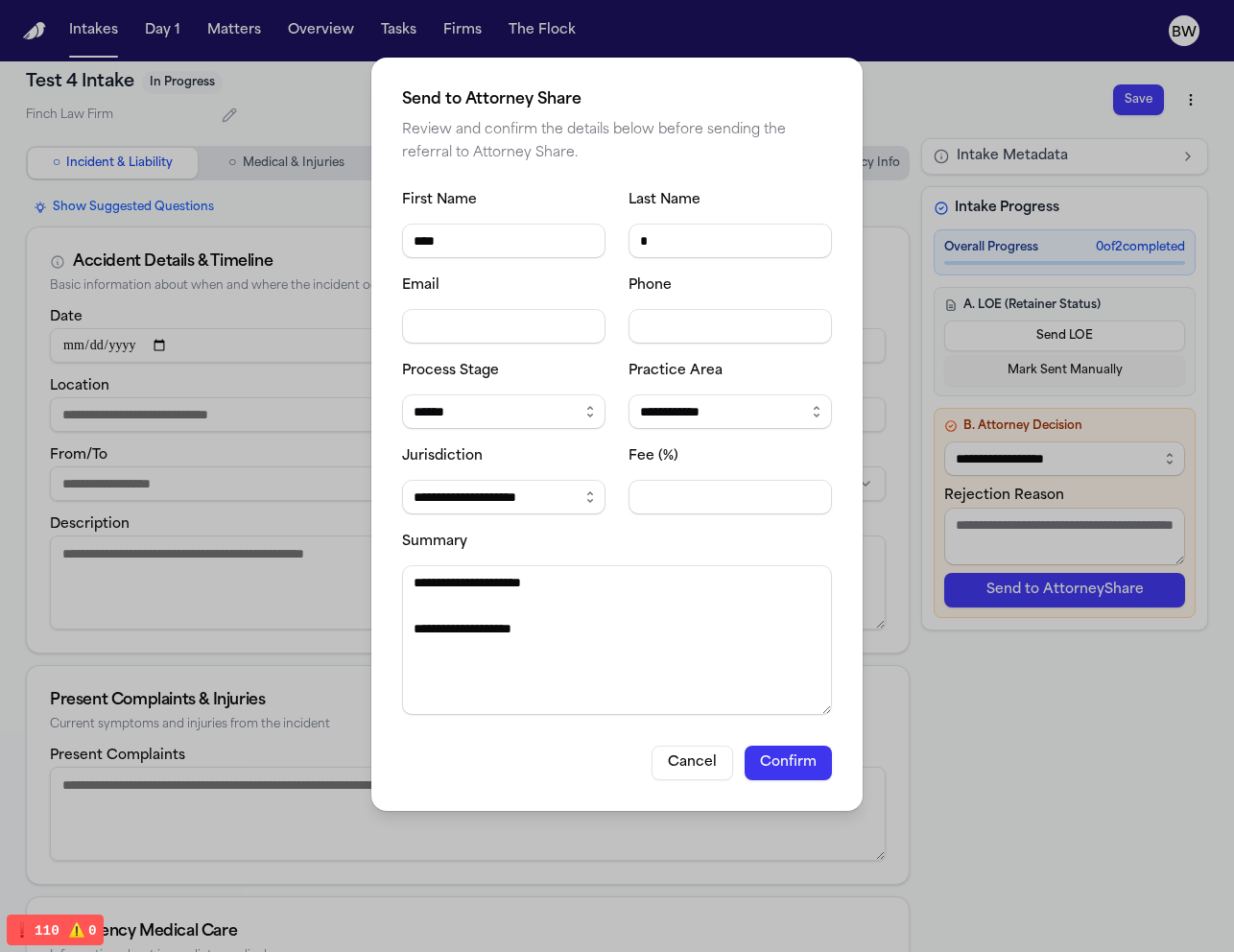click on "Cancel" at bounding box center [692, 763] 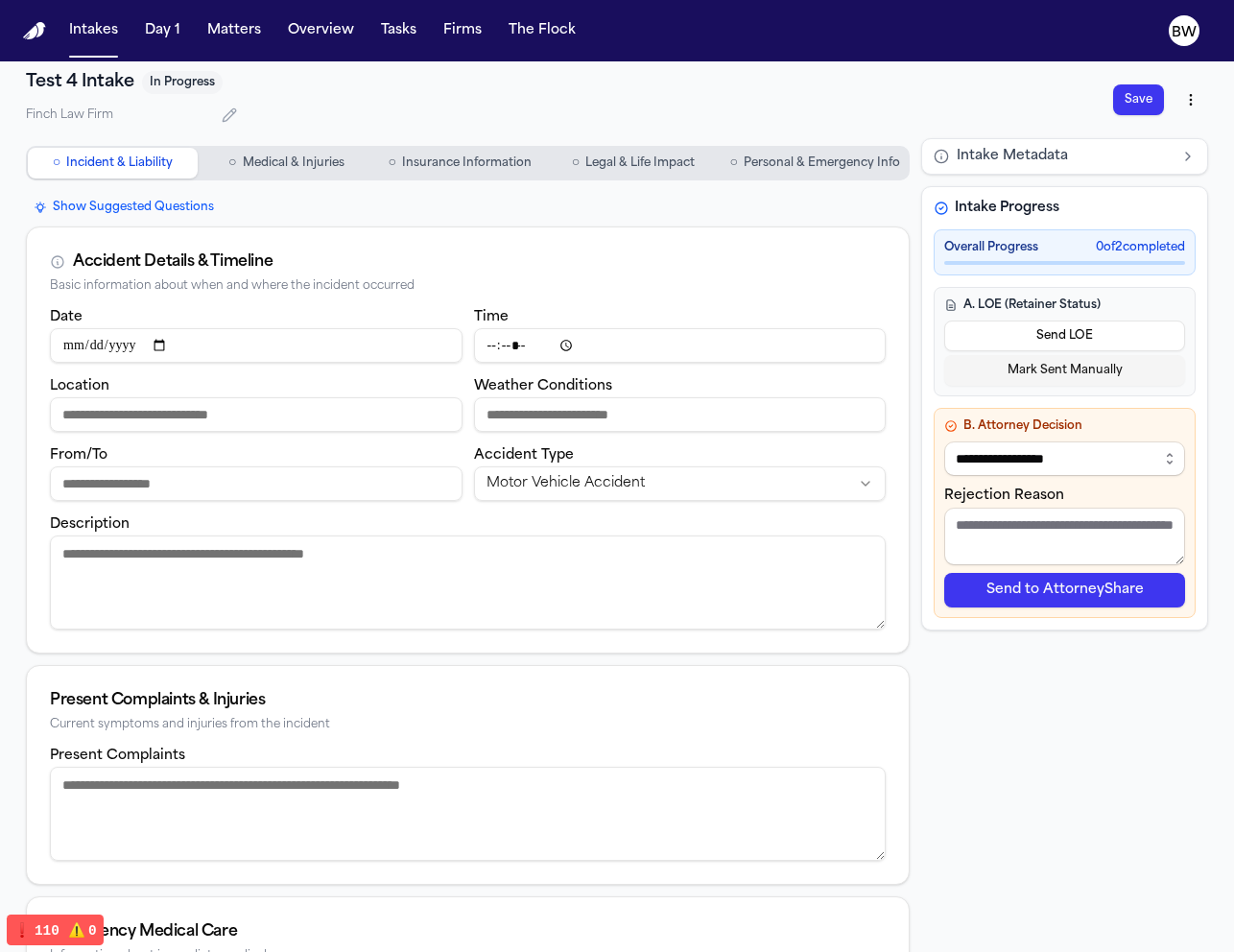 click on "Save" at bounding box center [1138, 100] 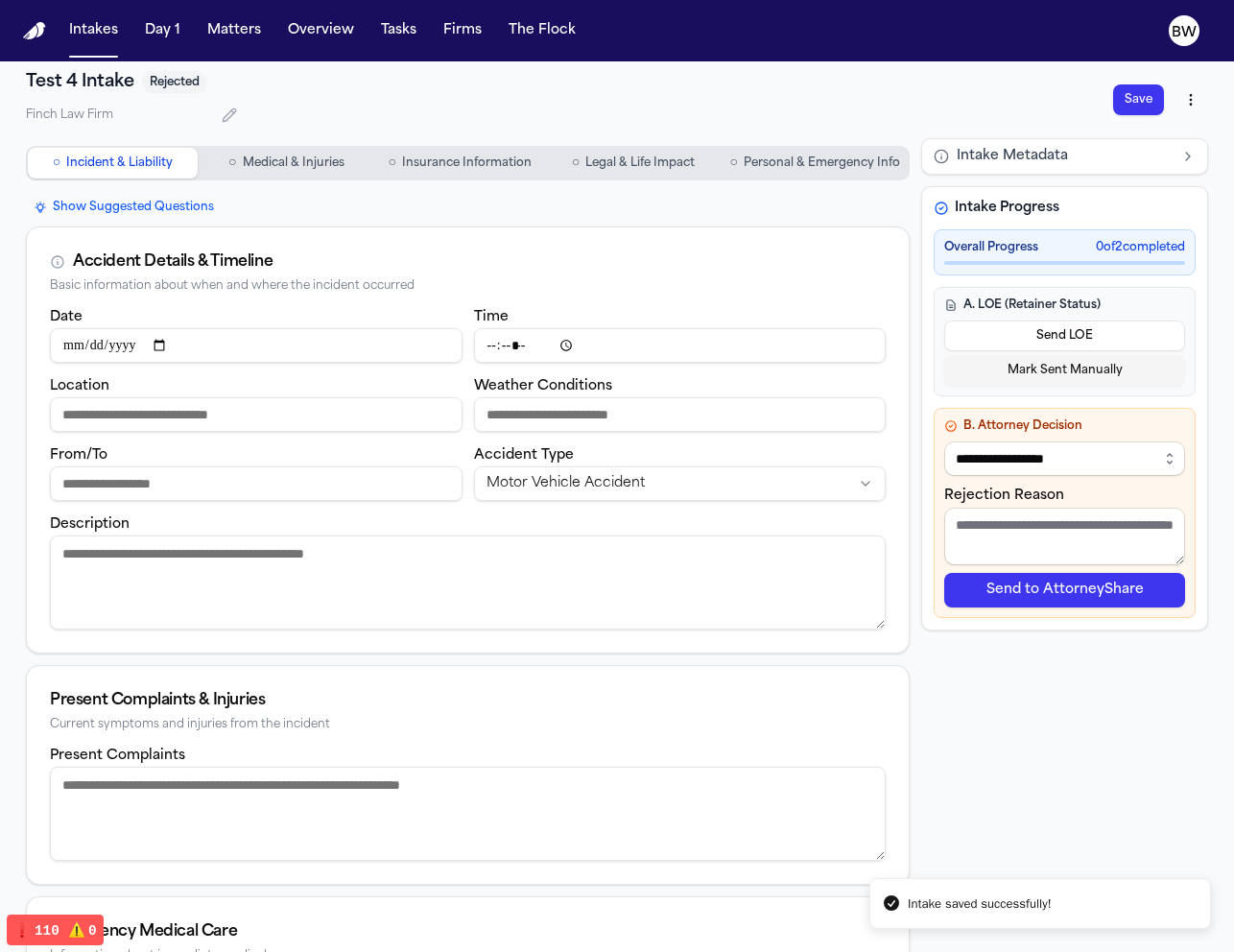 click on "Send to AttorneyShare" at bounding box center (1064, 590) 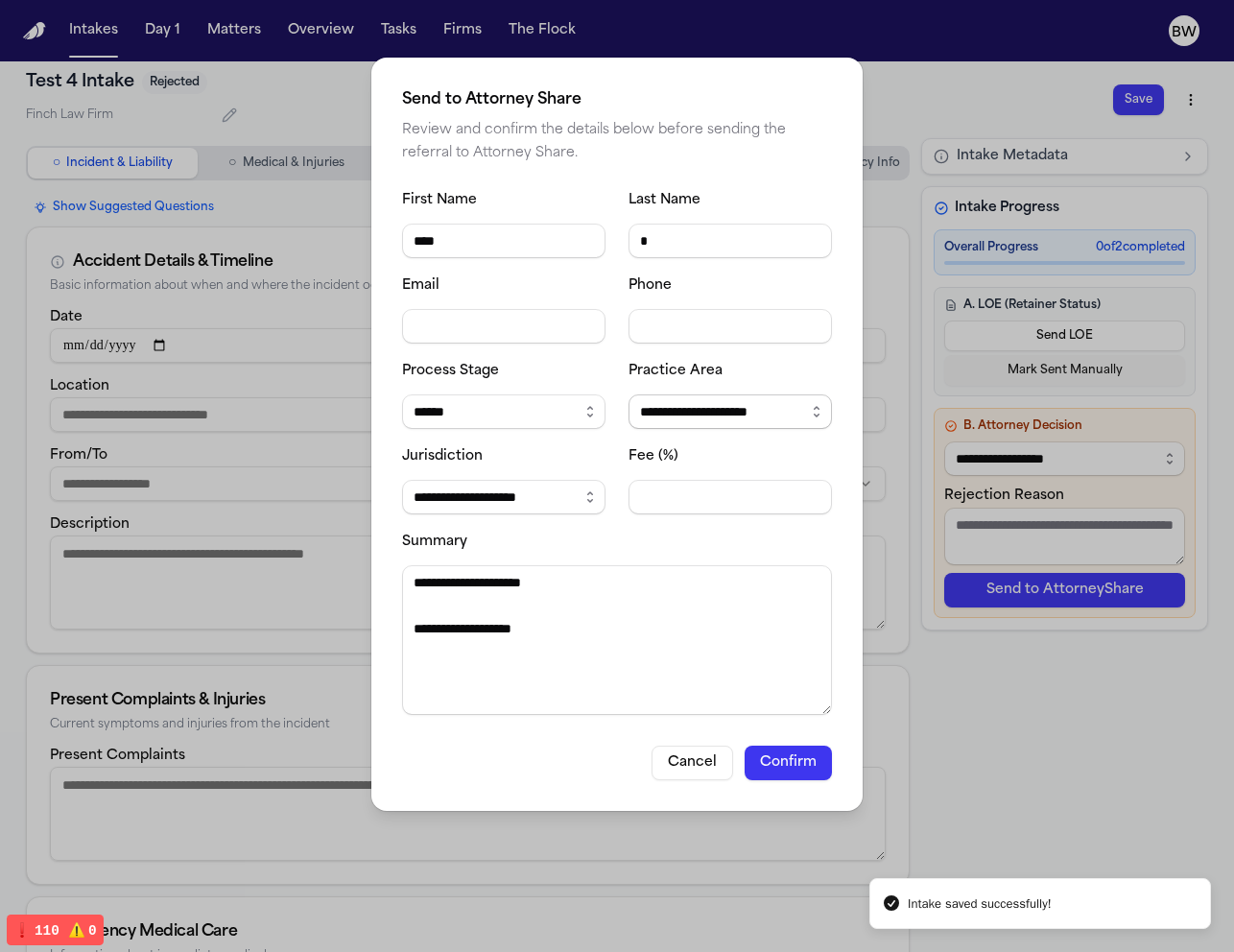 click on "**********" at bounding box center [730, 412] 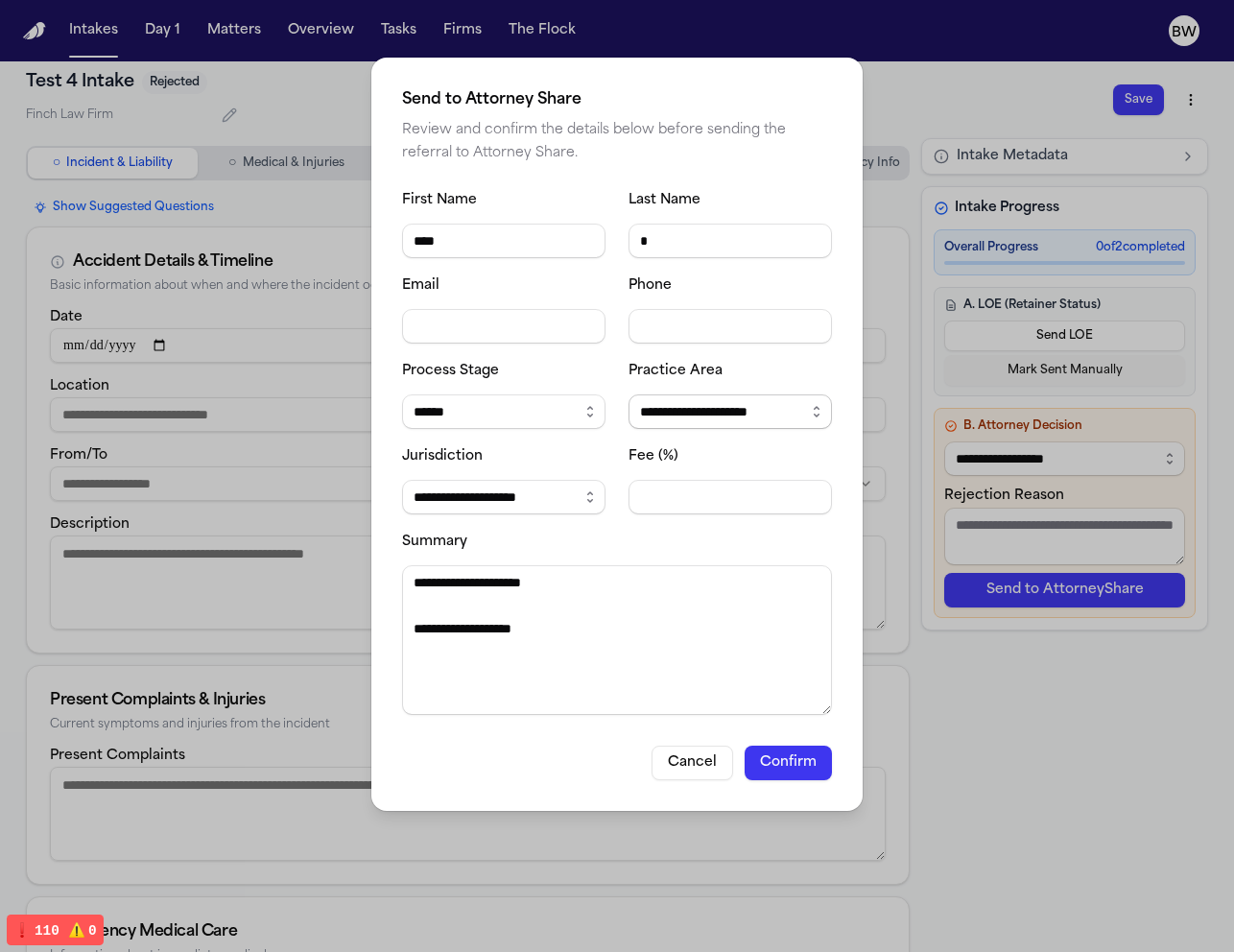 select on "**********" 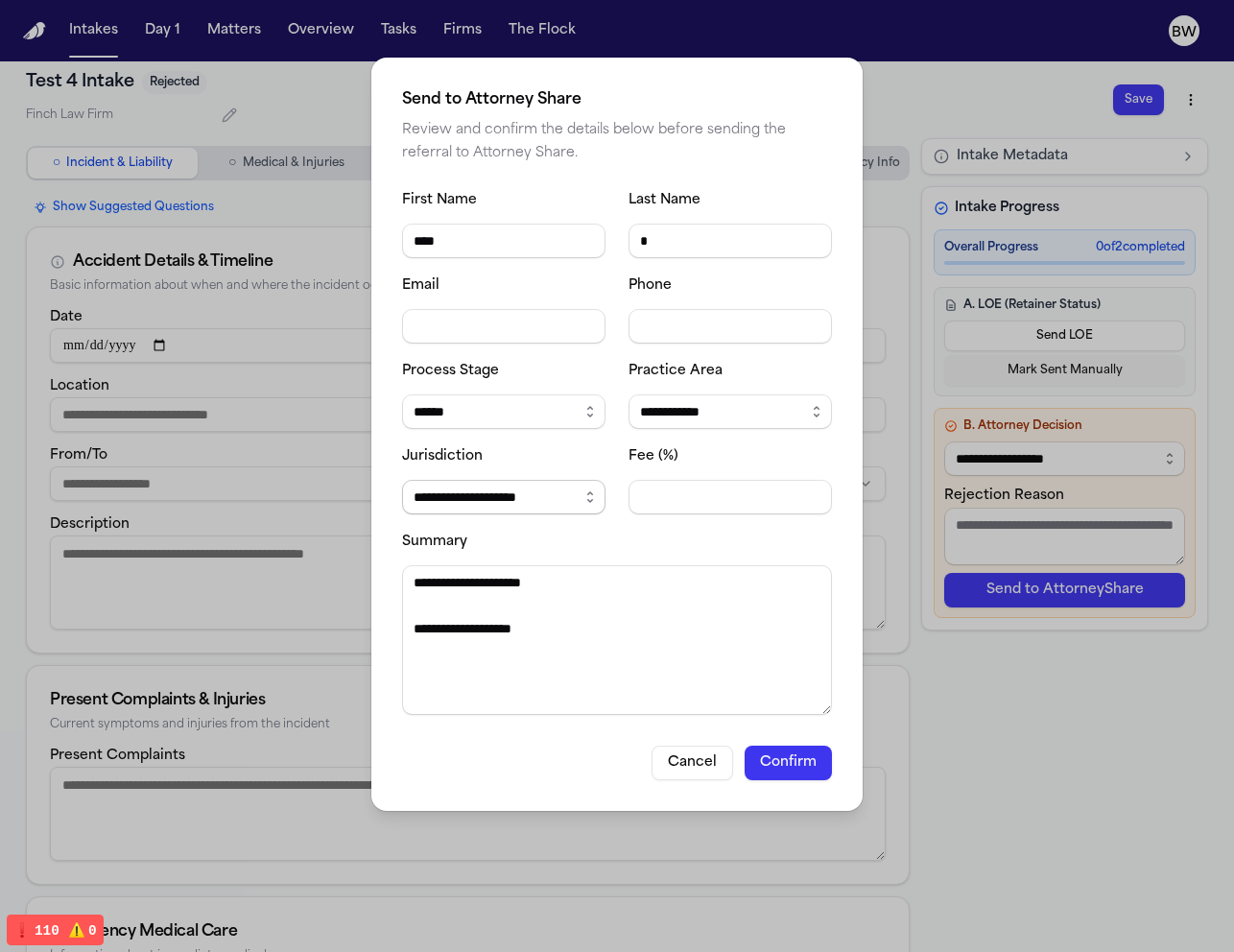 click on "**********" at bounding box center (504, 497) 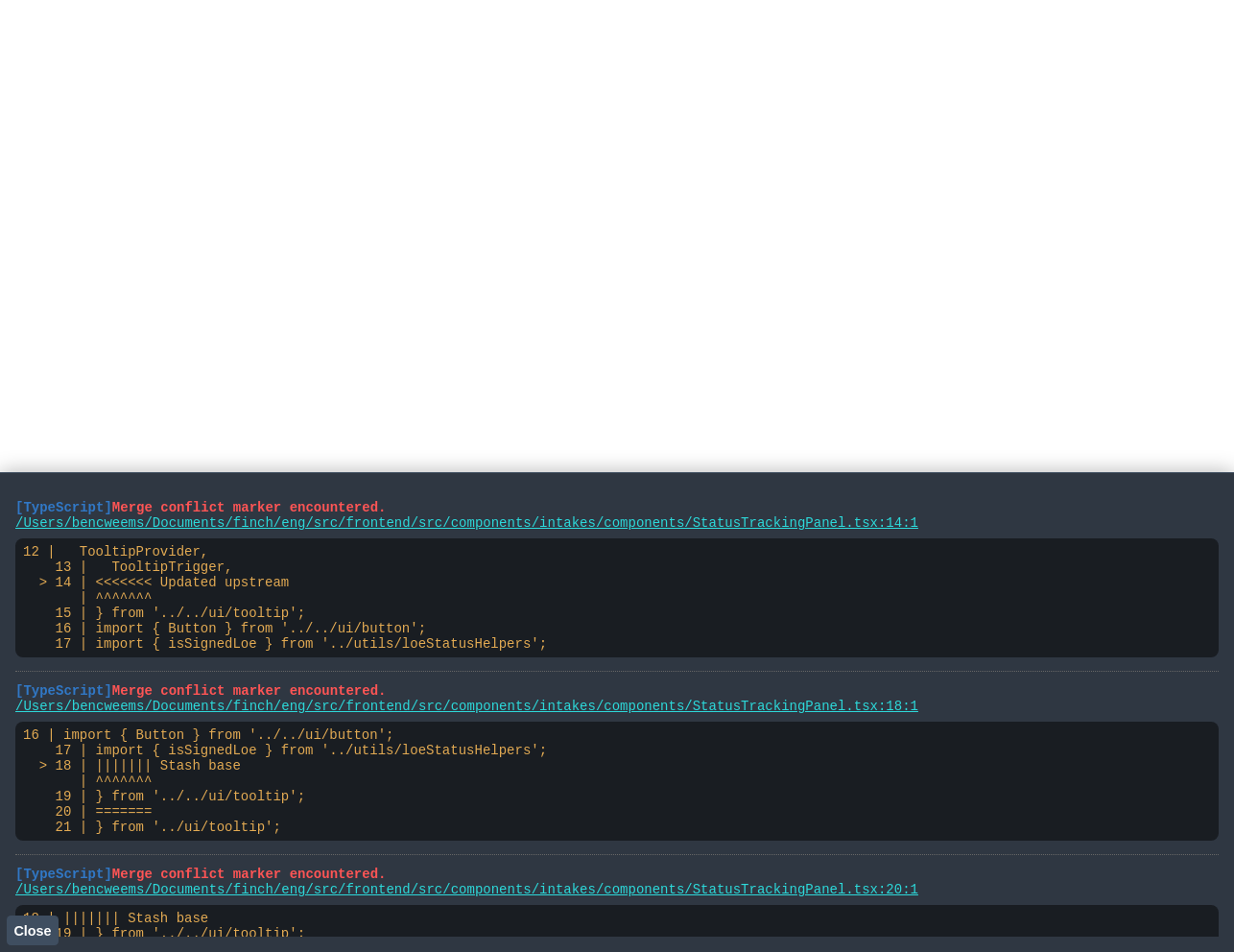 scroll, scrollTop: 0, scrollLeft: 0, axis: both 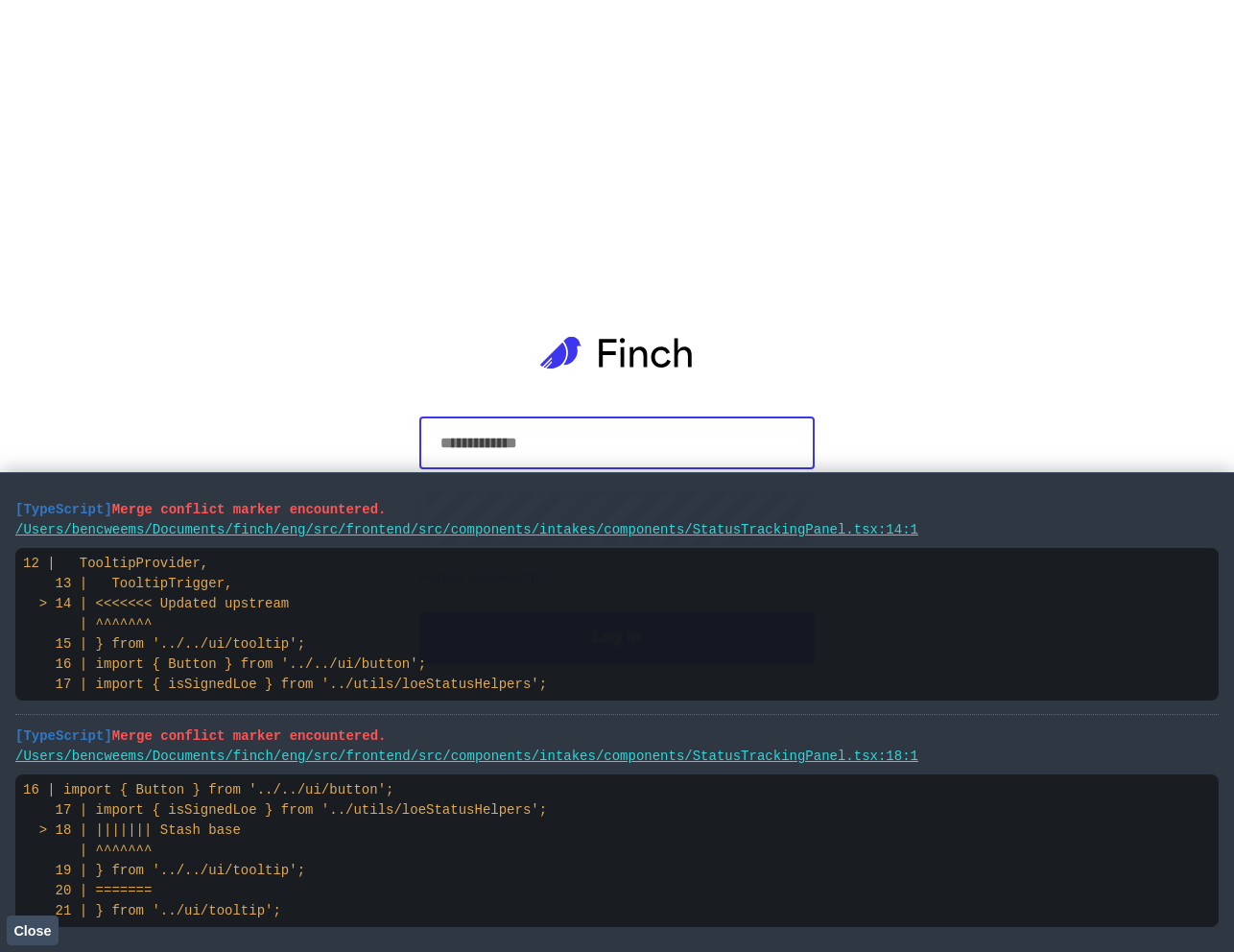 click on "Close" at bounding box center (32, 931) 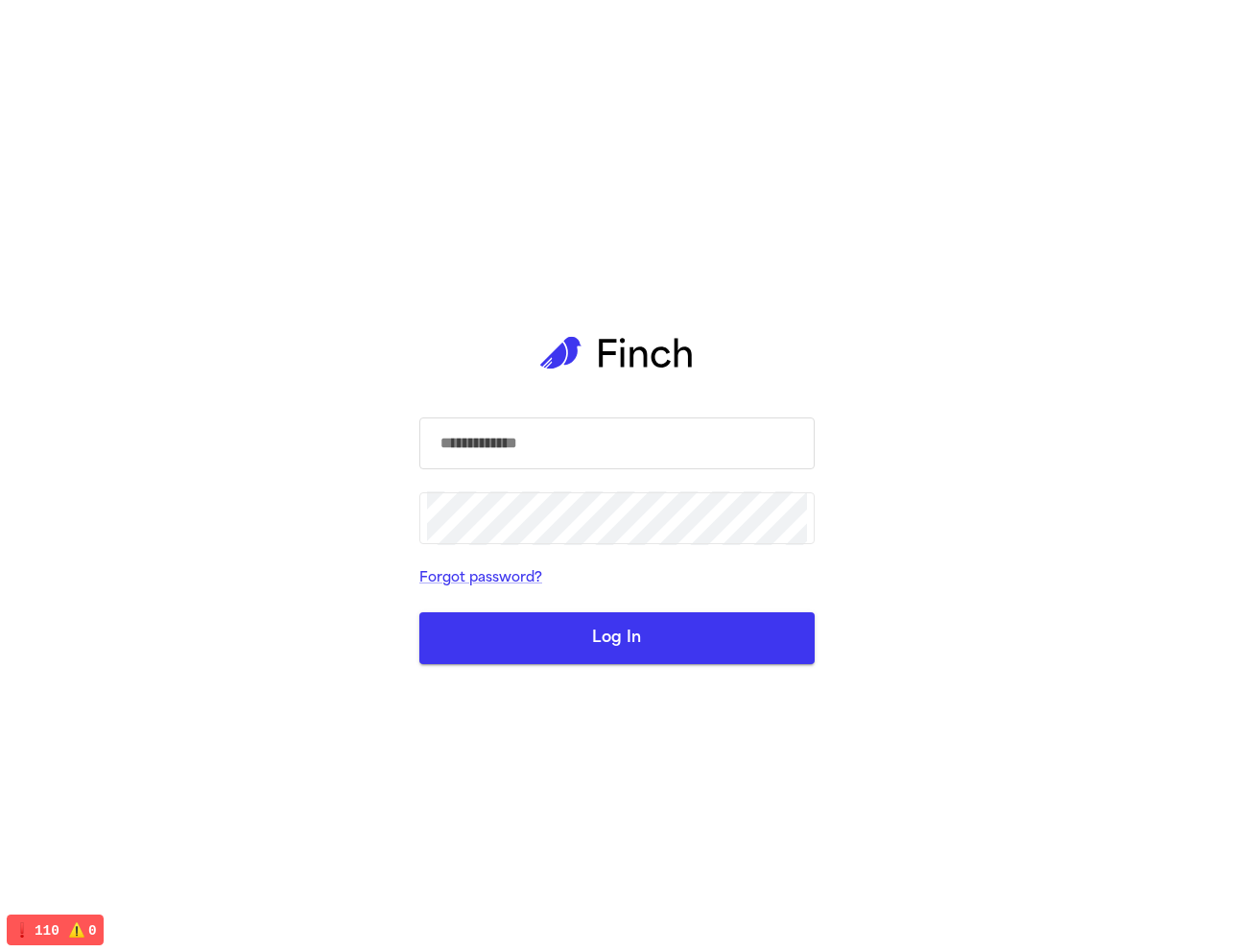 select on "**********" 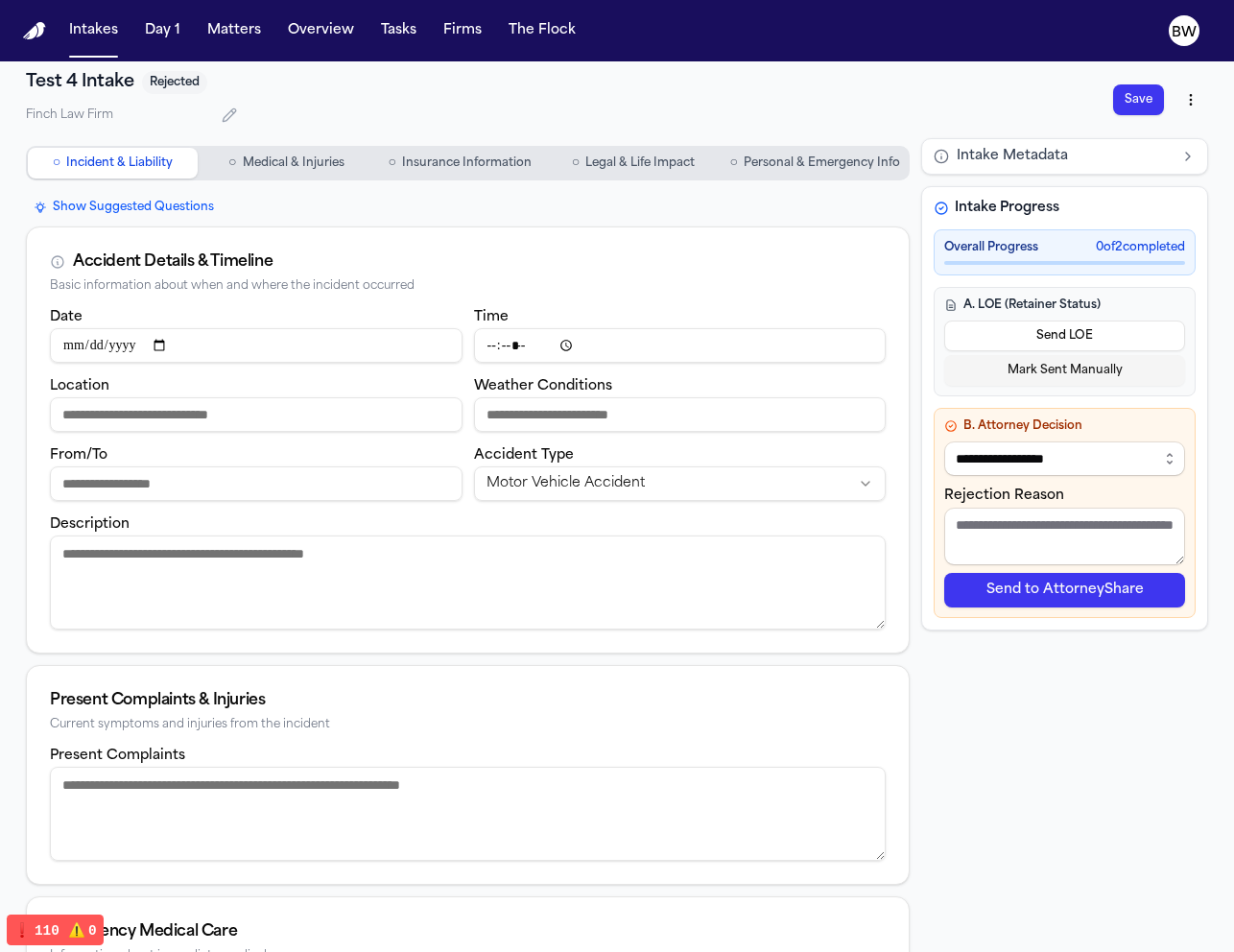 click on "Send to AttorneyShare" at bounding box center (1064, 590) 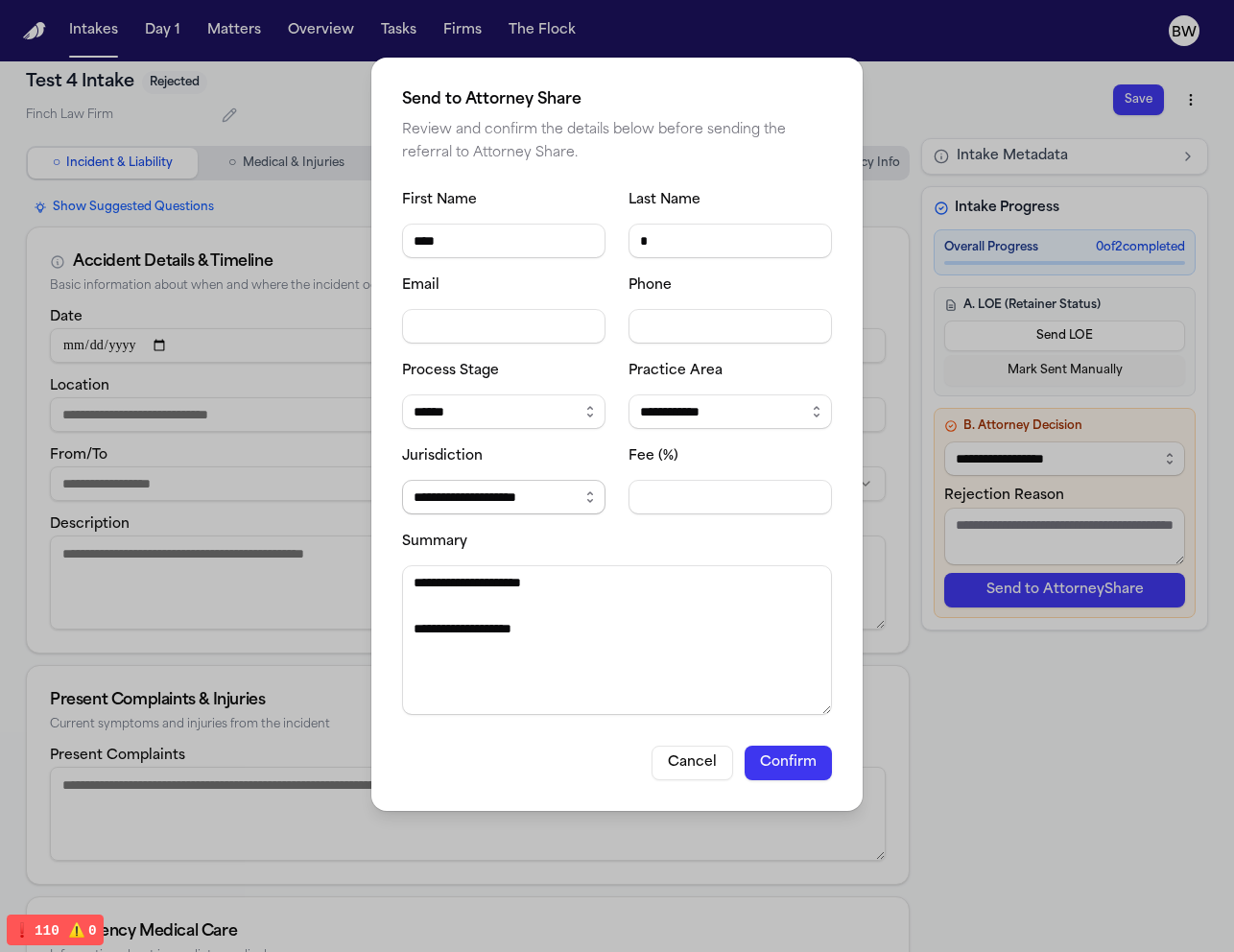 click on "**********" at bounding box center (504, 497) 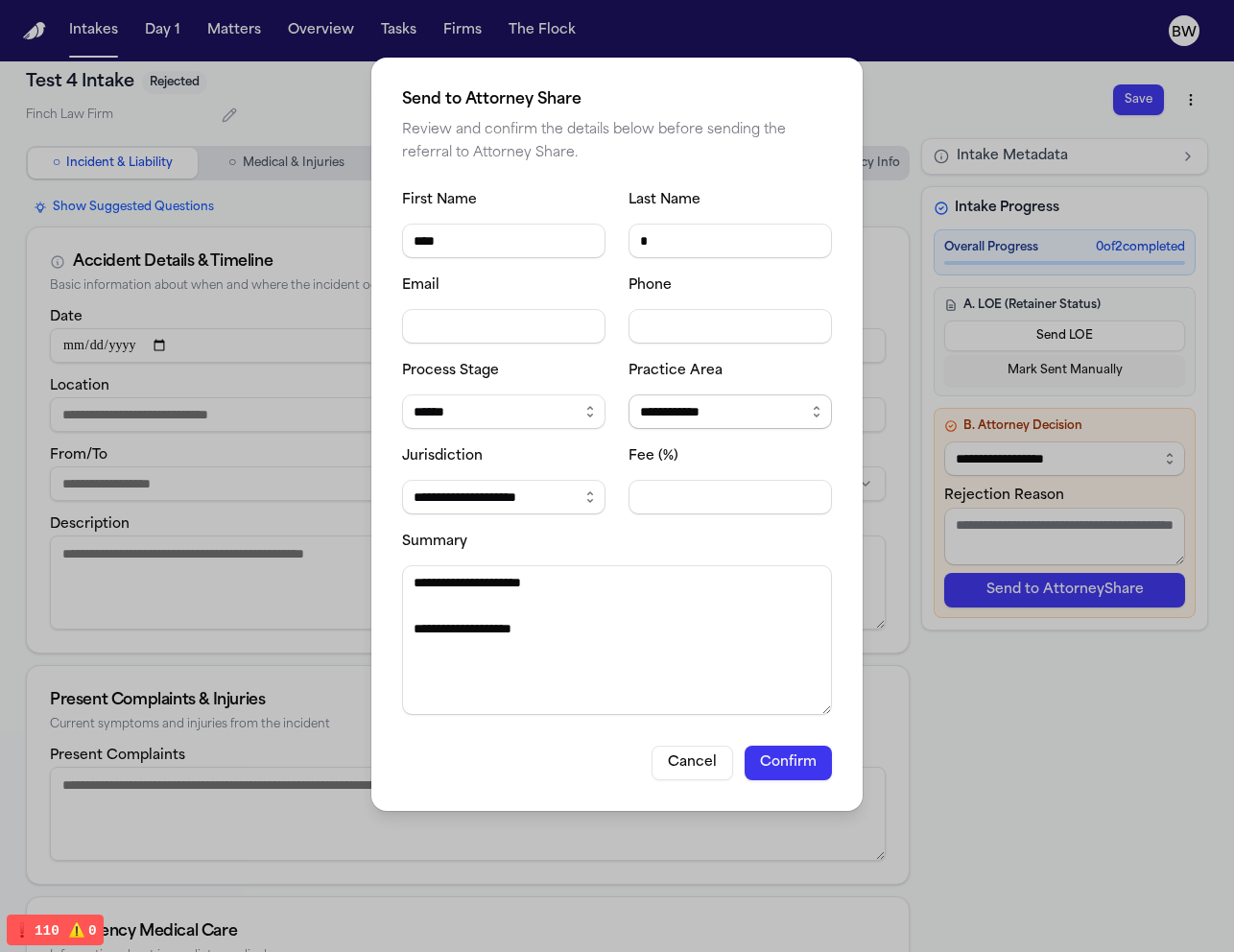 click on "**********" at bounding box center [730, 412] 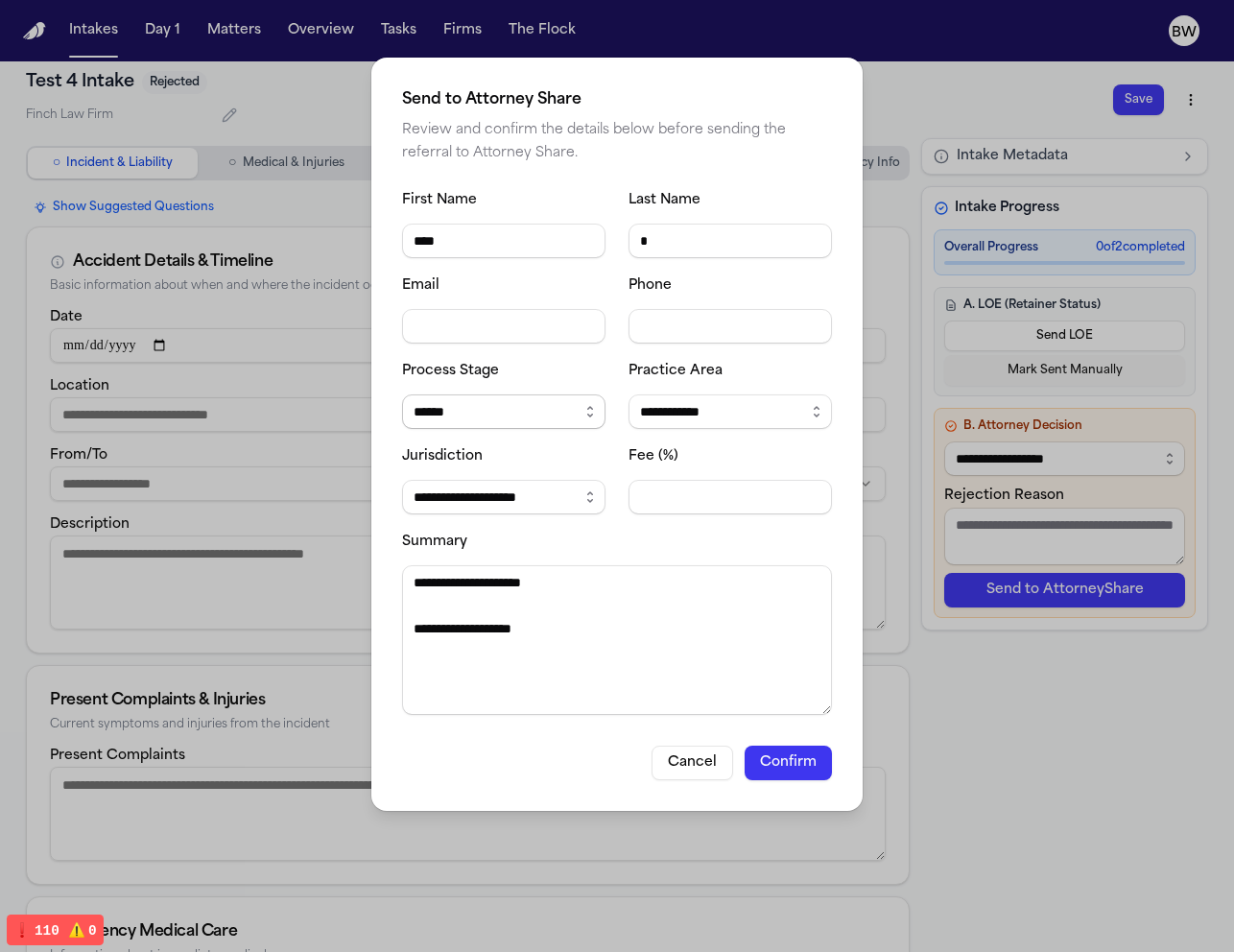 click on "**********" at bounding box center (504, 412) 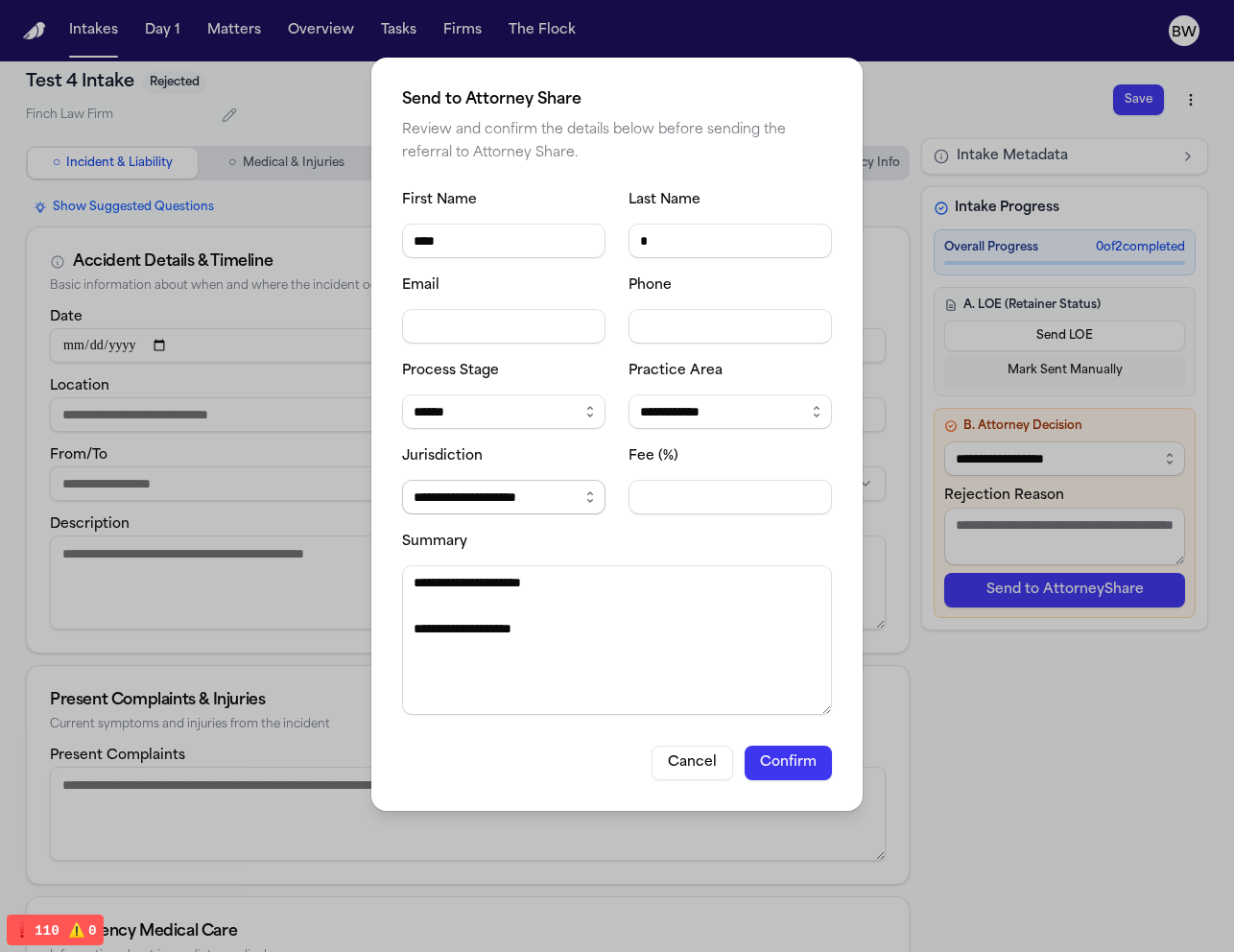 click on "**********" at bounding box center (504, 497) 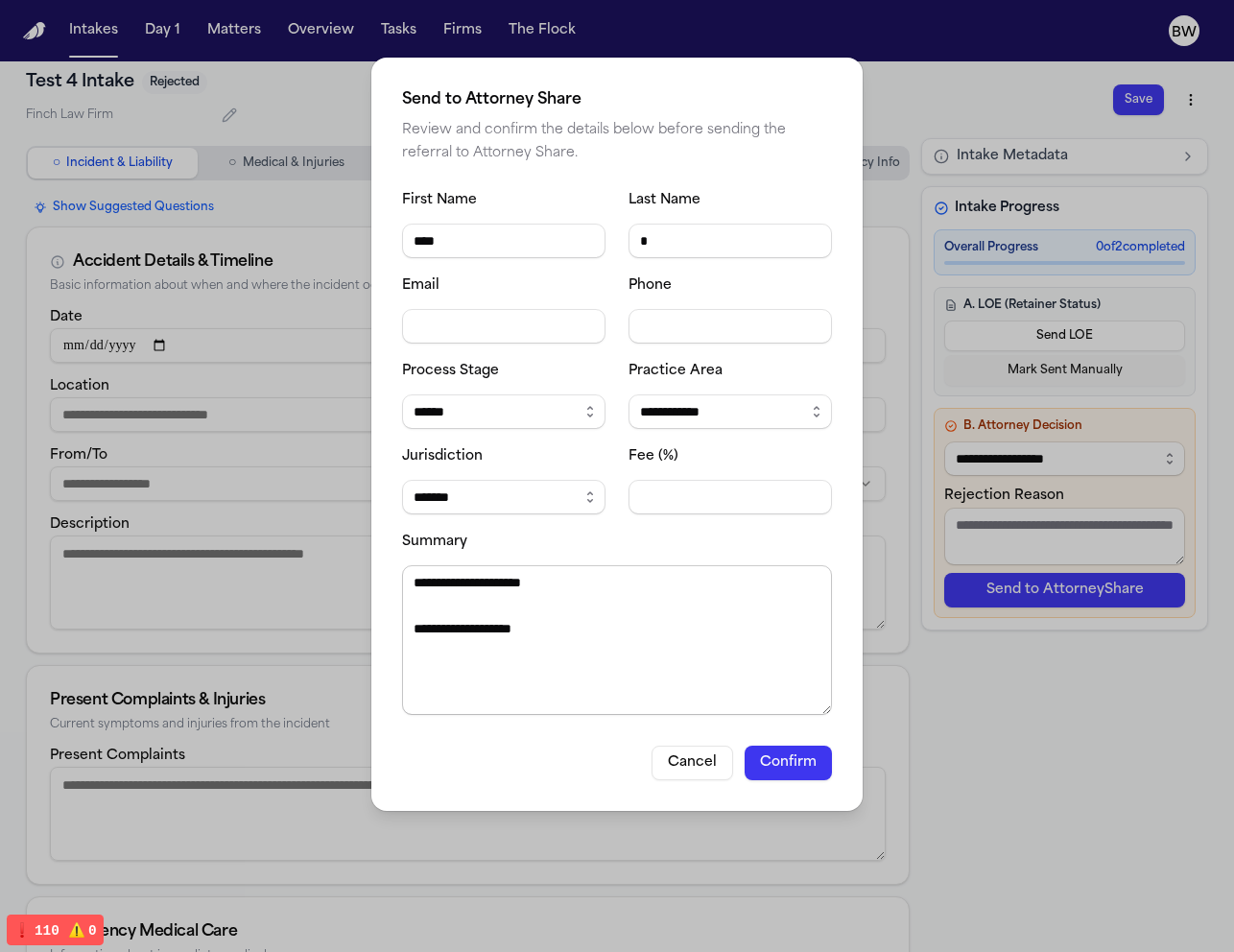 click on "**********" at bounding box center (617, 640) 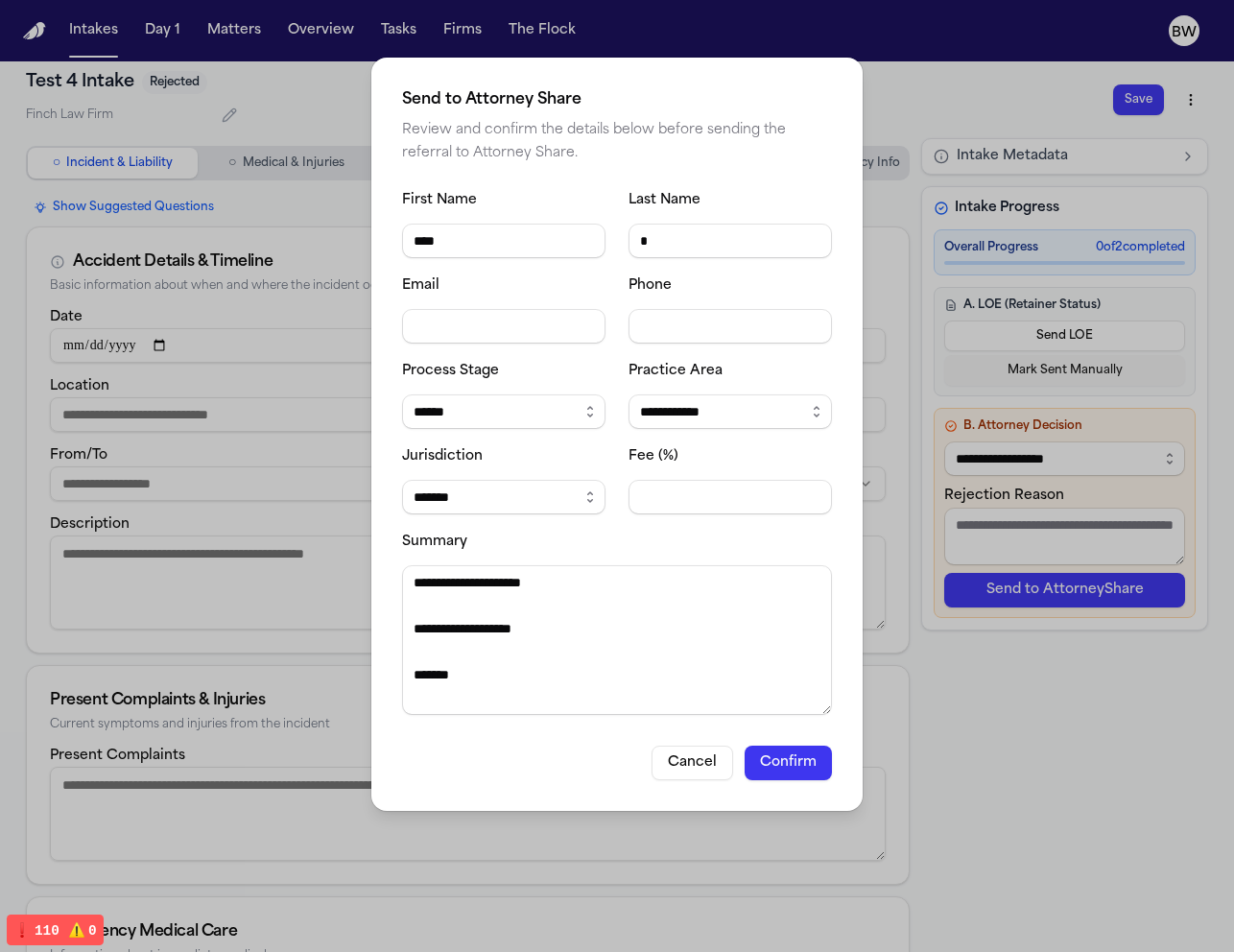 type on "**********" 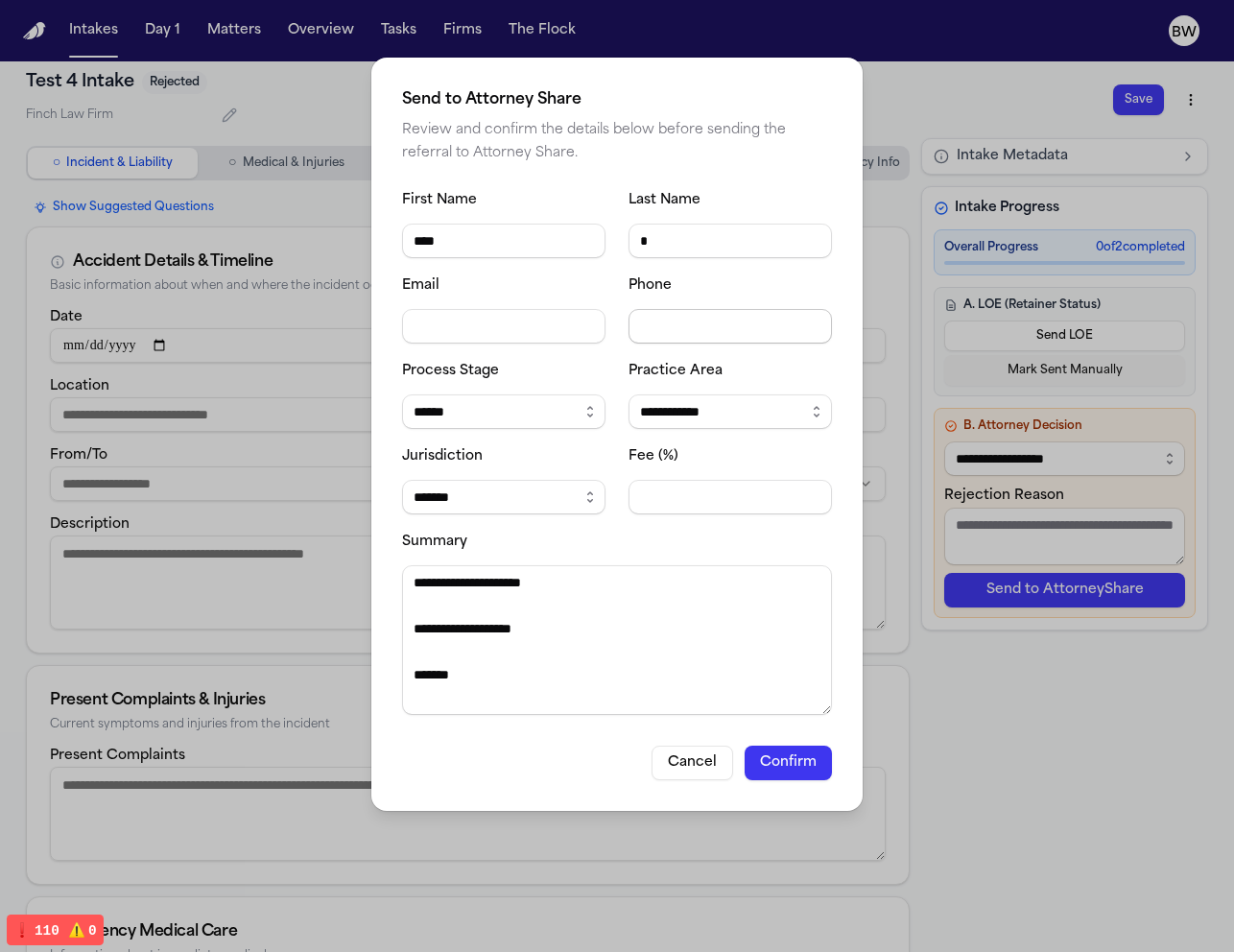 click on "Phone" at bounding box center (730, 326) 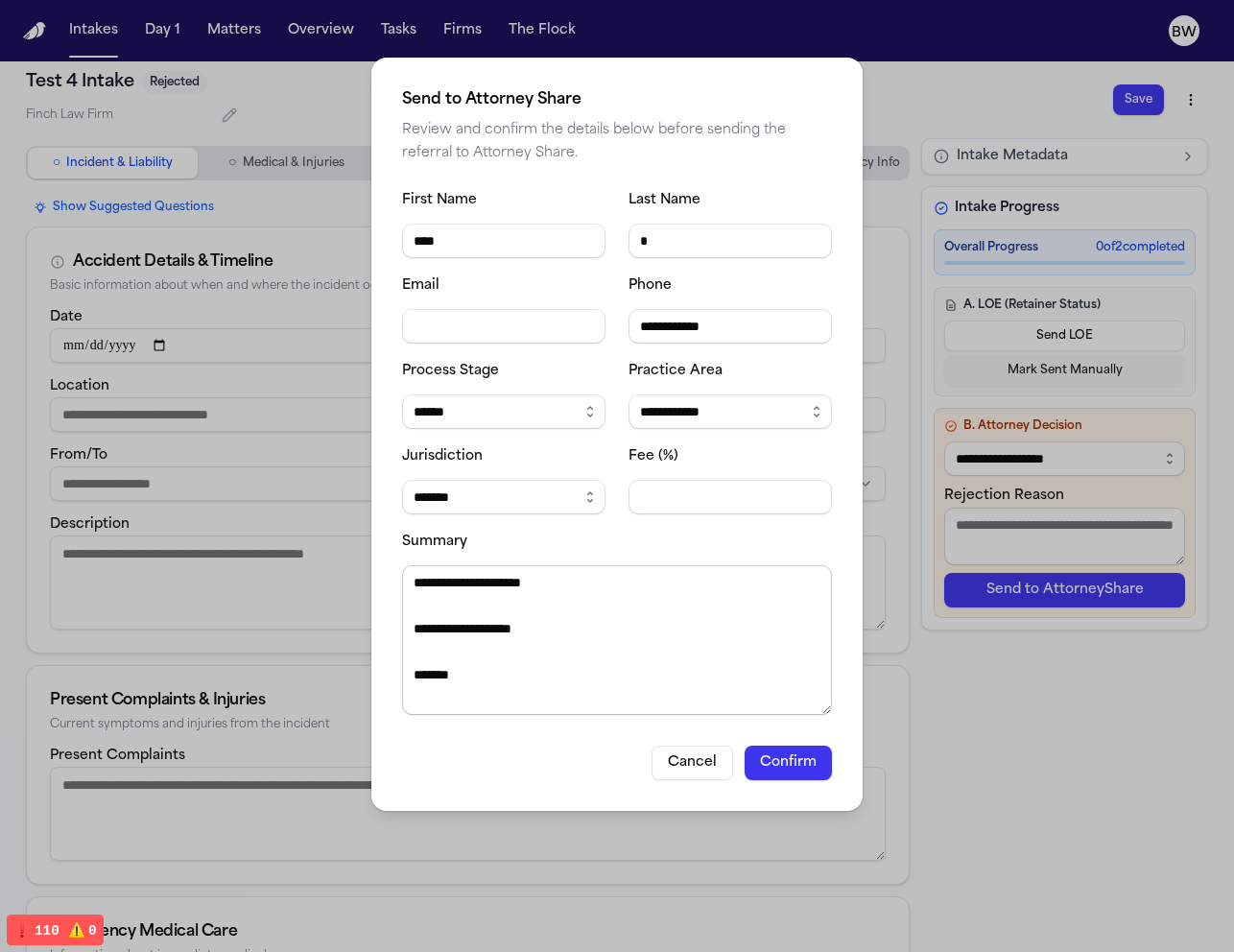type on "**********" 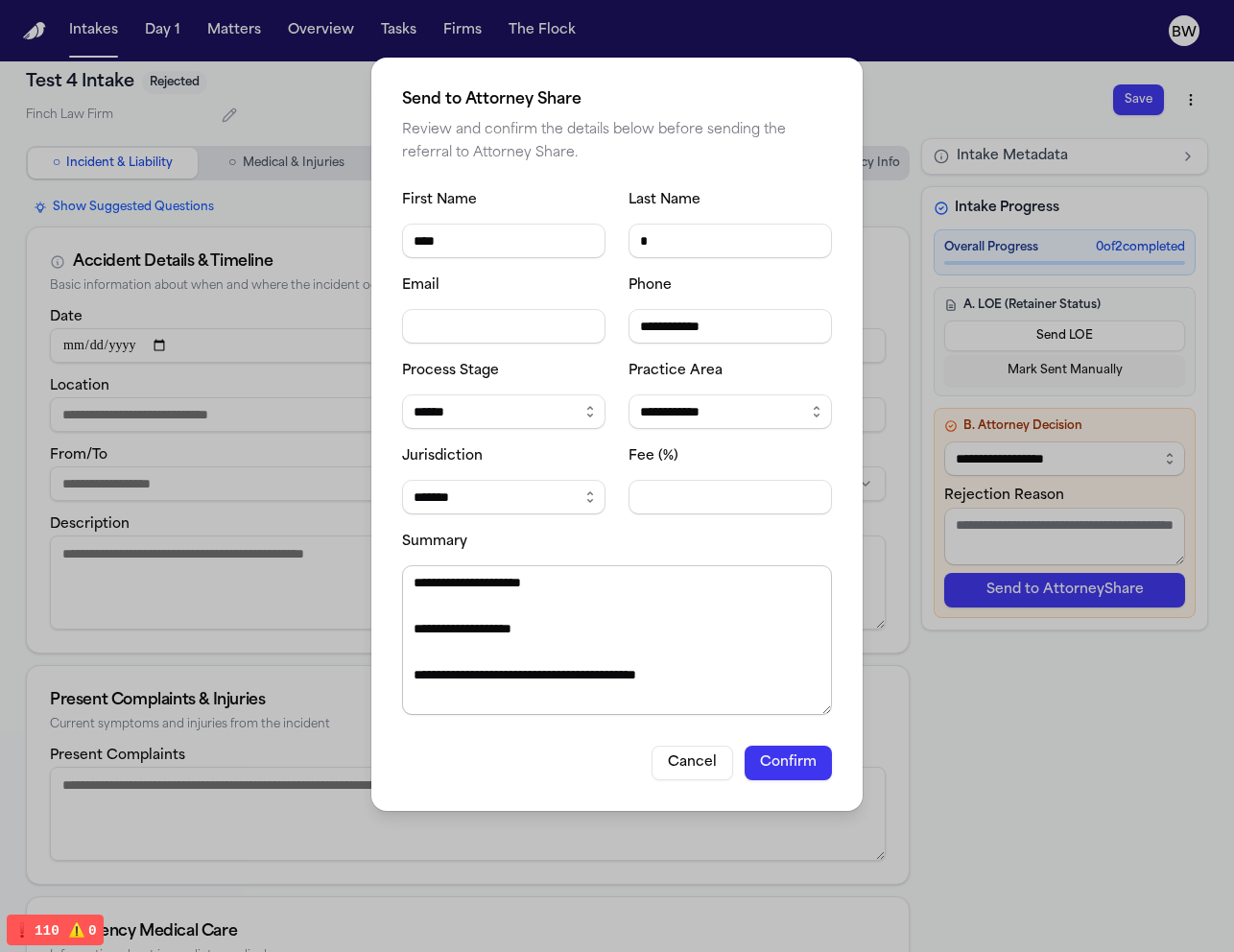 paste 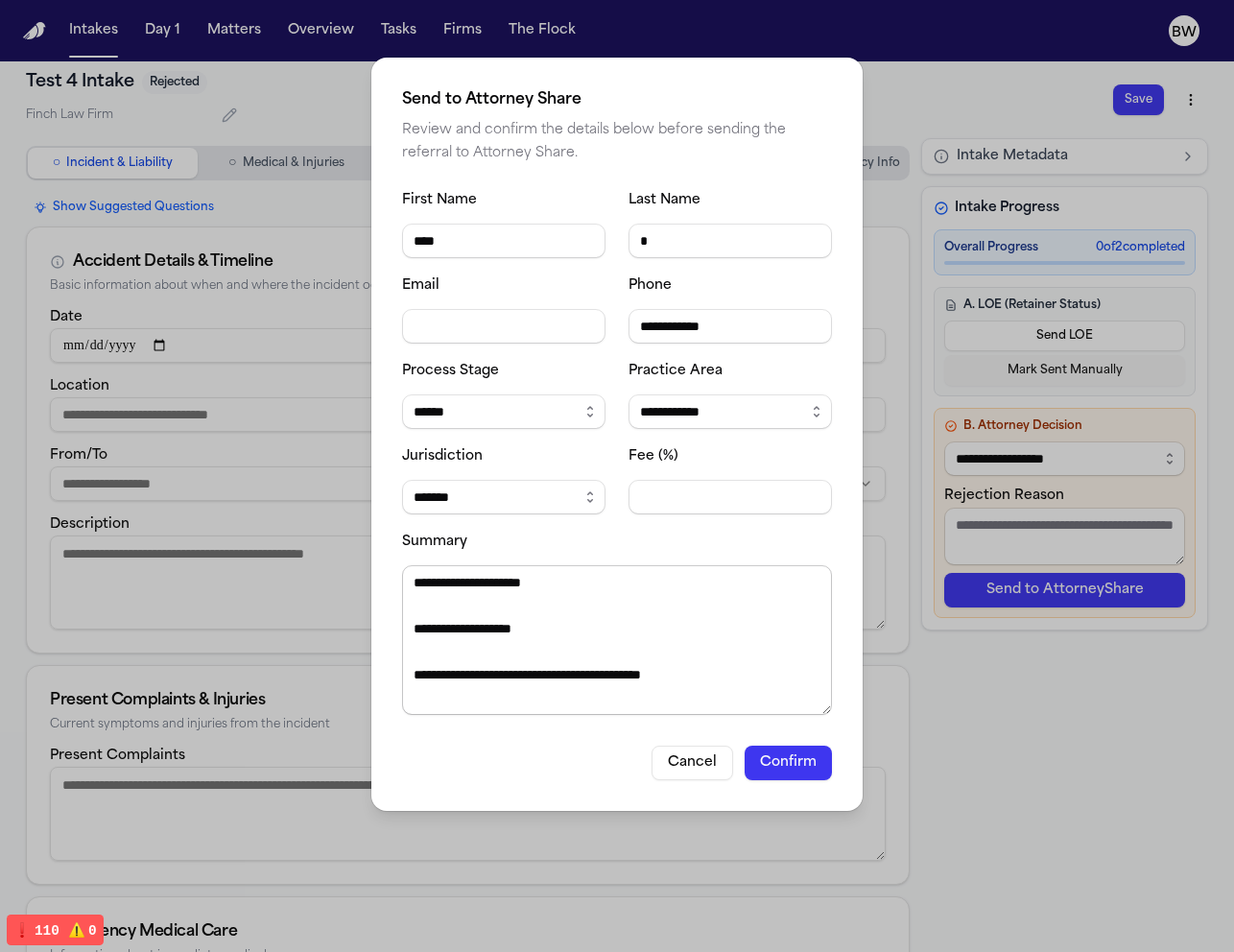 paste on "**********" 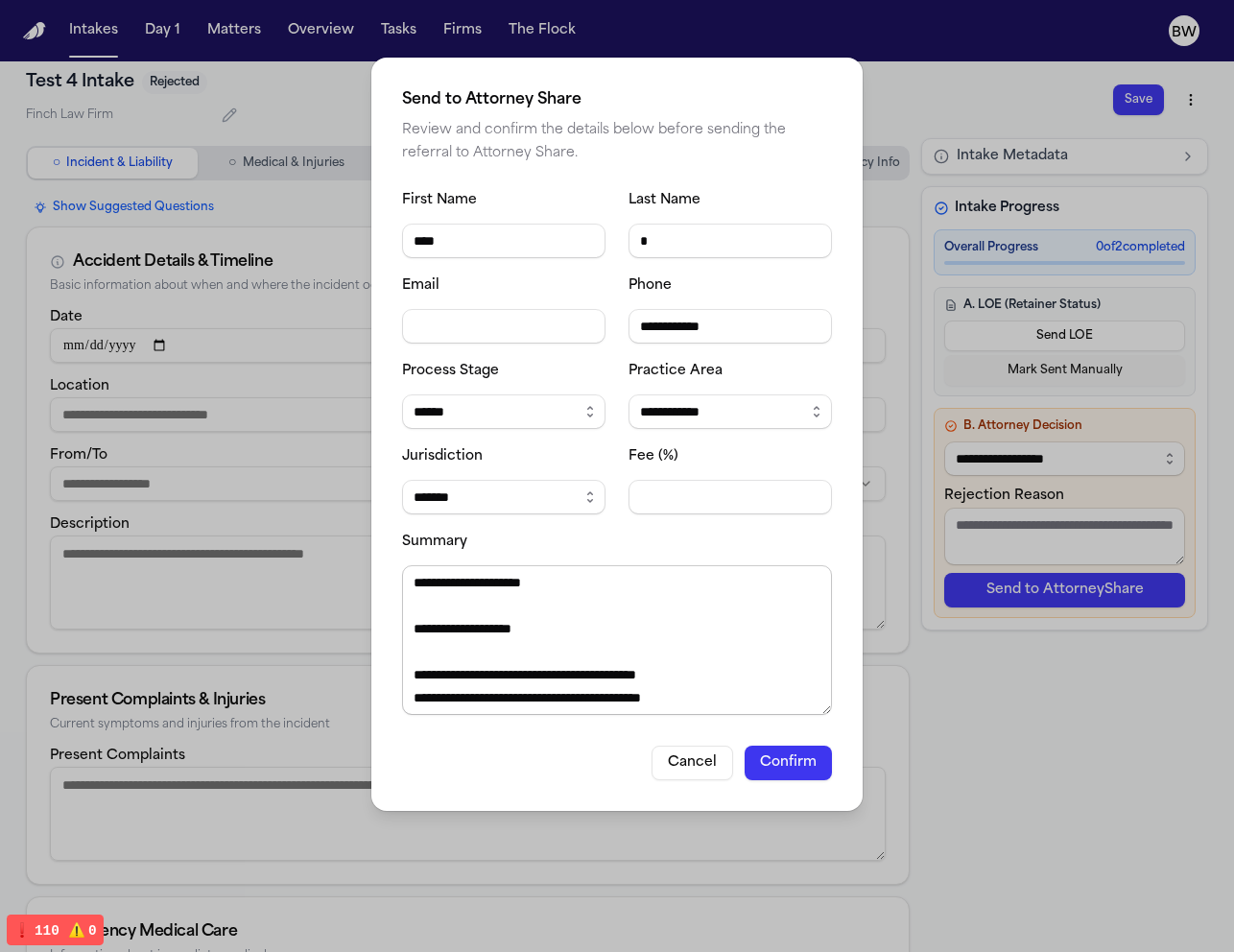 paste on "**********" 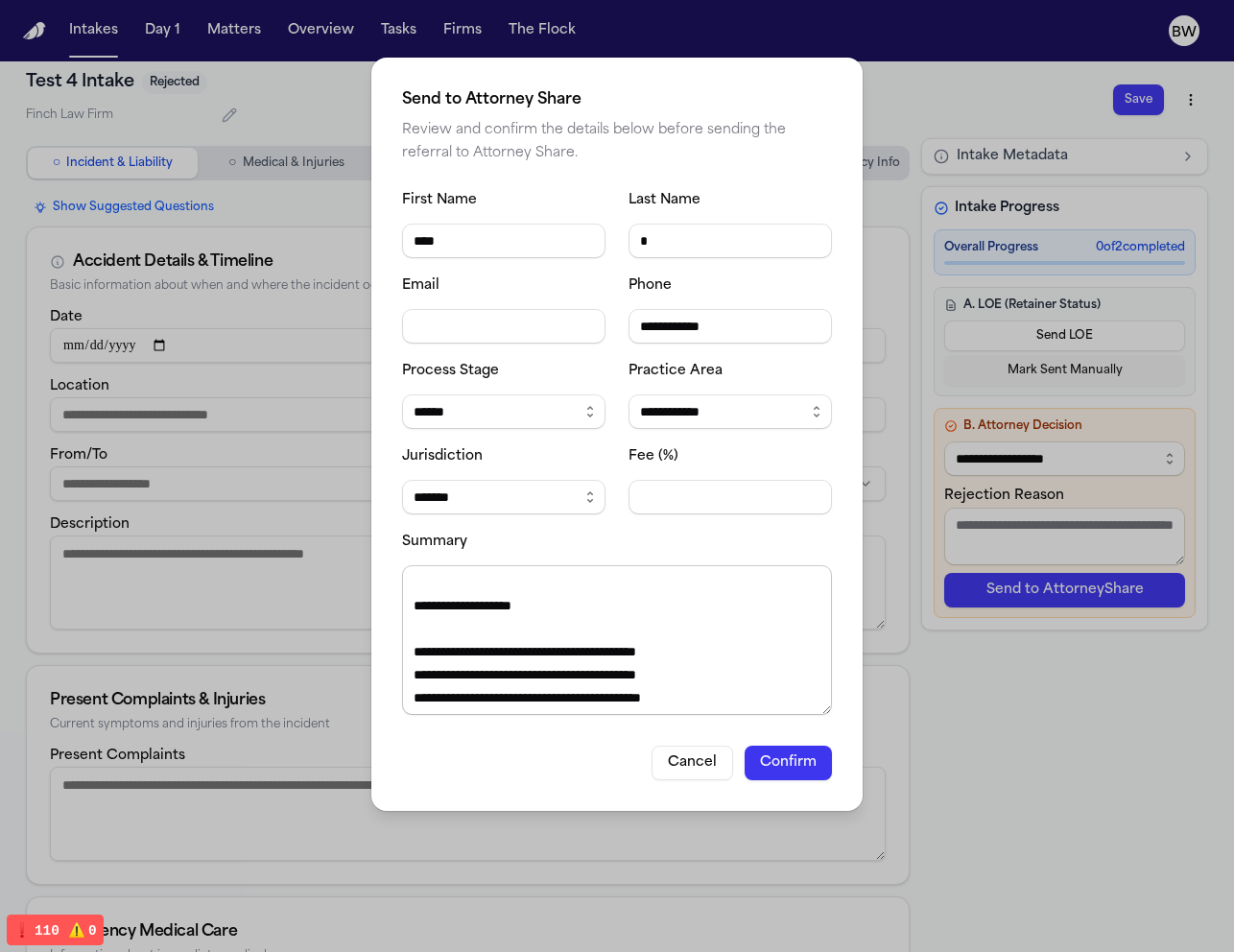 paste on "**********" 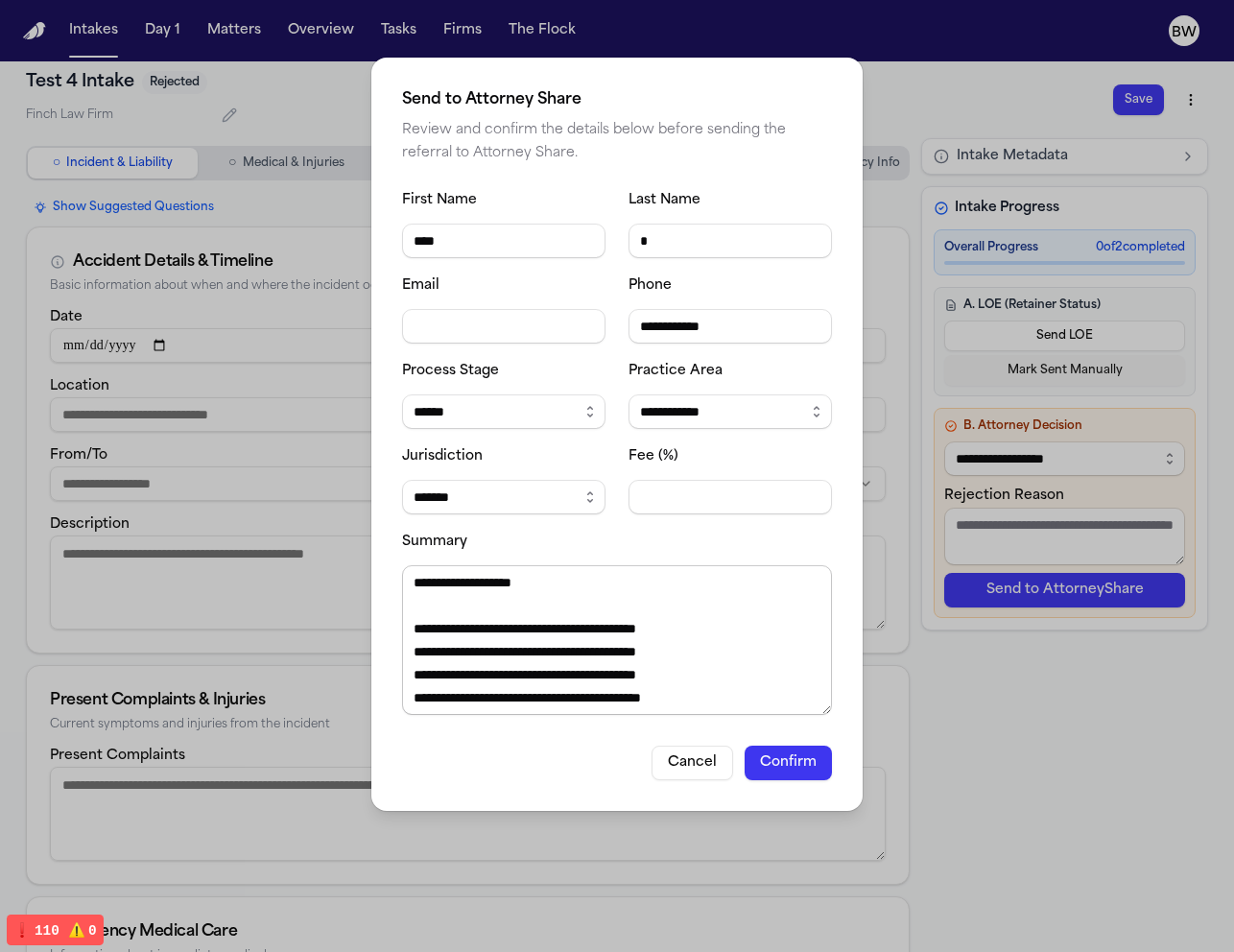 paste on "**********" 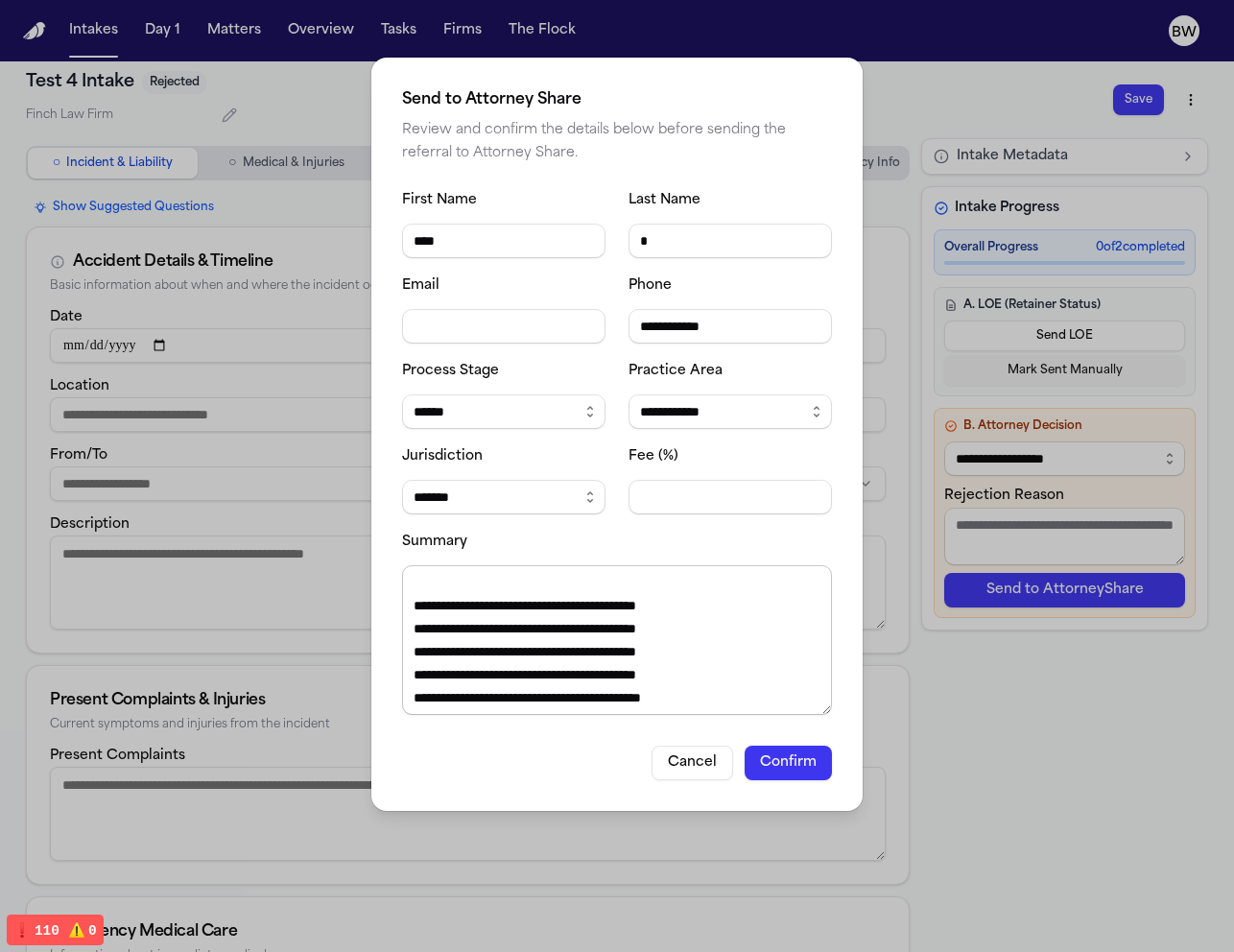 paste on "**********" 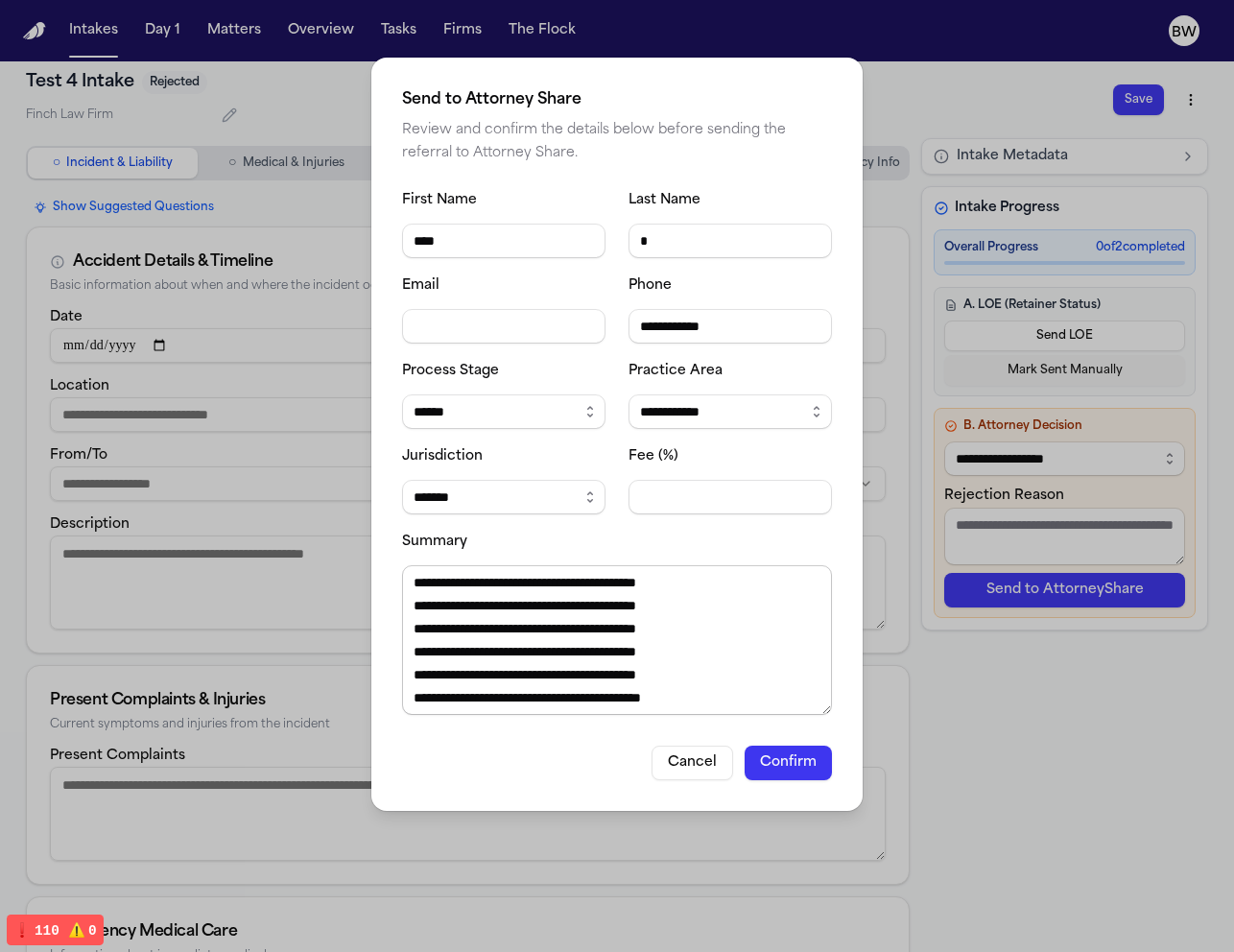 paste on "**********" 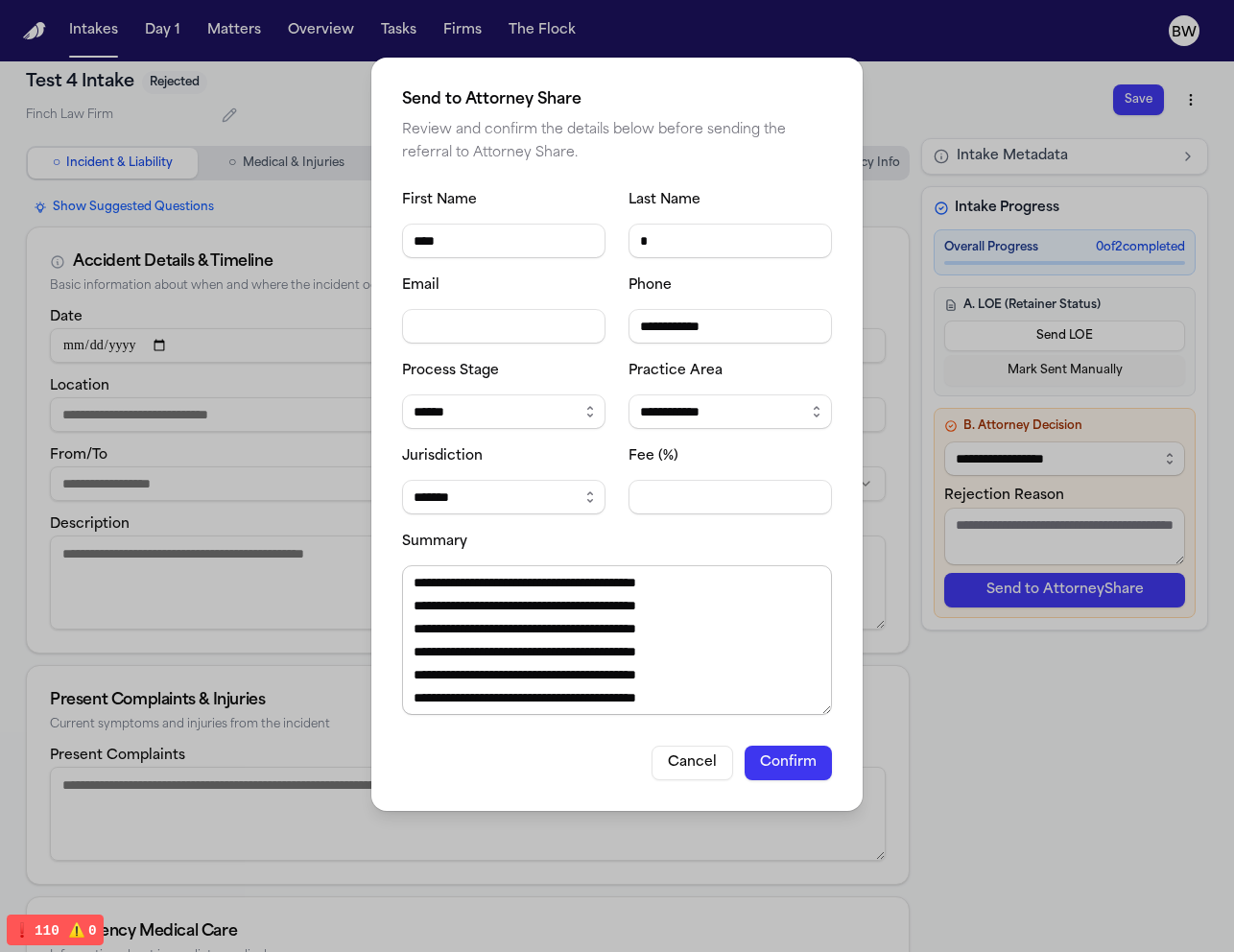 scroll, scrollTop: 184, scrollLeft: 0, axis: vertical 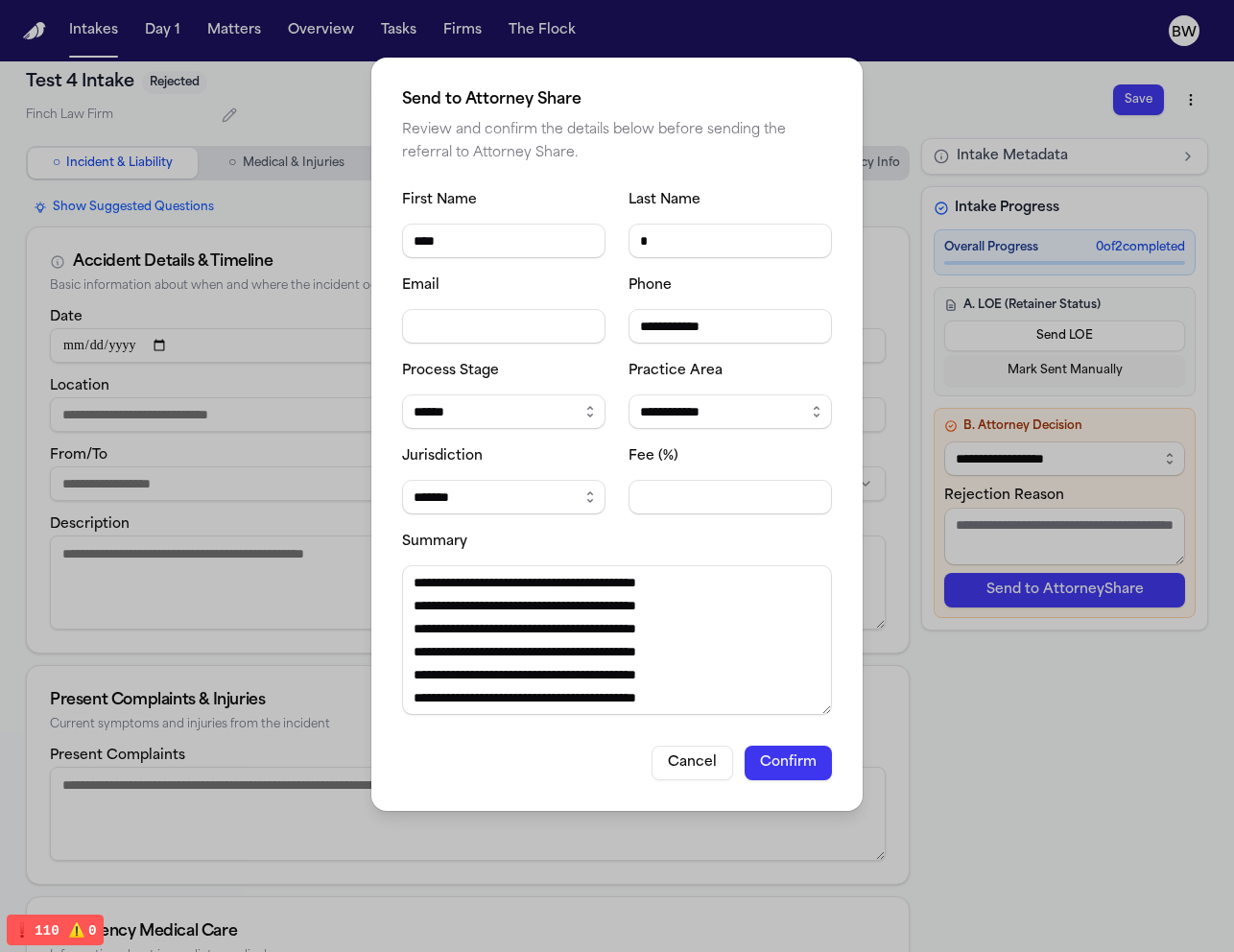 type on "**********" 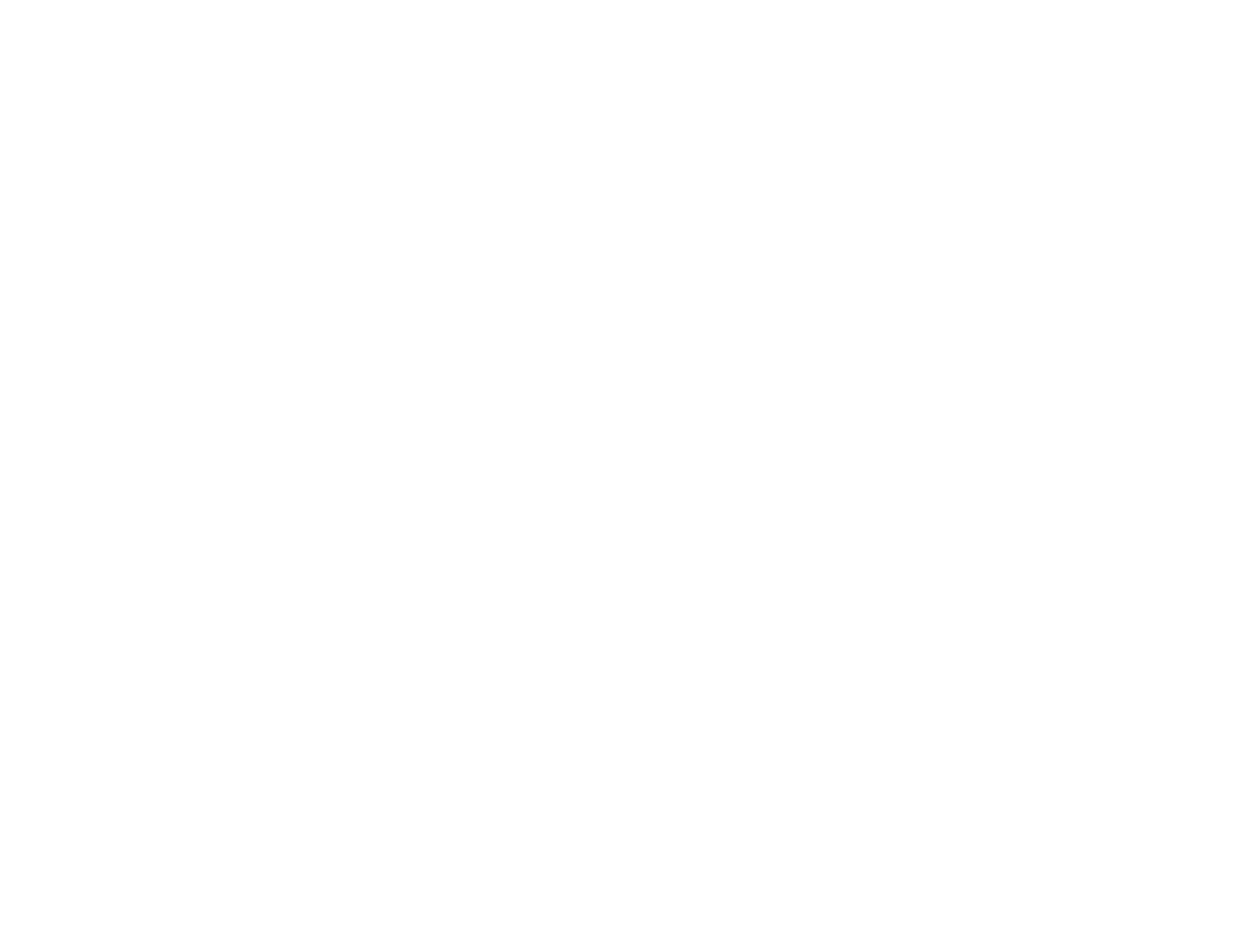 scroll, scrollTop: 0, scrollLeft: 0, axis: both 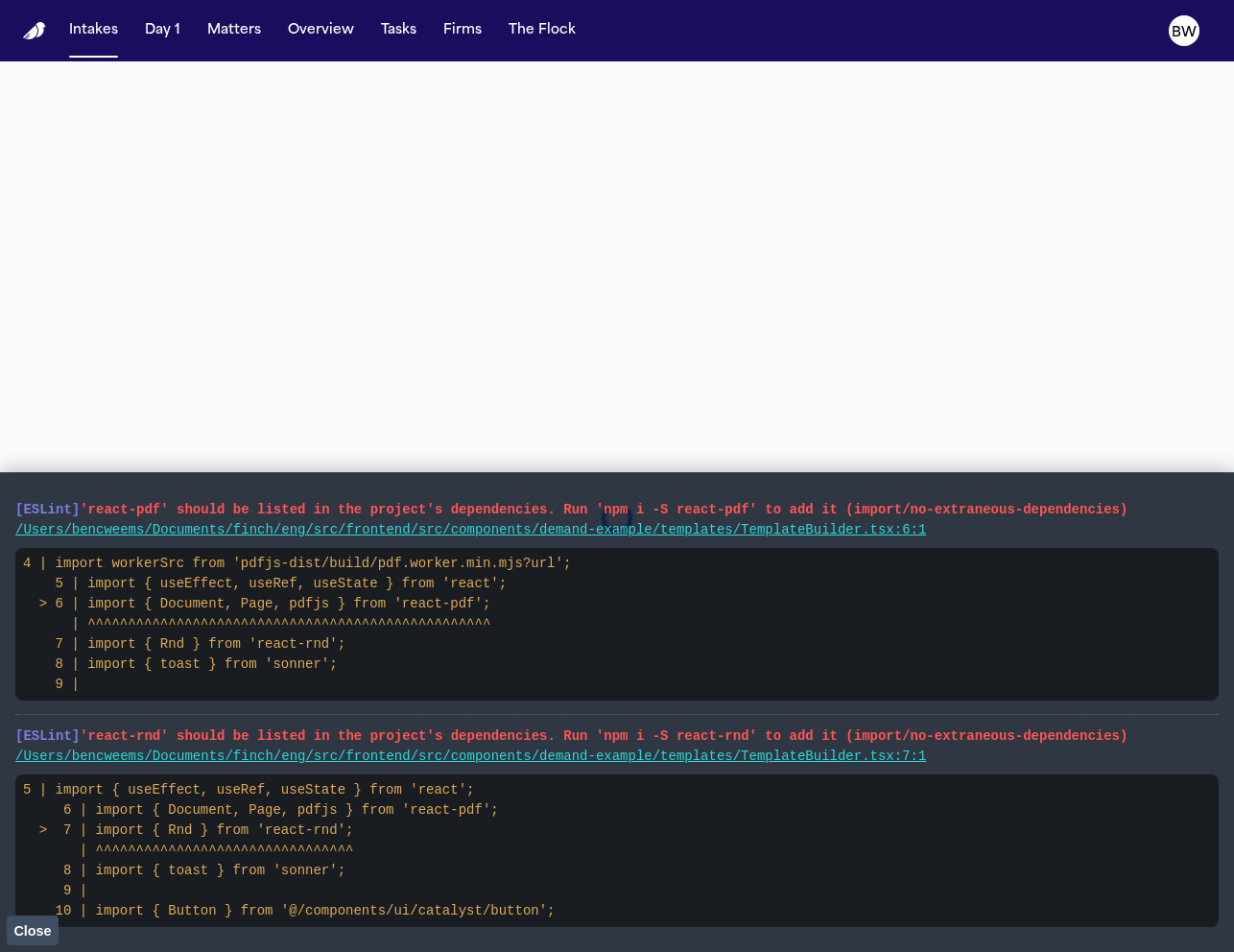 select on "**********" 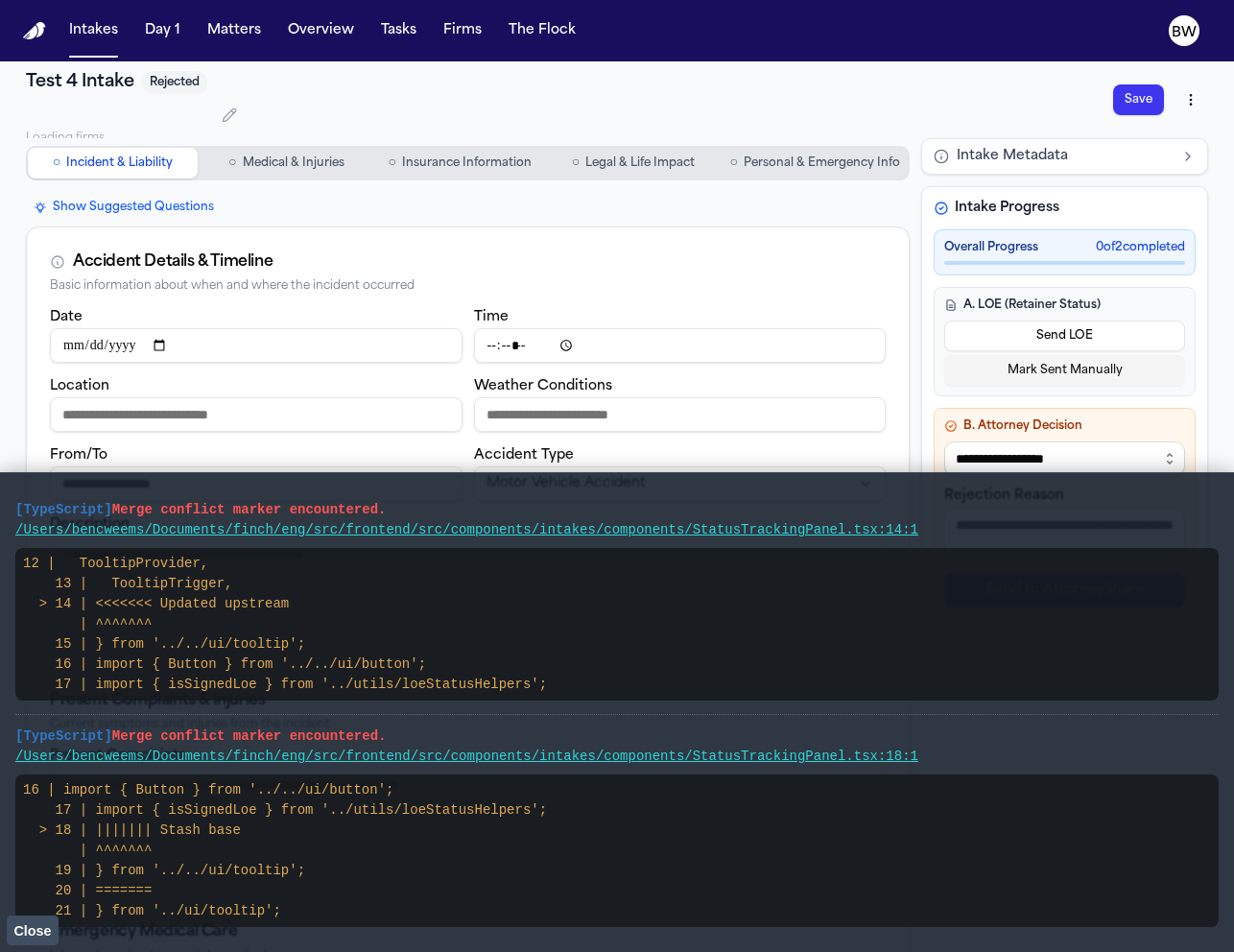 click on "Close" at bounding box center [32, 931] 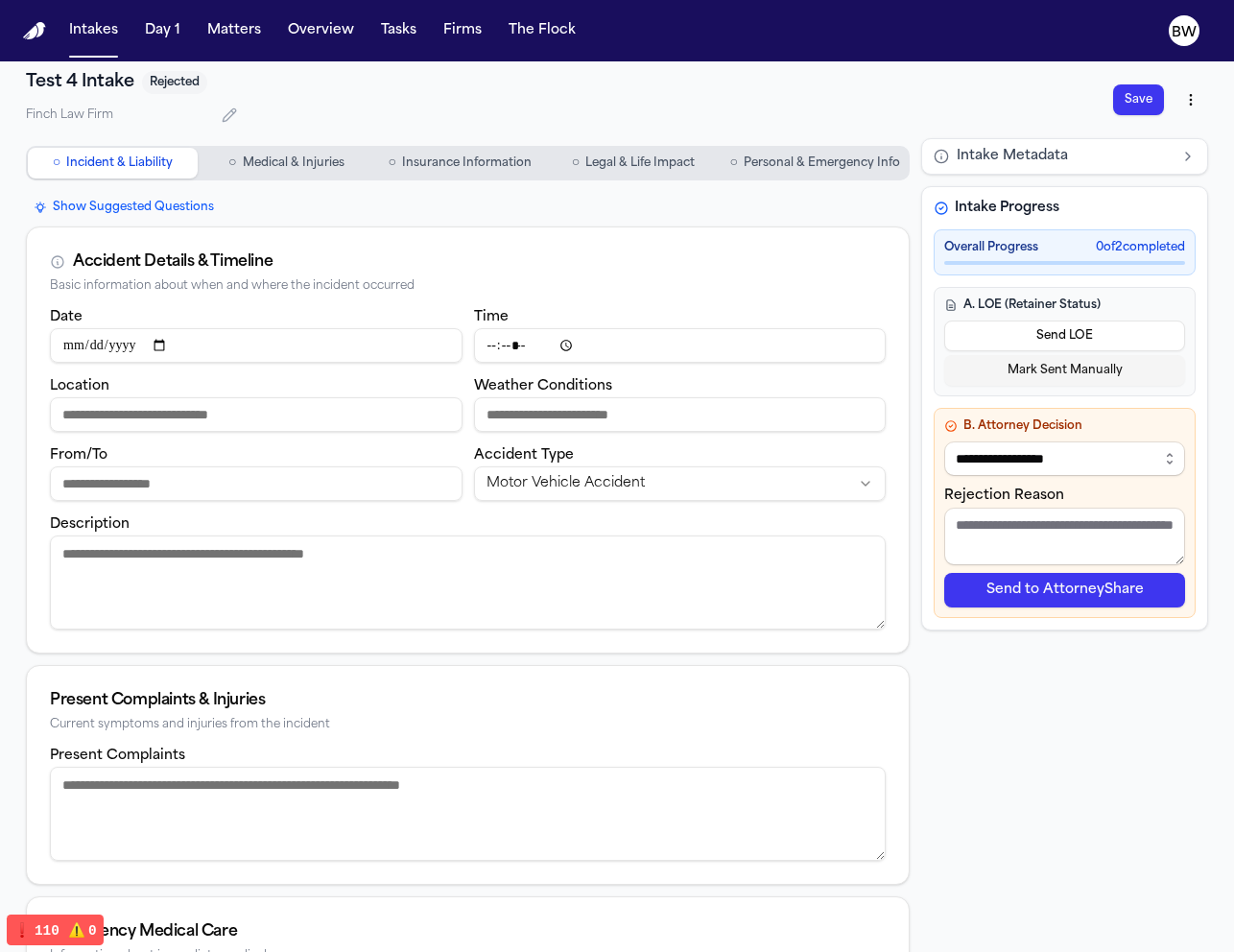 click on "Send to AttorneyShare" at bounding box center (1064, 590) 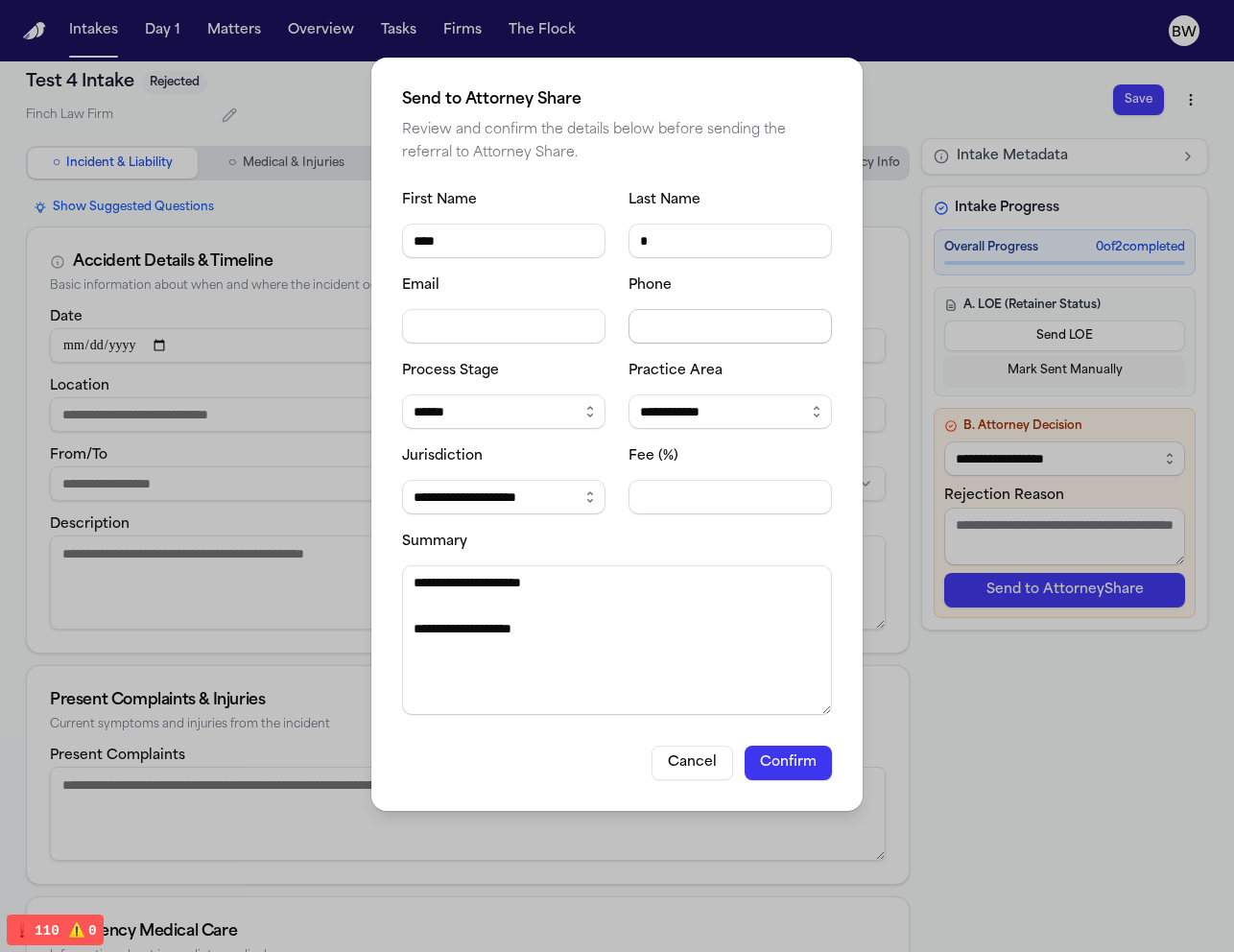 click on "Phone" at bounding box center (730, 326) 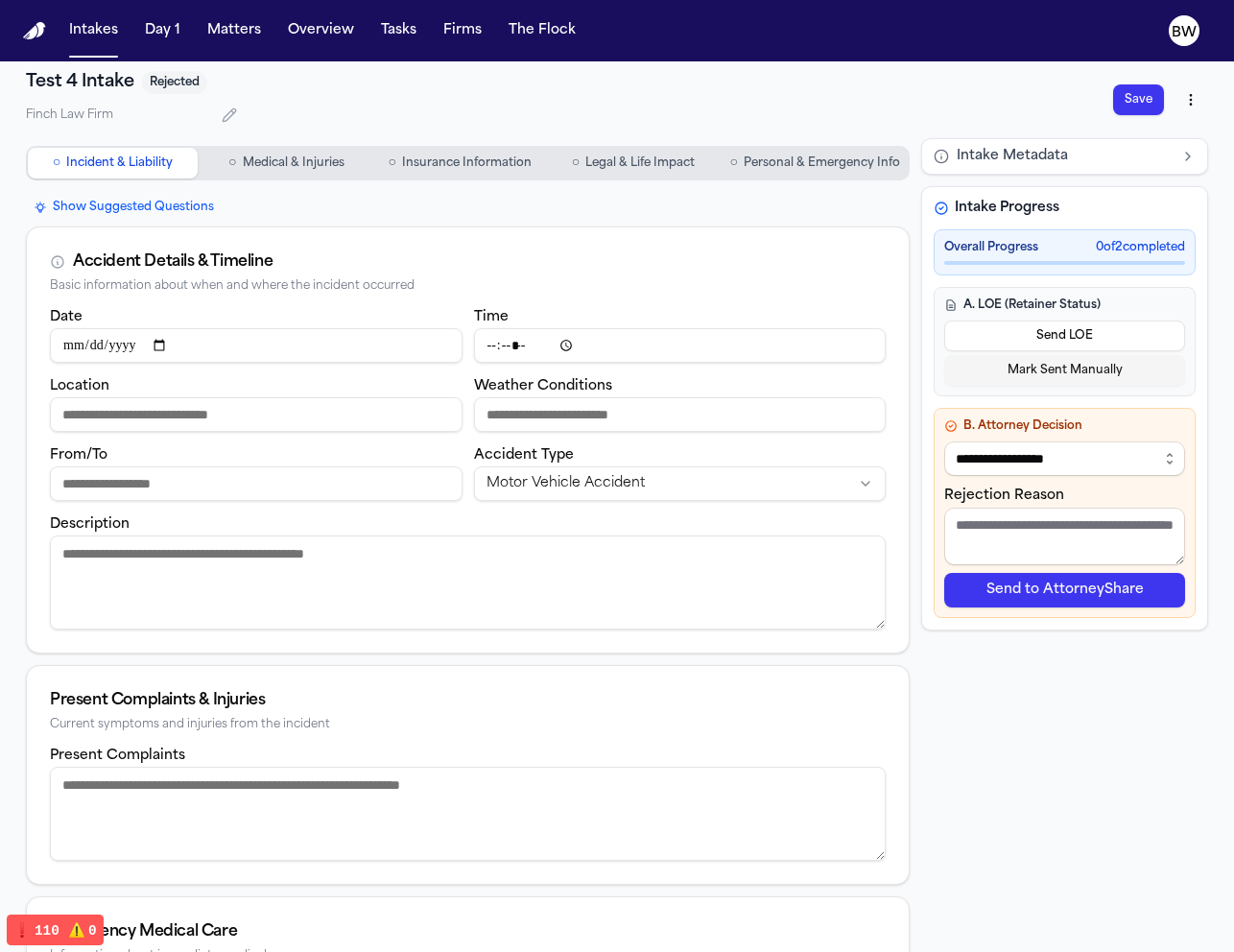 type 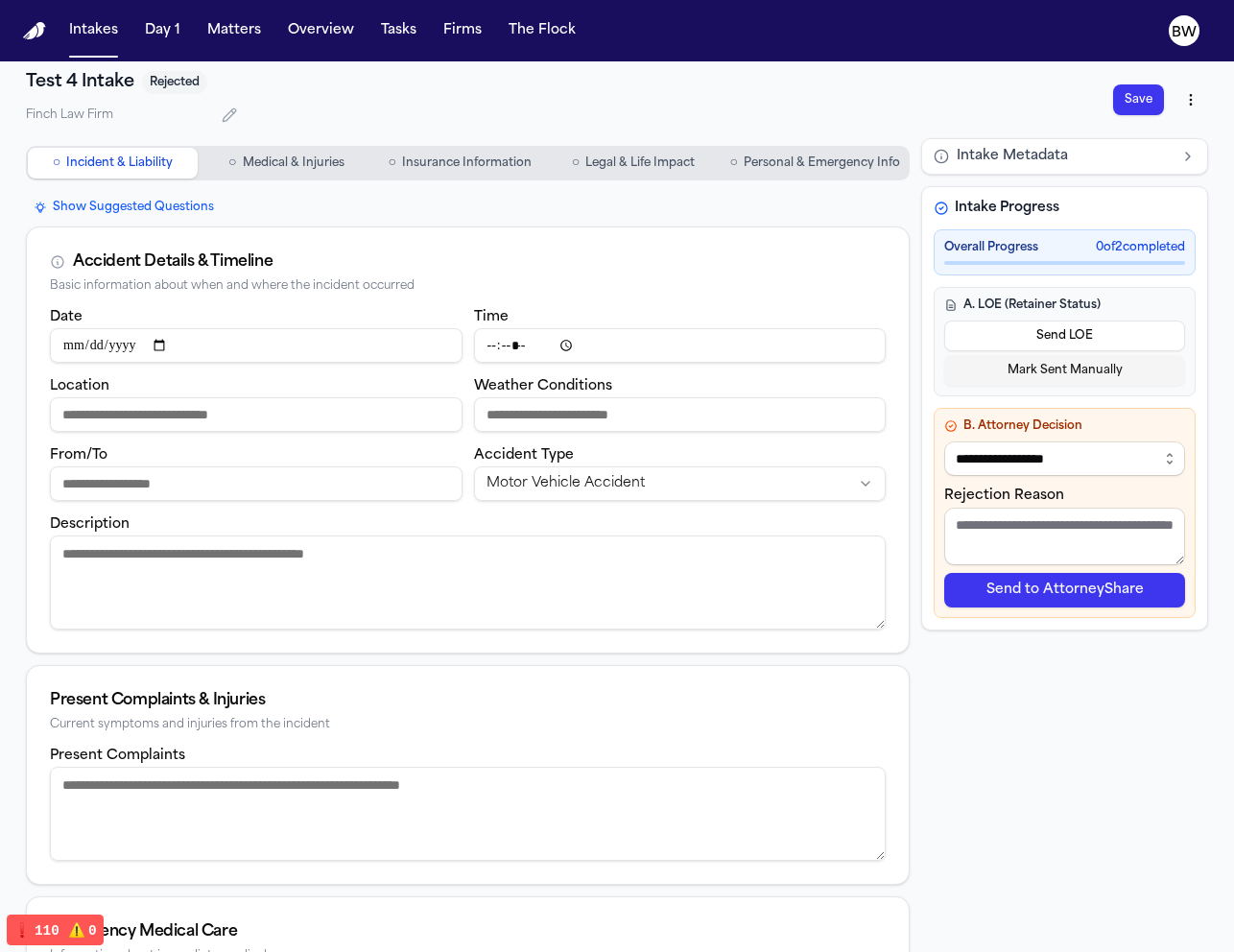 click on "Personal & Emergency Info" at bounding box center (821, 163) 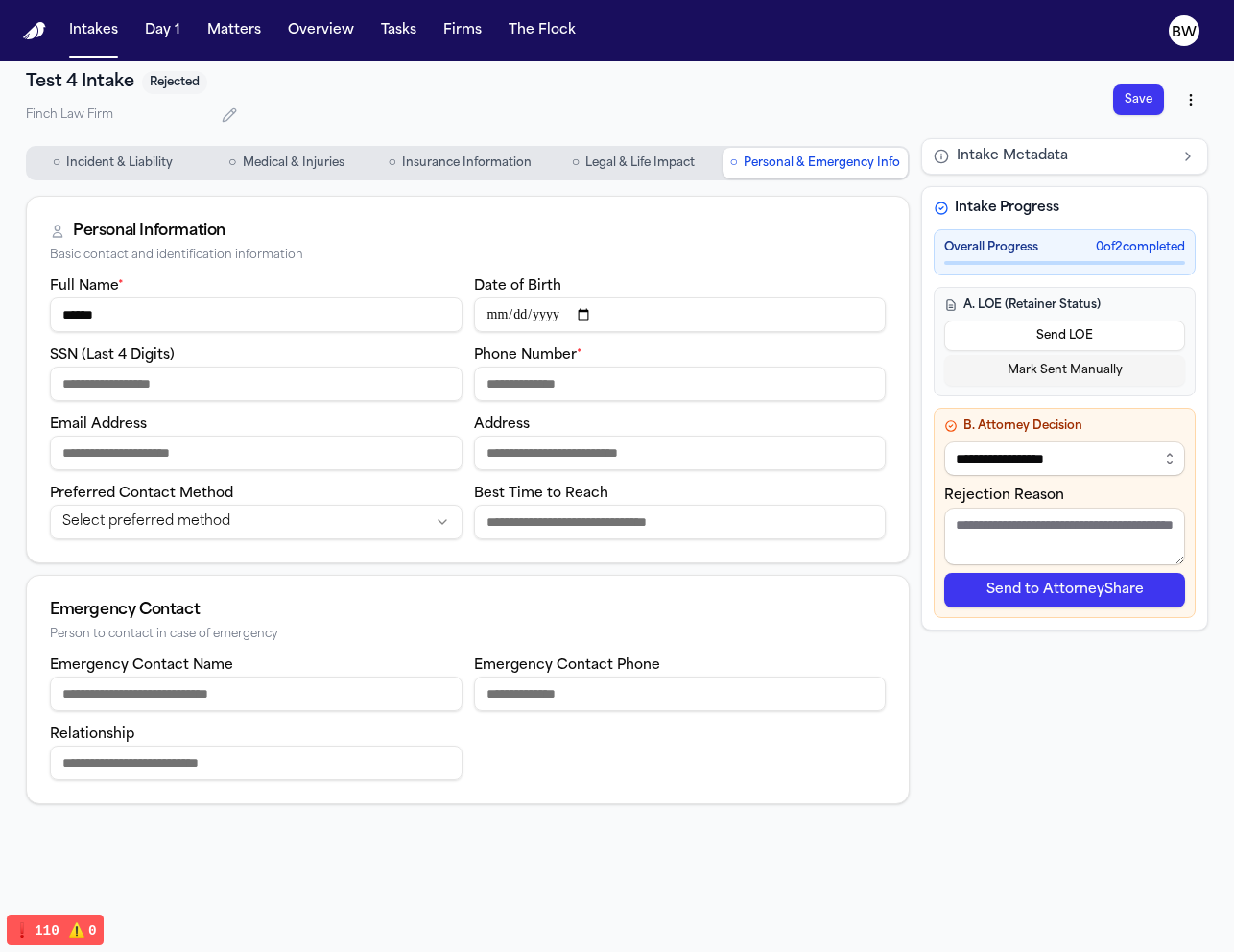click on "Phone Number  *" at bounding box center [680, 384] 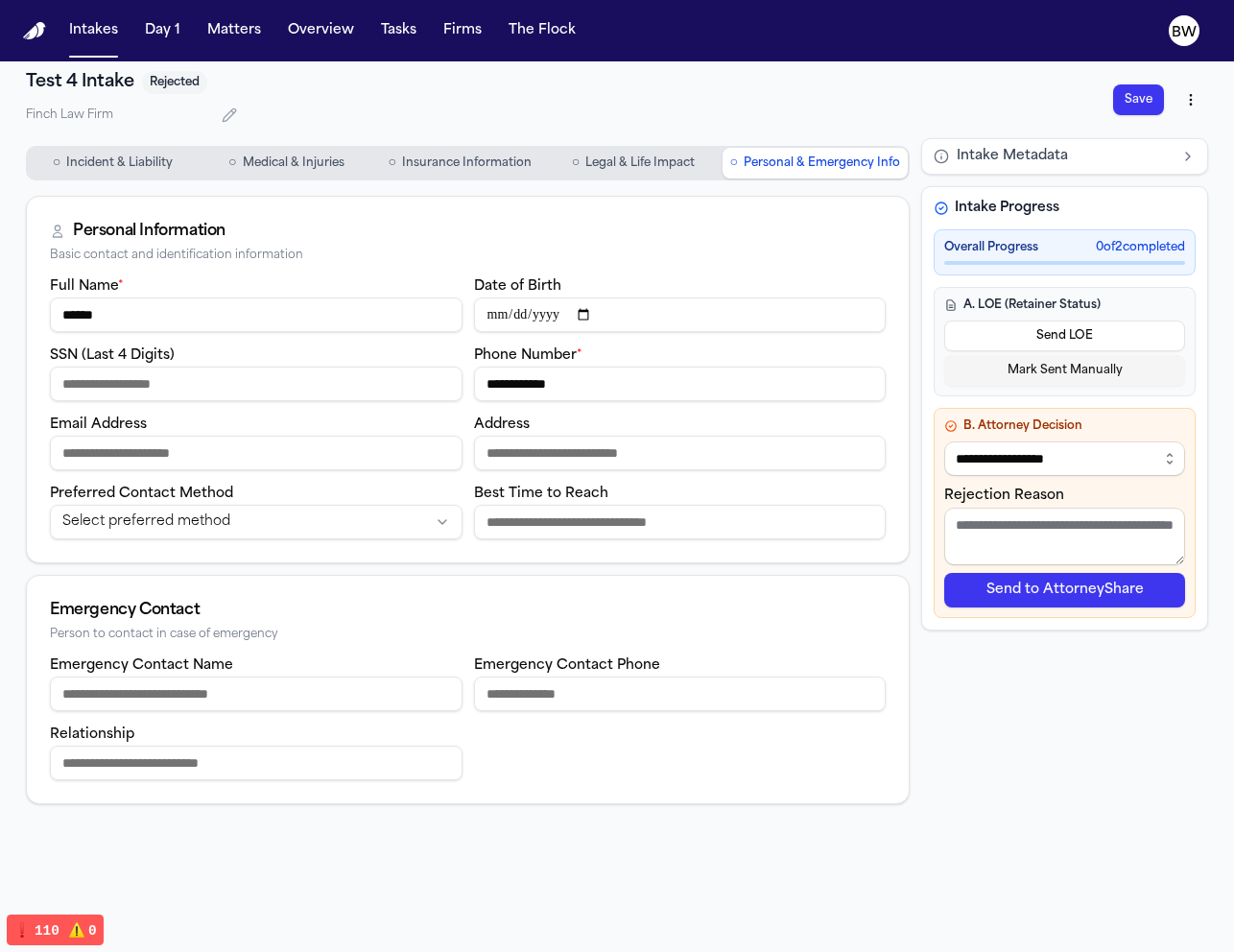 type on "**********" 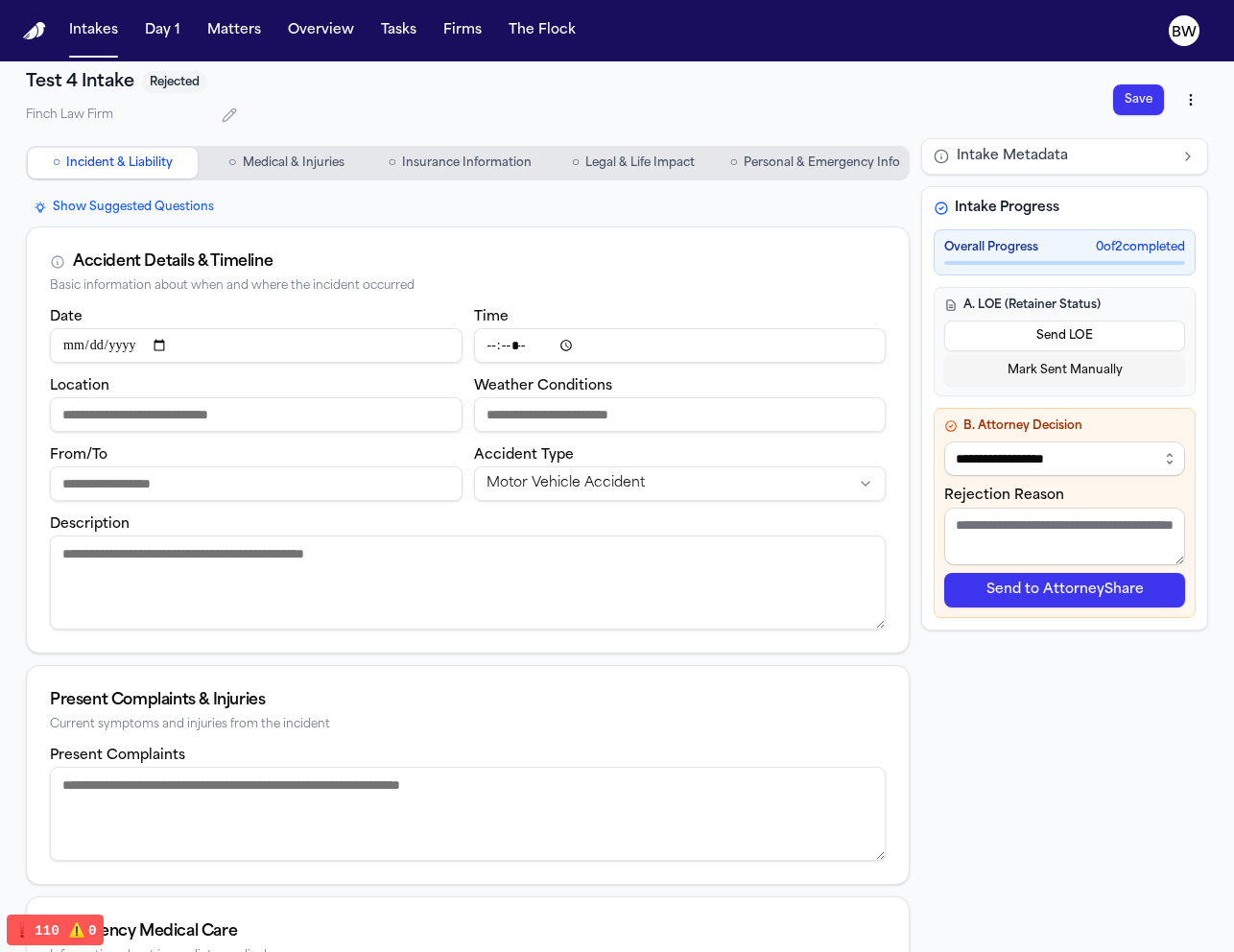 click on "Description" at bounding box center (467, 583) 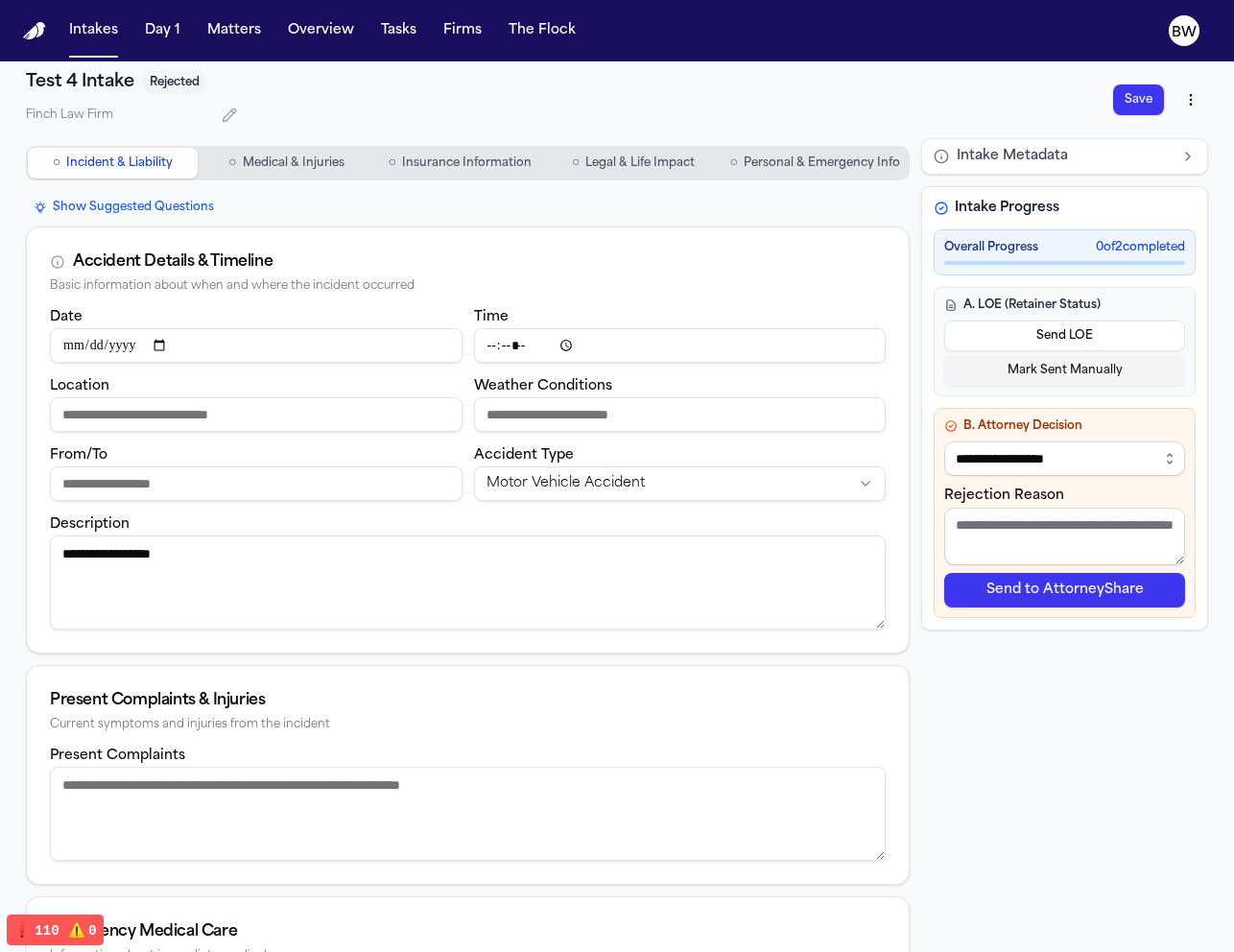 type on "**********" 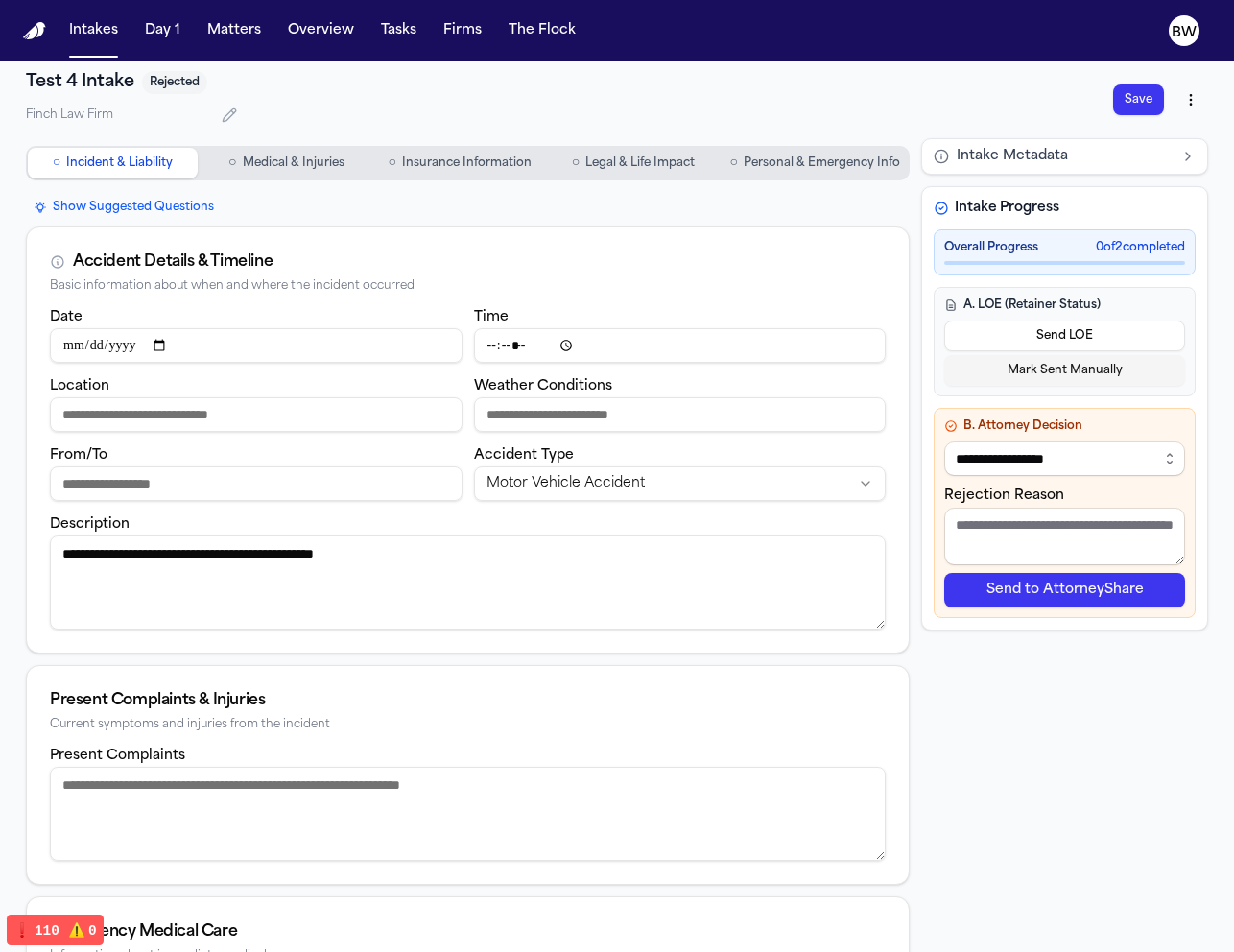 paste 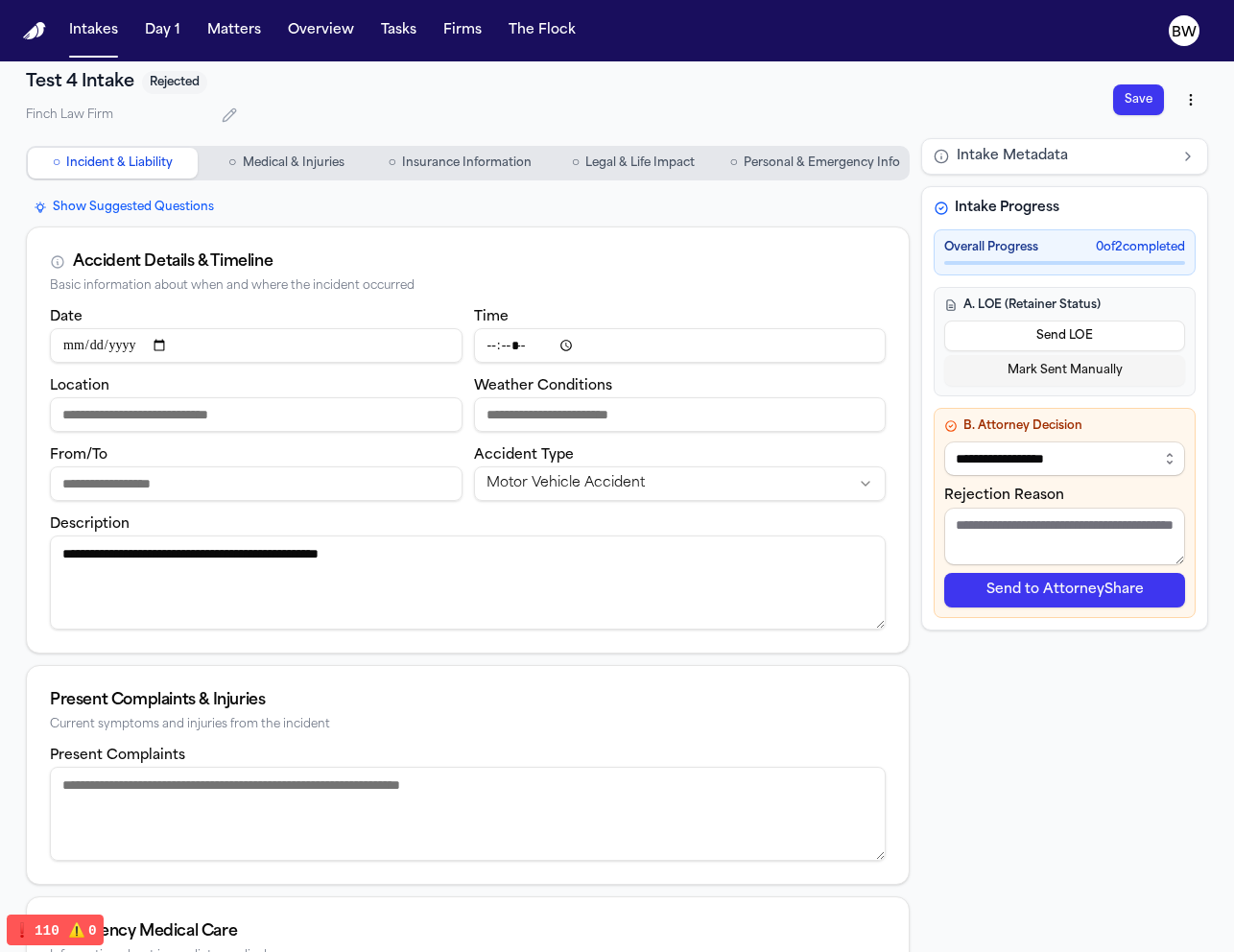 paste on "**********" 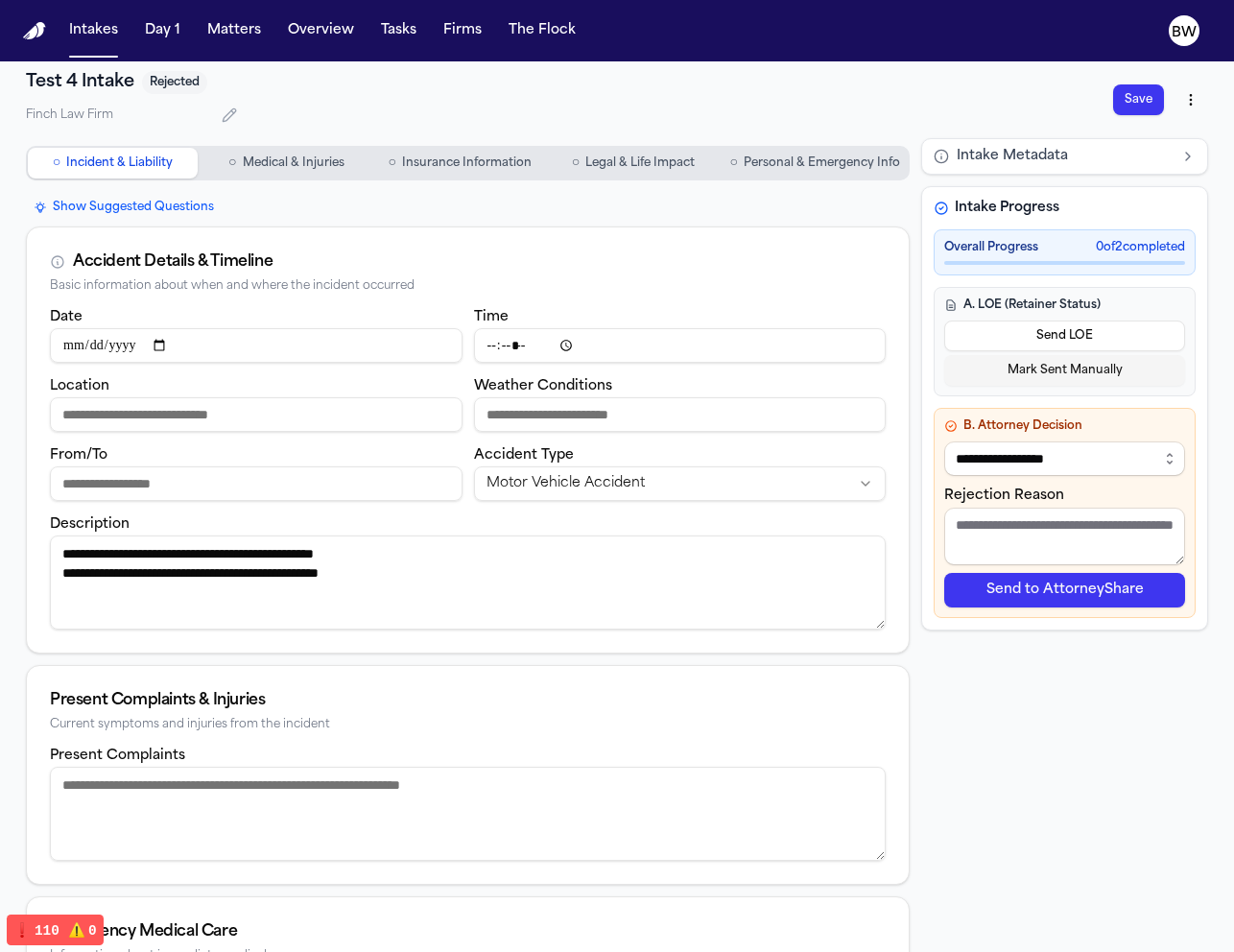 paste on "**********" 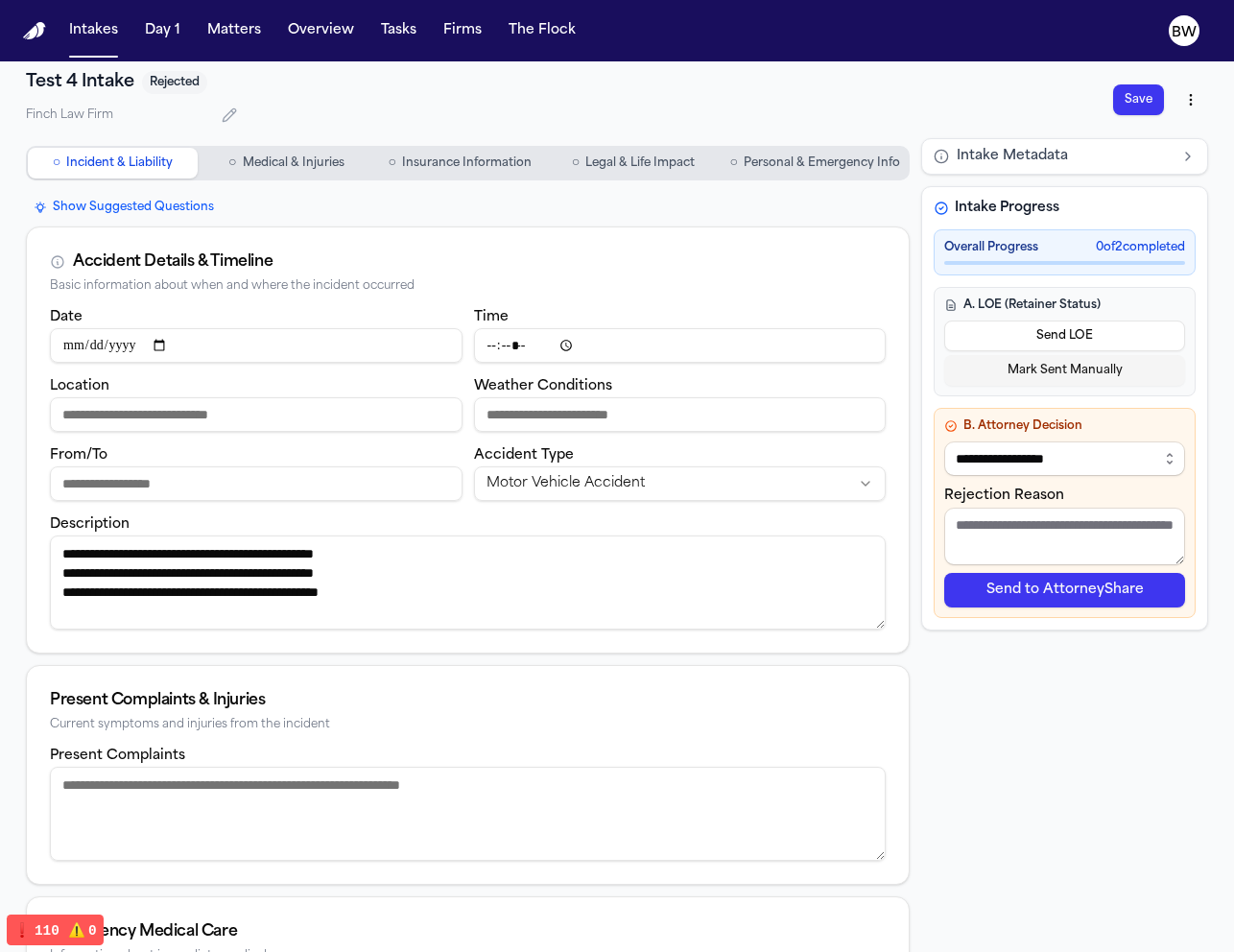 paste on "**********" 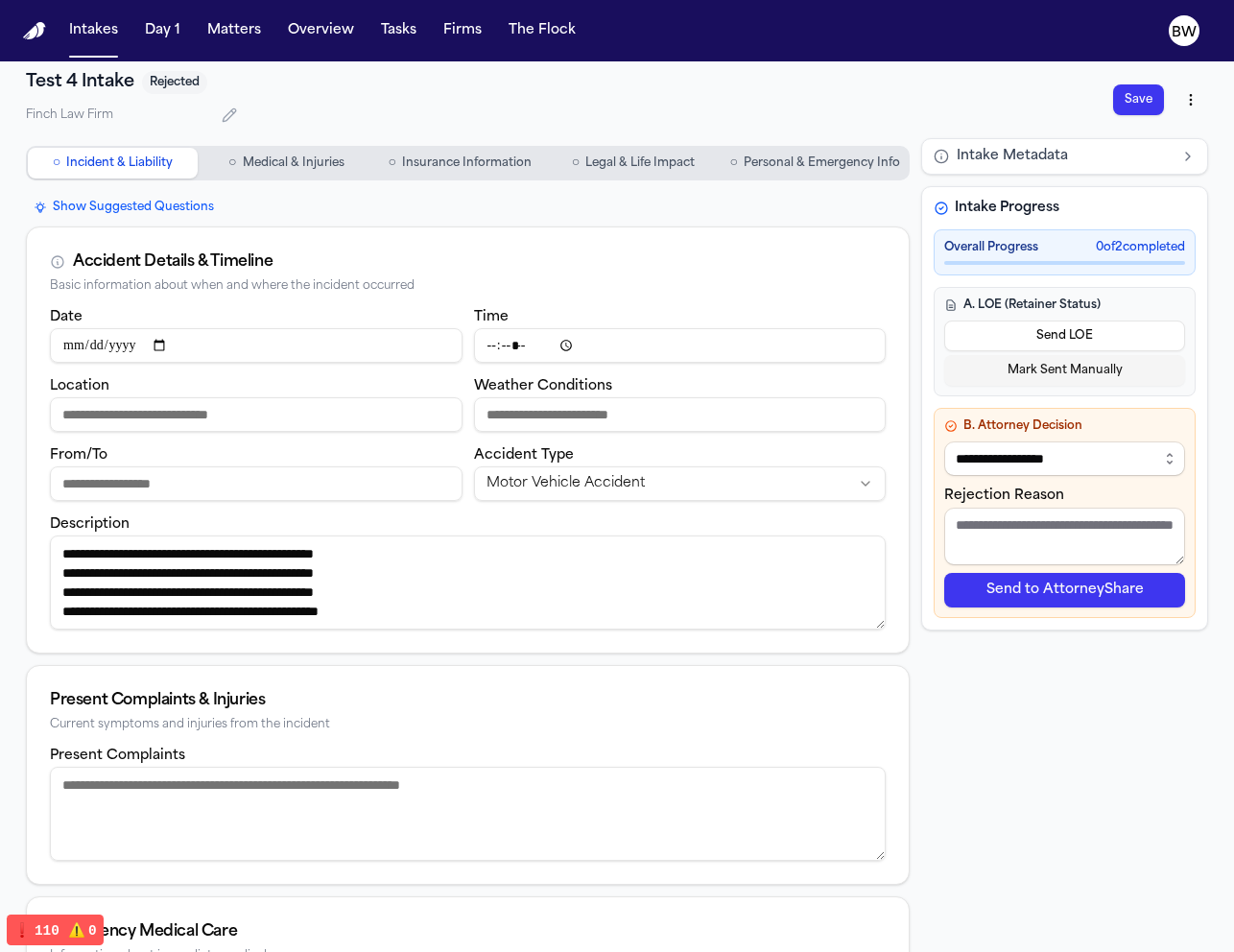 paste on "**********" 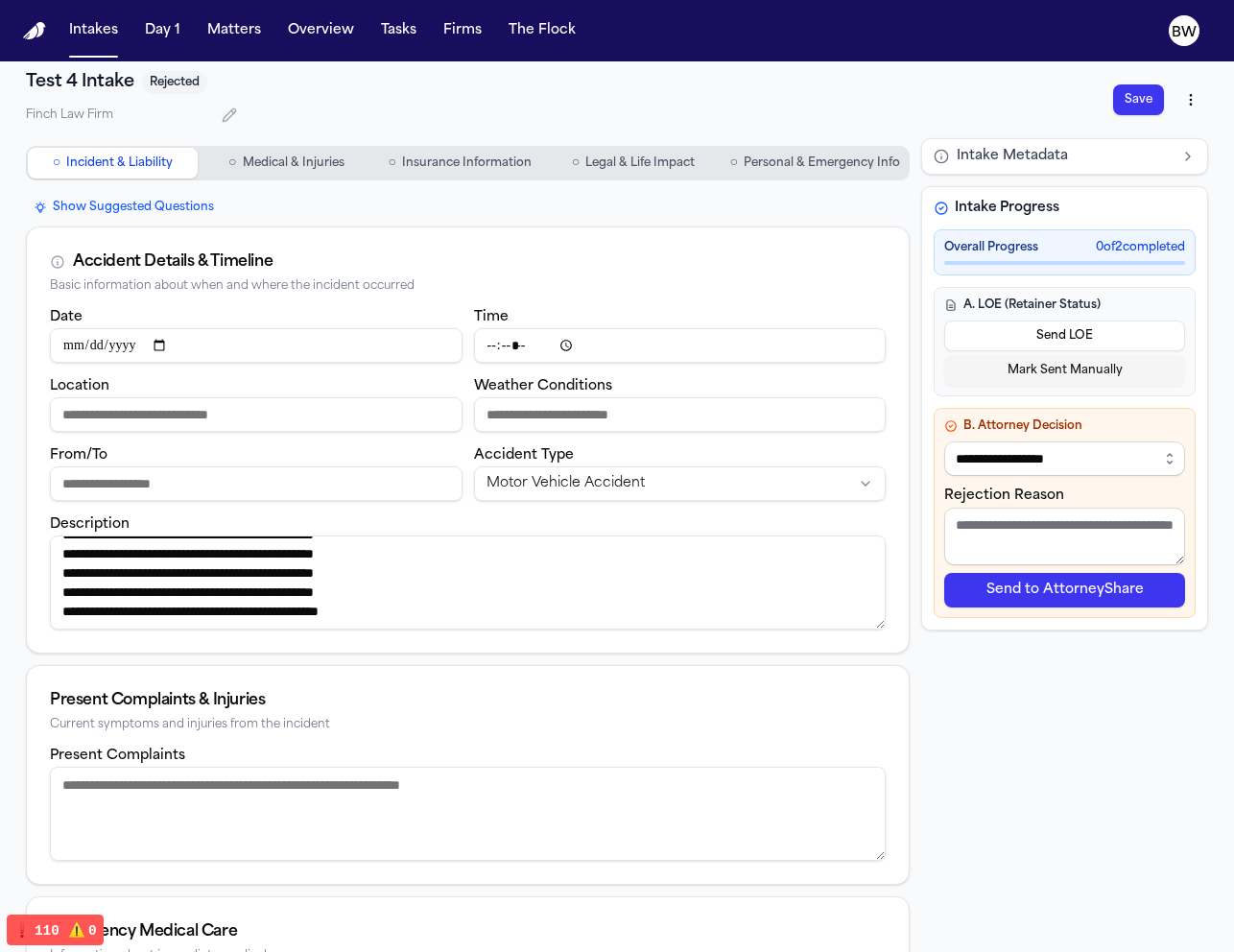 paste on "**********" 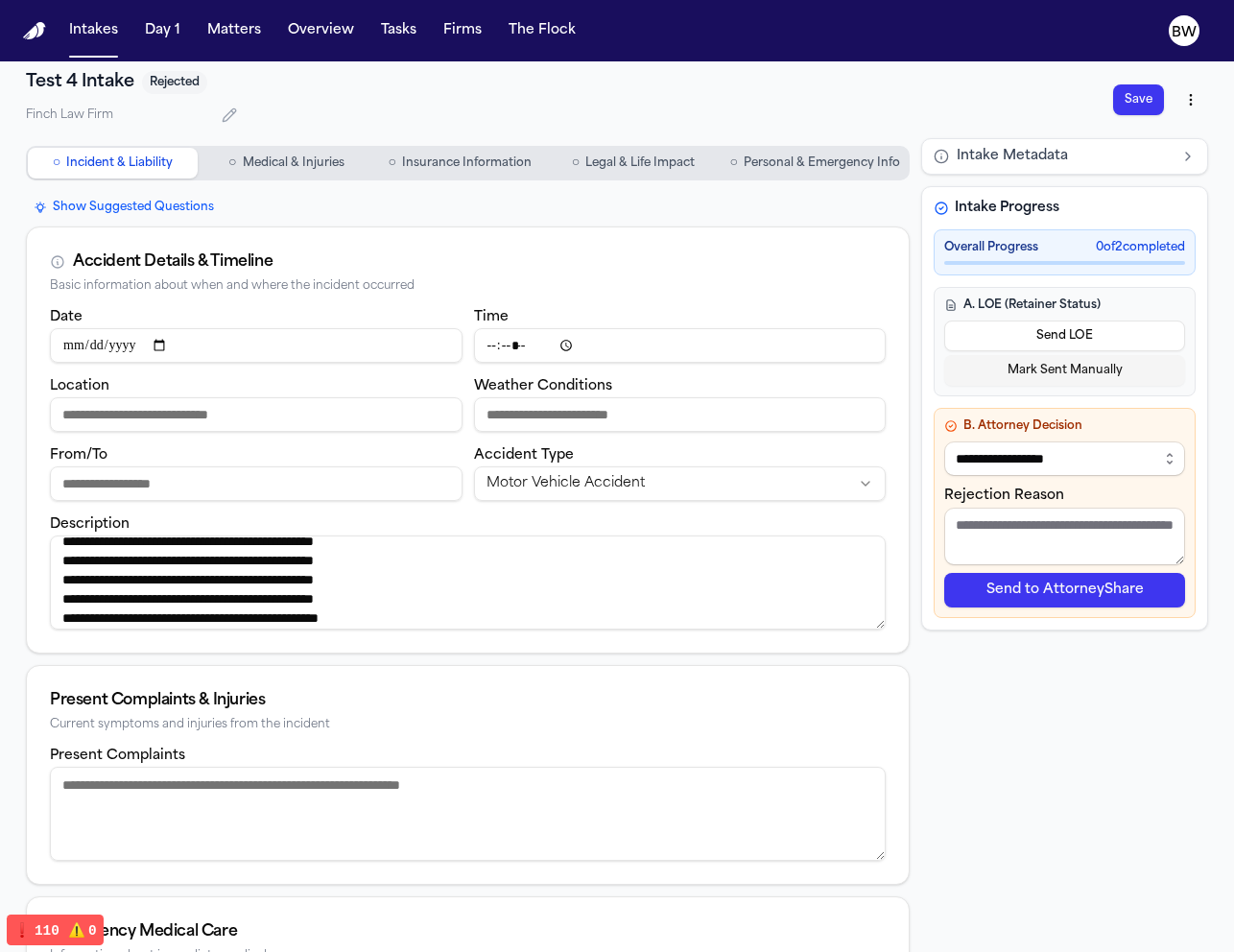 scroll, scrollTop: 51, scrollLeft: 0, axis: vertical 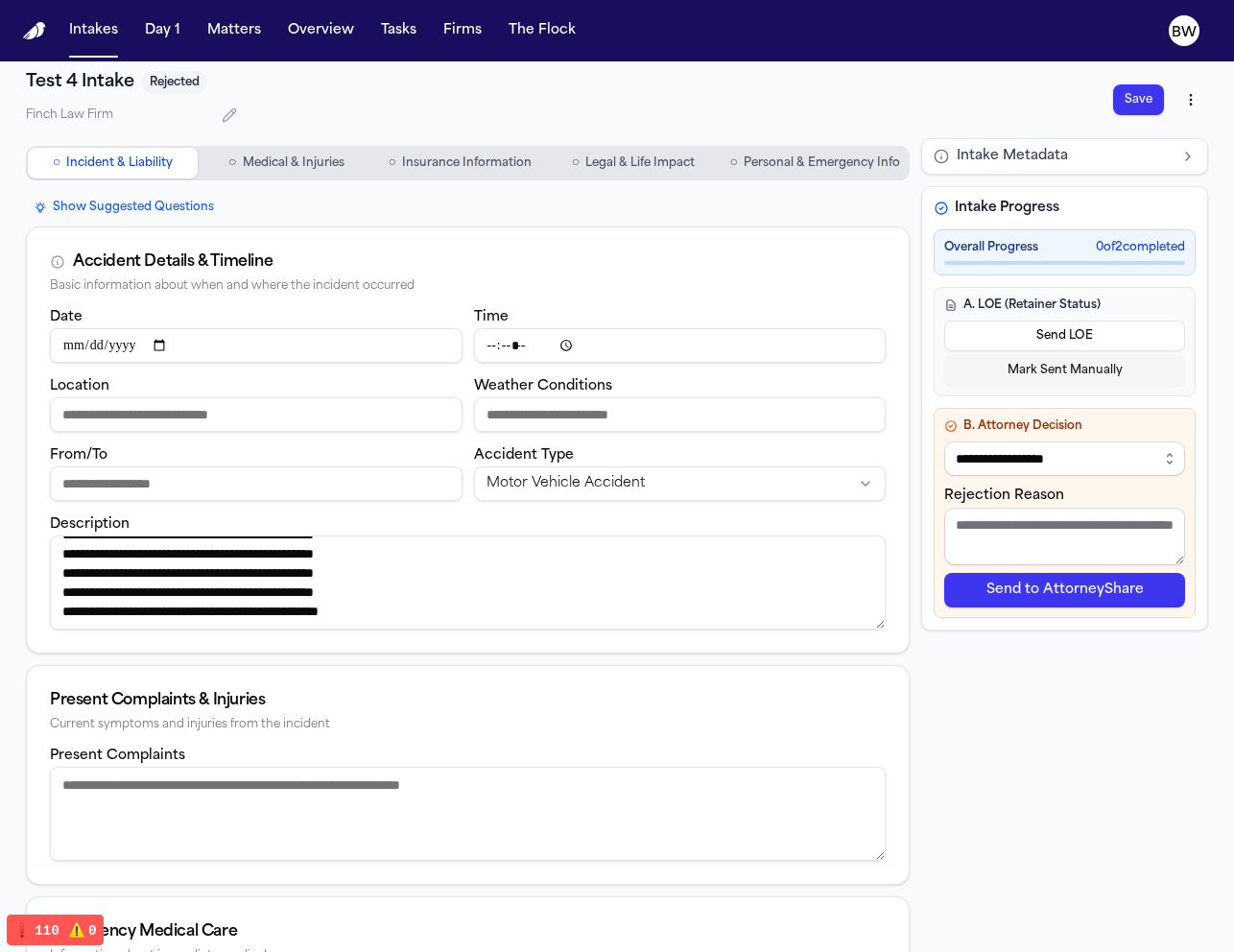 paste on "**********" 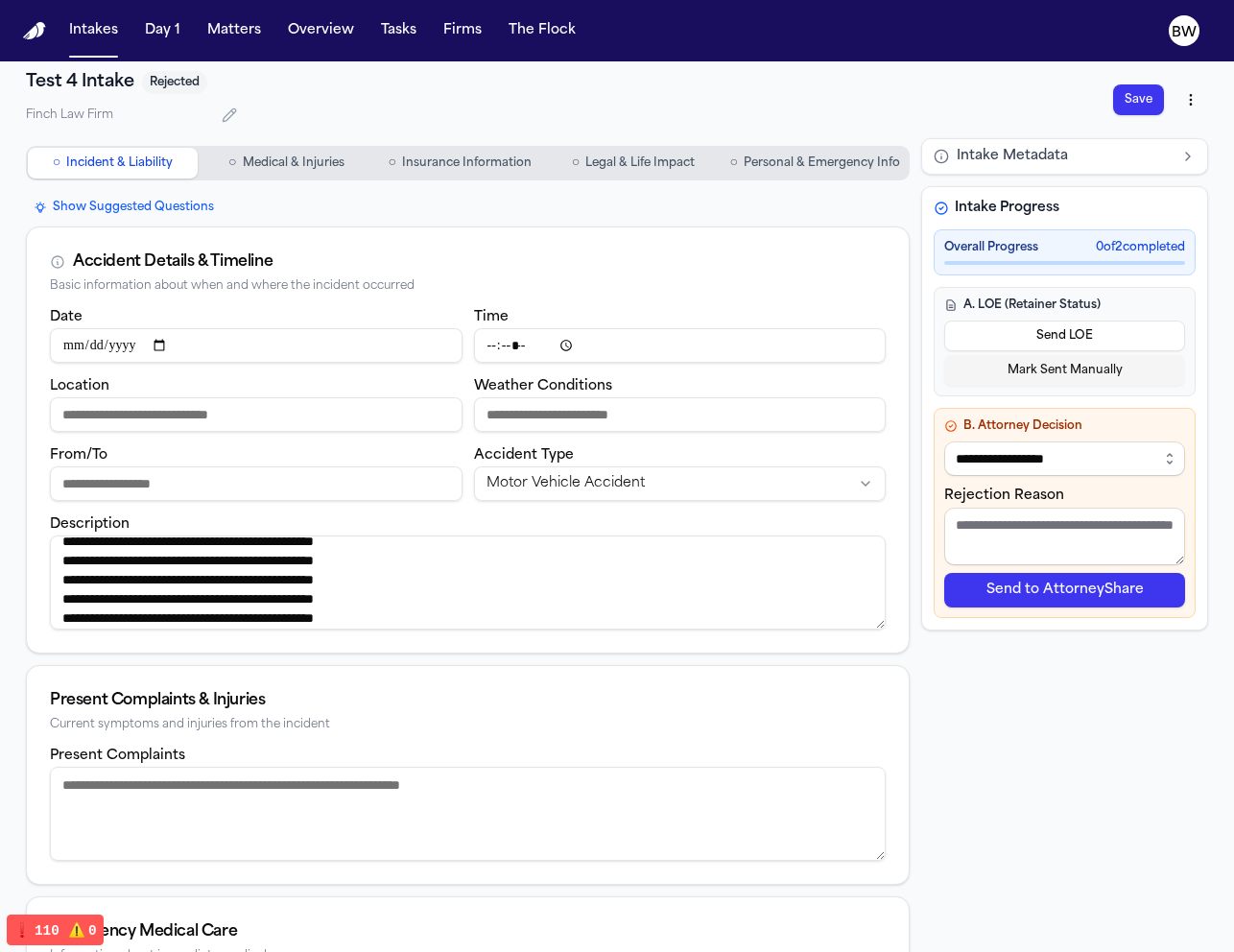 type on "**********" 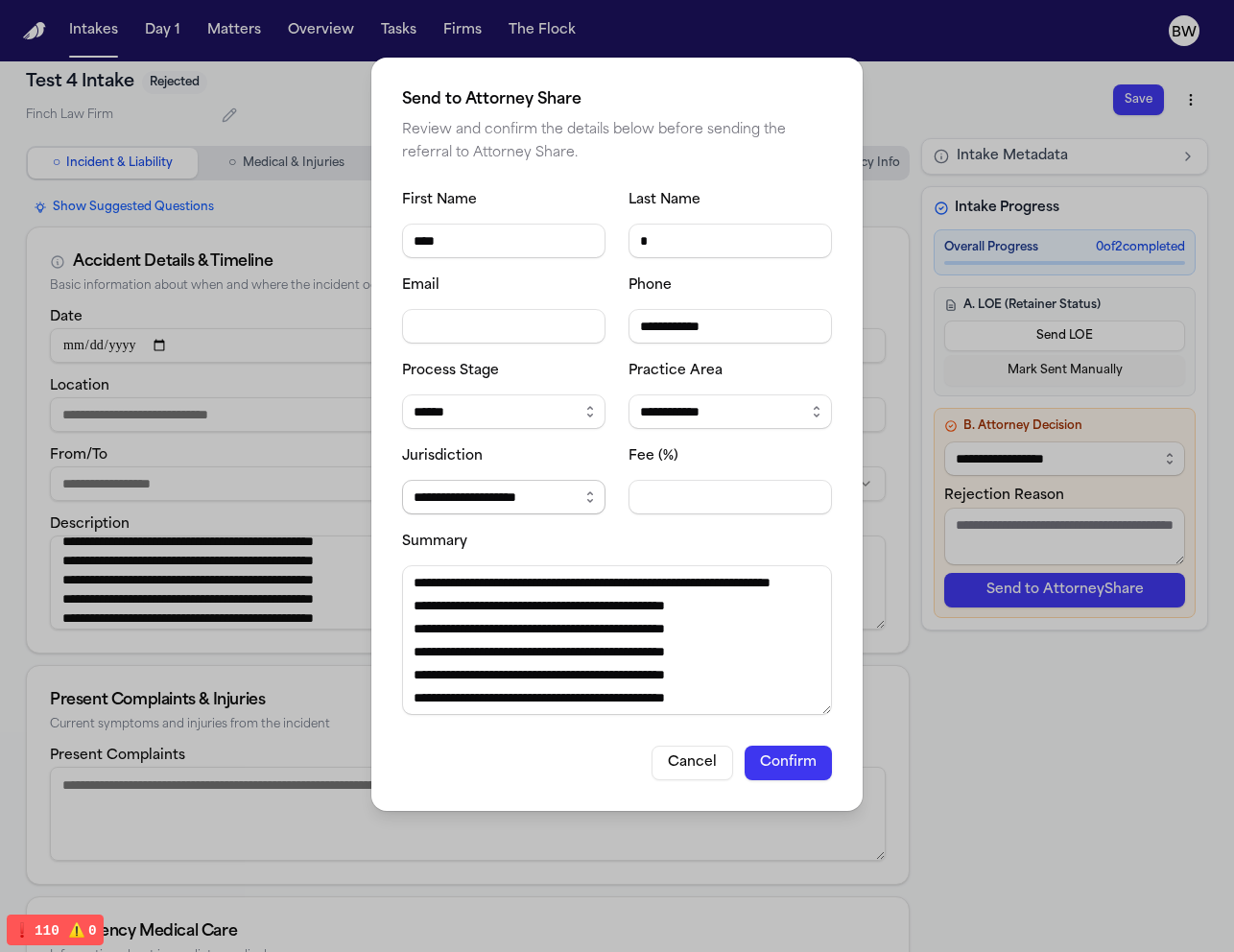 click on "**********" at bounding box center [504, 497] 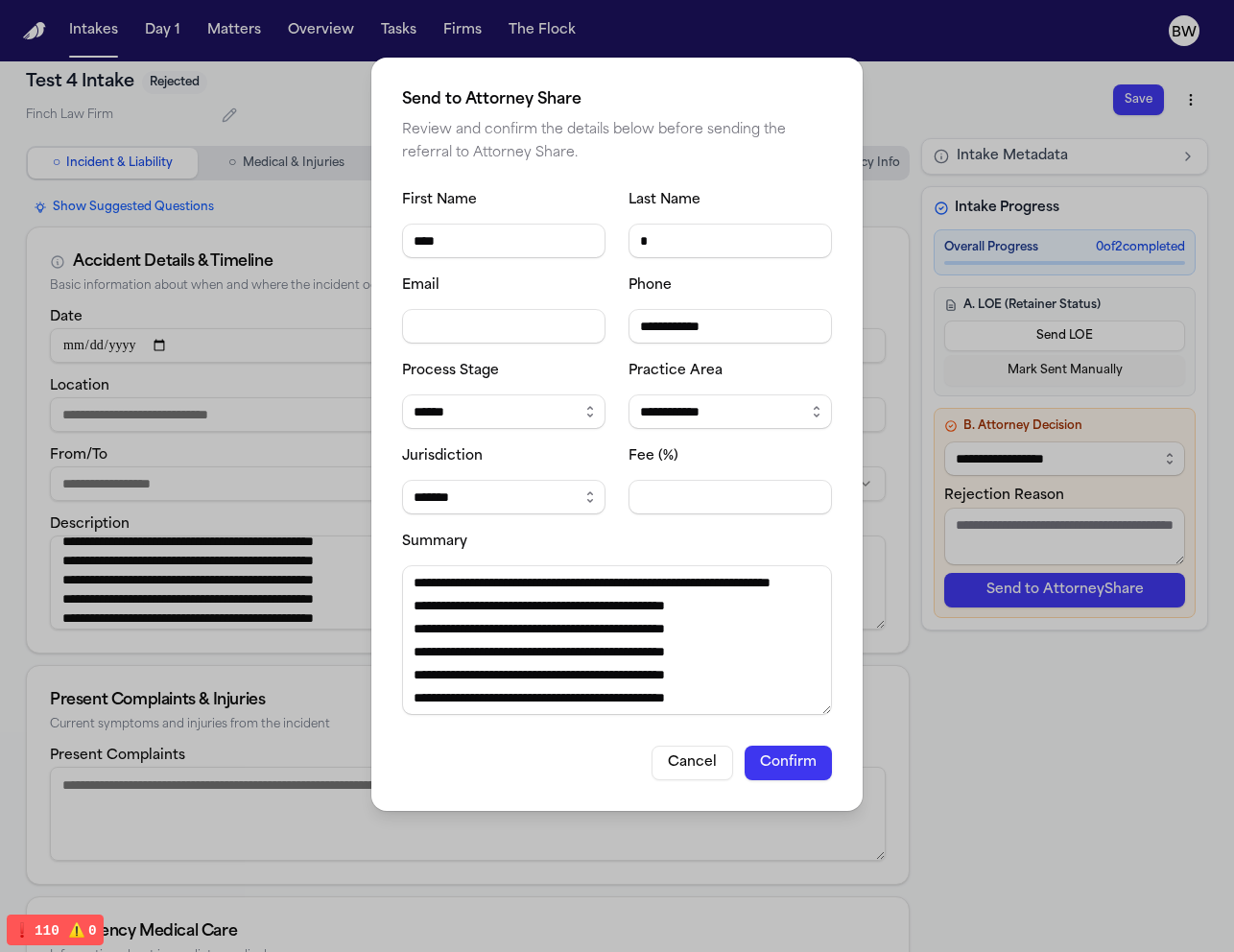 click on "Confirm" at bounding box center (788, 763) 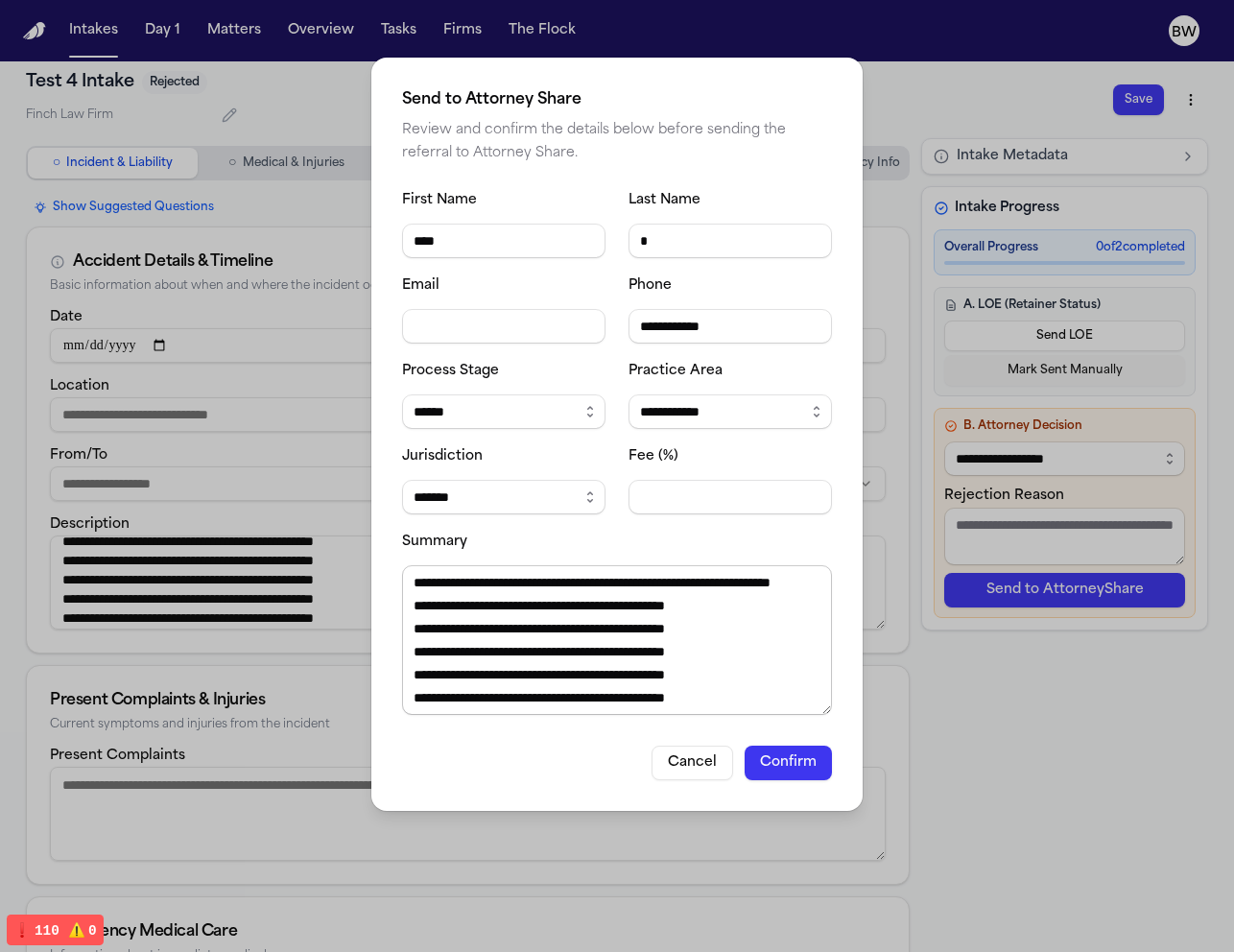 click on "**********" at bounding box center (617, 640) 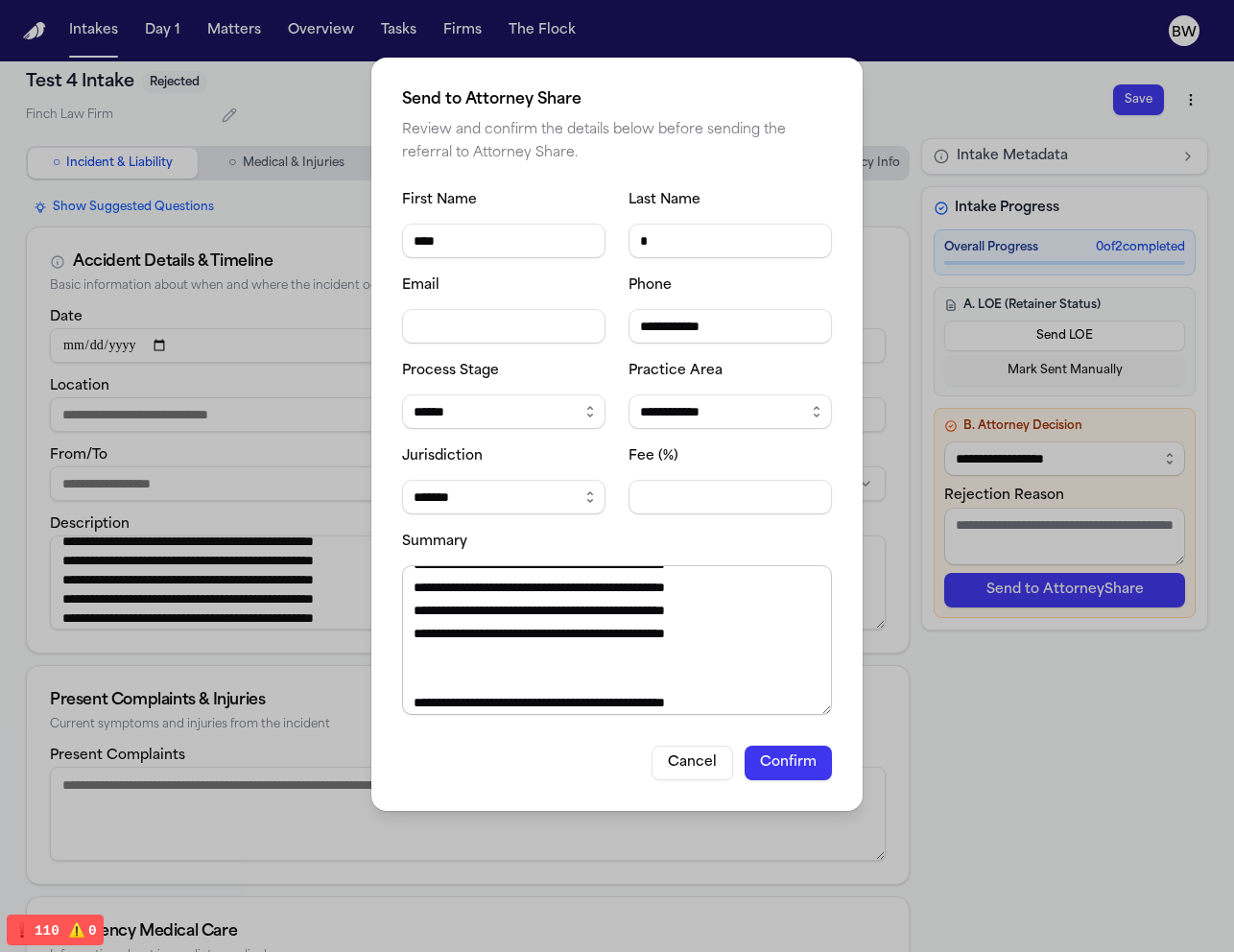 paste on "**********" 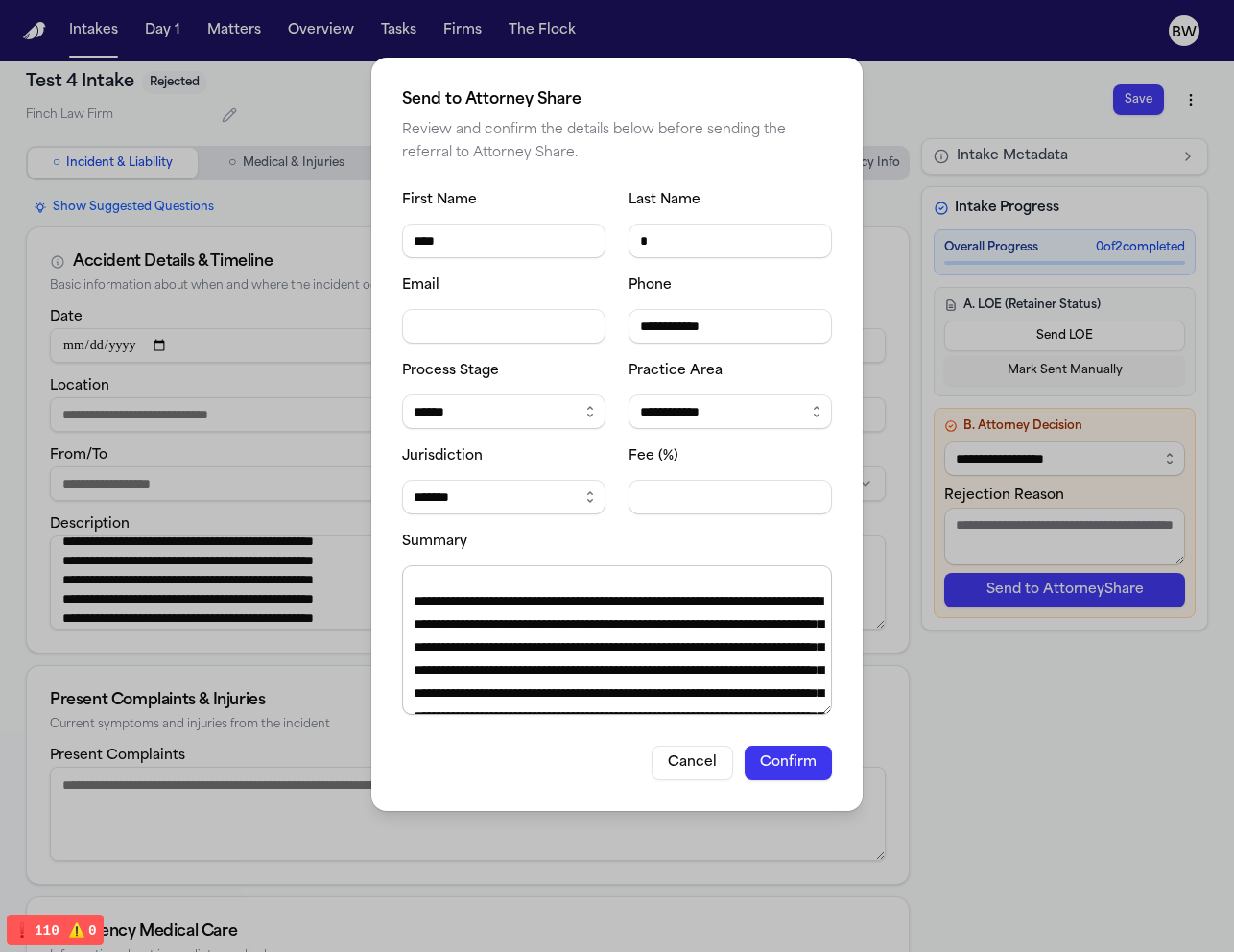 scroll, scrollTop: 131, scrollLeft: 0, axis: vertical 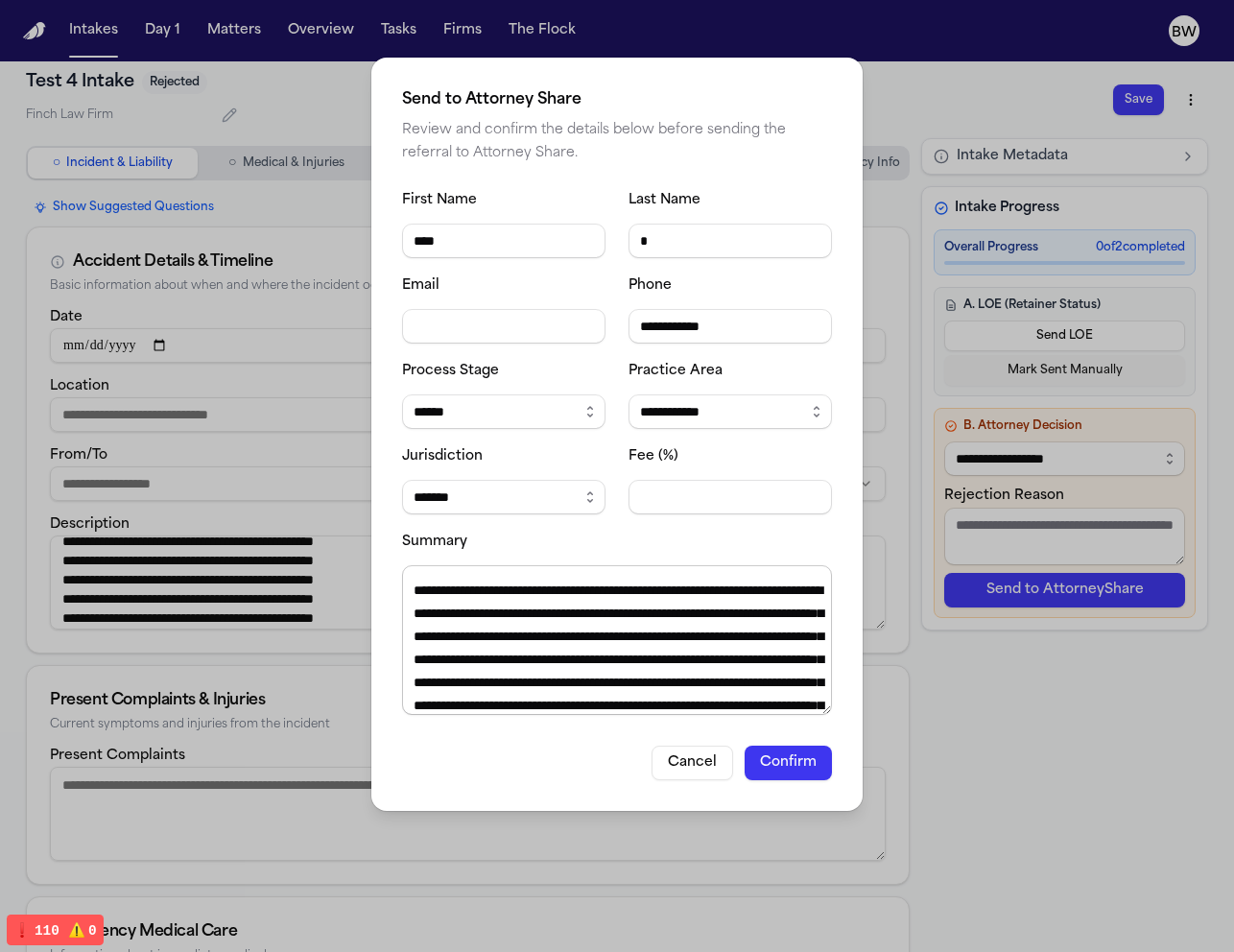 click on "Summary" at bounding box center [617, 640] 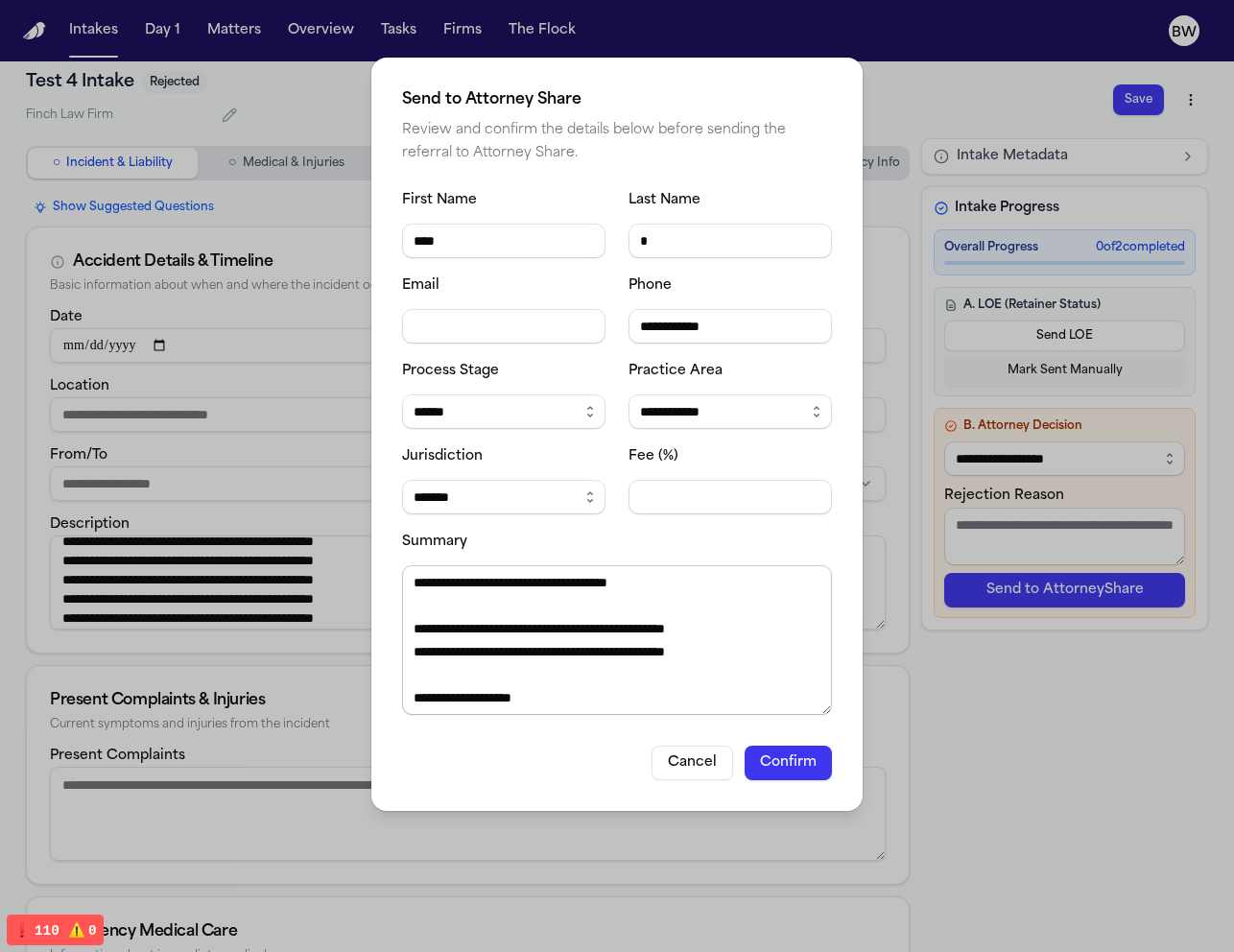 scroll, scrollTop: 425, scrollLeft: 0, axis: vertical 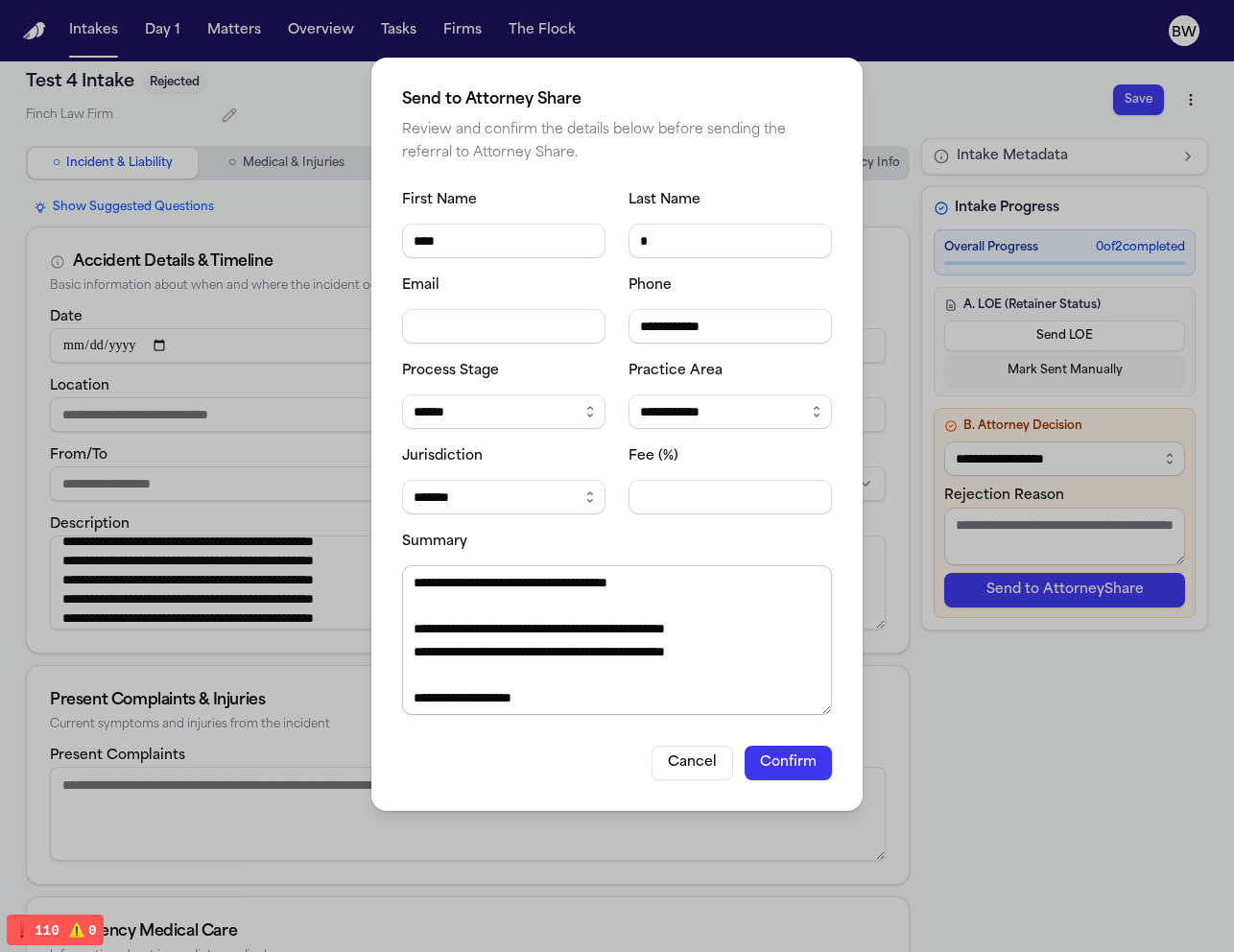 click on "Summary" at bounding box center [617, 640] 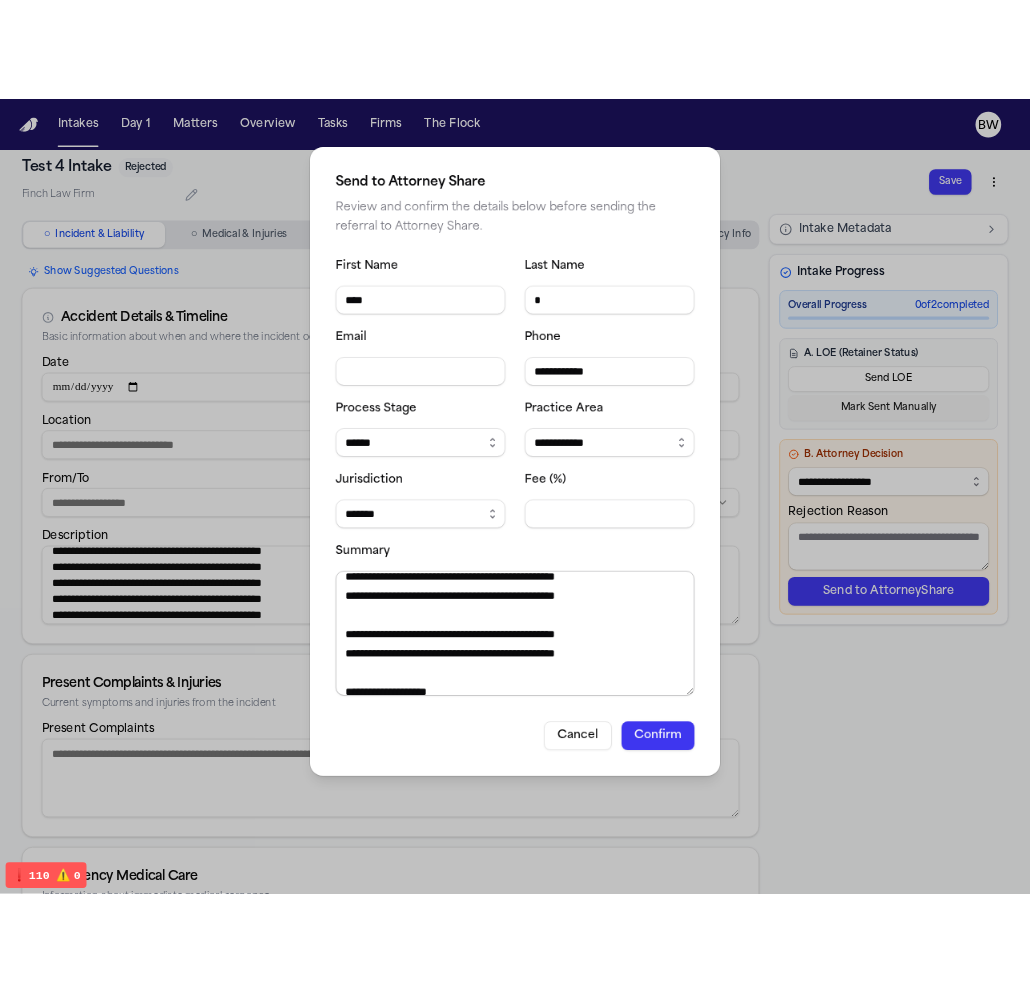 scroll, scrollTop: 59, scrollLeft: 0, axis: vertical 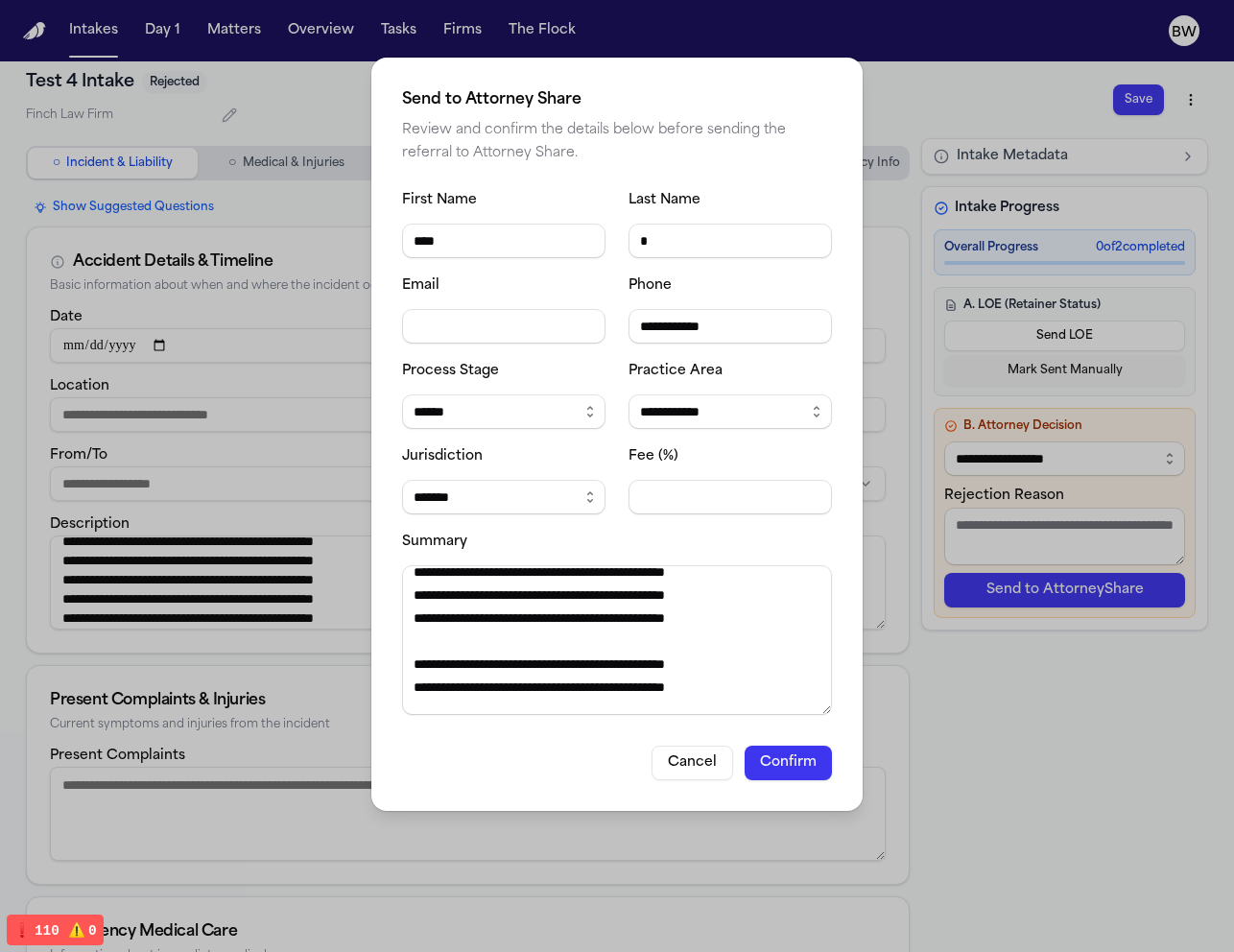 type on "**********" 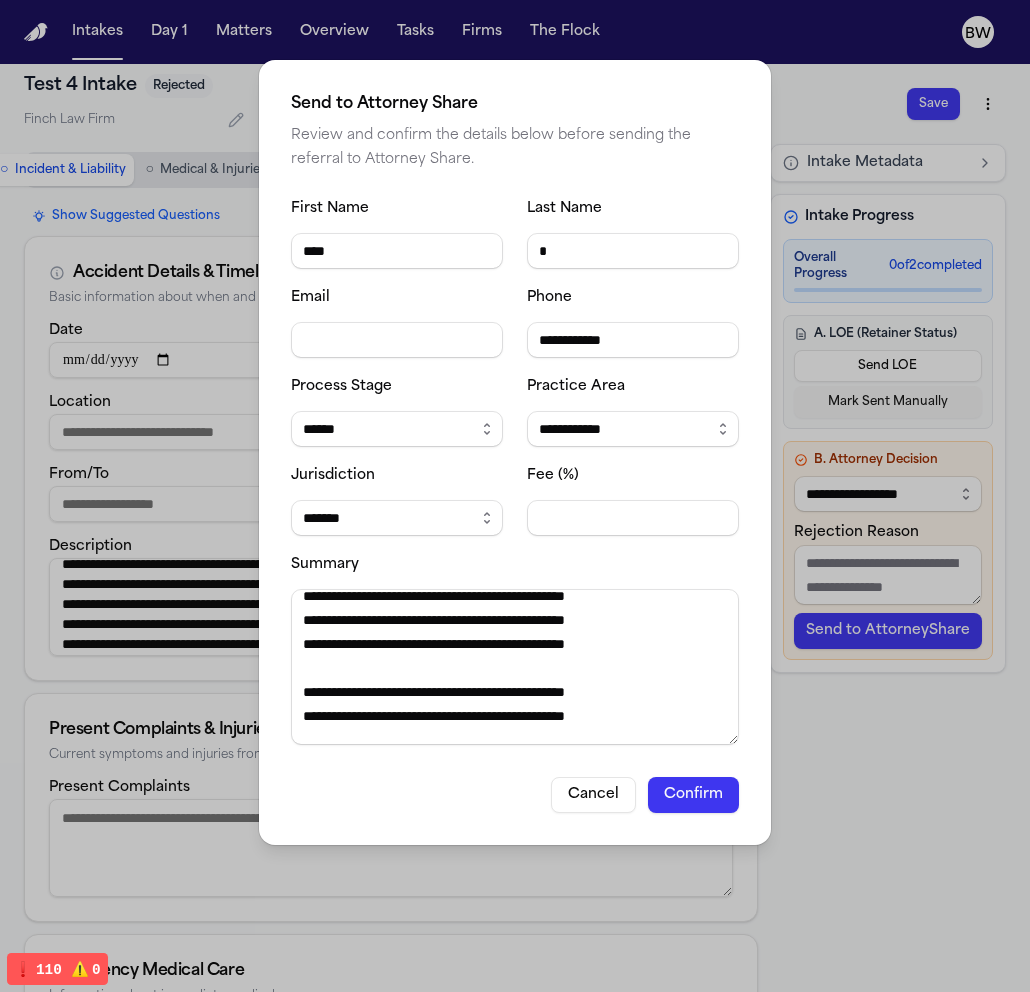 click on "Confirm" at bounding box center (693, 795) 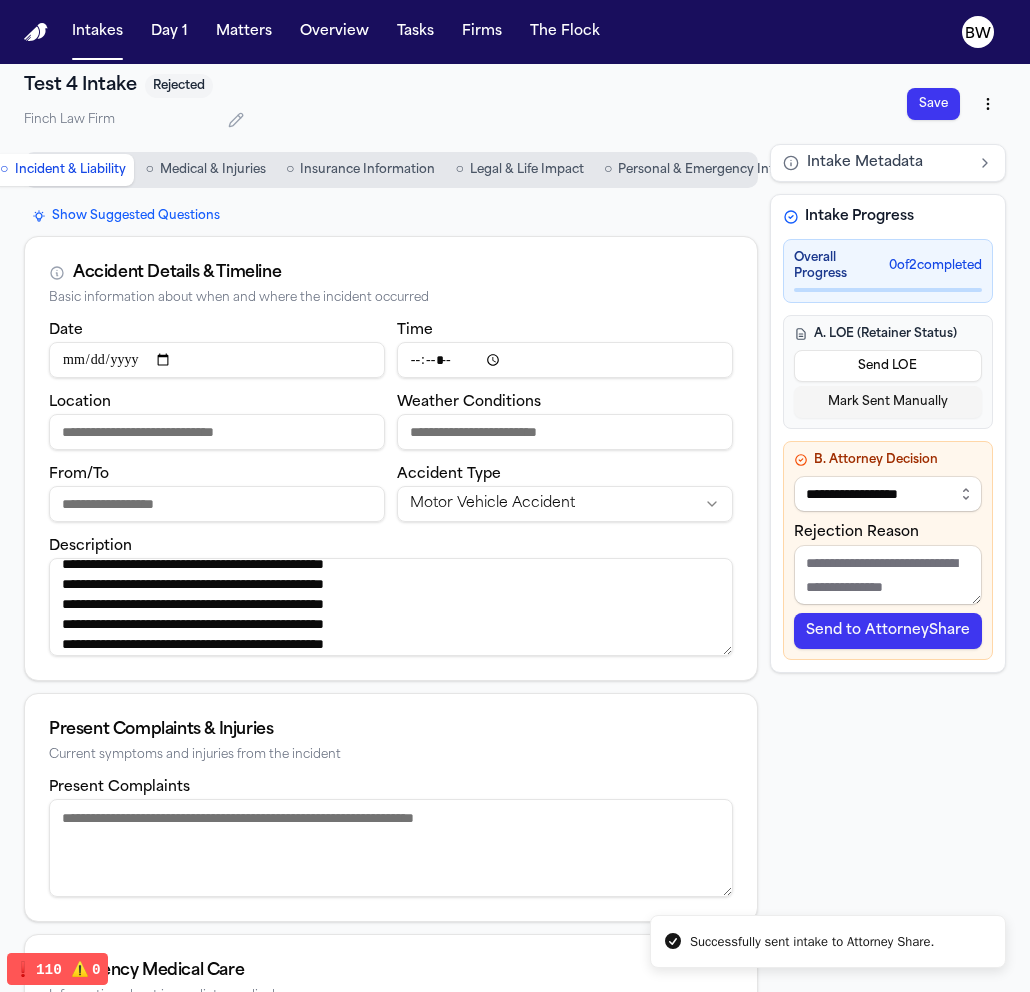 click on "**********" at bounding box center (888, 764) 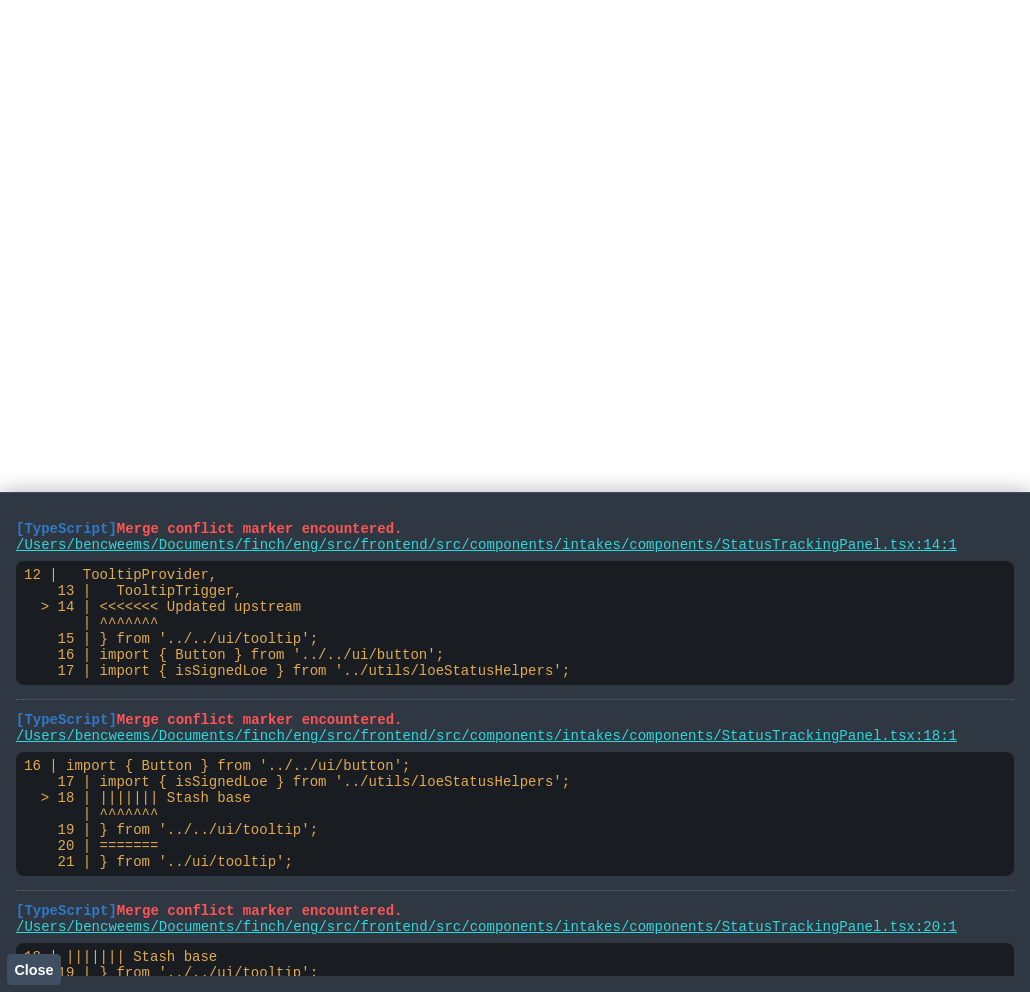 scroll, scrollTop: 0, scrollLeft: 0, axis: both 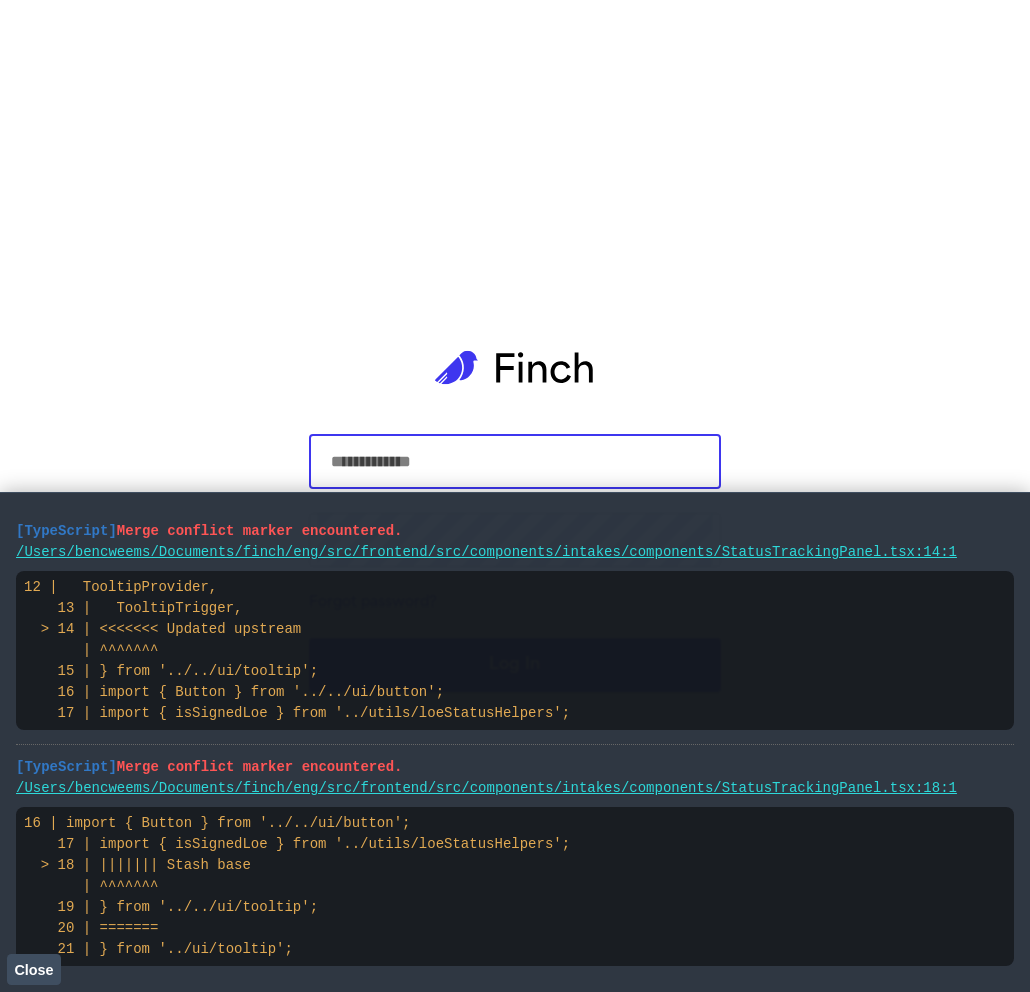 select on "**********" 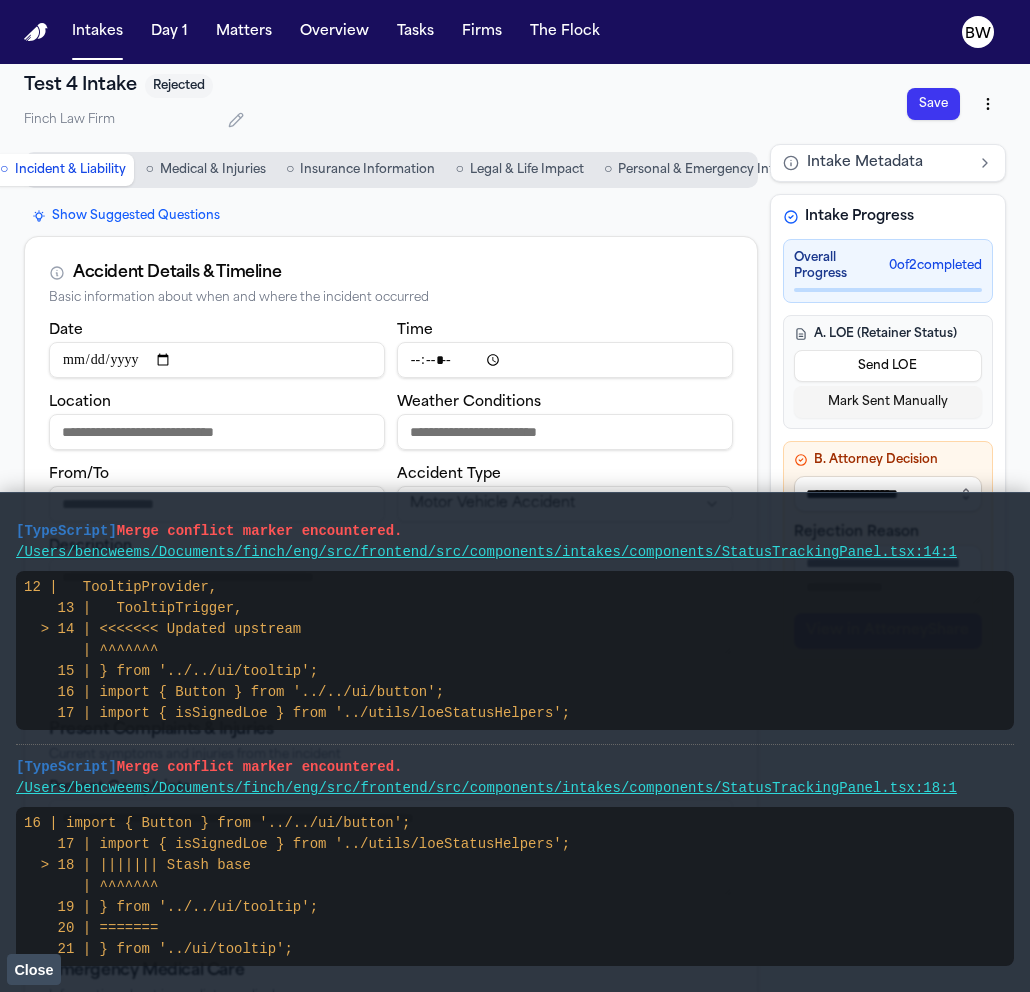 click on "Close" 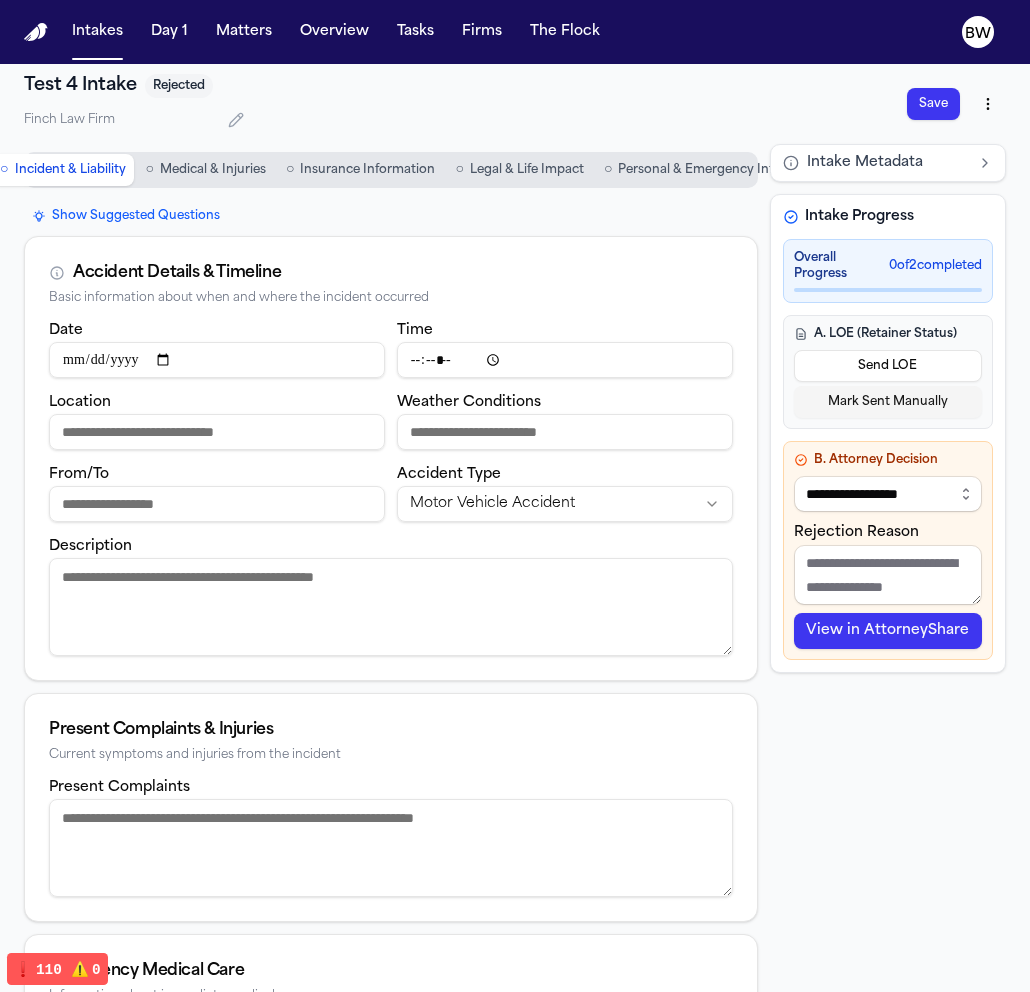 click on "View in AttorneyShare" at bounding box center (888, 631) 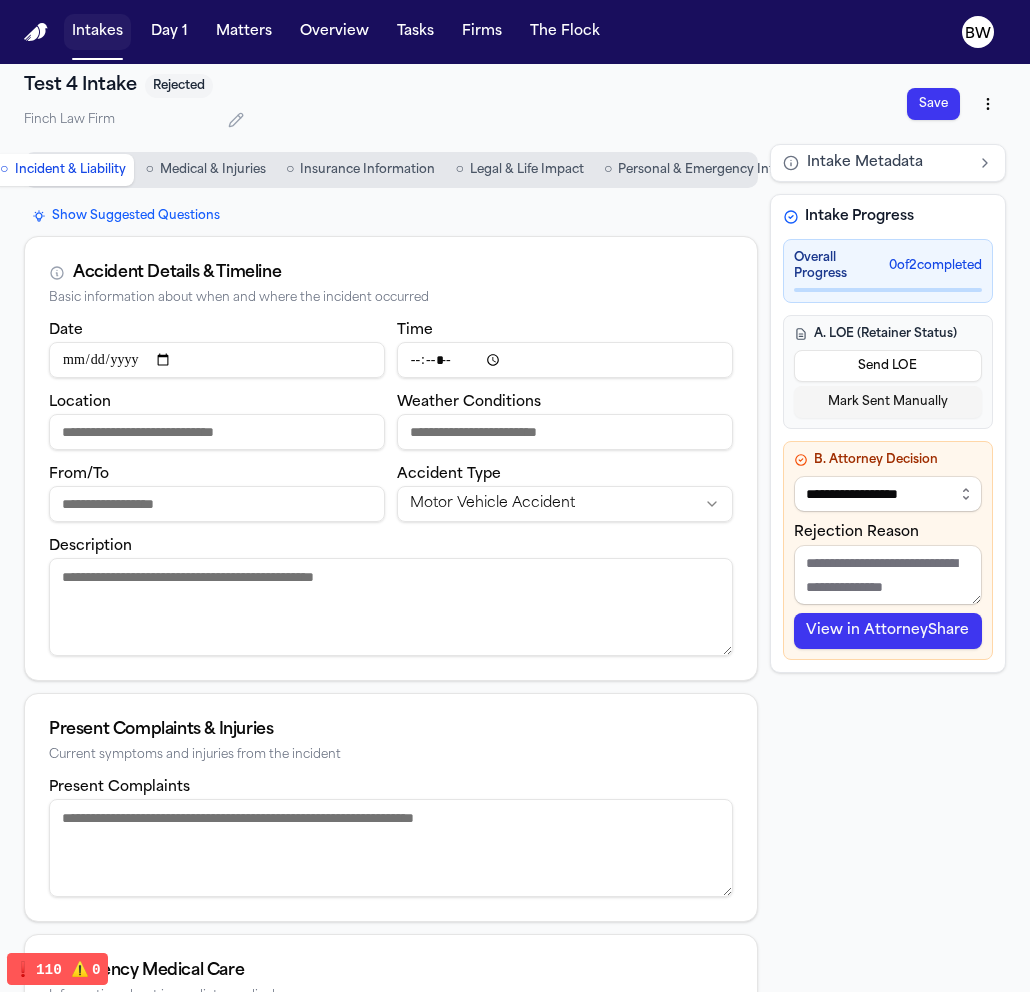 click on "Intakes" at bounding box center [97, 32] 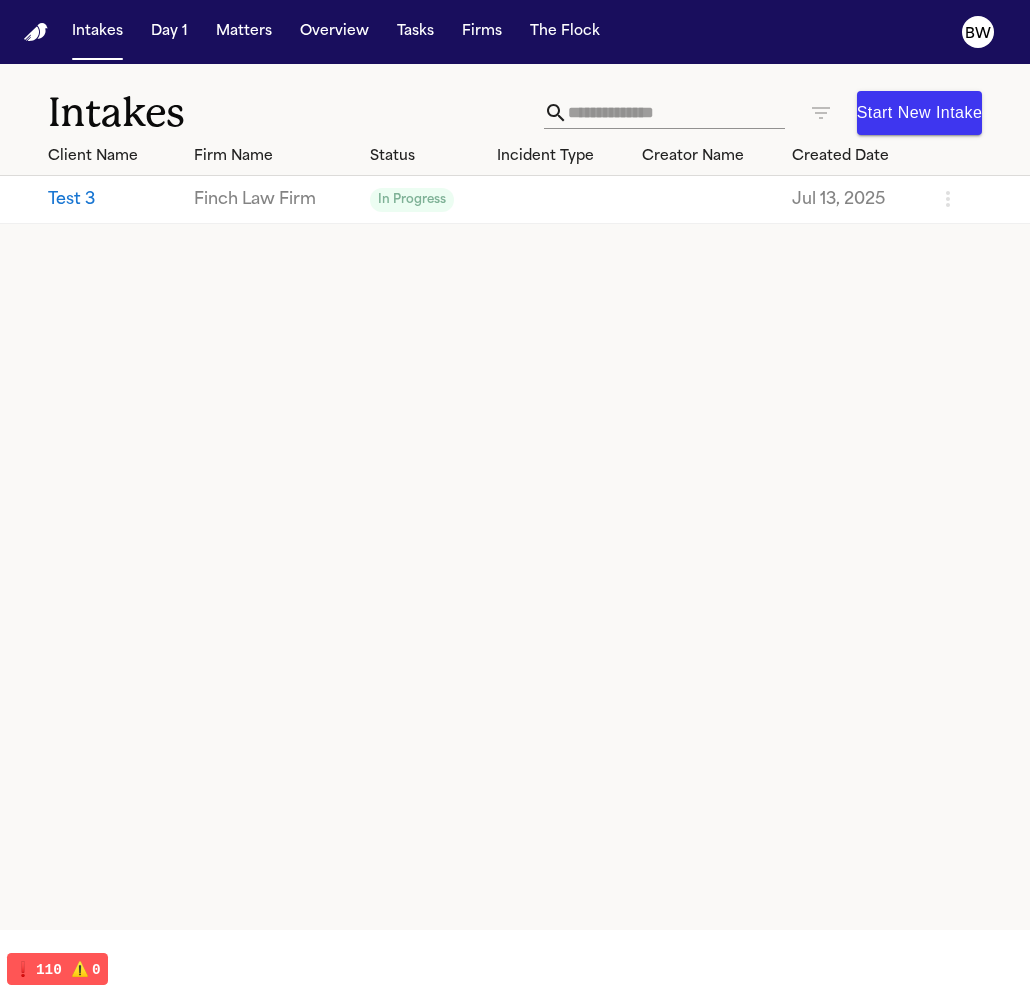 click on "Start New Intake" at bounding box center [919, 113] 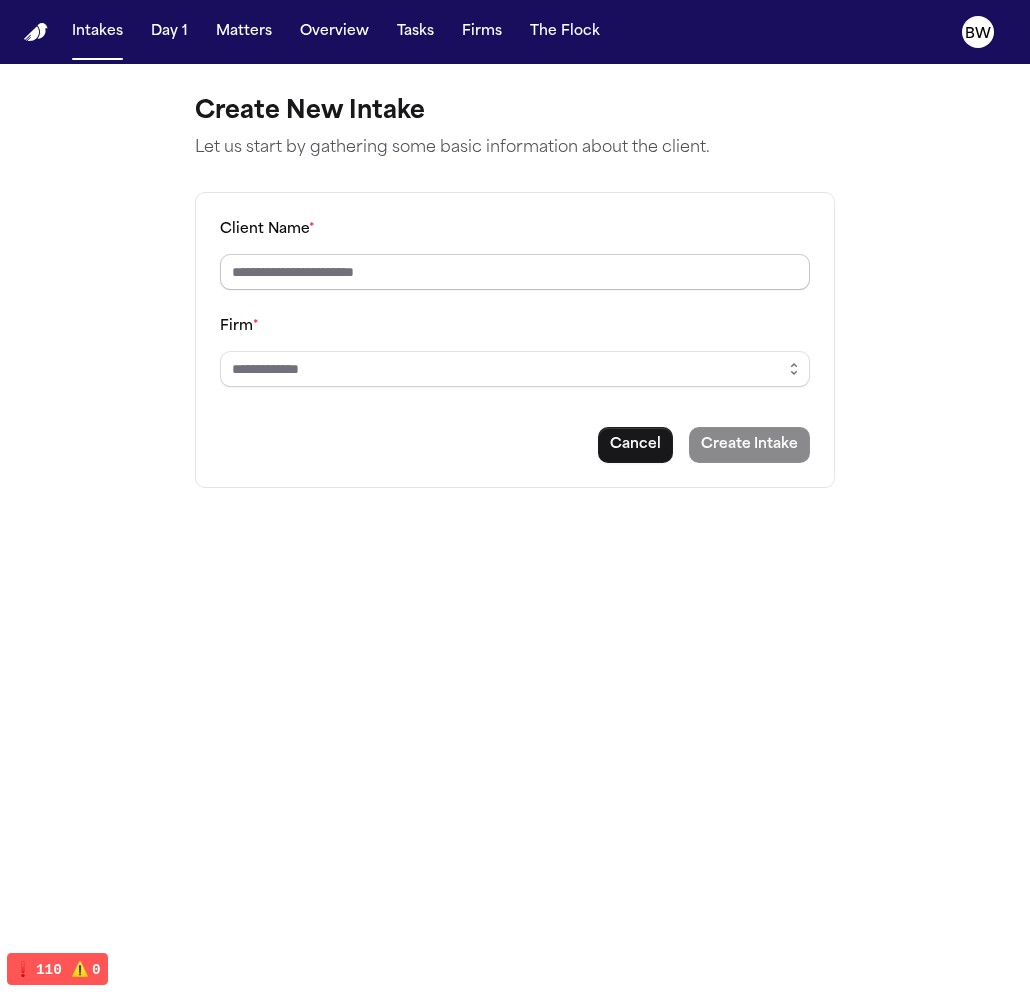 click on "Client Name  *" at bounding box center (515, 272) 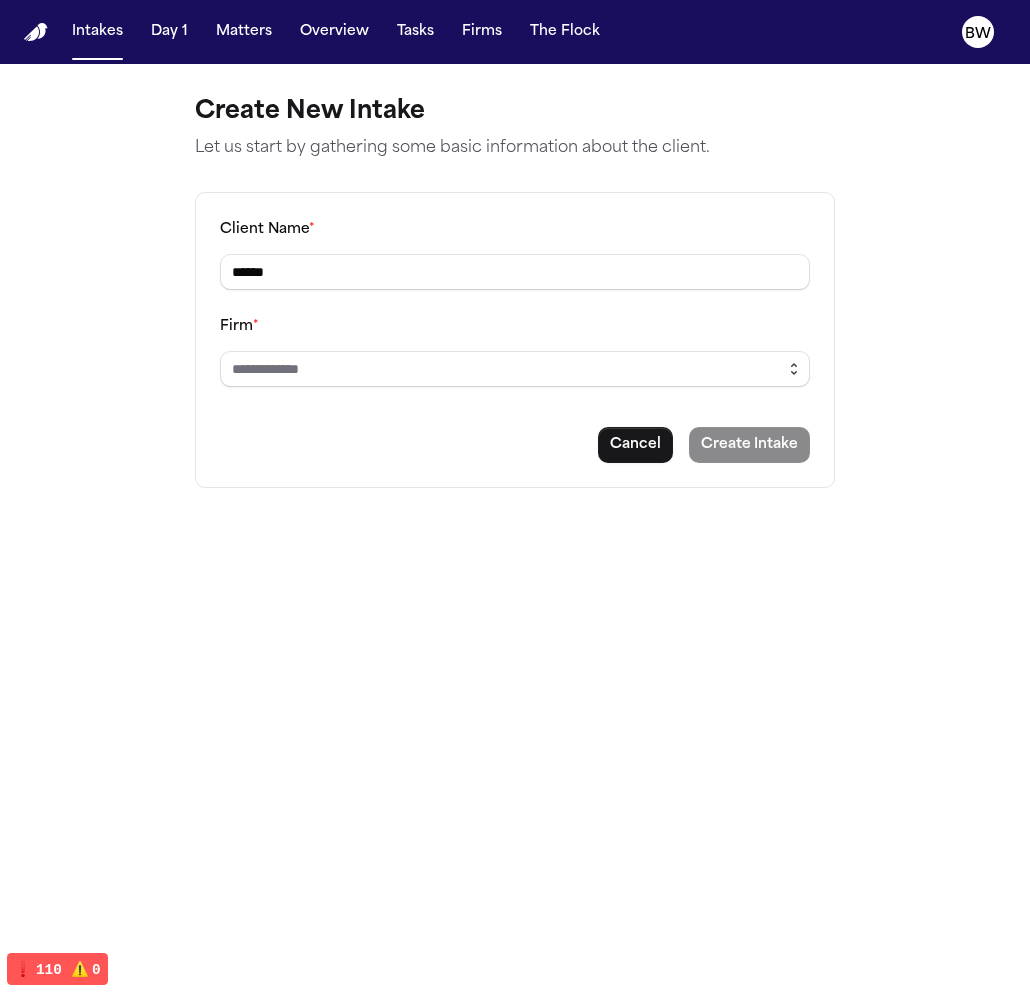 type on "******" 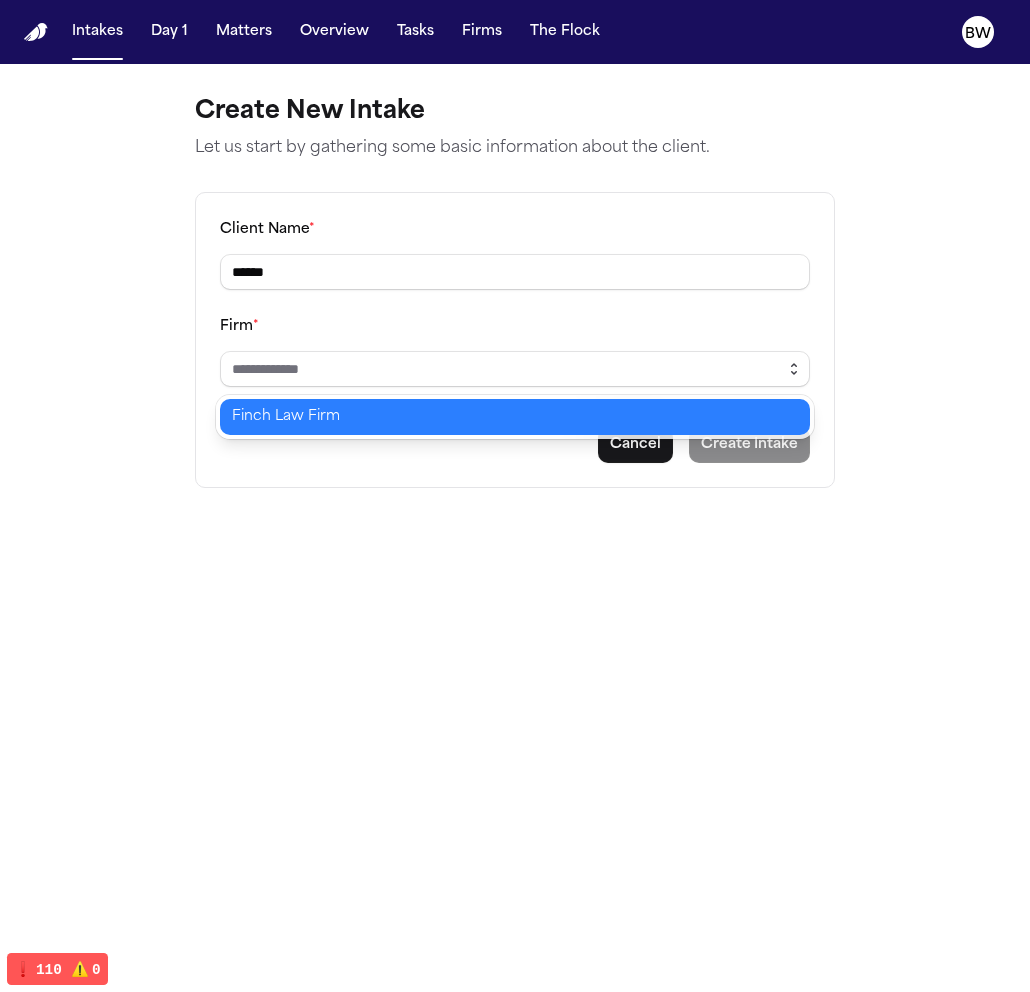 click 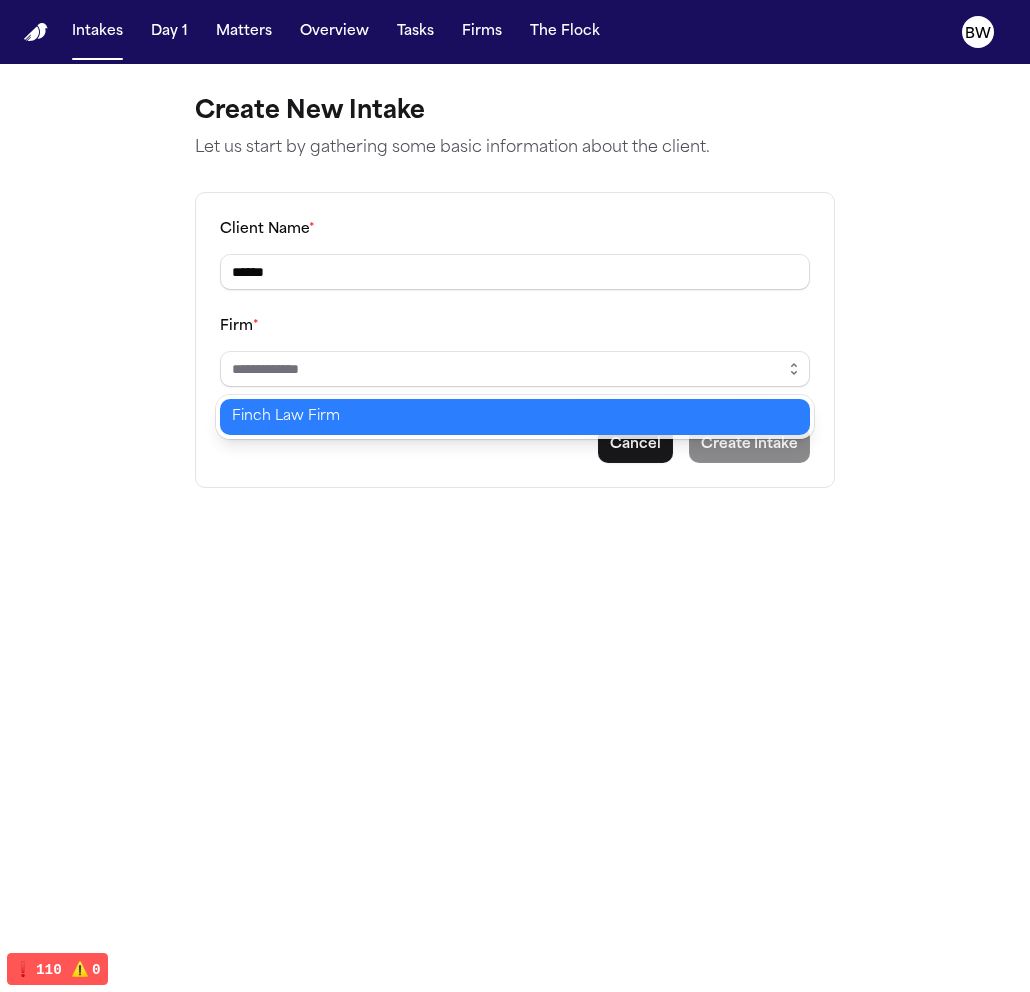 type on "**********" 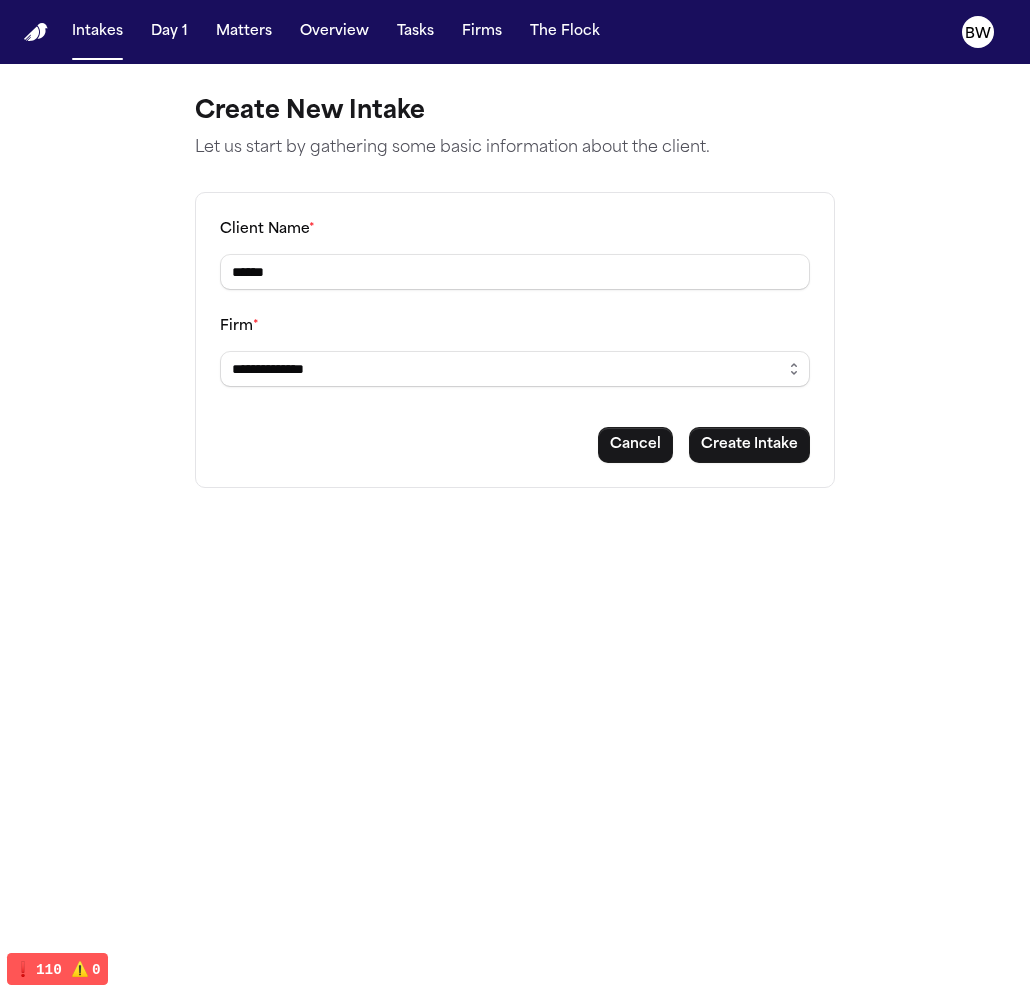 click on "**********" at bounding box center [515, 496] 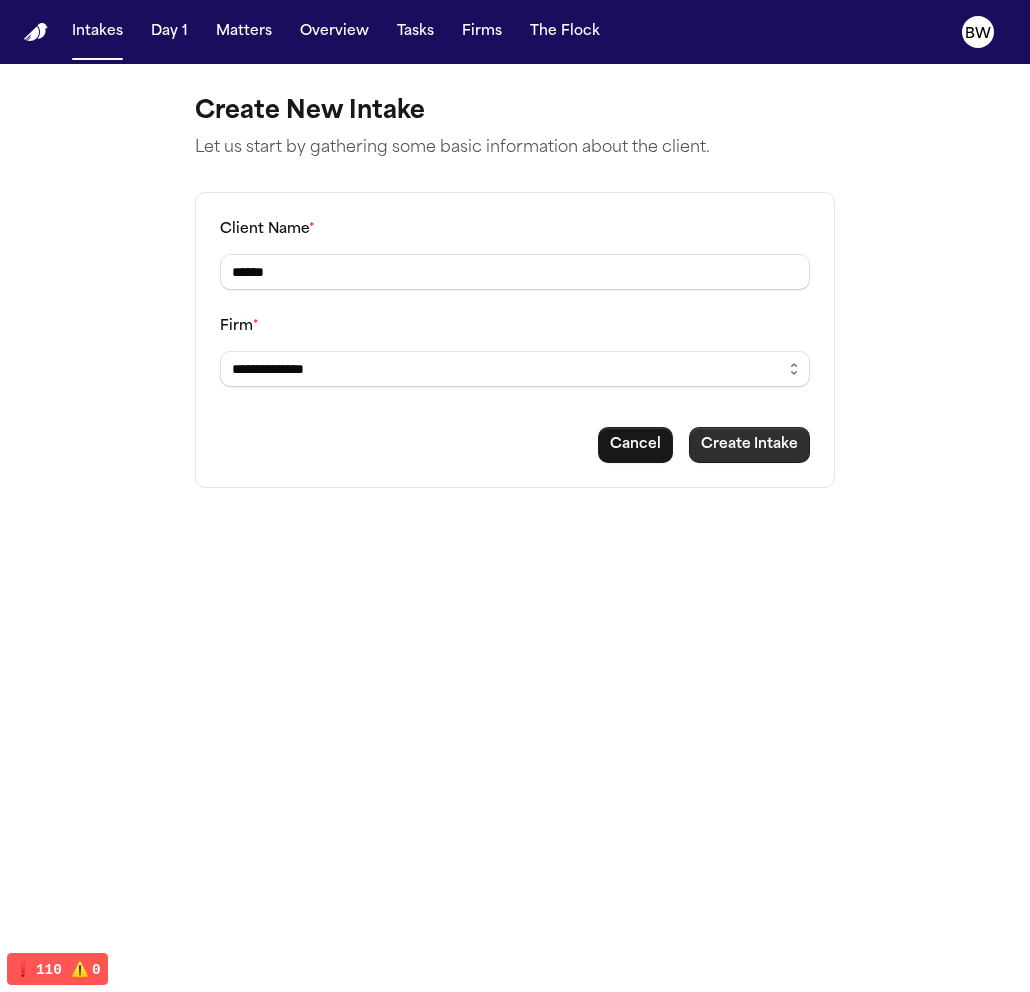 click on "Create Intake" at bounding box center (749, 445) 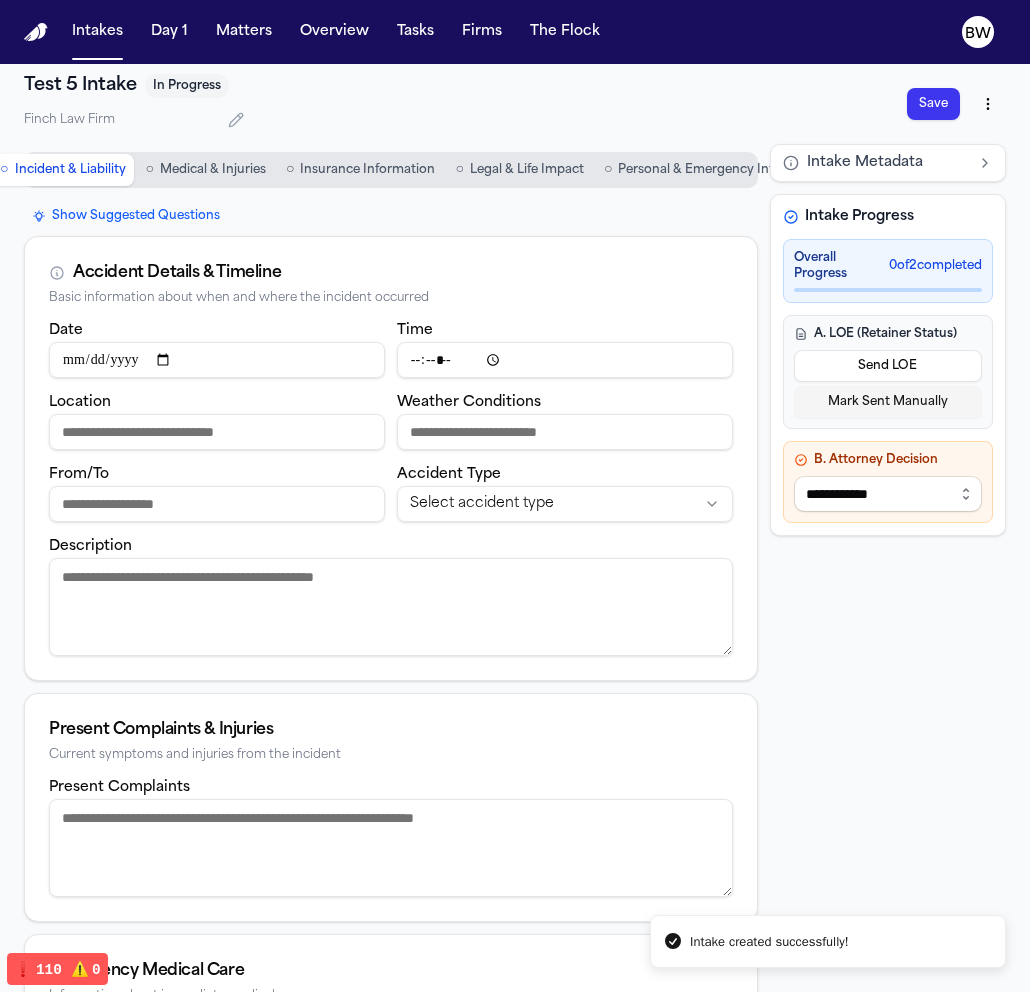 click on "Date" at bounding box center (217, 360) 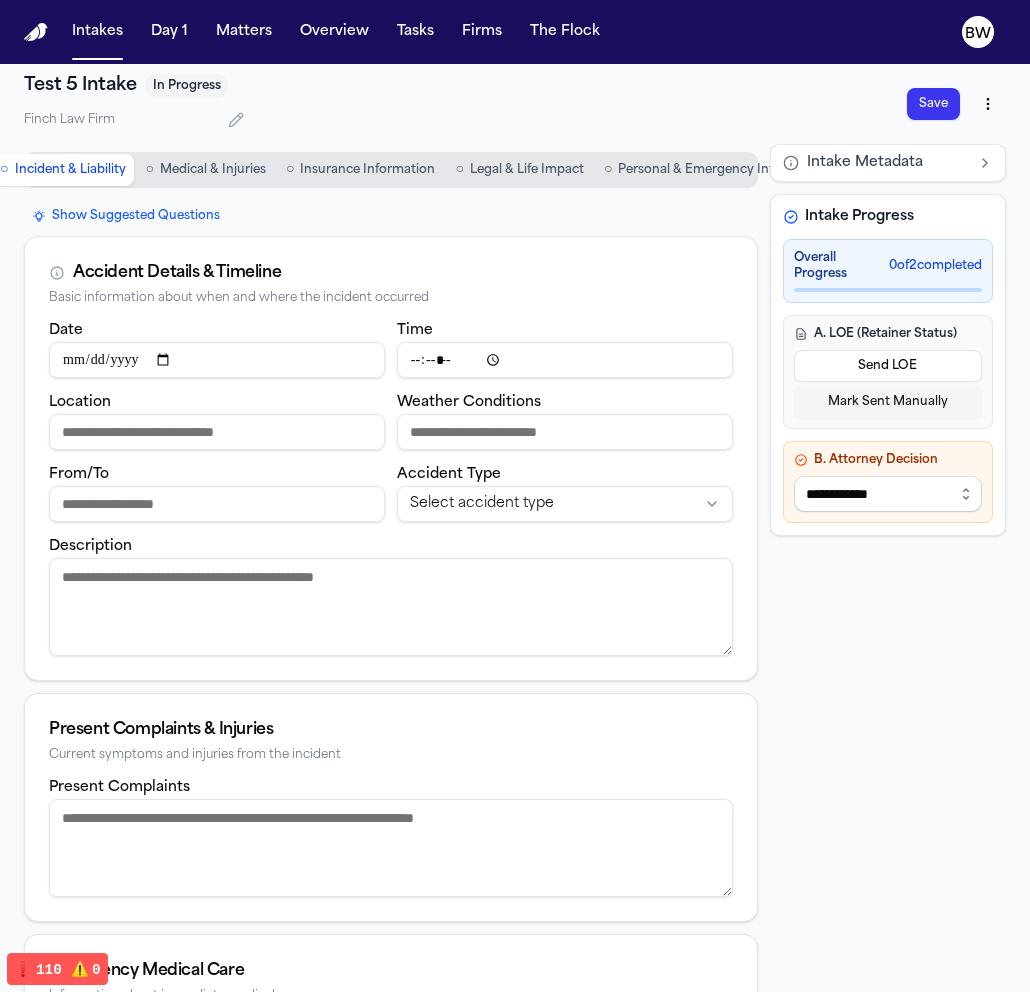 type on "**********" 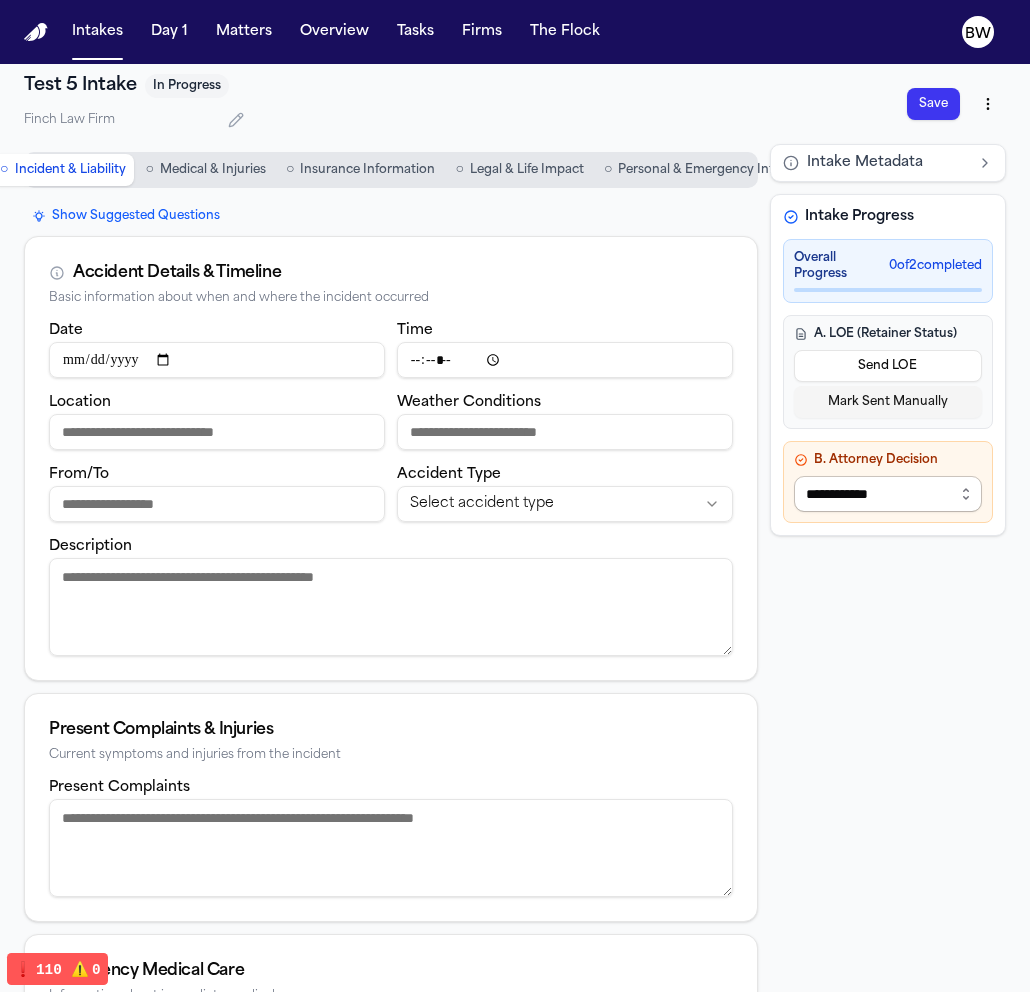 click on "**********" at bounding box center [888, 494] 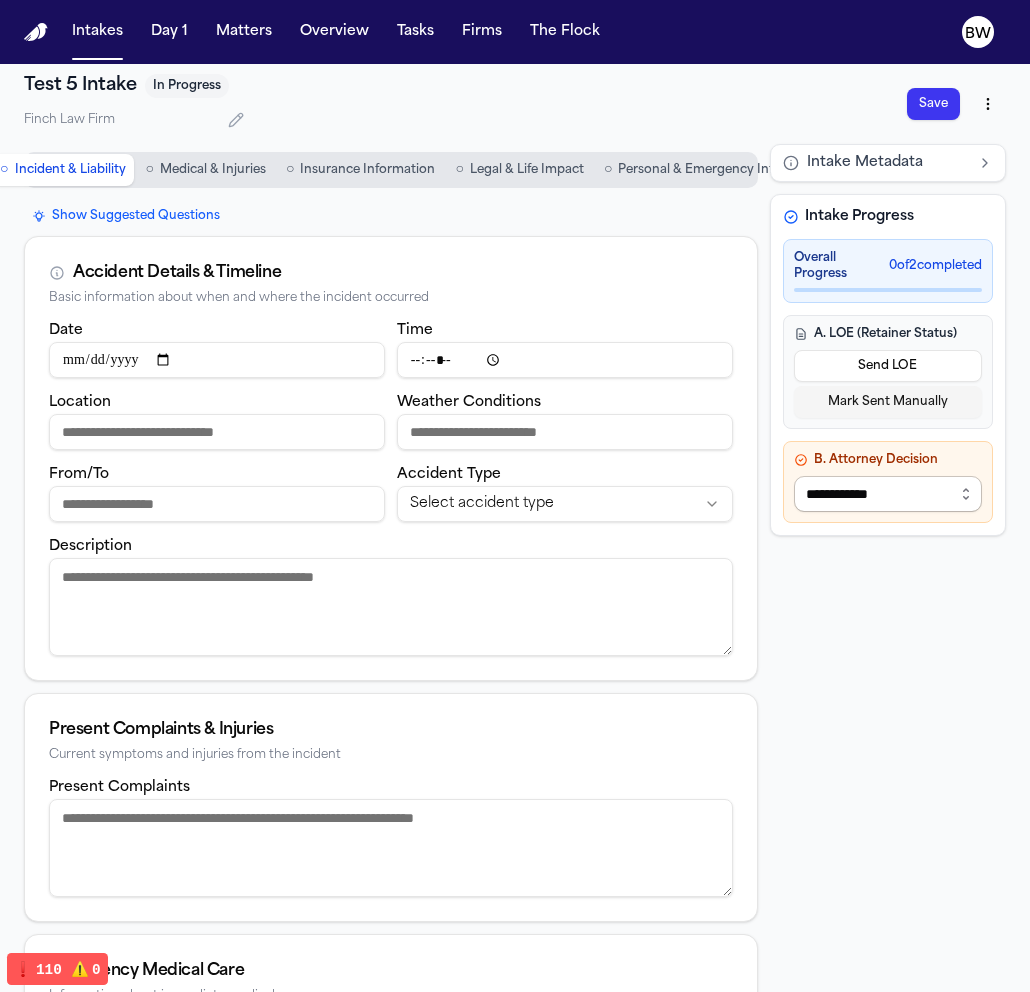 select on "**********" 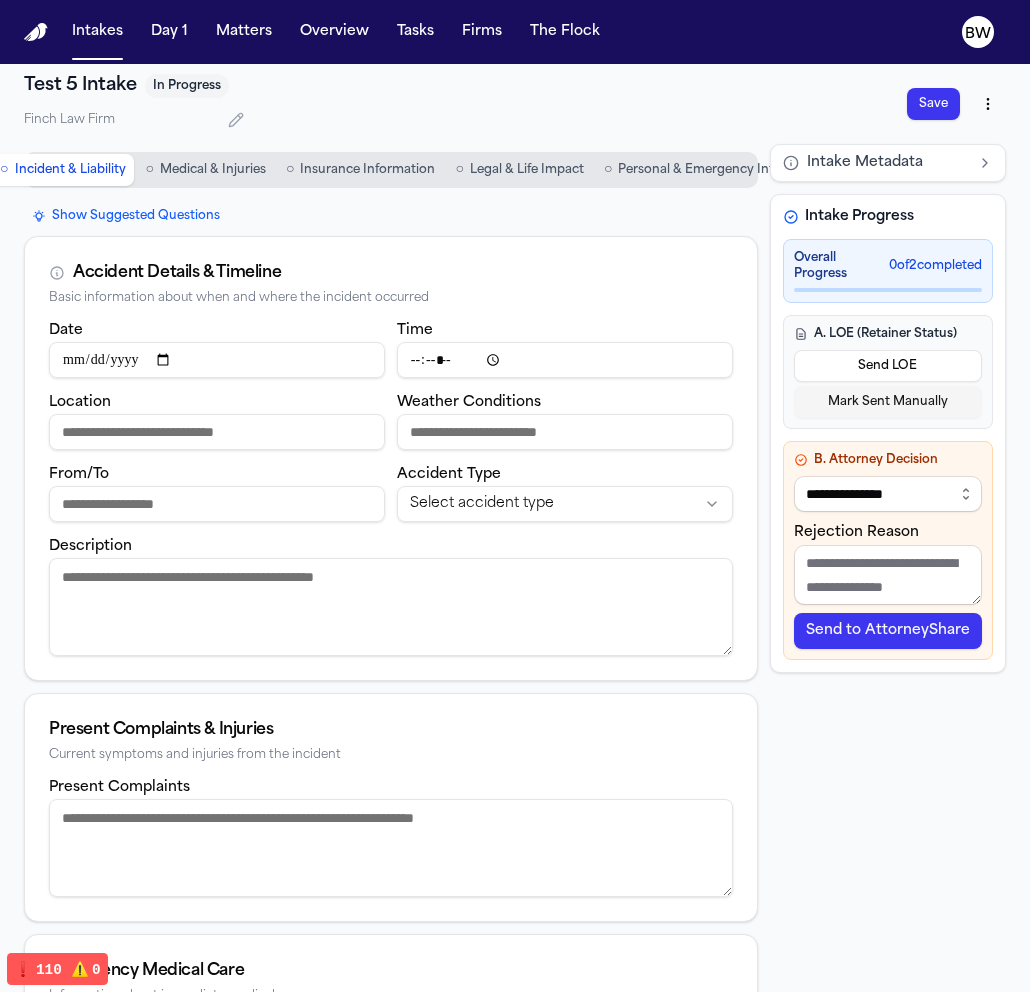 click on "Description" at bounding box center [391, 607] 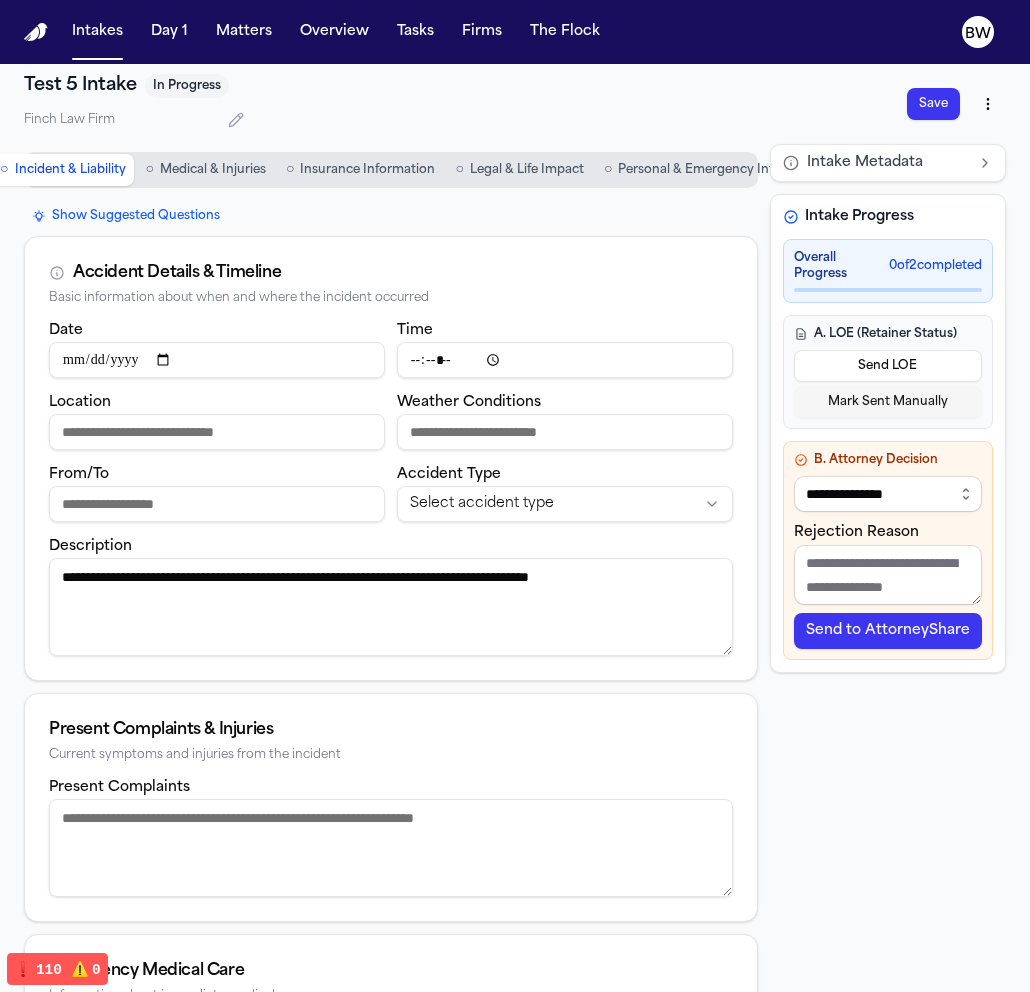 paste 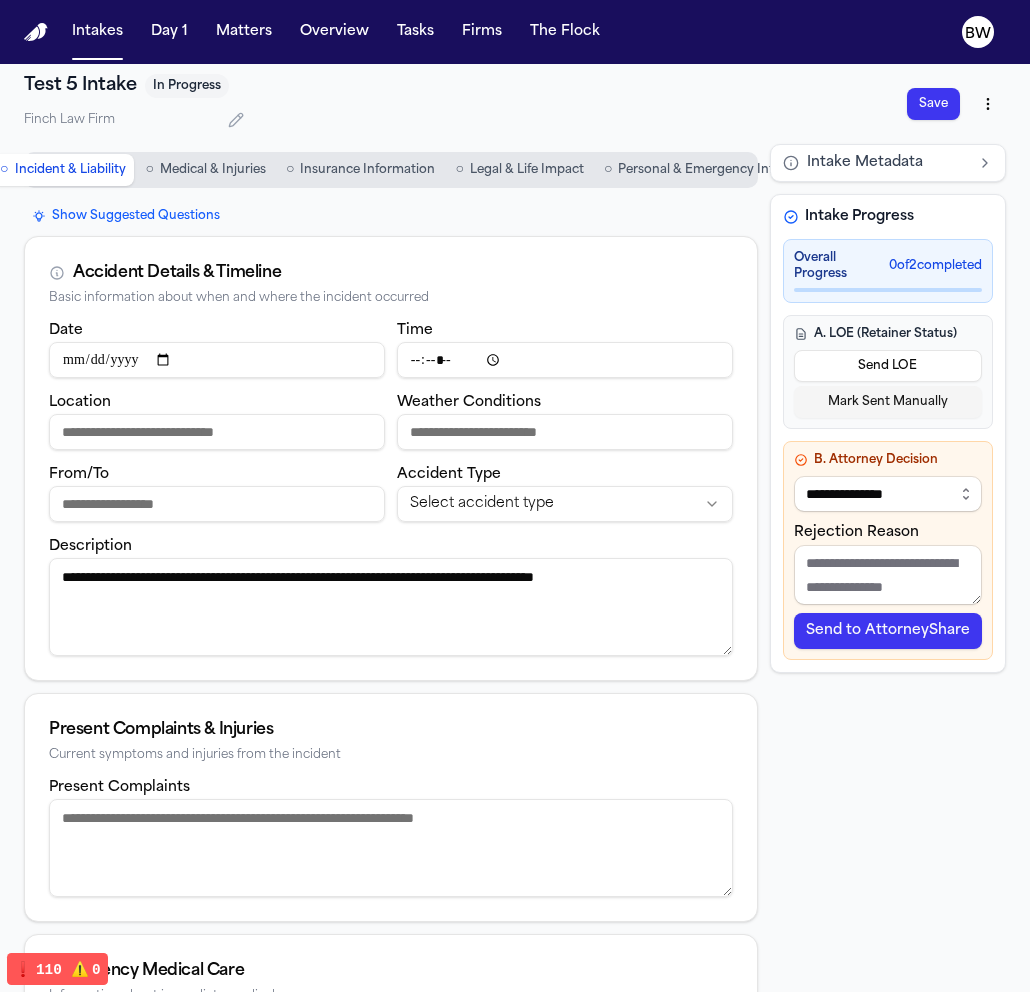 paste on "**********" 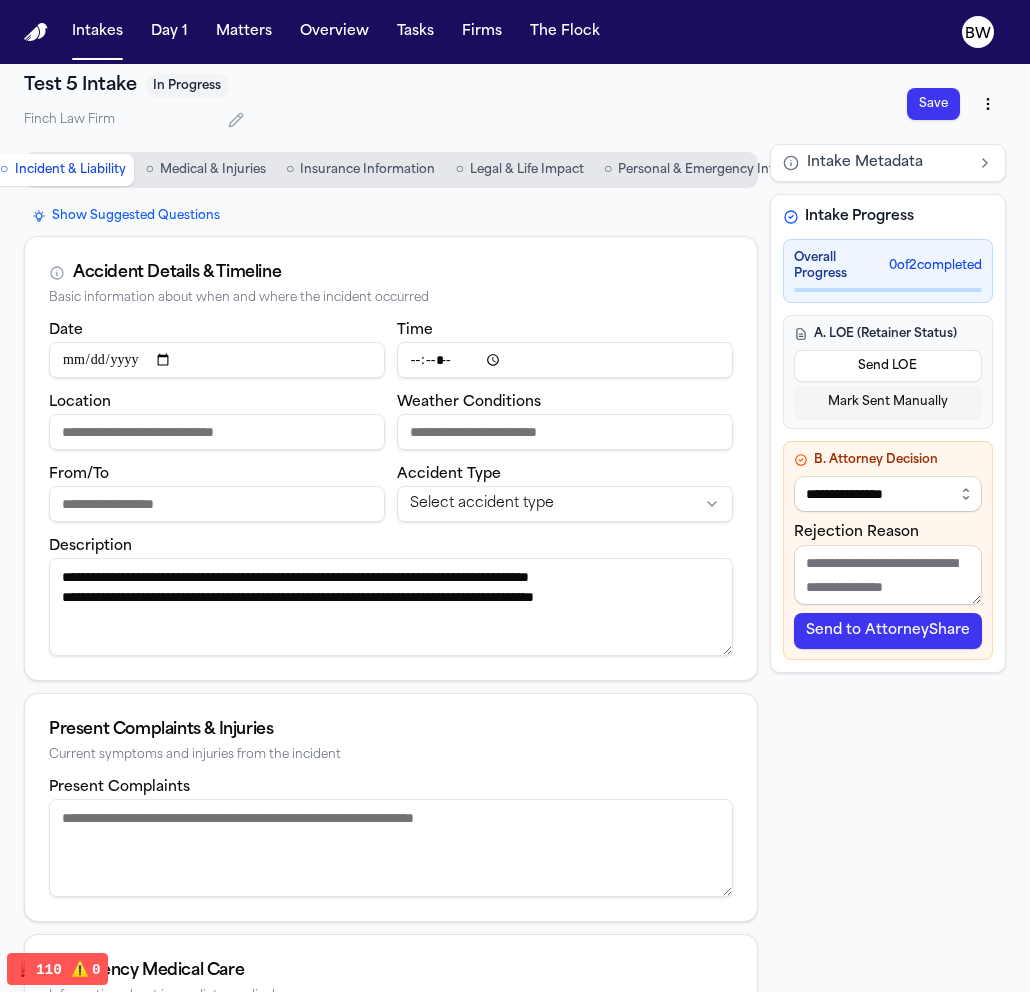 paste on "**********" 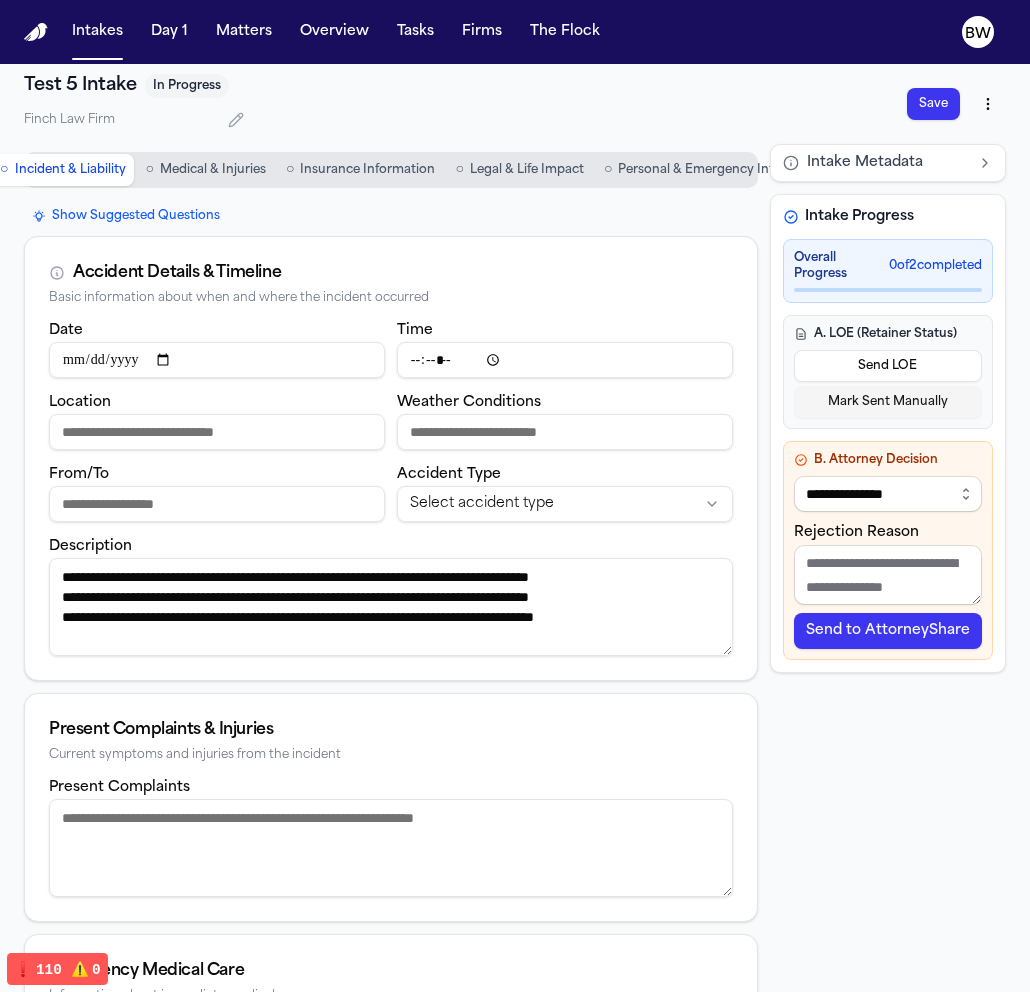 paste on "**********" 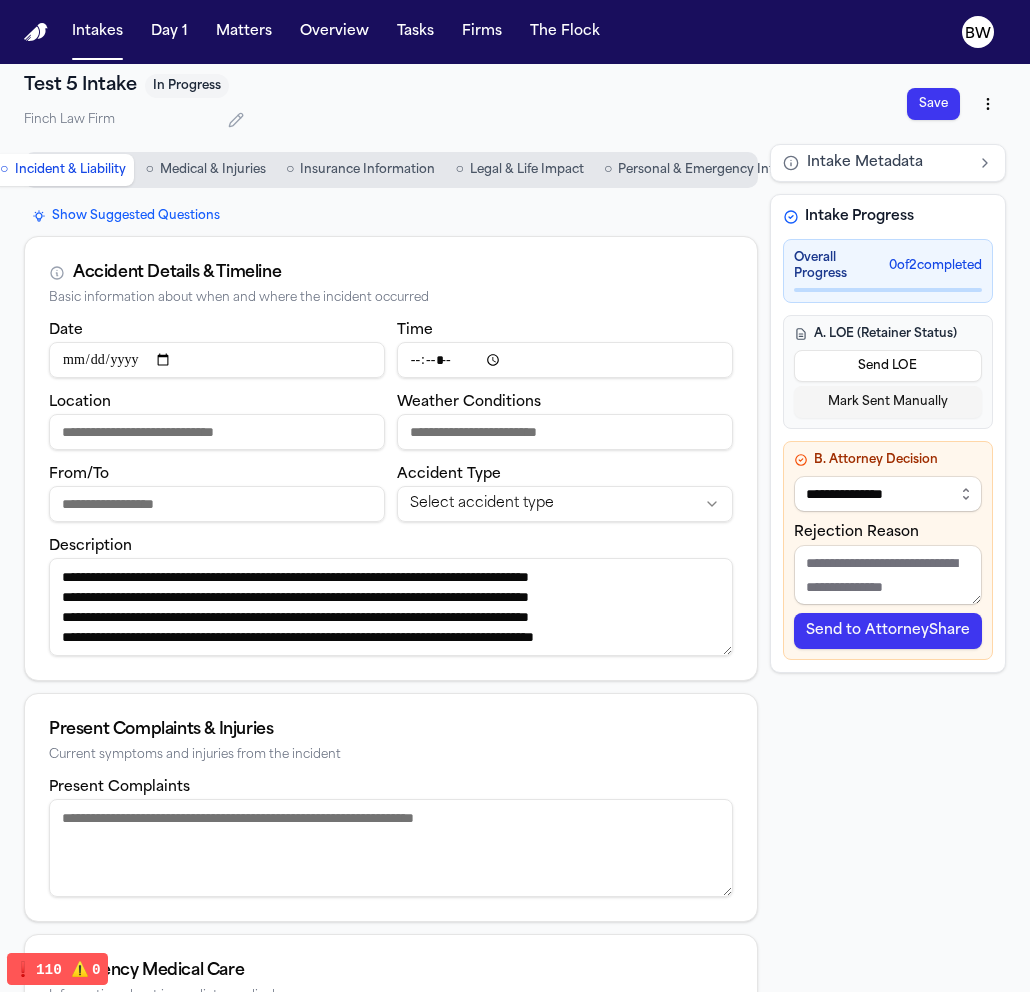 scroll, scrollTop: 13, scrollLeft: 0, axis: vertical 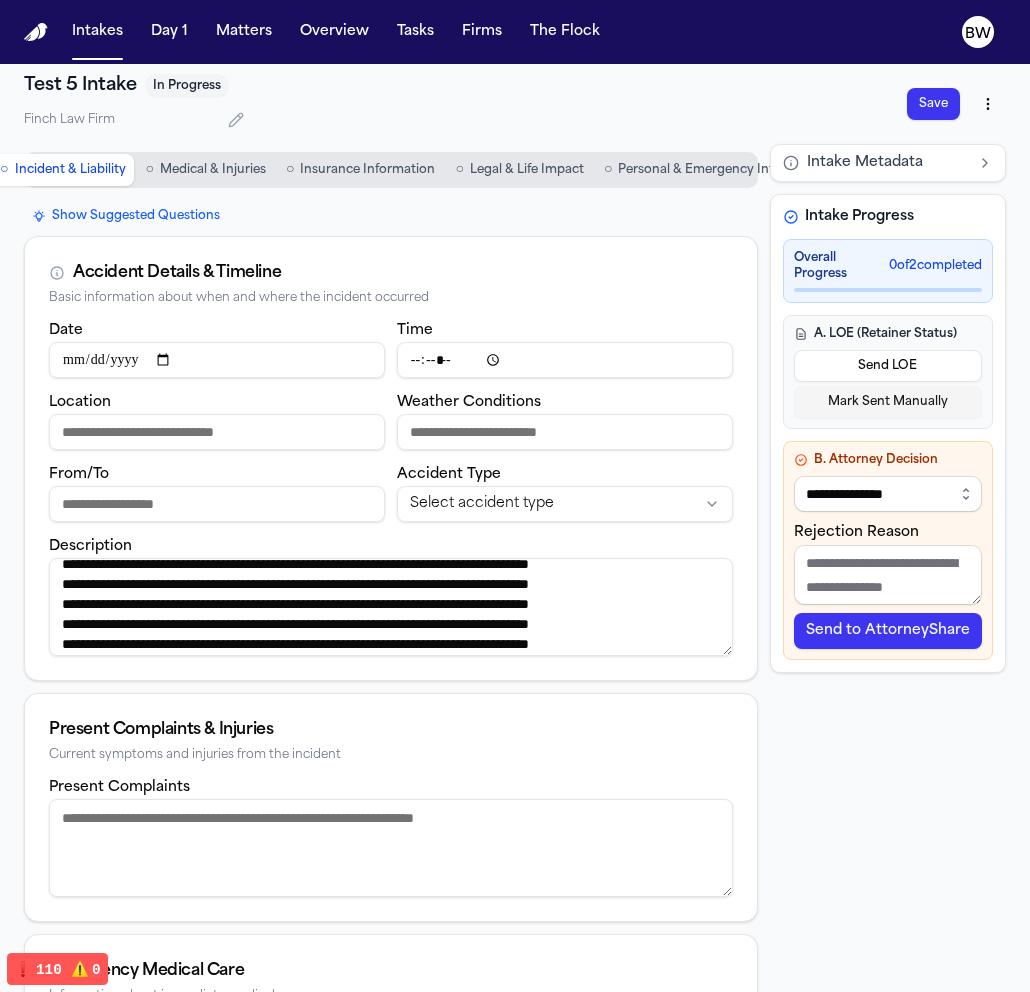 type on "**********" 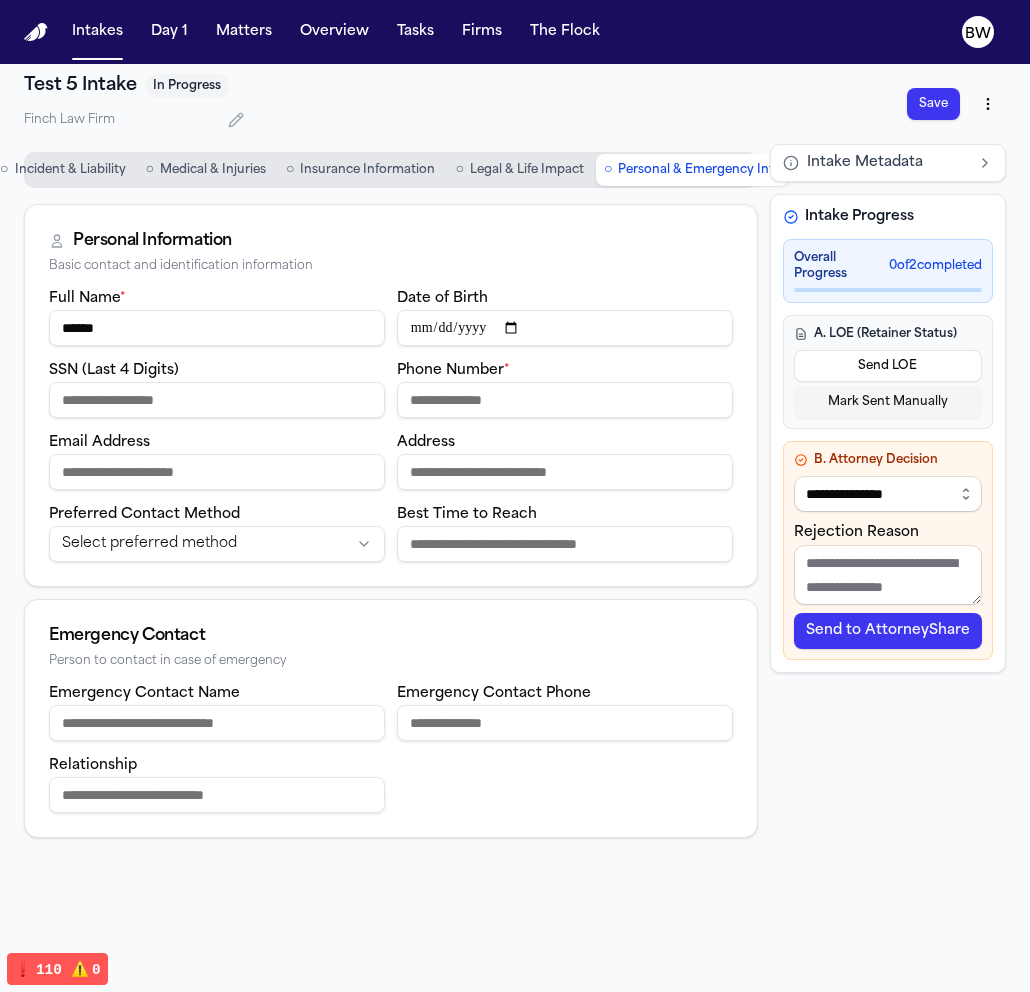 click on "Phone Number  *" at bounding box center [565, 400] 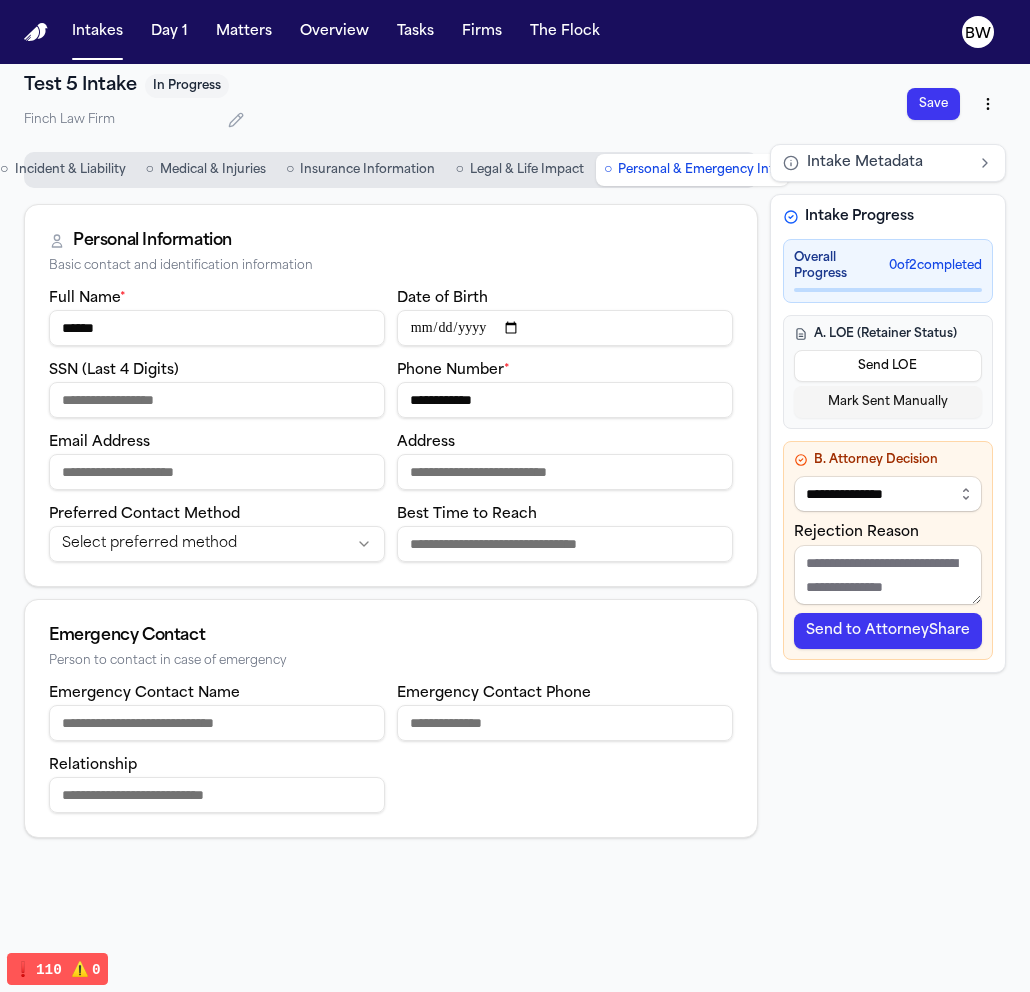 type on "**********" 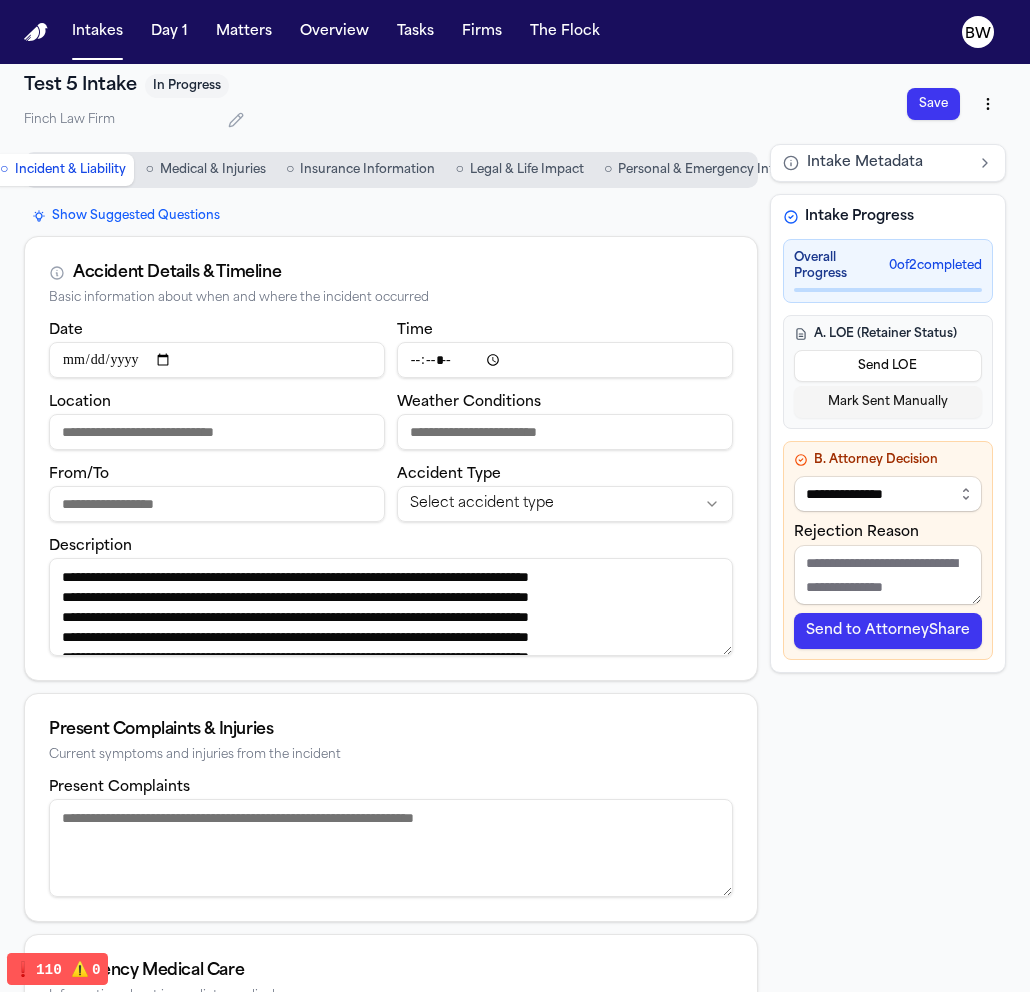 click on "**********" at bounding box center (515, 496) 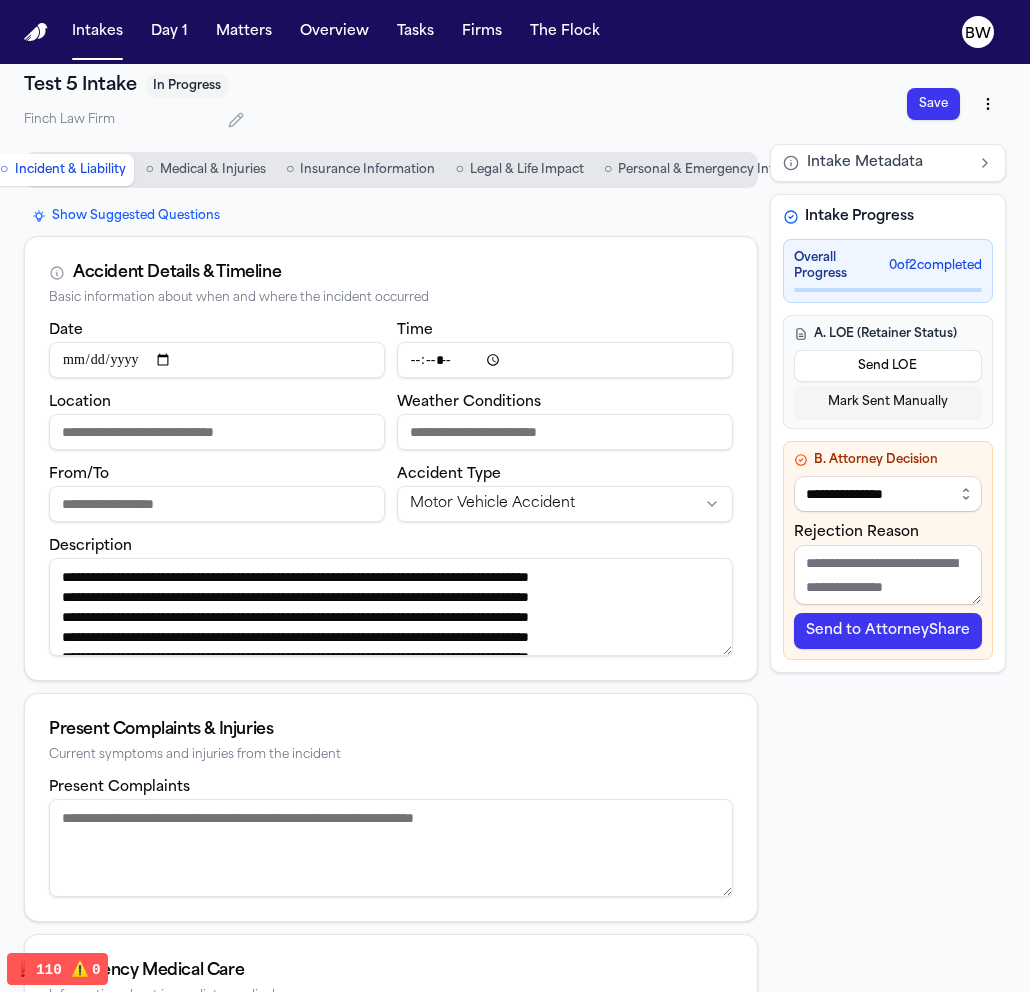 click on "Send to AttorneyShare" at bounding box center (888, 631) 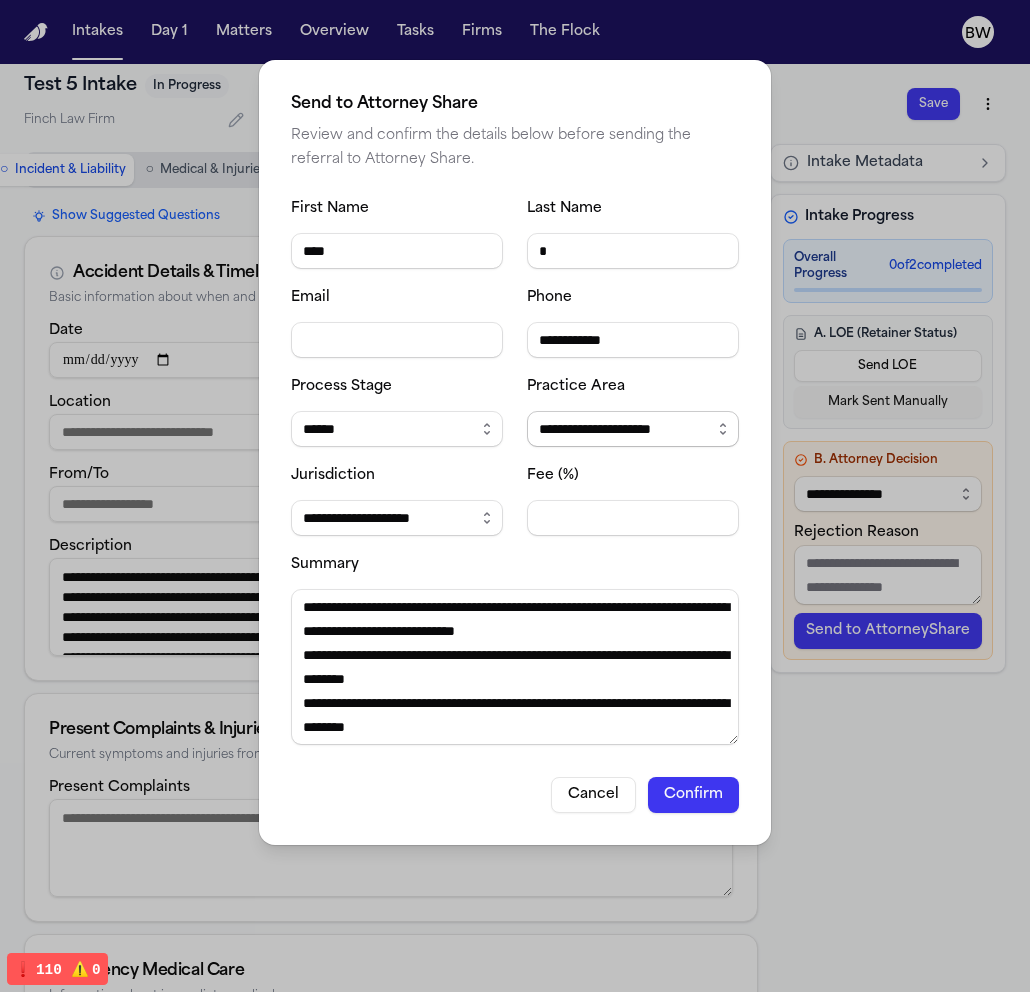 click on "**********" at bounding box center (633, 429) 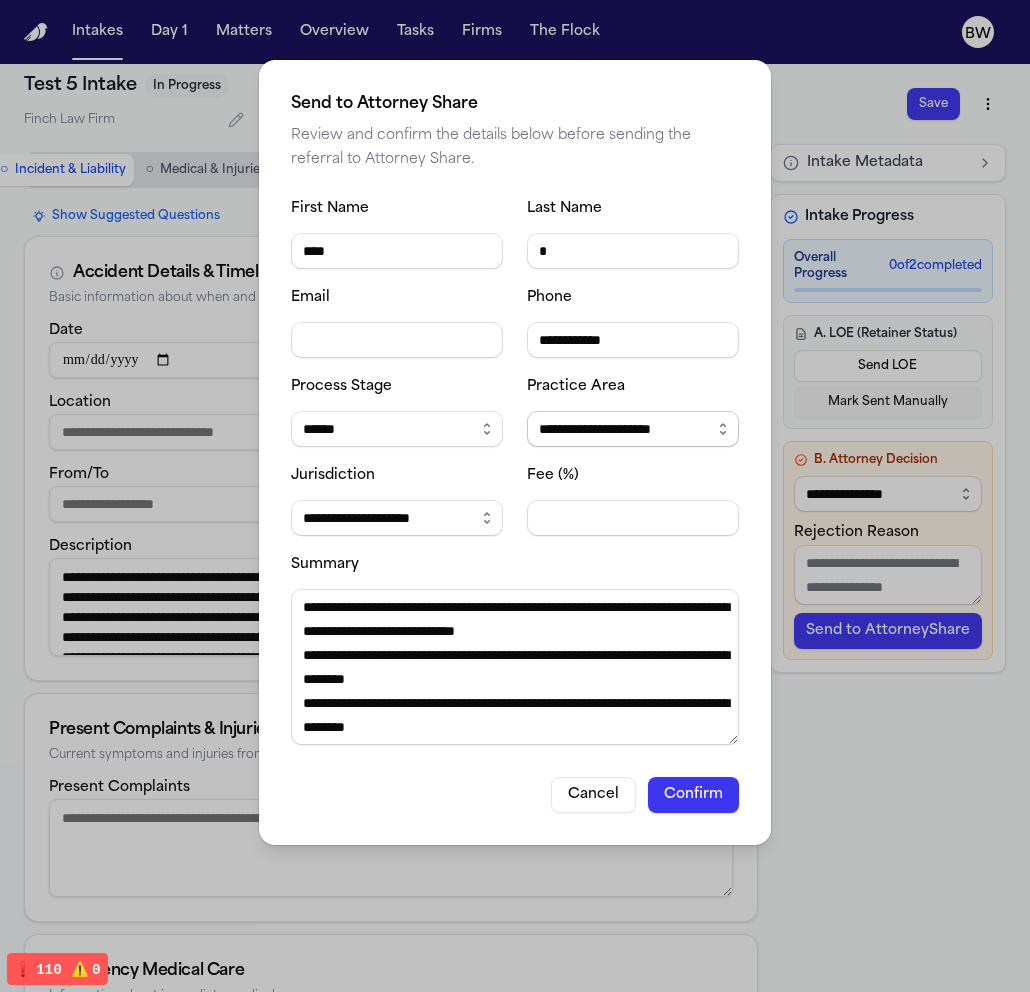 select on "**********" 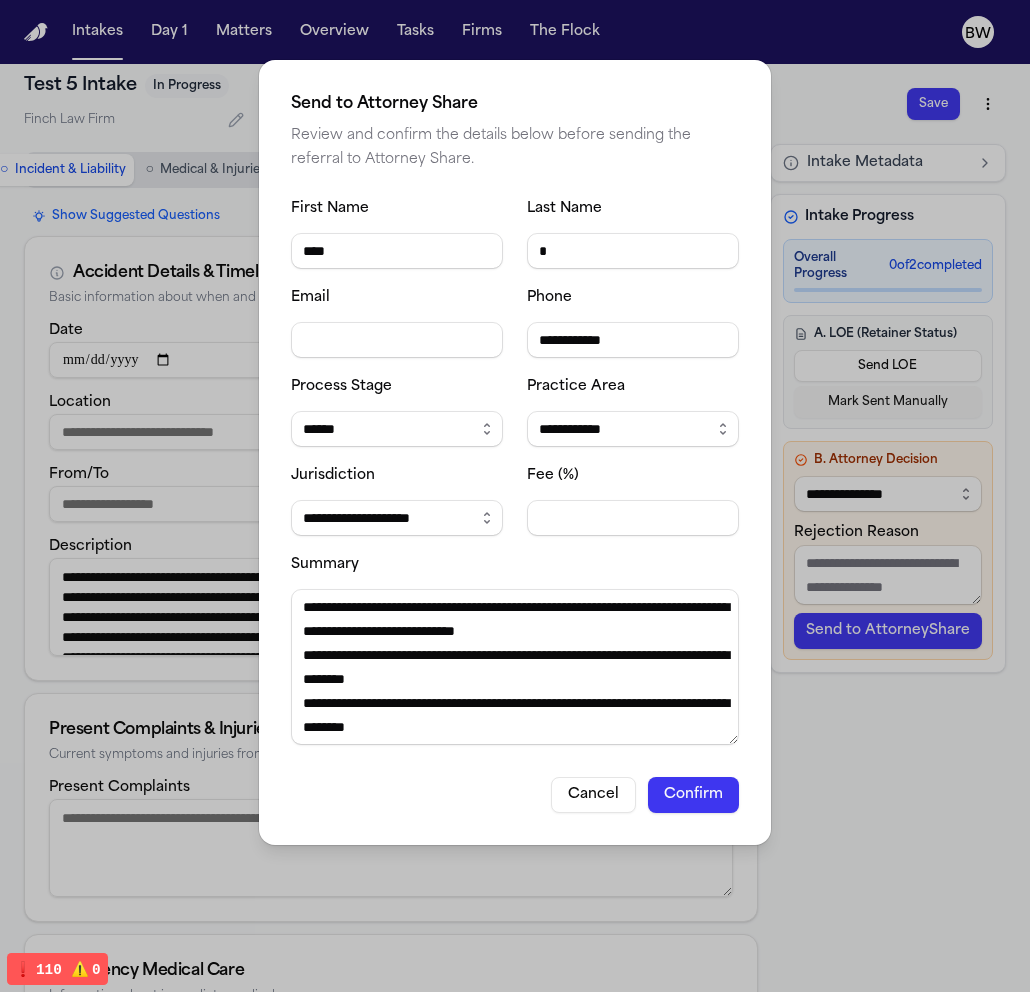click on "**********" at bounding box center (397, 518) 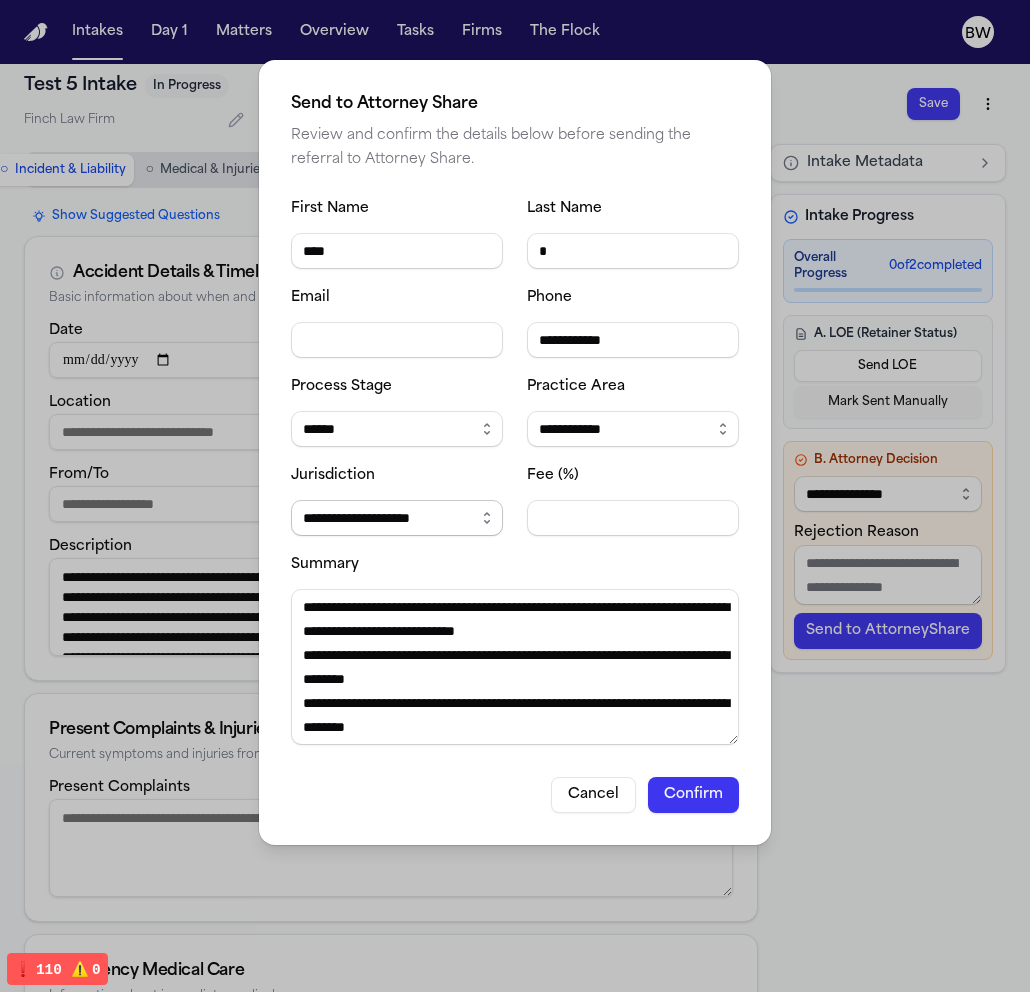 select on "**********" 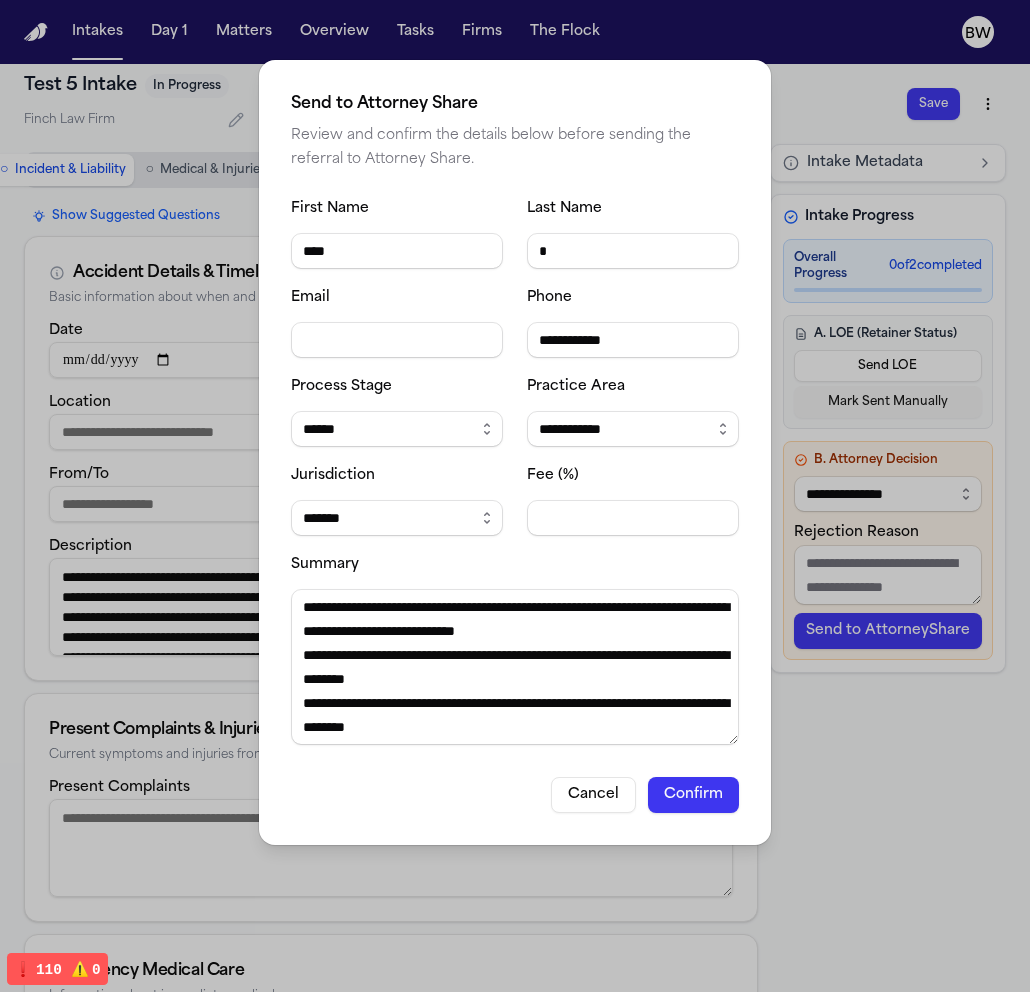 click on "Confirm" at bounding box center [693, 795] 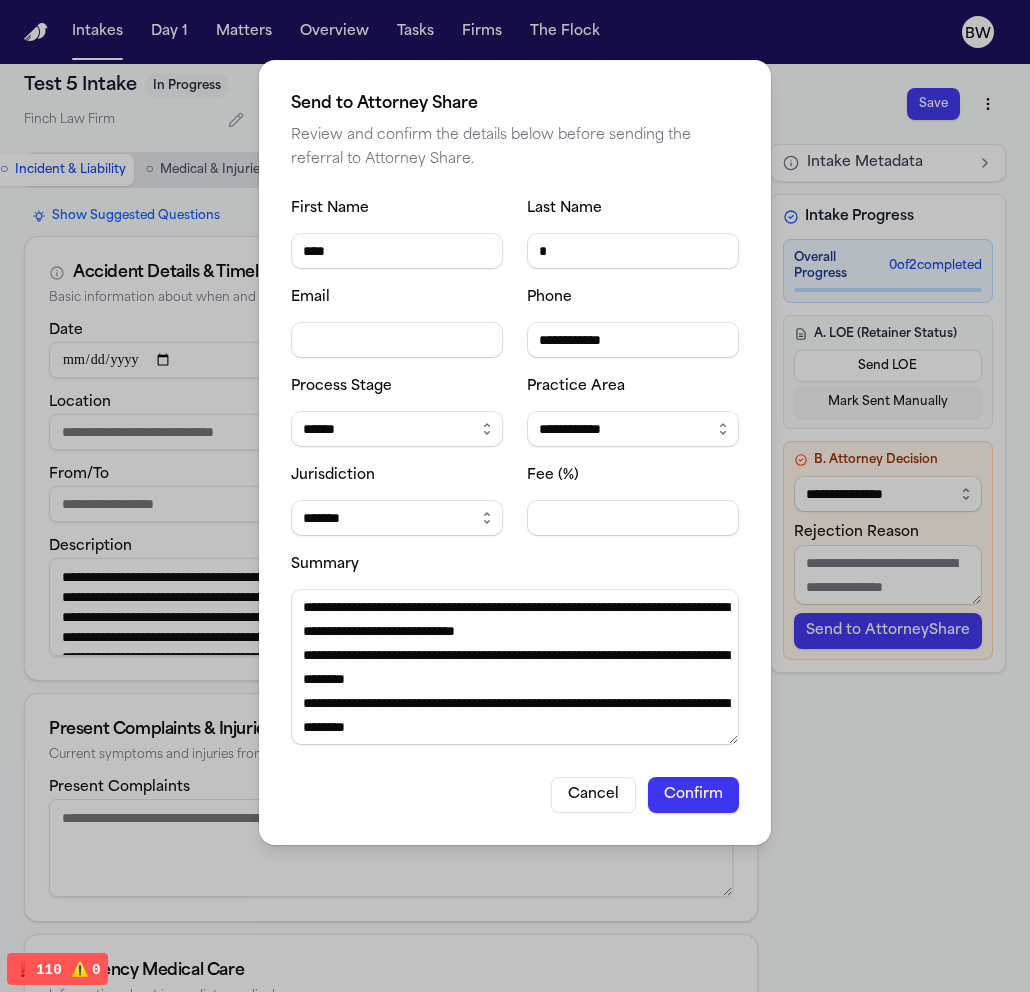 click on "Confirm" at bounding box center [693, 795] 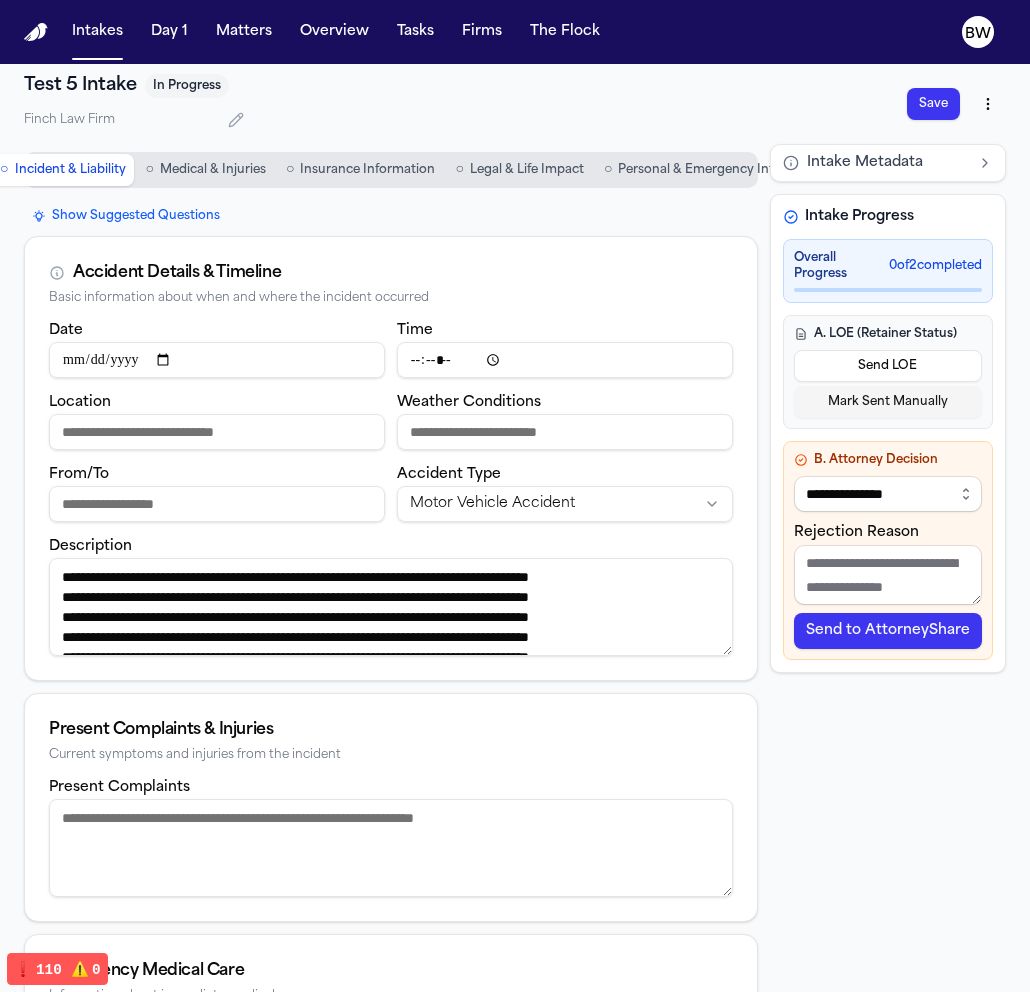 type 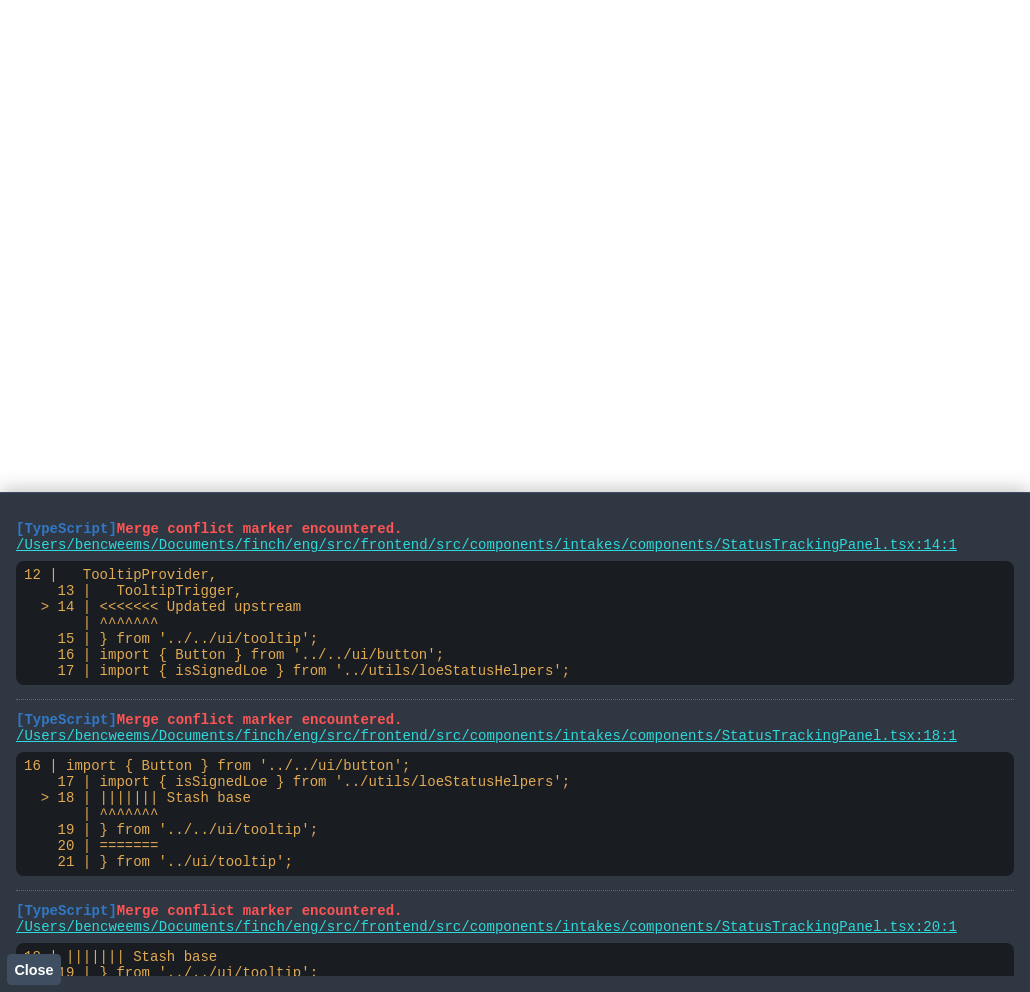 scroll, scrollTop: 0, scrollLeft: 0, axis: both 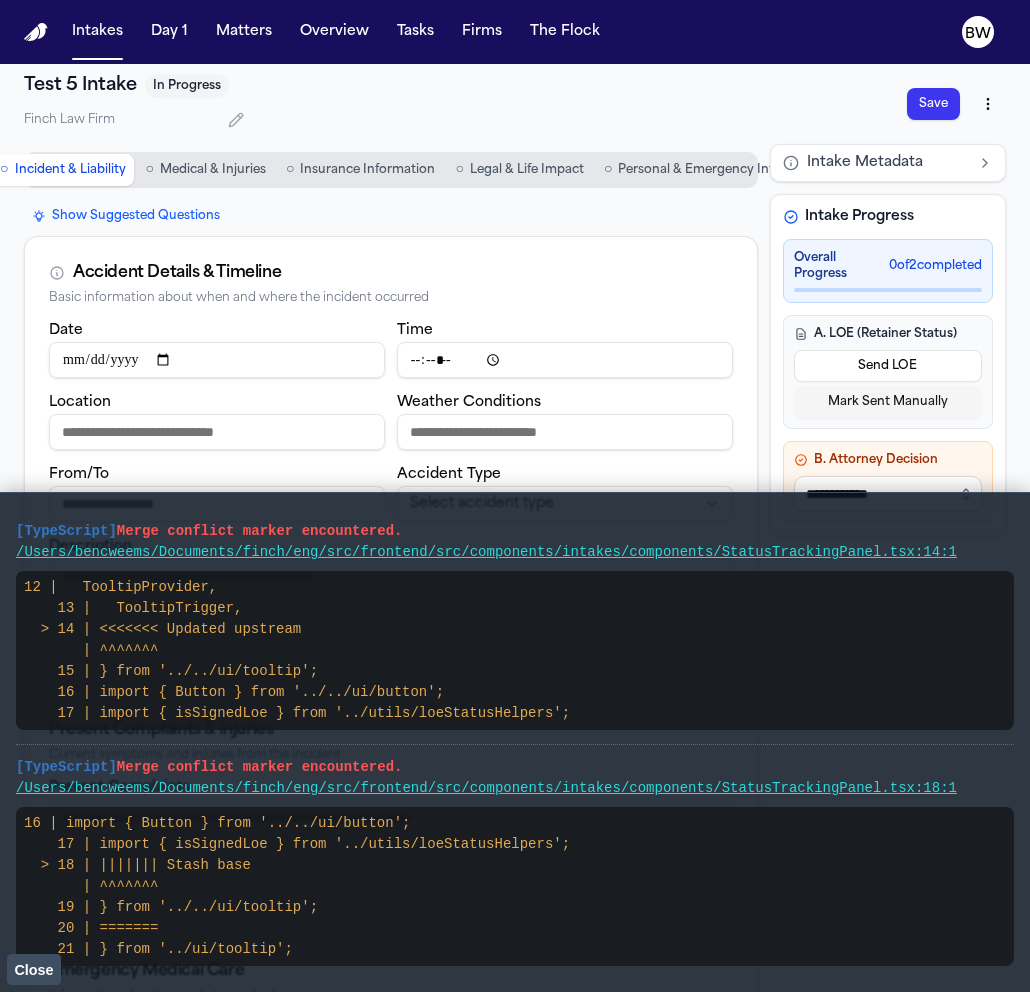 click on "Close" at bounding box center [33, 970] 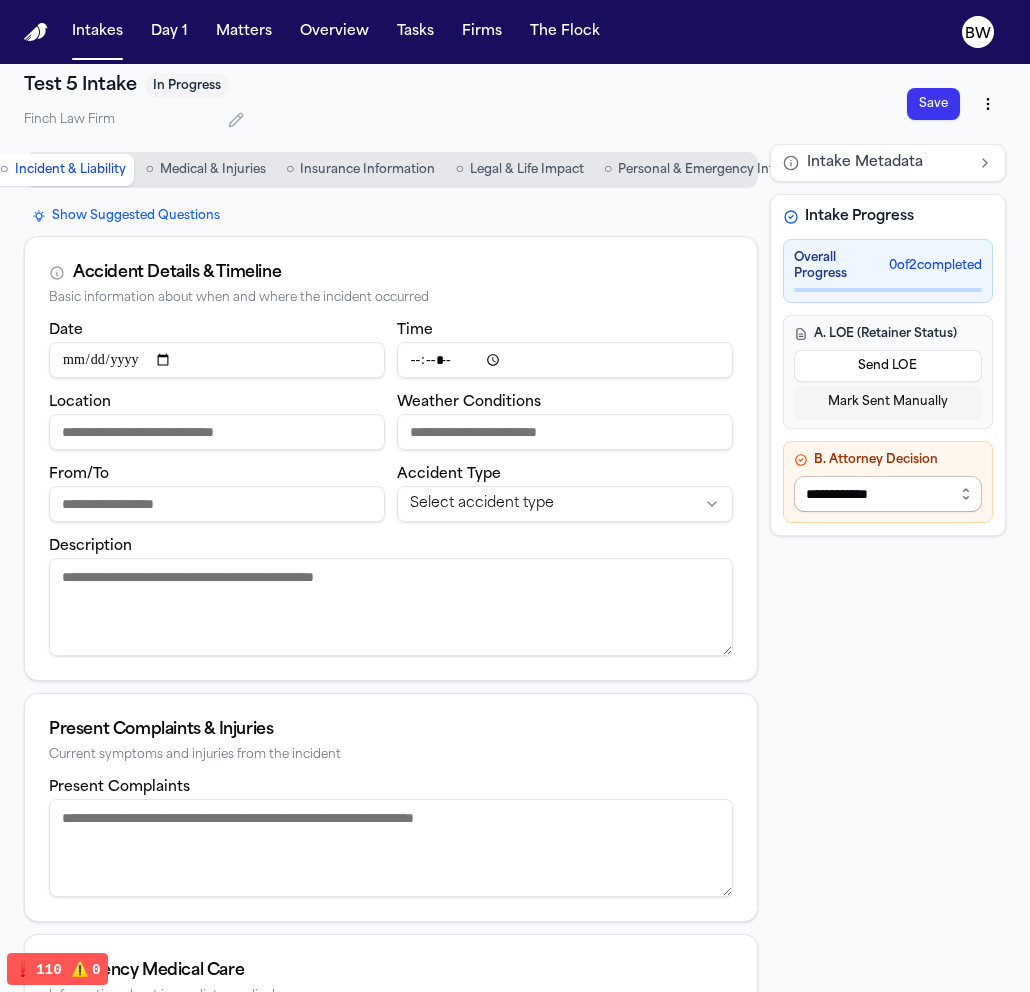 click on "**********" at bounding box center (888, 494) 